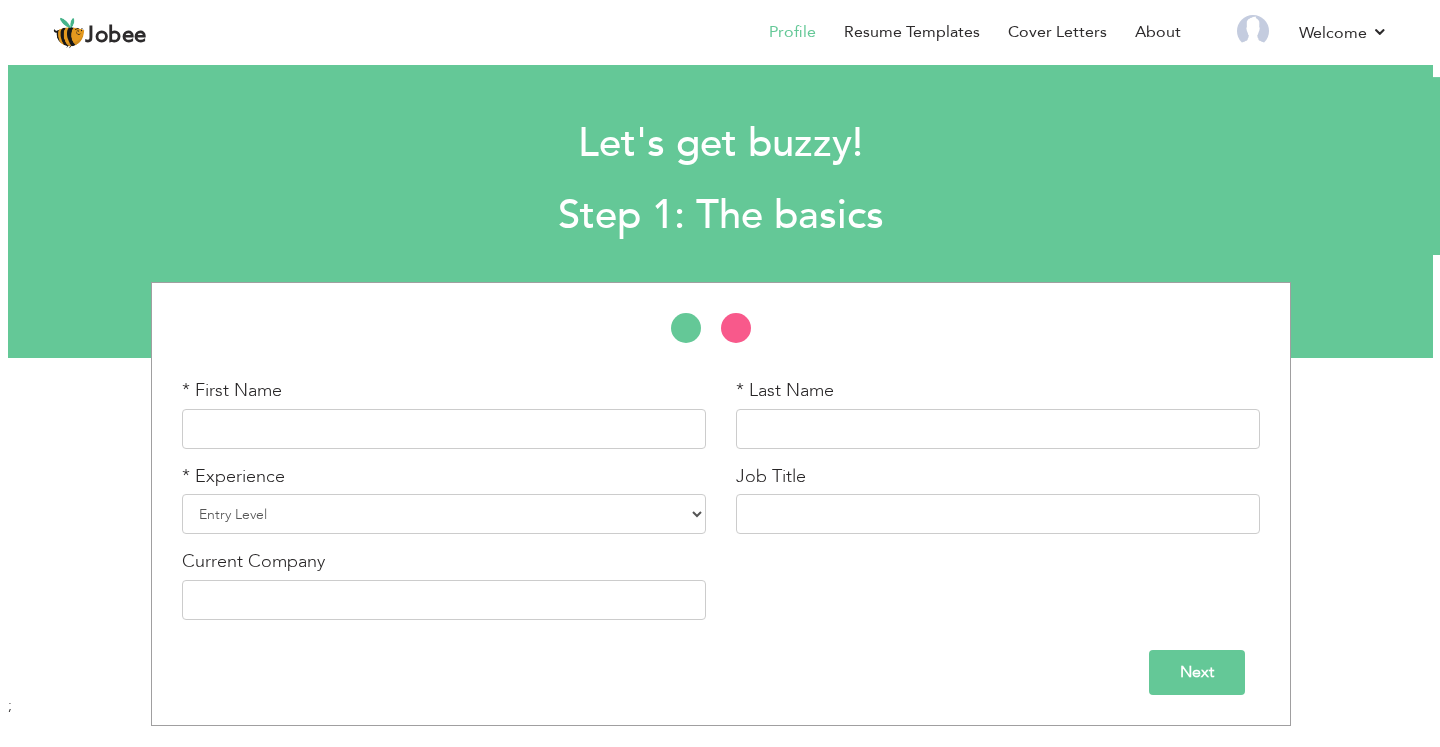 scroll, scrollTop: 0, scrollLeft: 0, axis: both 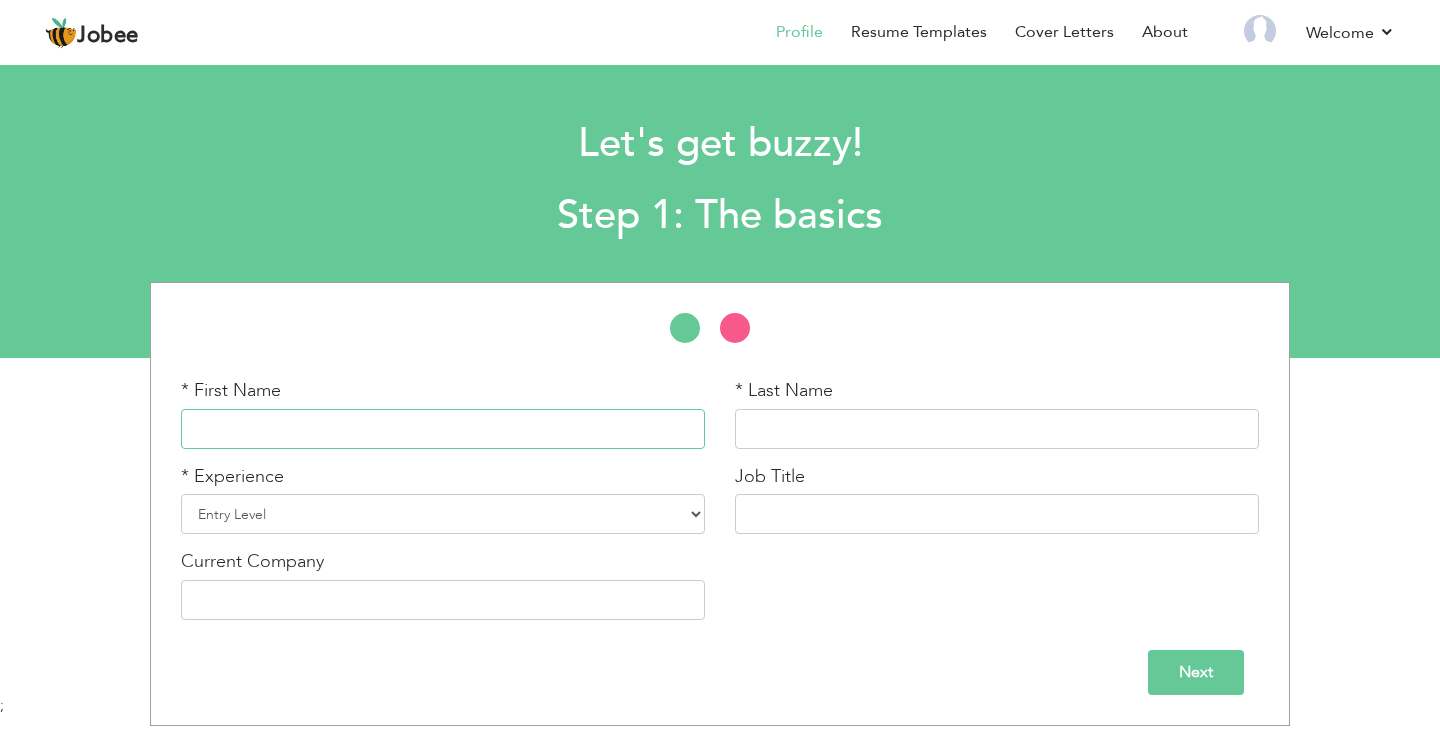 click at bounding box center [443, 429] 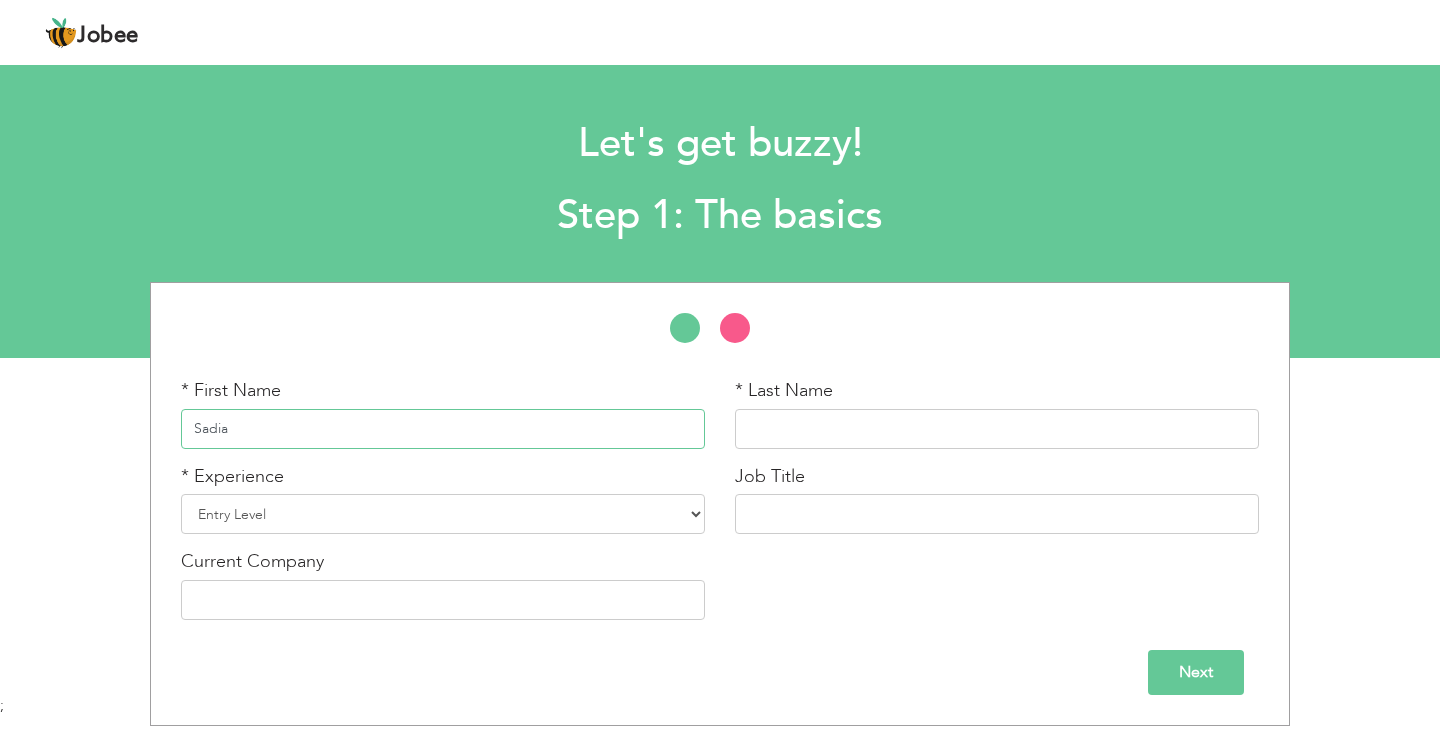 type on "Sadia" 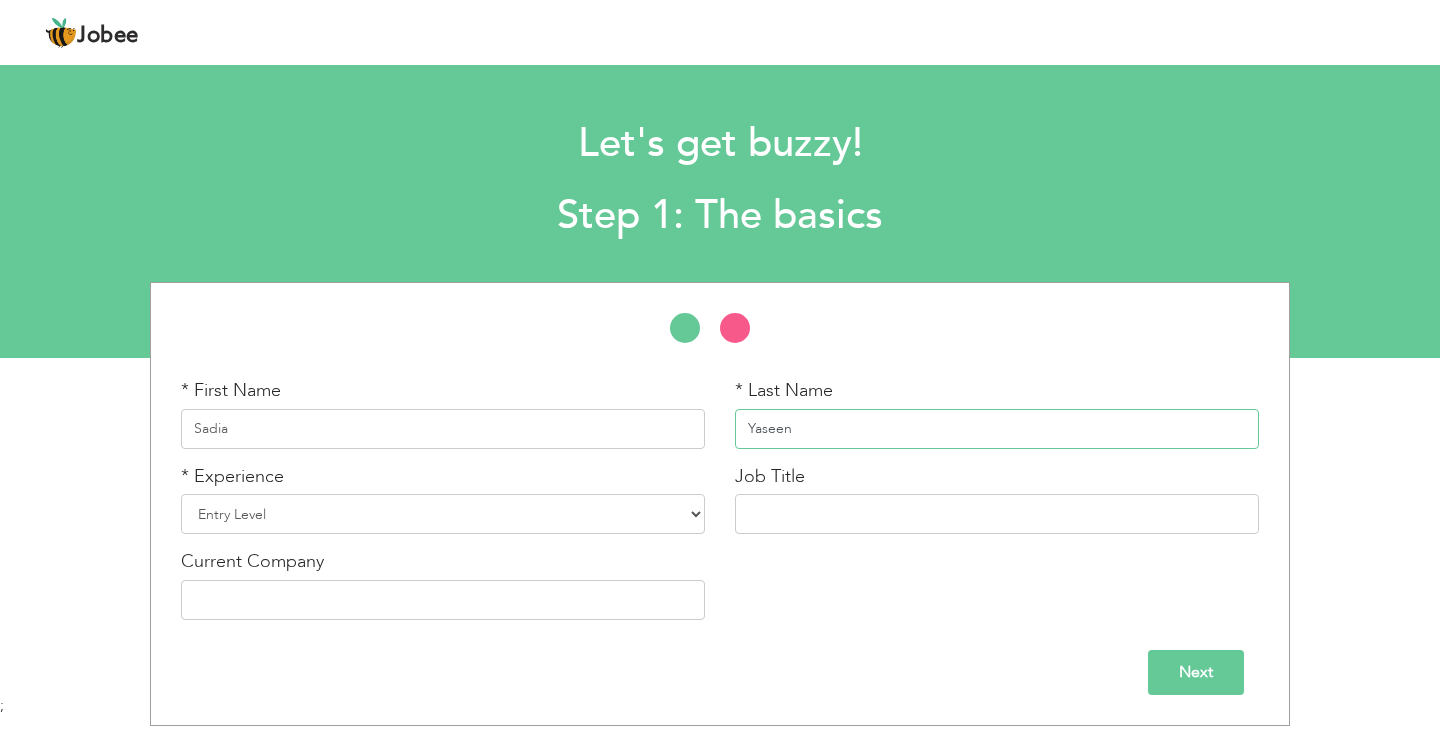 type on "Yaseen" 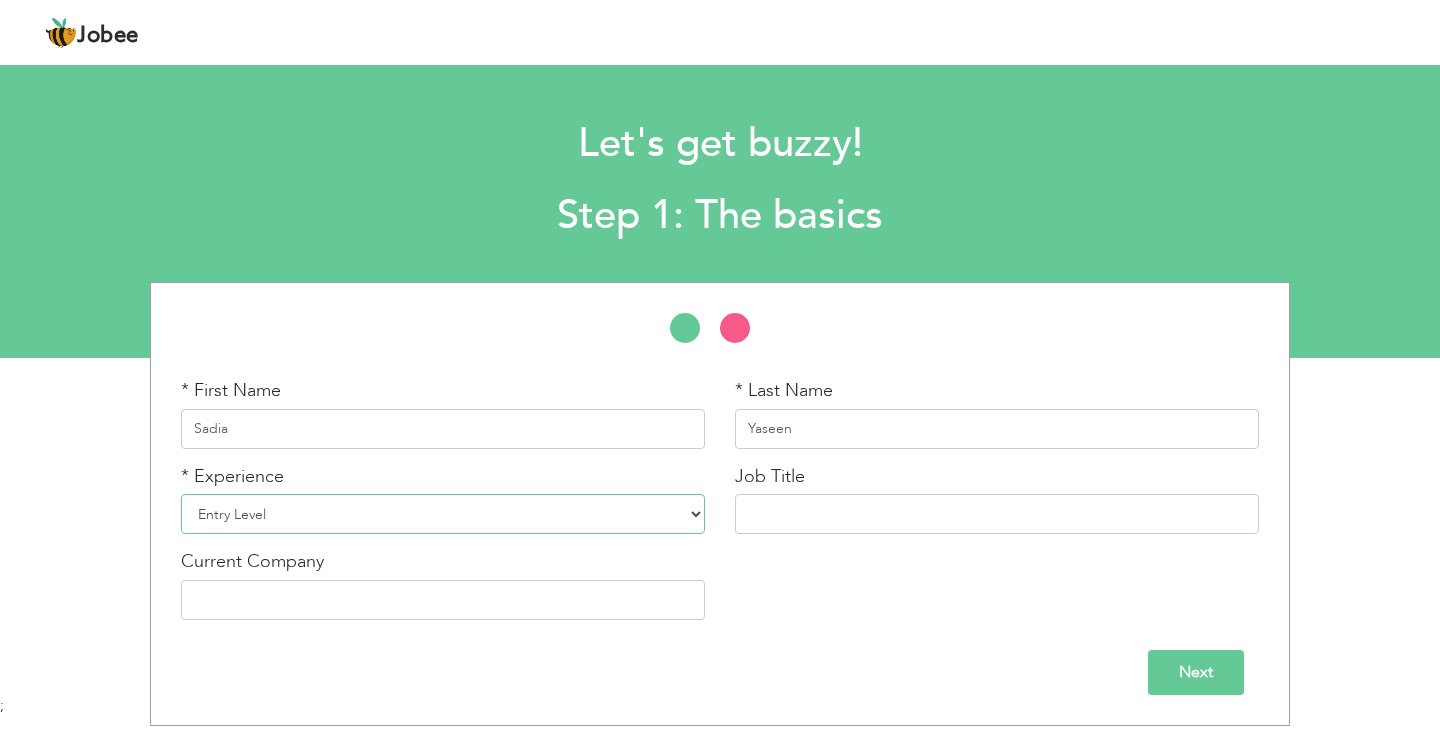 click on "Entry Level
Less than 1 Year
1 Year
2 Years
3 Years
4 Years
5 Years
6 Years
7 Years
8 Years
9 Years
10 Years
11 Years
12 Years
13 Years
14 Years
15 Years
16 Years
17 Years
18 Years
19 Years
20 Years
21 Years
22 Years
23 Years
24 Years
25 Years
26 Years
27 Years
28 Years
29 Years
30 Years
31 Years
32 Years
33 Years
34 Years
35 Years
More than 35 Years" at bounding box center [443, 514] 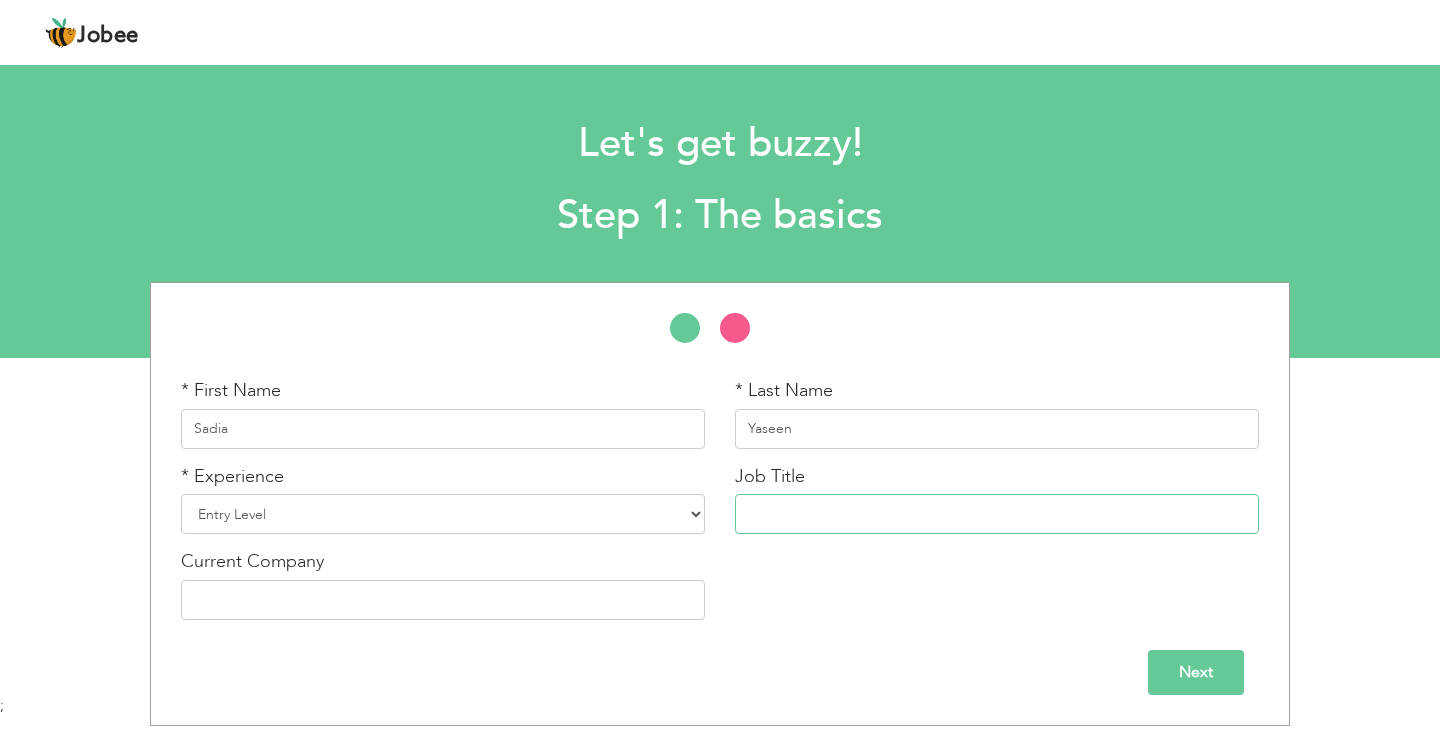 click at bounding box center [997, 514] 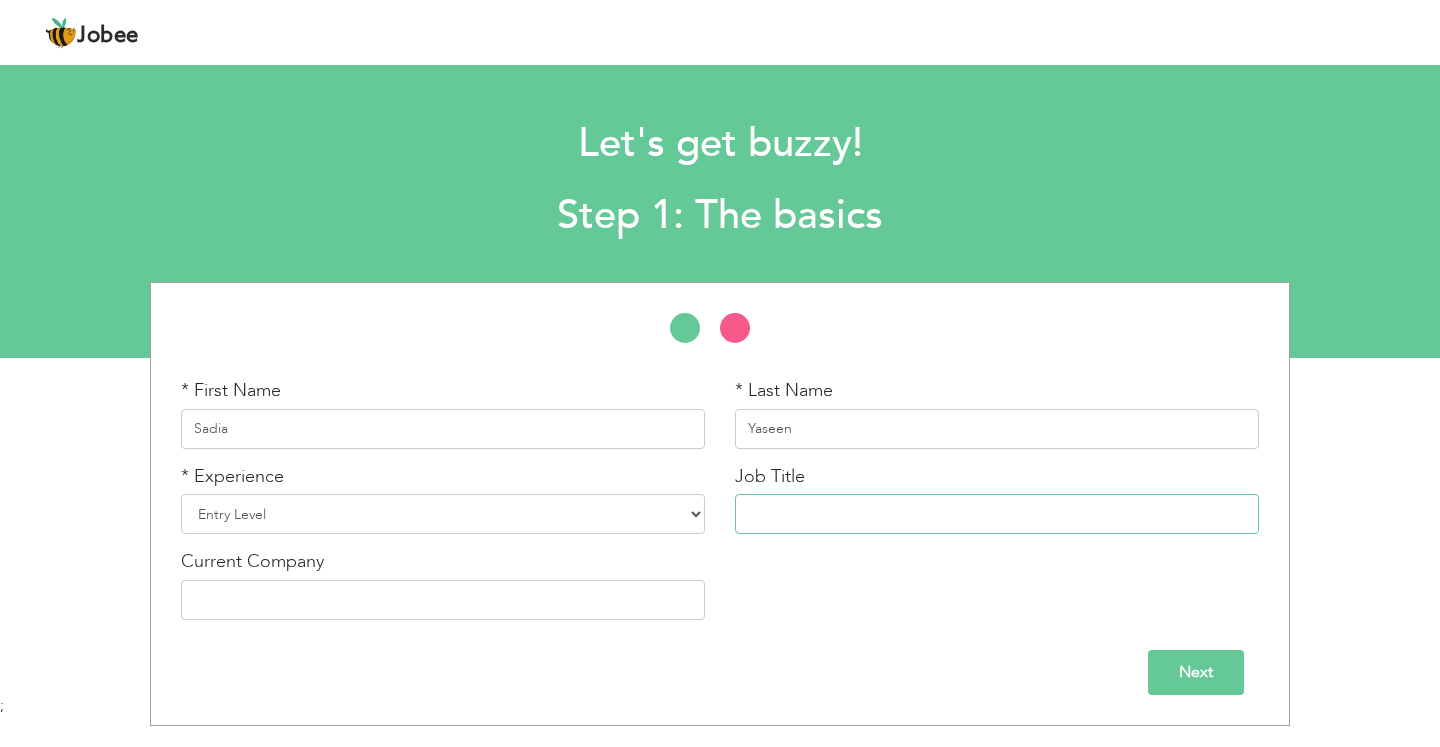 type on "Registered Nurse" 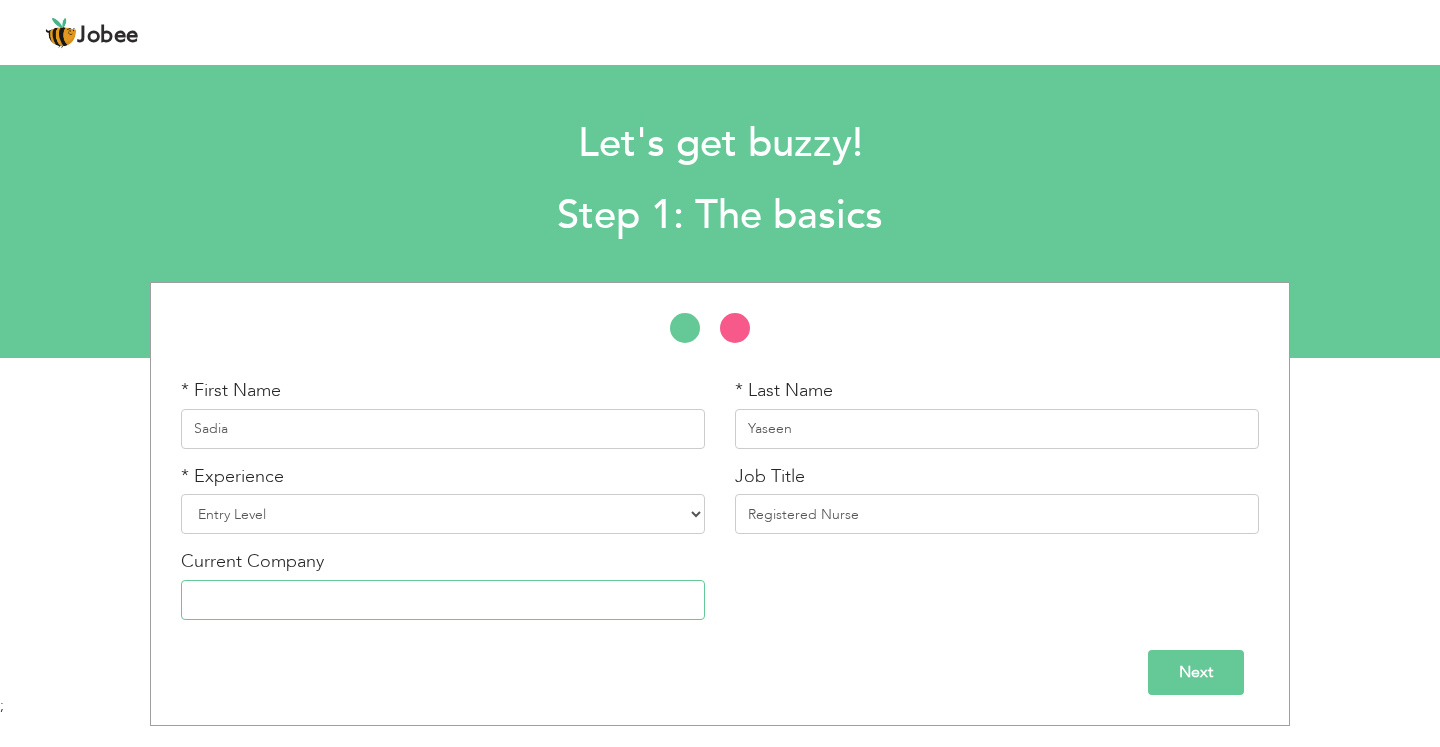 click at bounding box center [443, 600] 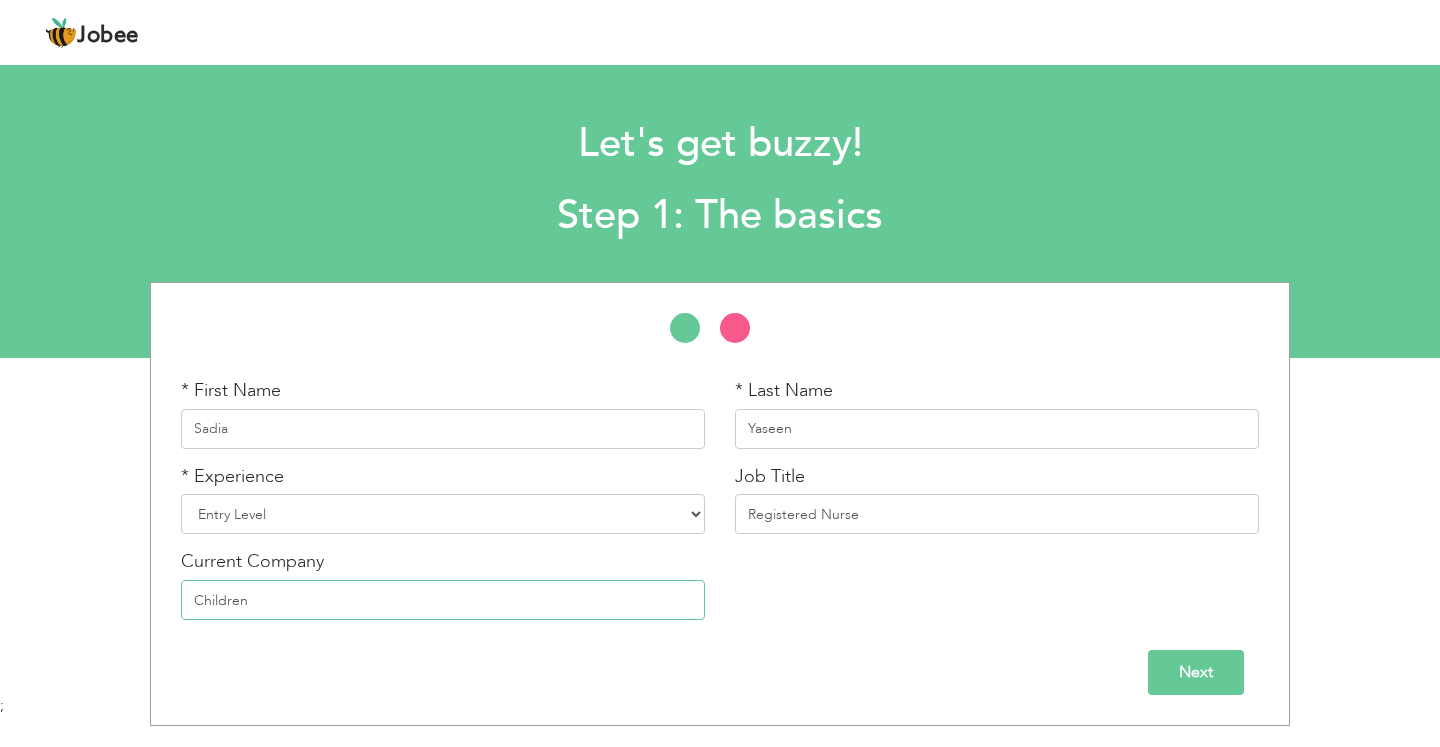 type on "Children Hospital [GEOGRAPHIC_DATA]" 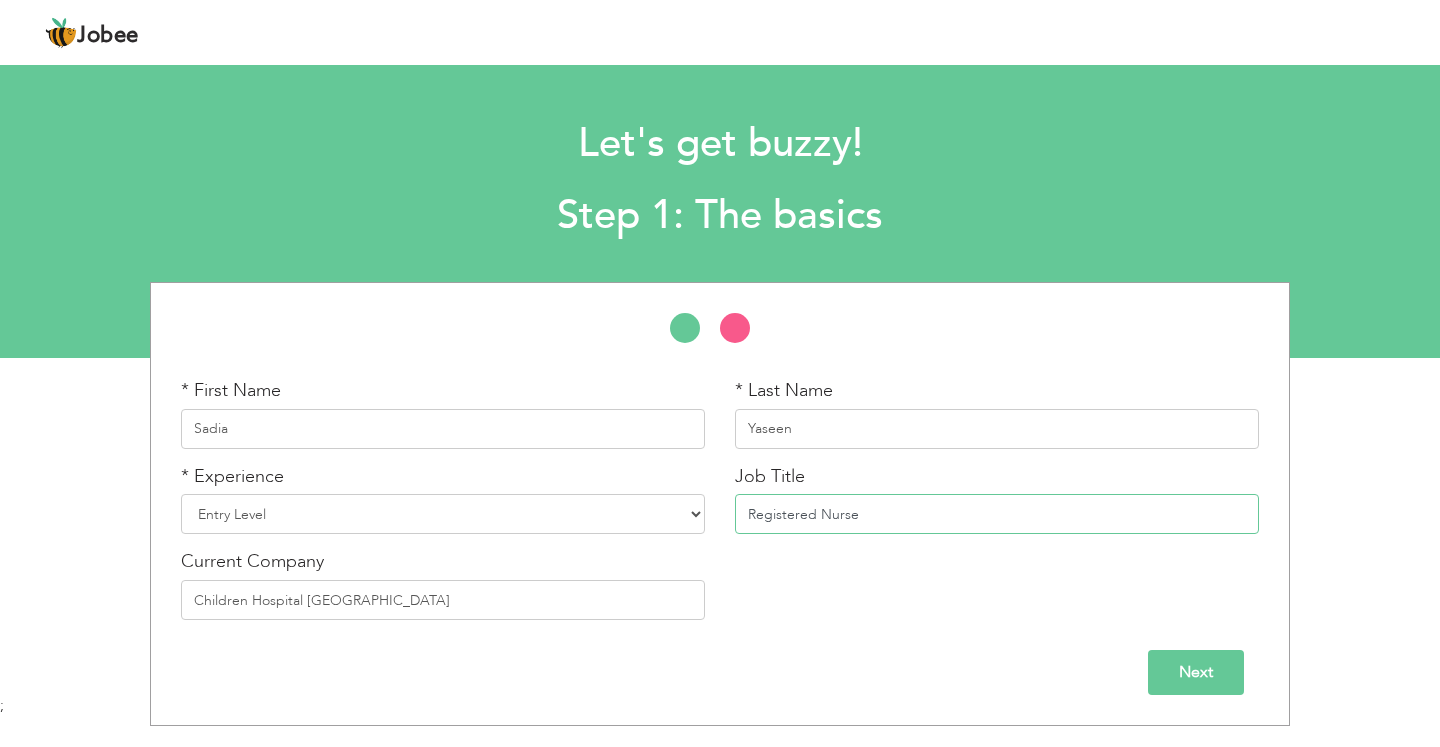 click on "Registered Nurse" at bounding box center (997, 514) 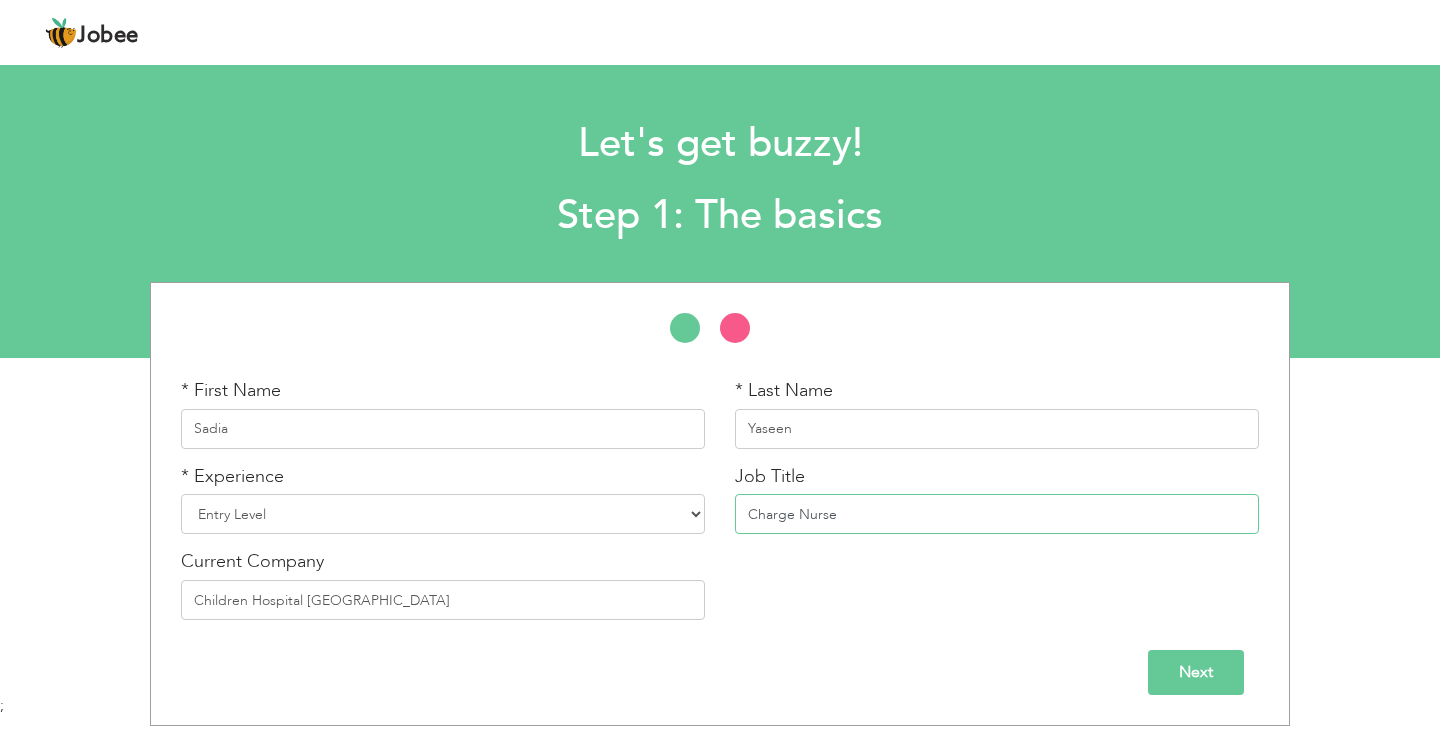 type on "Charge Nurse" 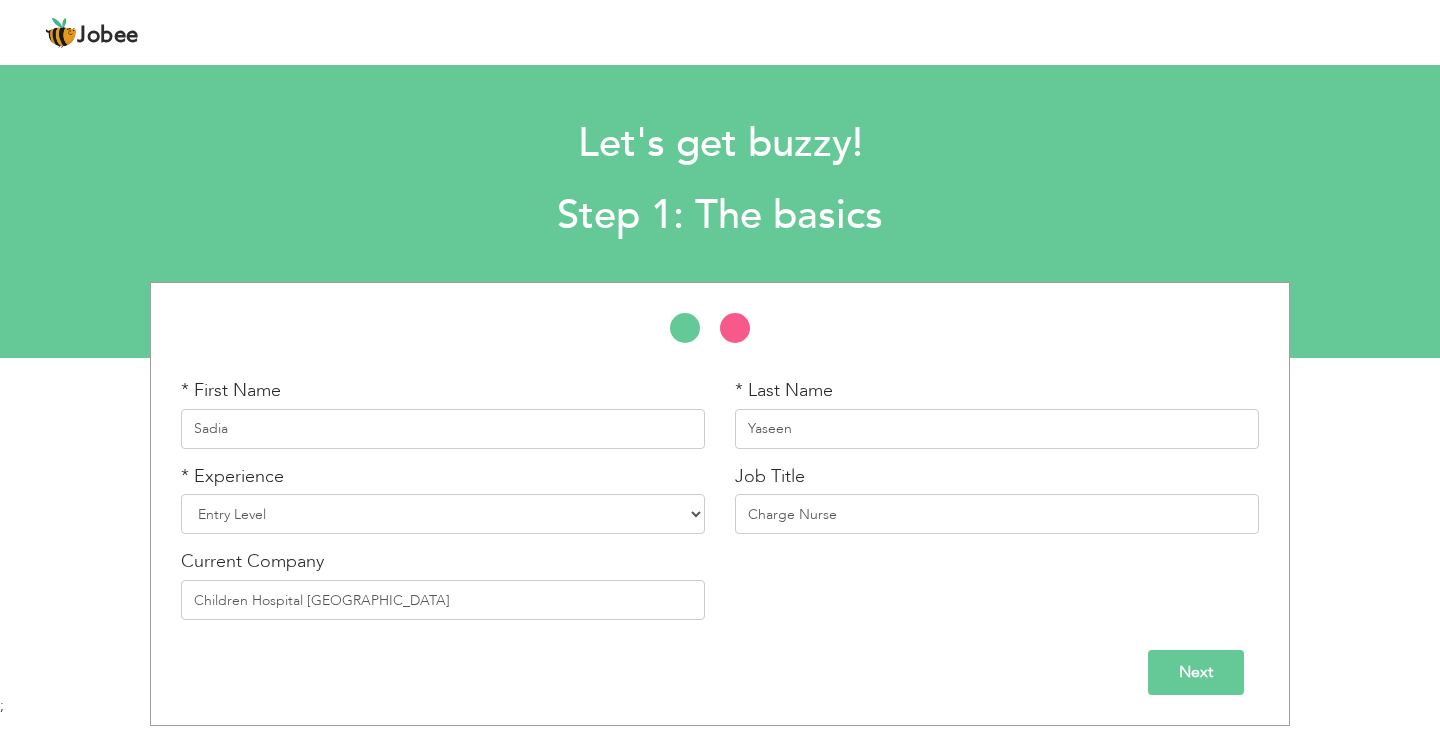 click on "Next" at bounding box center [1196, 672] 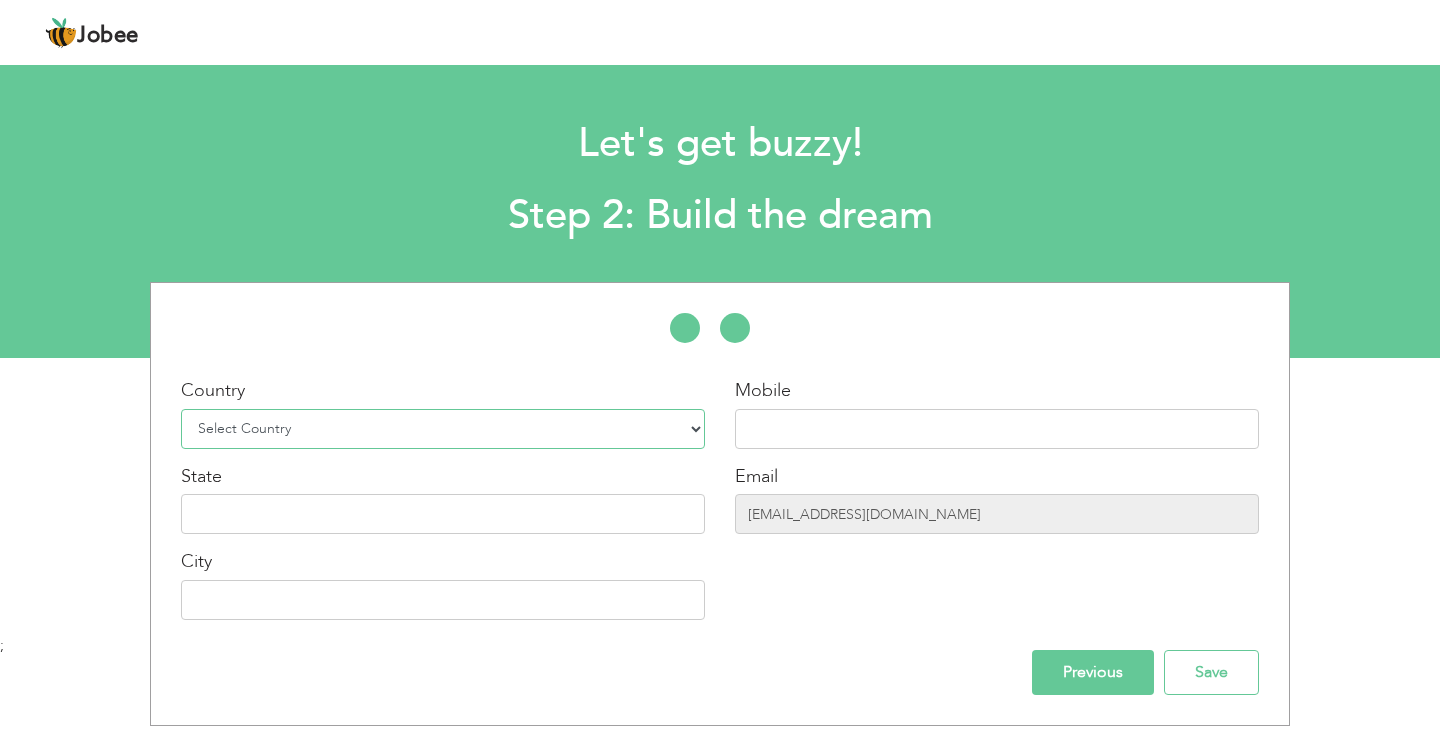 click on "Select Country
Afghanistan
Albania
Algeria
American Samoa
Andorra
Angola
Anguilla
Antarctica
Antigua and Barbuda
Argentina
Armenia
Aruba
Australia
Austria
Azerbaijan
Bahamas
Bahrain
Bangladesh
Barbados
Belarus
Belgium
Belize
Benin
Bermuda
Bhutan
Bolivia
Bosnia-Herzegovina
Botswana
Bouvet Island
Brazil
British Indian Ocean Territory
Brunei Darussalam
Bulgaria
Burkina Faso
Burundi
Cambodia
Cameroon
Canada
Cape Verde
Cayman Islands
Central African Republic
Chad
Chile
China
Christmas Island
Cocos (Keeling) Islands
Colombia
Comoros
Congo
Congo, Dem. Republic
Cook Islands
Costa Rica
Croatia
Cuba
Cyprus
Czech Rep
Denmark
Djibouti
Dominica
Dominican Republic
Ecuador
Egypt
El Salvador
Equatorial Guinea
Eritrea
Estonia
Ethiopia
European Union
Falkland Islands (Malvinas)
Faroe Islands
Fiji
Finland
France
French Guiana
French Southern Territories
Gabon
Gambia
Georgia" at bounding box center (443, 429) 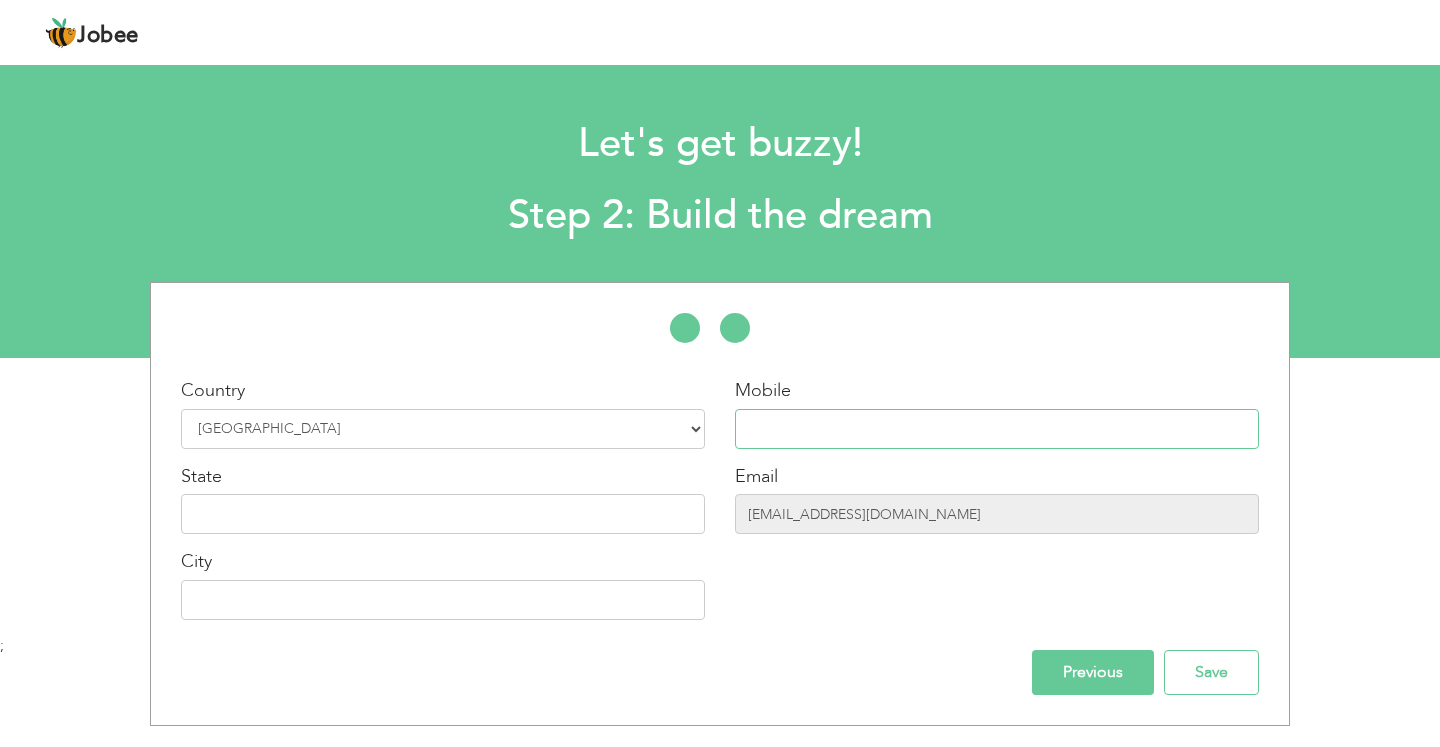 click at bounding box center [997, 429] 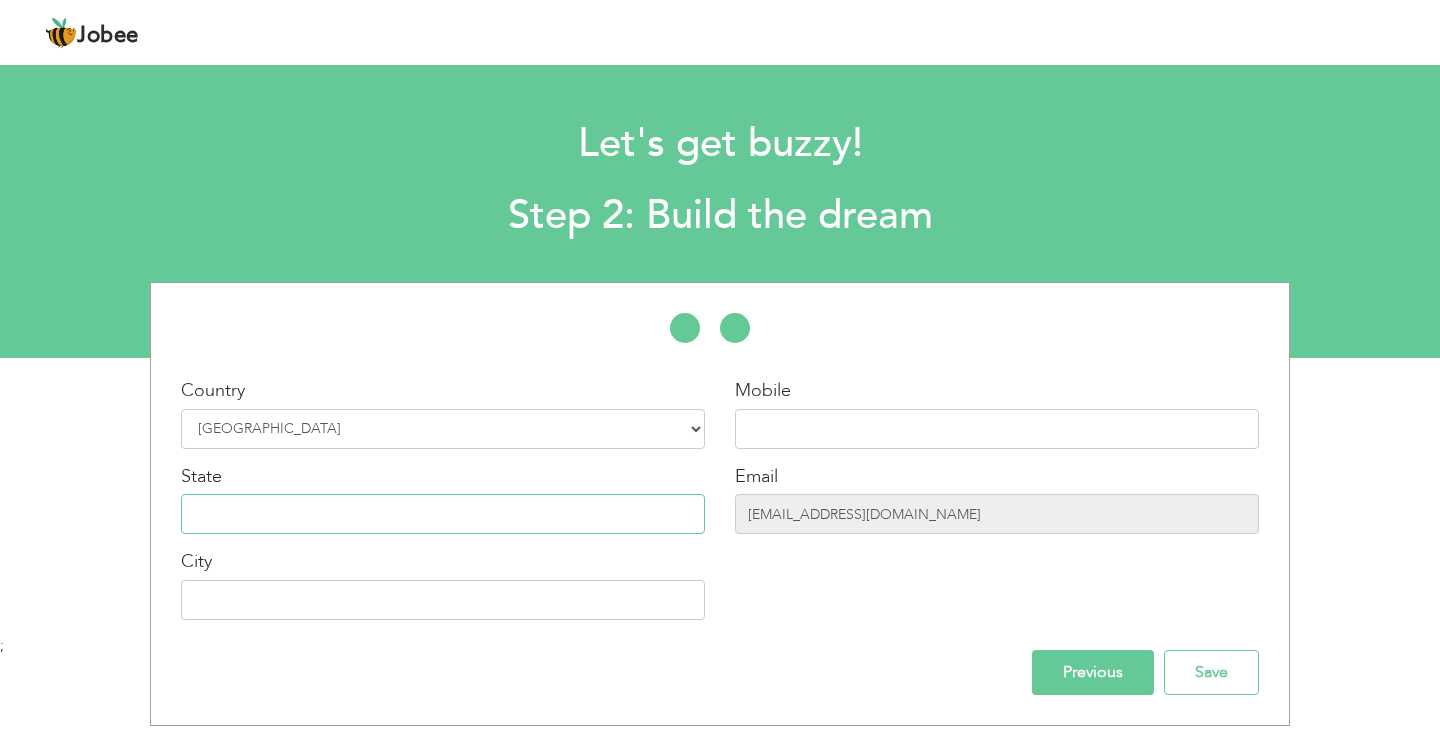 click at bounding box center [443, 514] 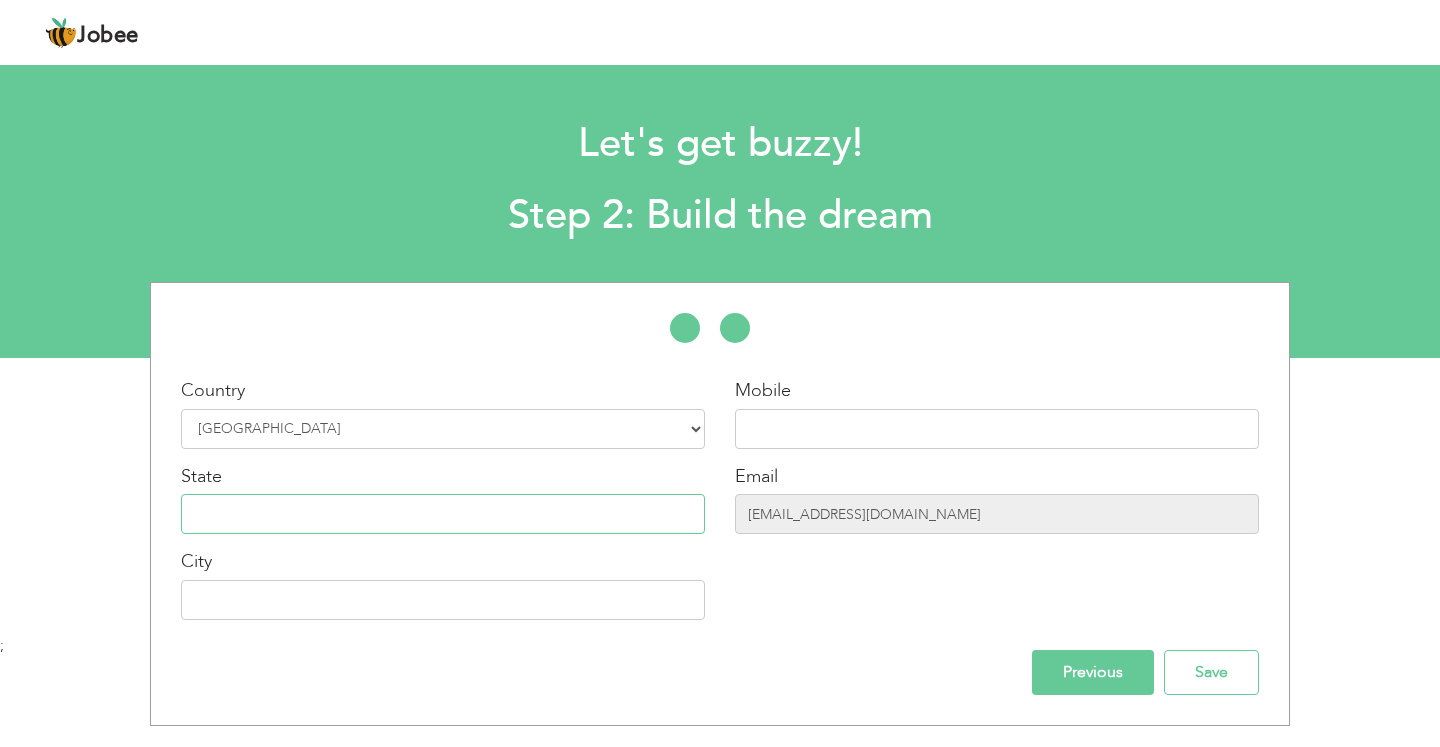 type on "[GEOGRAPHIC_DATA]" 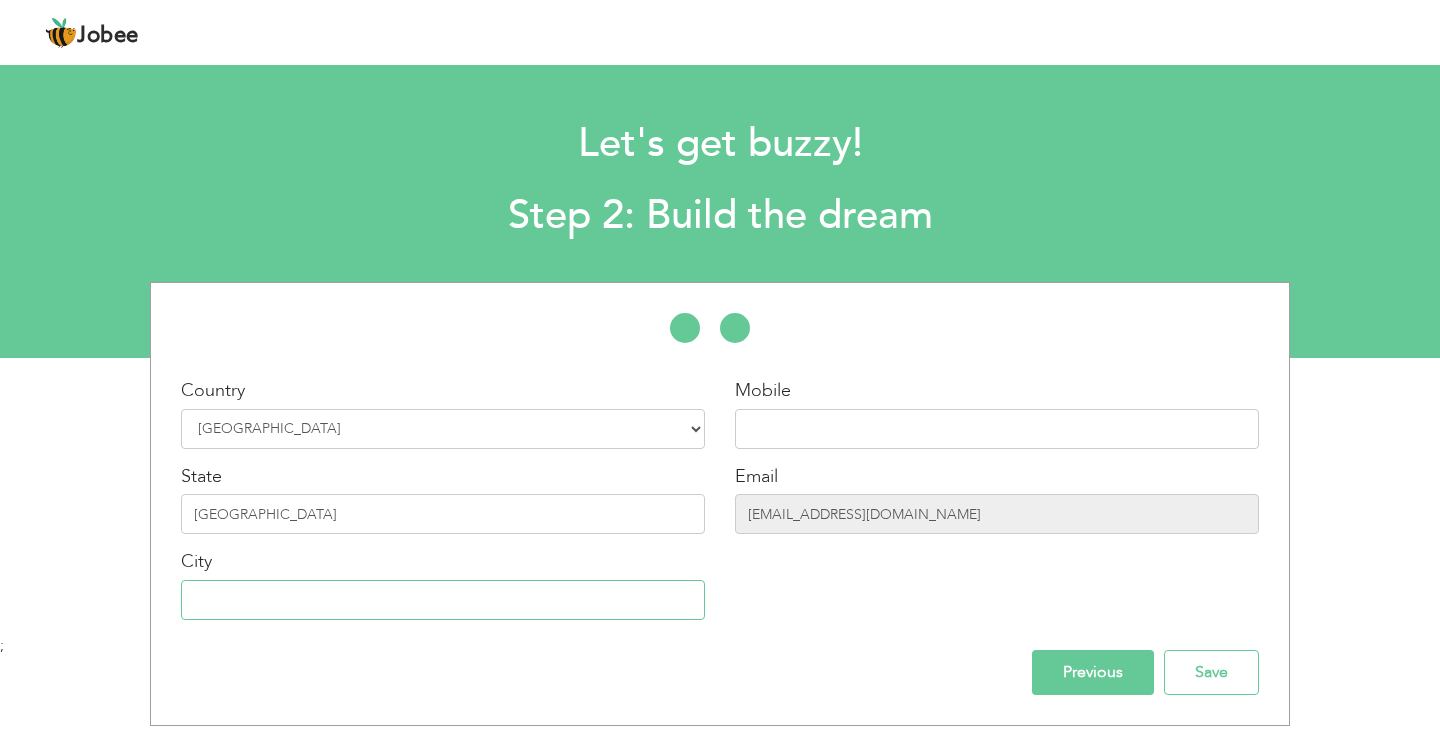 click at bounding box center (443, 600) 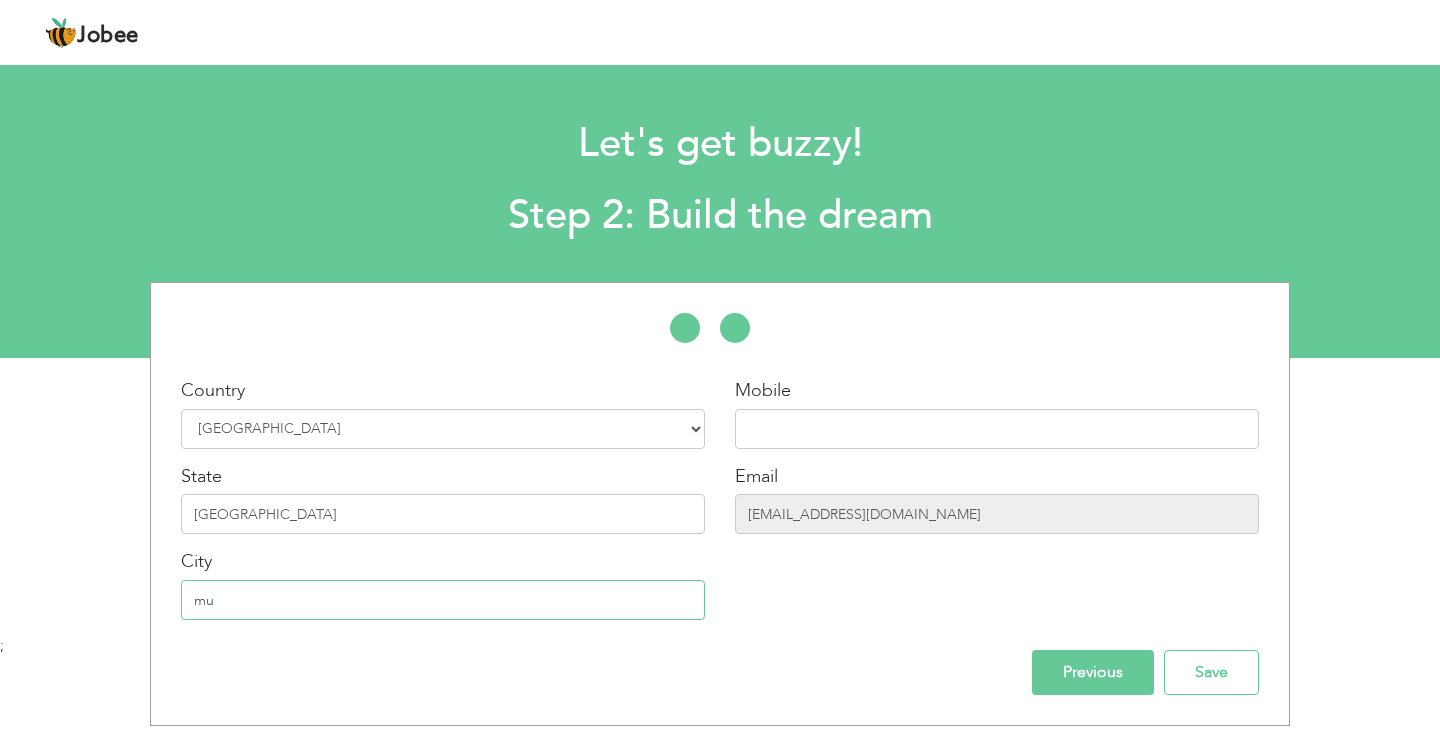 type on "m" 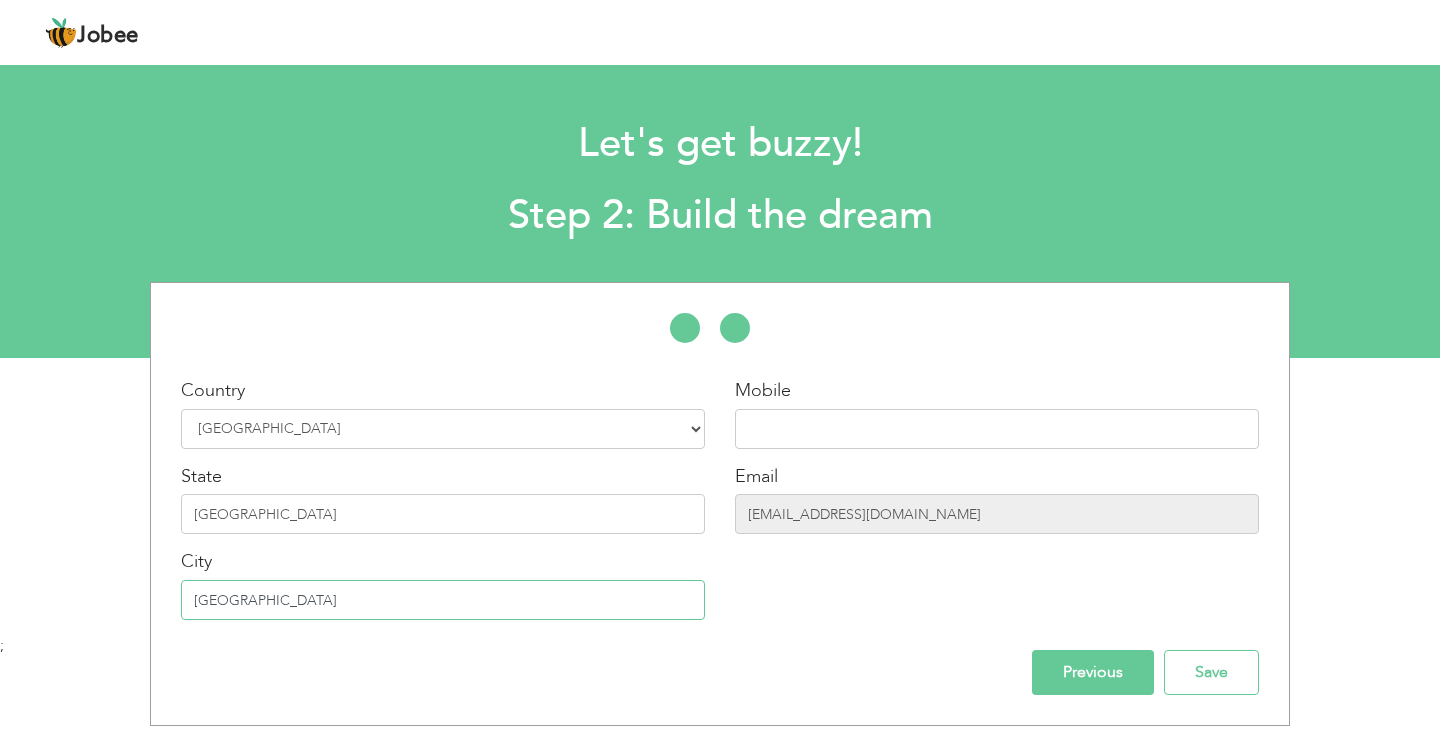 type on "[GEOGRAPHIC_DATA]" 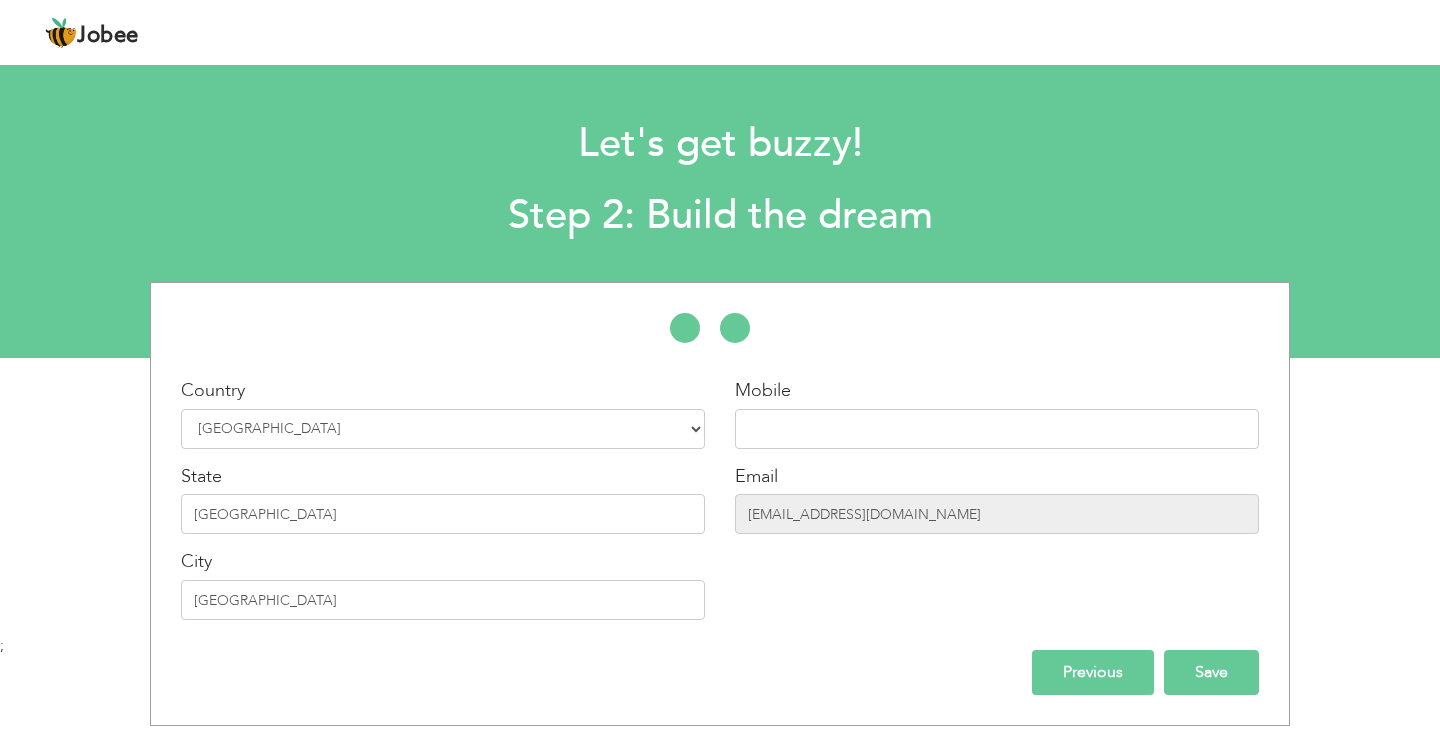 click on "Save" at bounding box center (1211, 672) 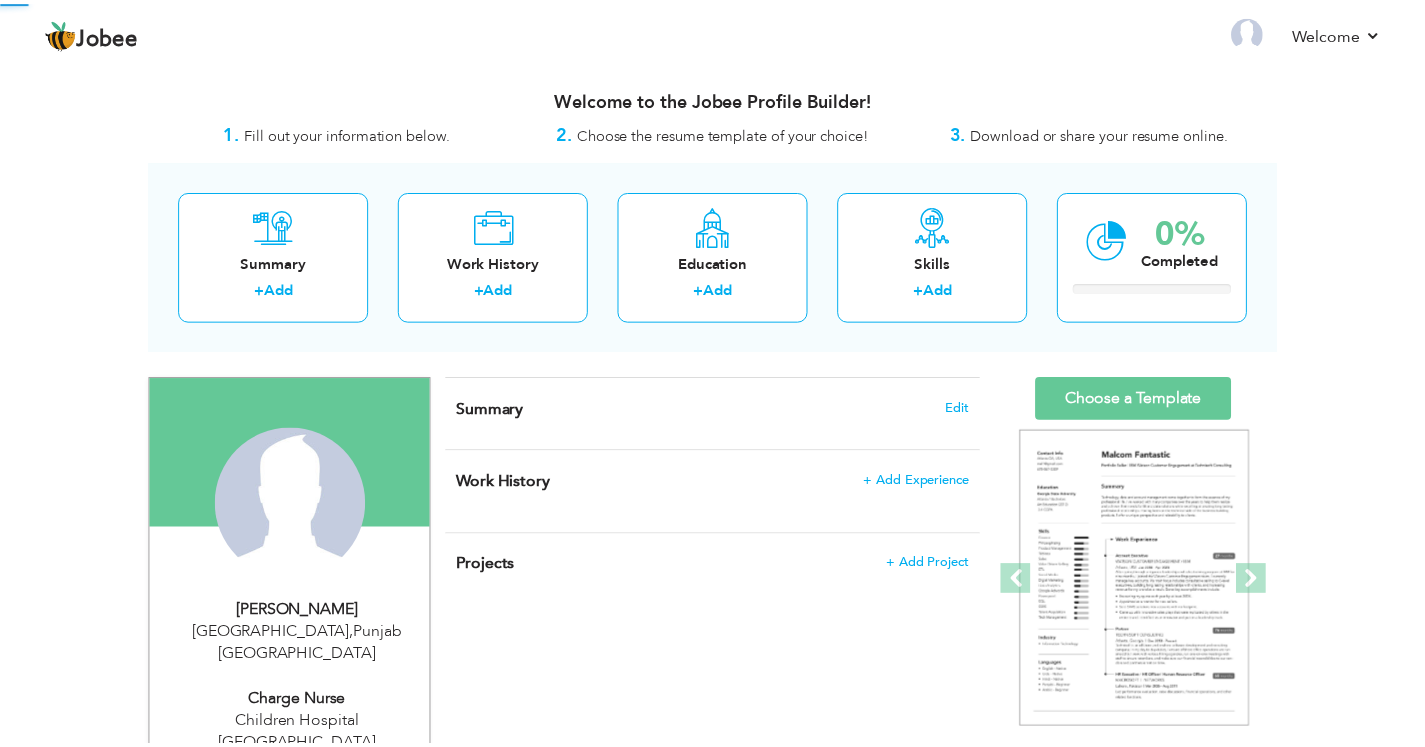 scroll, scrollTop: 0, scrollLeft: 0, axis: both 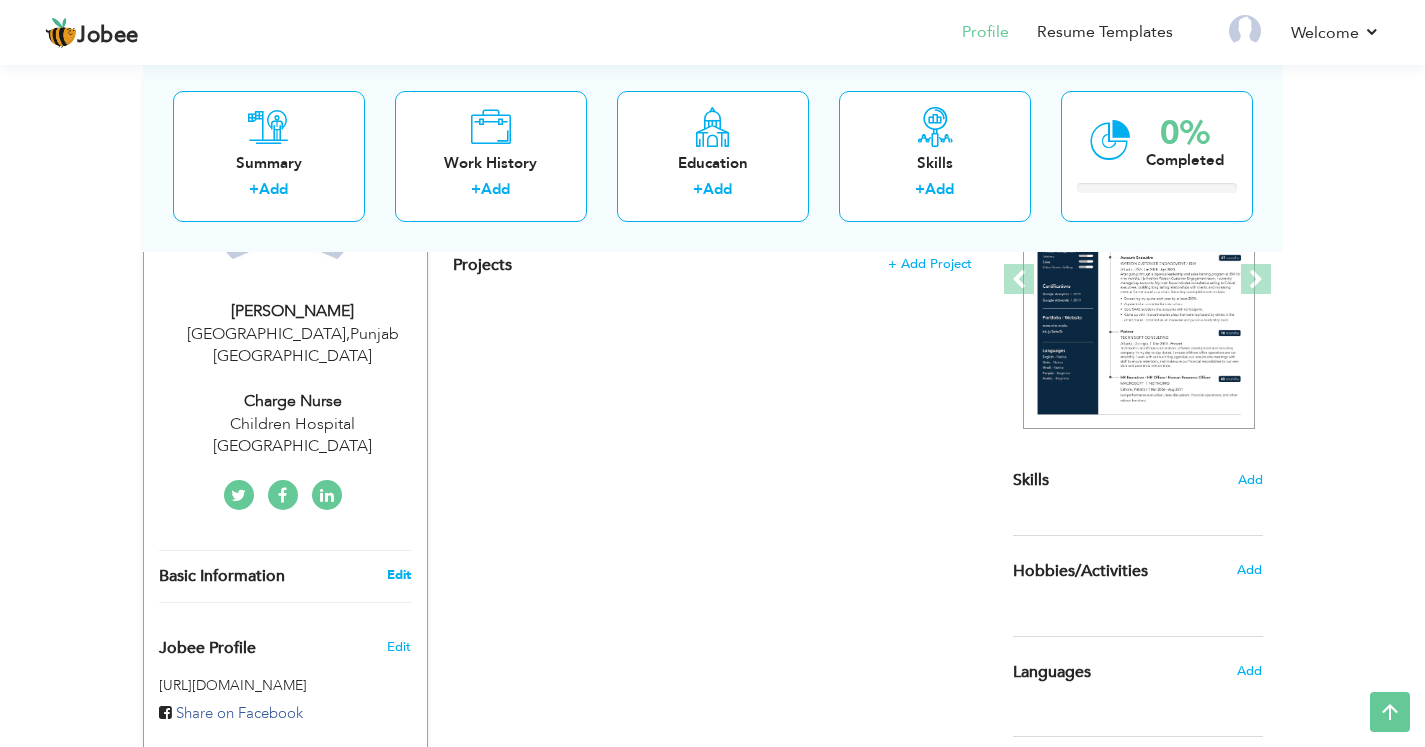 click on "Edit" at bounding box center [399, 575] 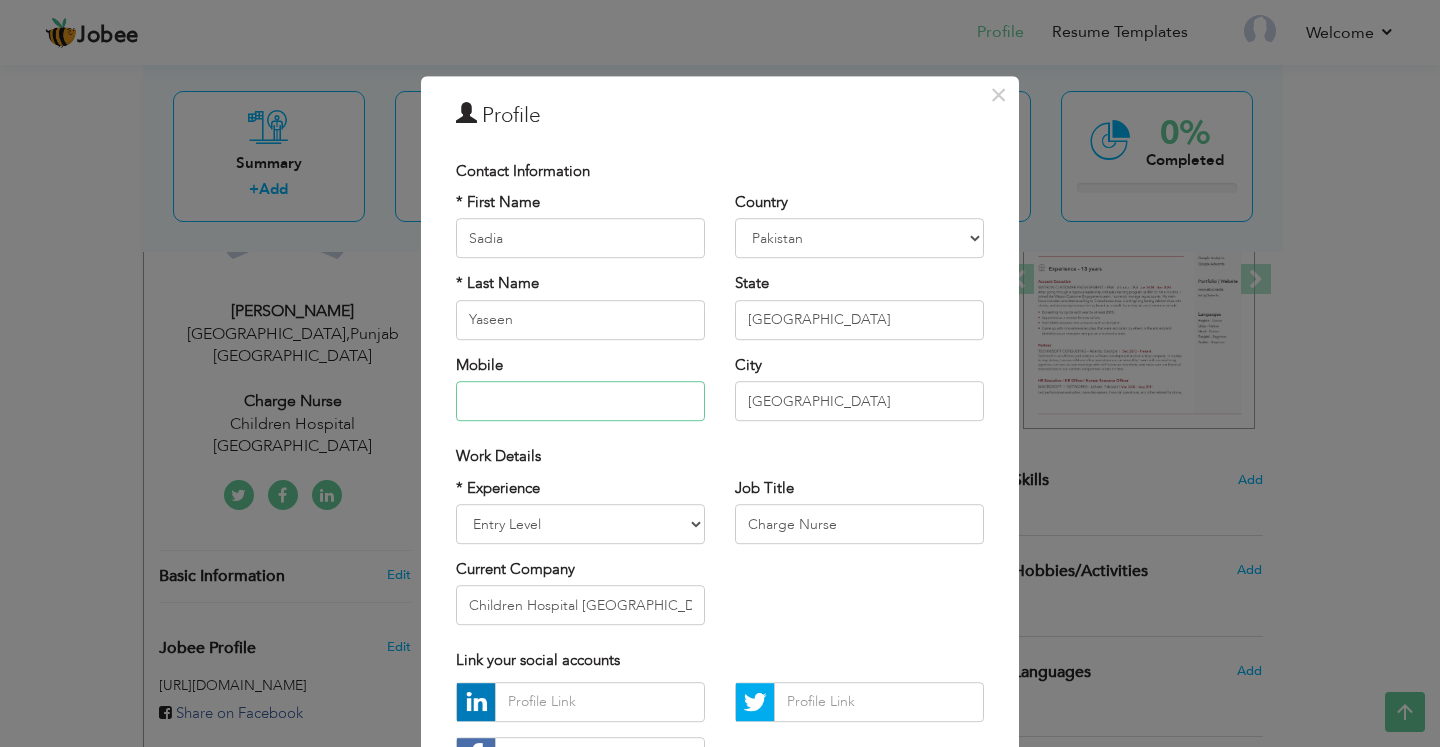 click at bounding box center (580, 401) 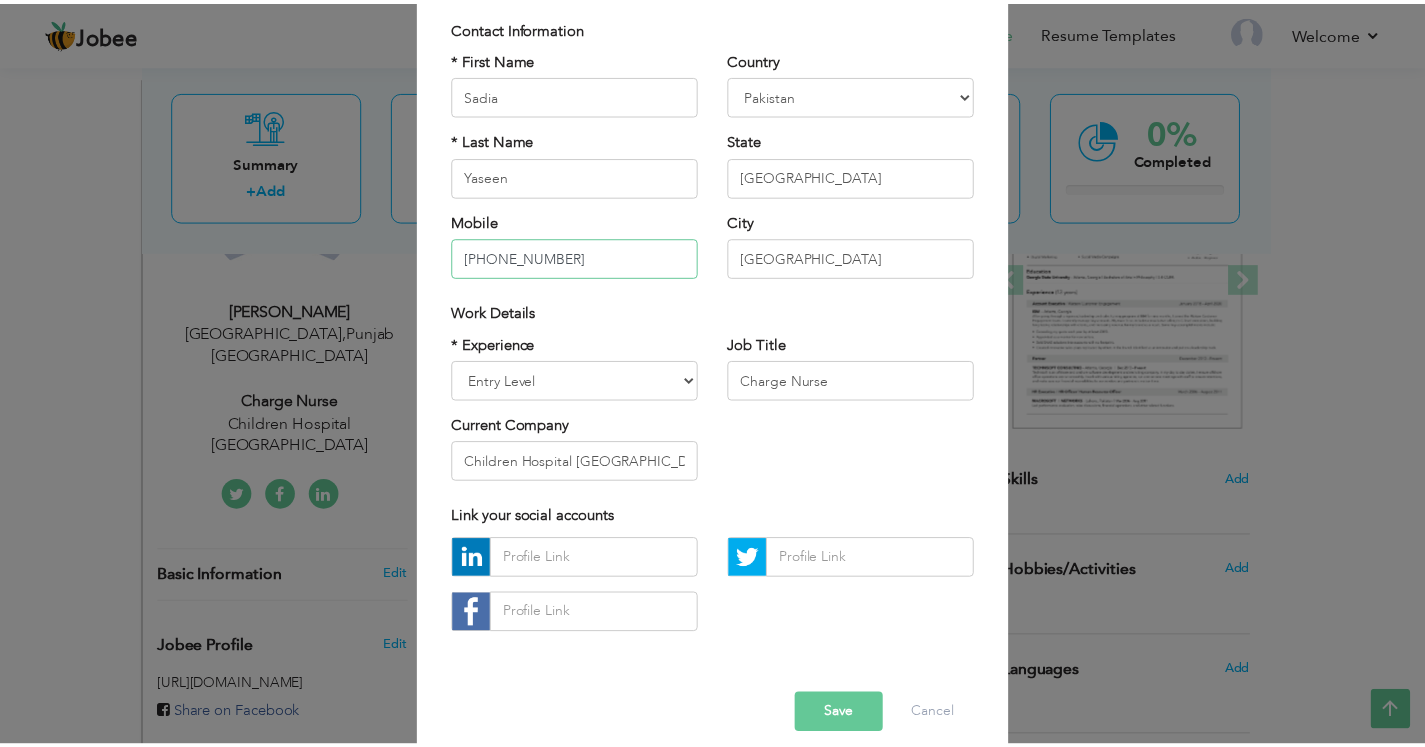 scroll, scrollTop: 166, scrollLeft: 0, axis: vertical 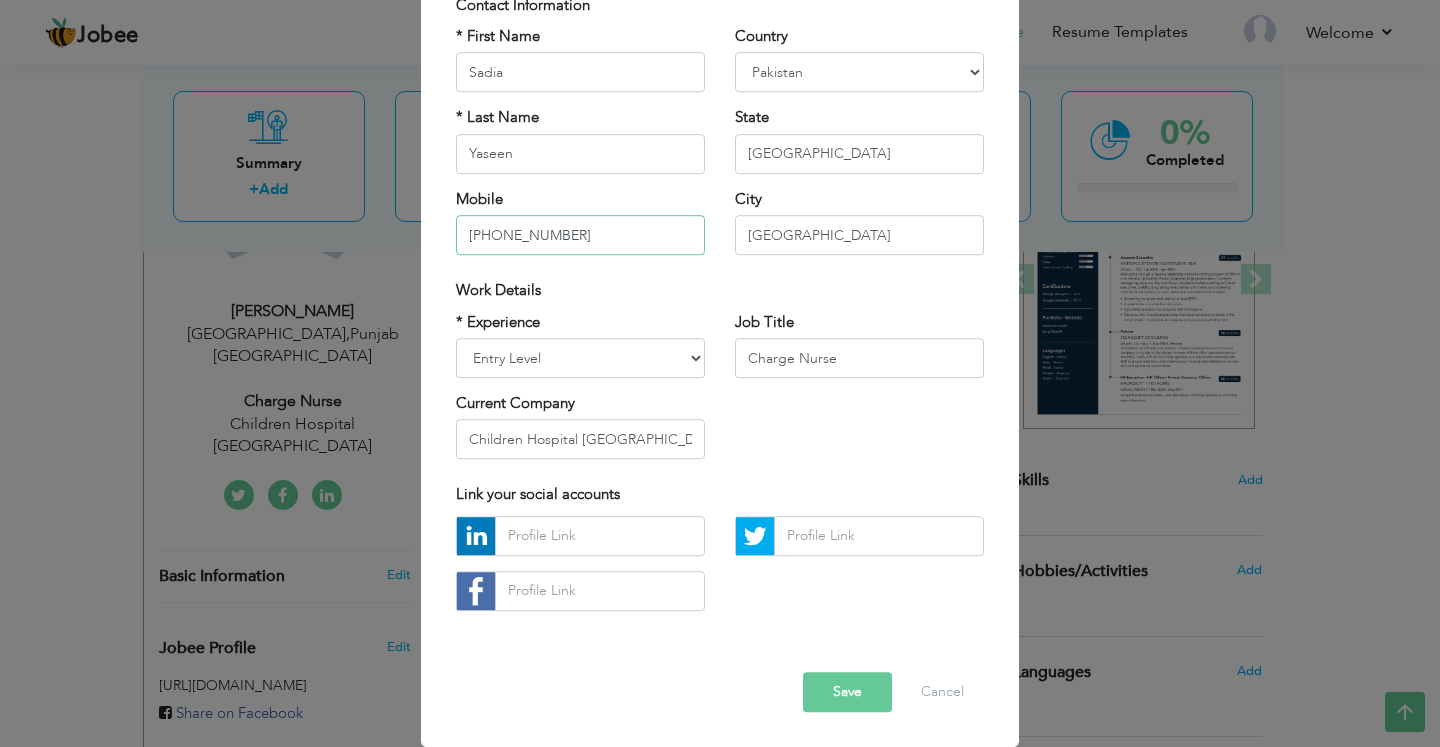 type on "[PHONE_NUMBER]" 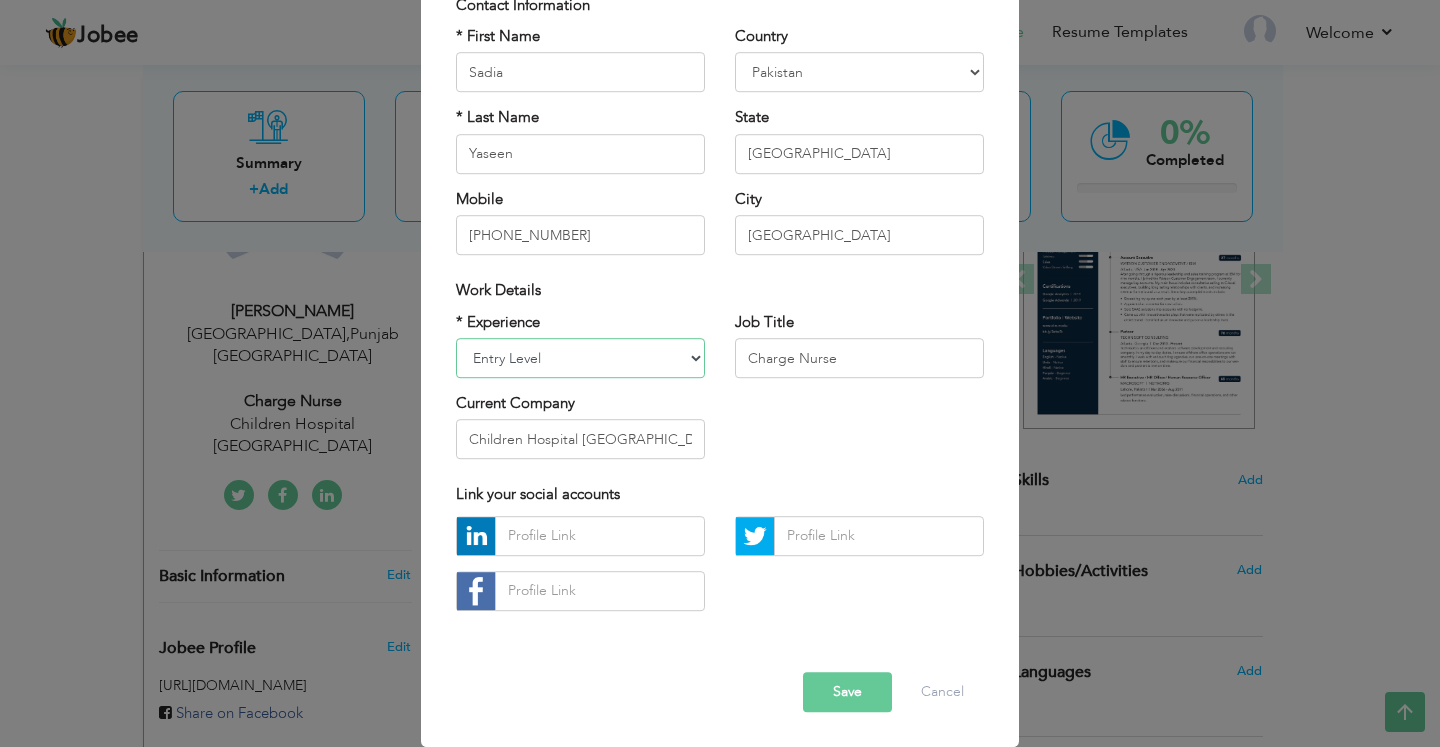 click on "Entry Level Less than 1 Year 1 Year 2 Years 3 Years 4 Years 5 Years 6 Years 7 Years 8 Years 9 Years 10 Years 11 Years 12 Years 13 Years 14 Years 15 Years 16 Years 17 Years 18 Years 19 Years 20 Years 21 Years 22 Years 23 Years 24 Years 25 Years 26 Years 27 Years 28 Years 29 Years 30 Years 31 Years 32 Years 33 Years 34 Years 35 Years More than 35 Years" at bounding box center (580, 358) 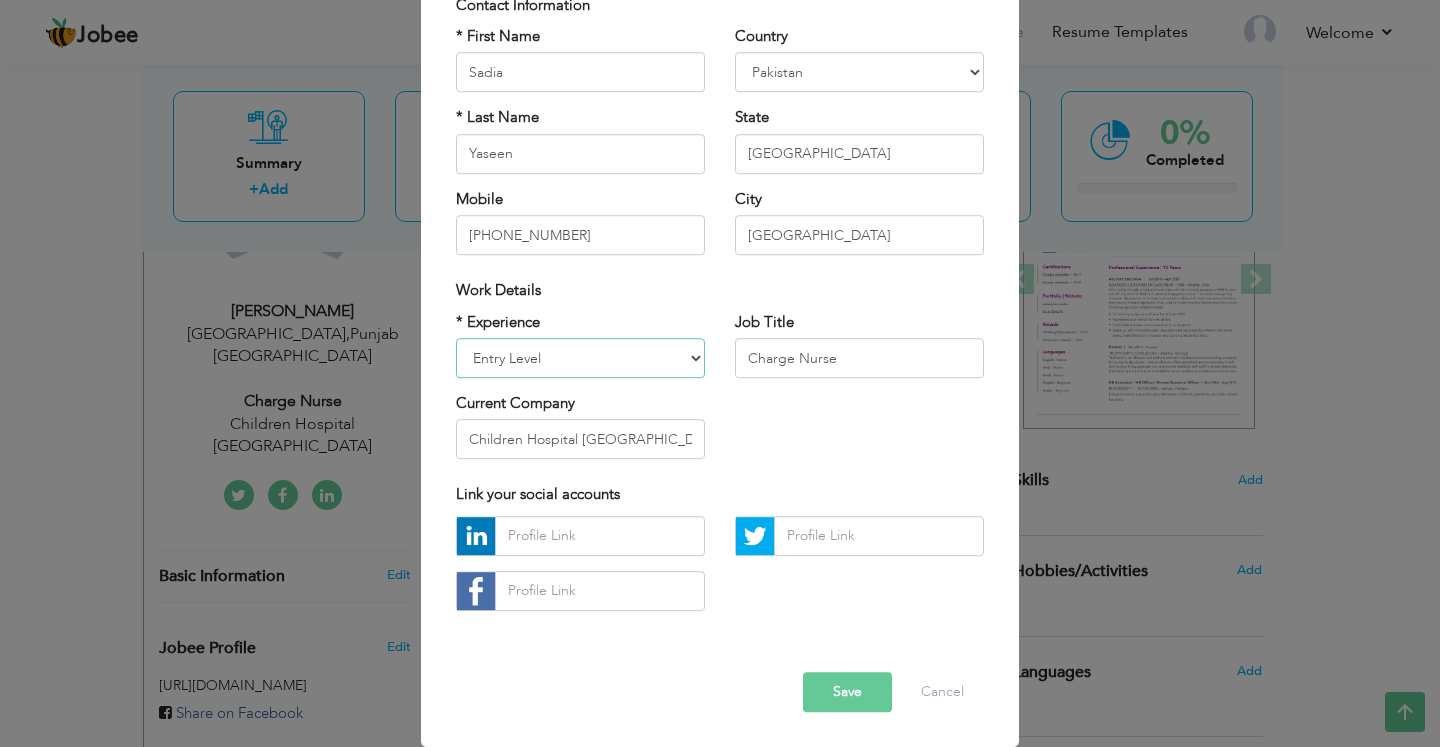select on "number:6" 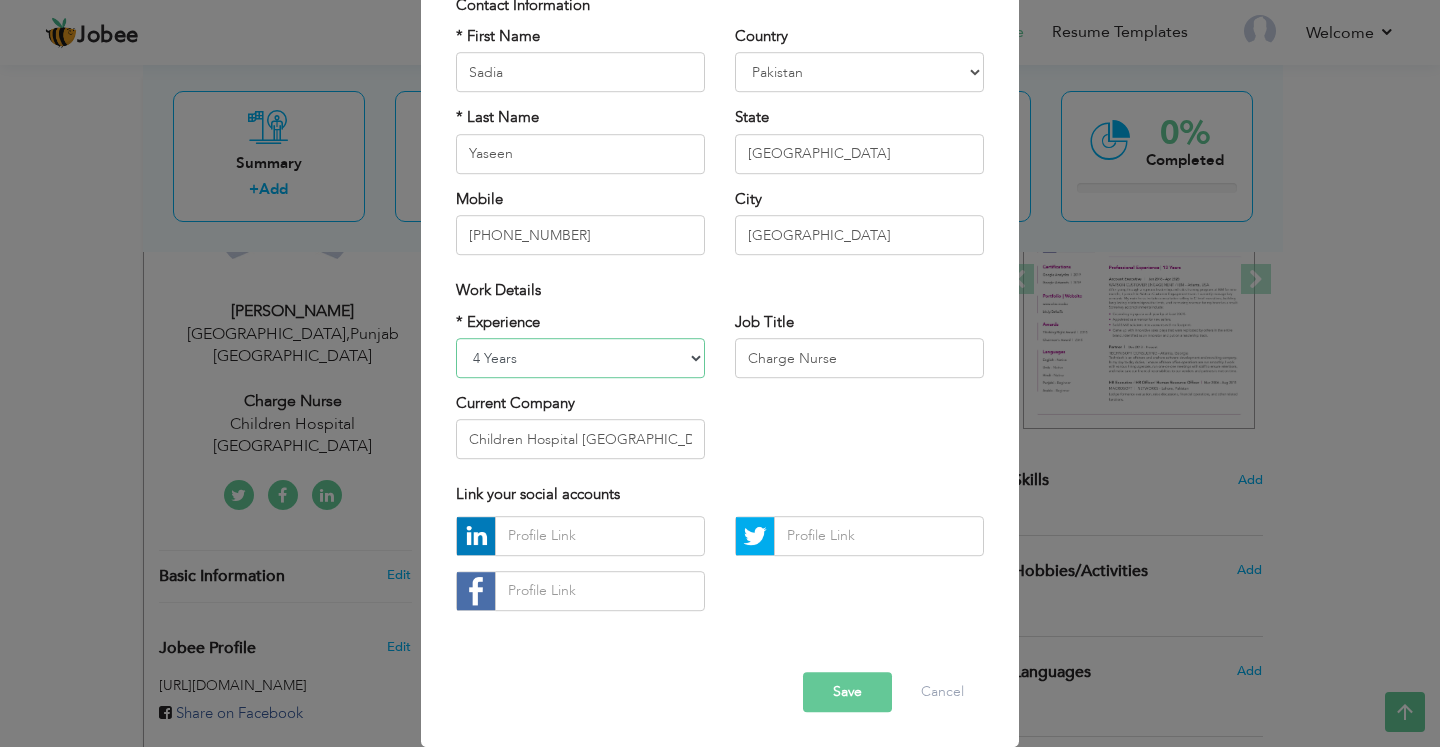 click on "Entry Level Less than 1 Year 1 Year 2 Years 3 Years 4 Years 5 Years 6 Years 7 Years 8 Years 9 Years 10 Years 11 Years 12 Years 13 Years 14 Years 15 Years 16 Years 17 Years 18 Years 19 Years 20 Years 21 Years 22 Years 23 Years 24 Years 25 Years 26 Years 27 Years 28 Years 29 Years 30 Years 31 Years 32 Years 33 Years 34 Years 35 Years More than 35 Years" at bounding box center (580, 358) 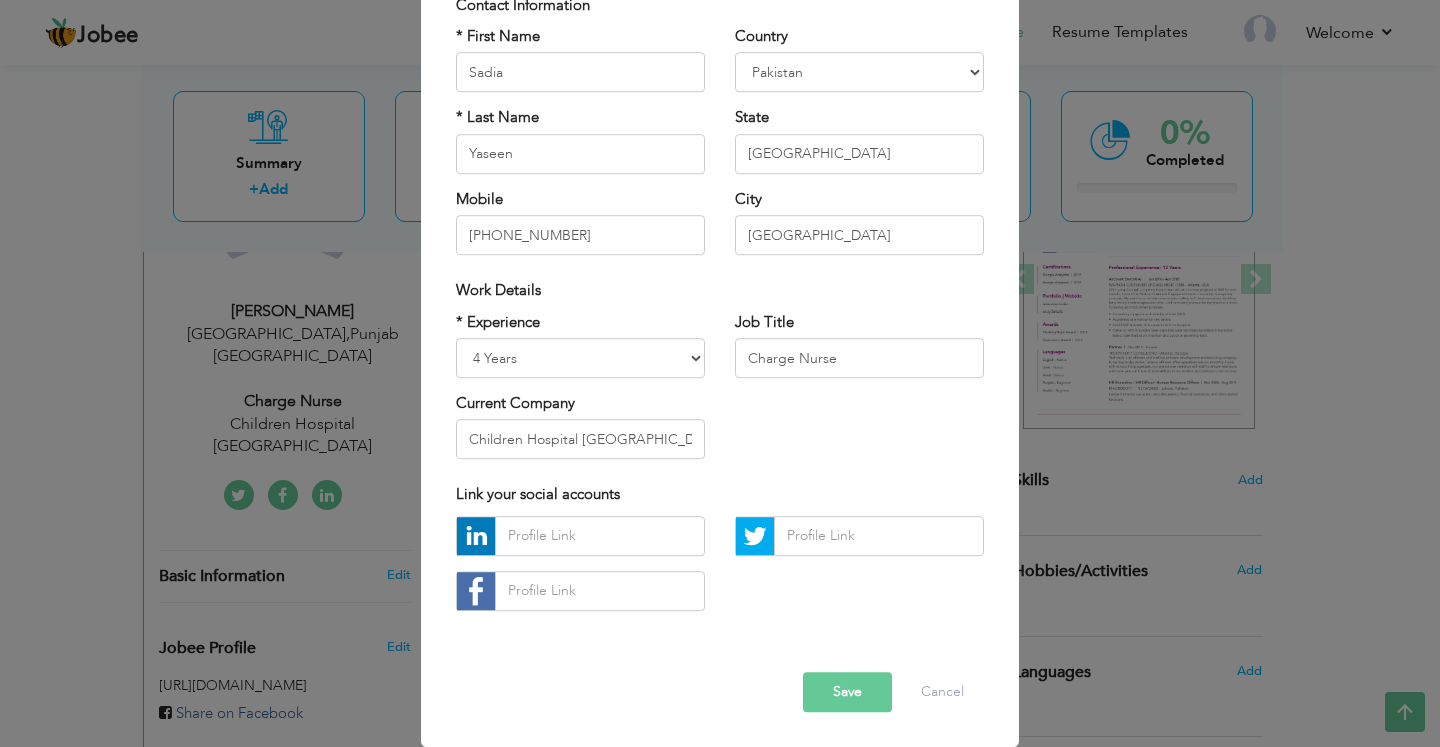 click on "Save" at bounding box center (847, 692) 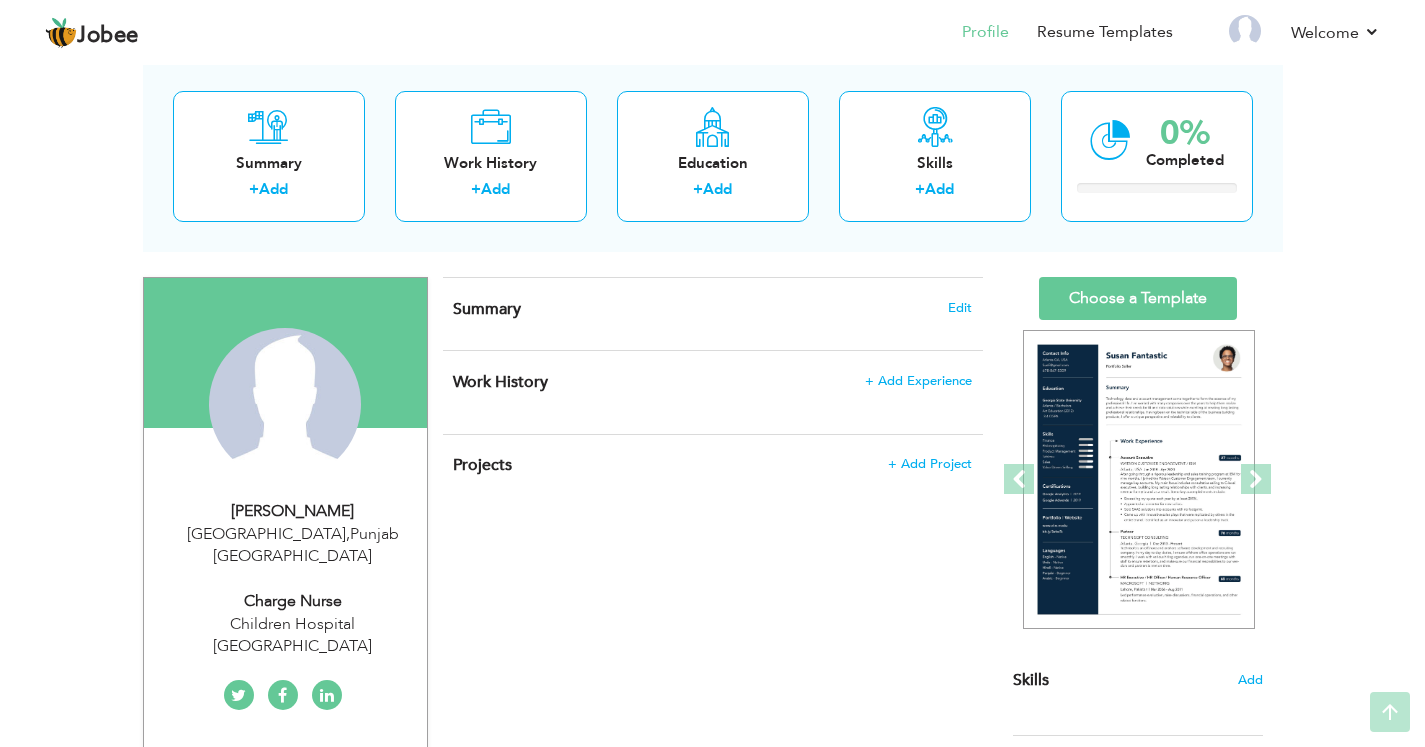 scroll, scrollTop: 0, scrollLeft: 0, axis: both 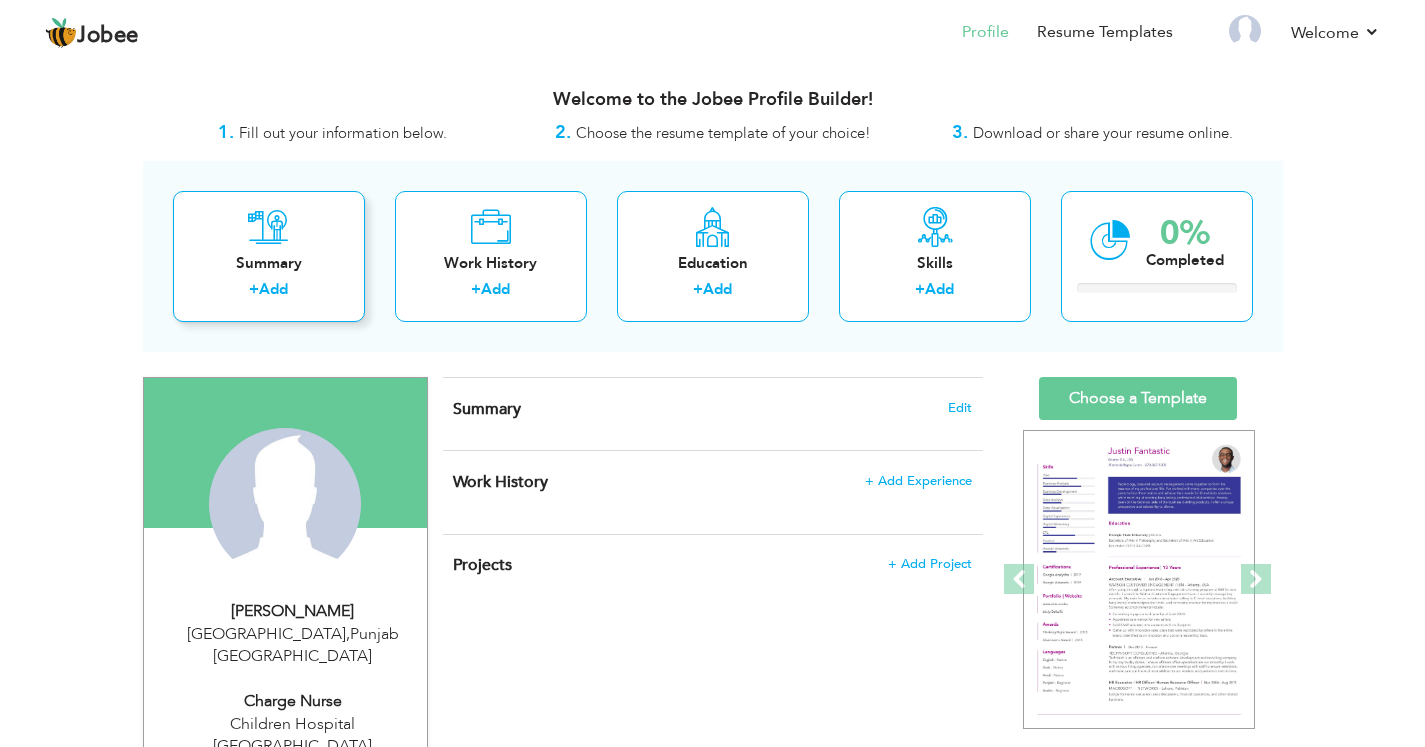 click on "Add" at bounding box center [273, 289] 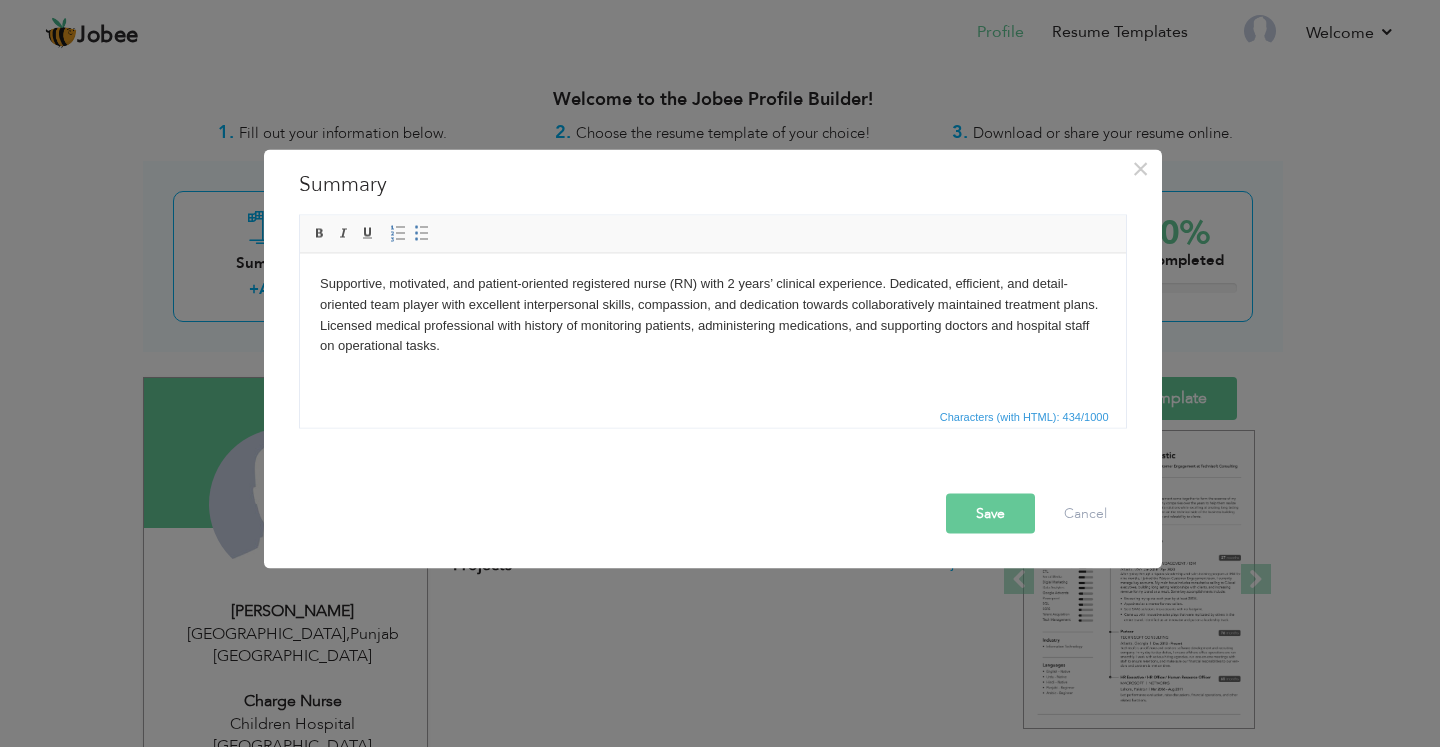 click on "Supportive, motivated, and patient-oriented registered nurse (RN) with 2 years’ clinical experience. Dedicated, efficient, and detail-oriented team player with excellent interpersonal skills, compassion, and dedication towards collaboratively maintained treatment plans. Licensed medical professional with history of monitoring patients, administering medications, and supporting doctors and hospital staff on operational tasks." at bounding box center (712, 314) 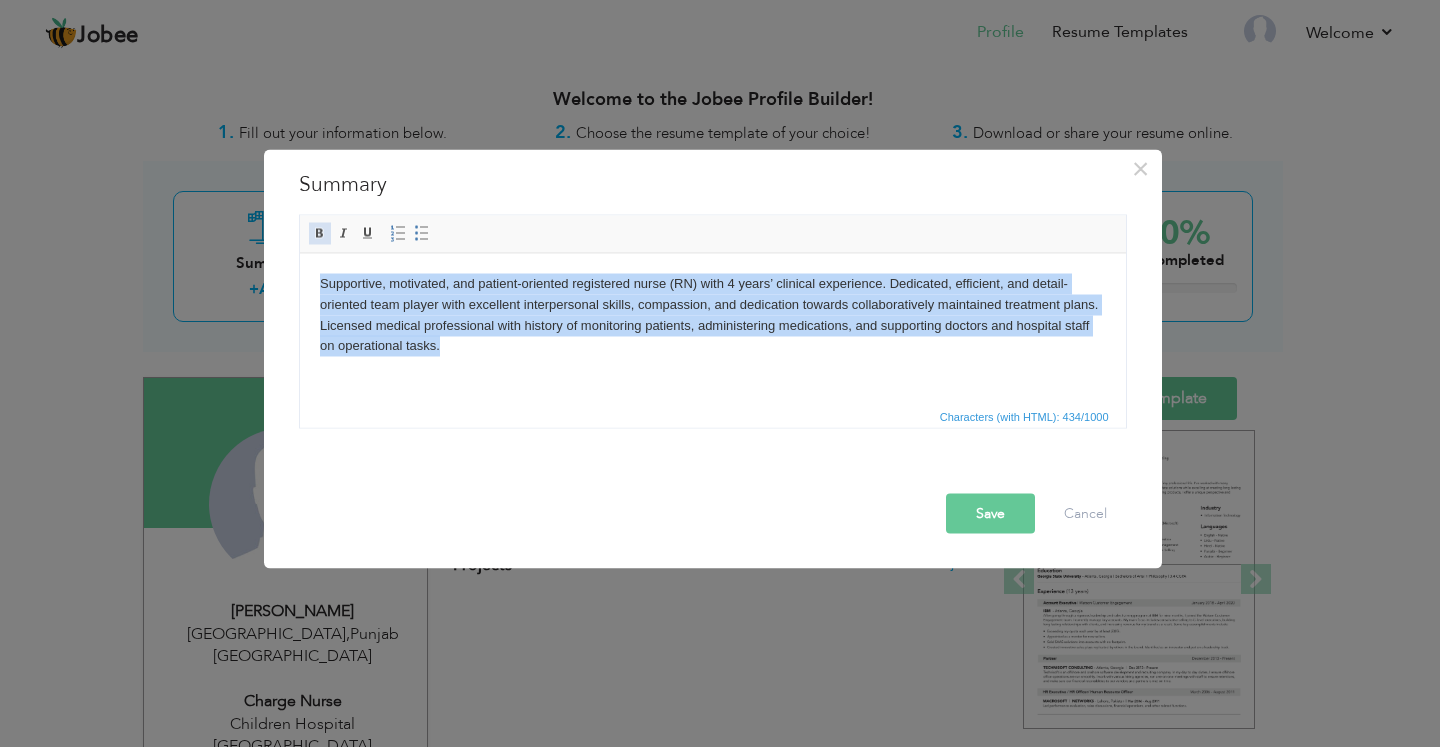 click at bounding box center (320, 233) 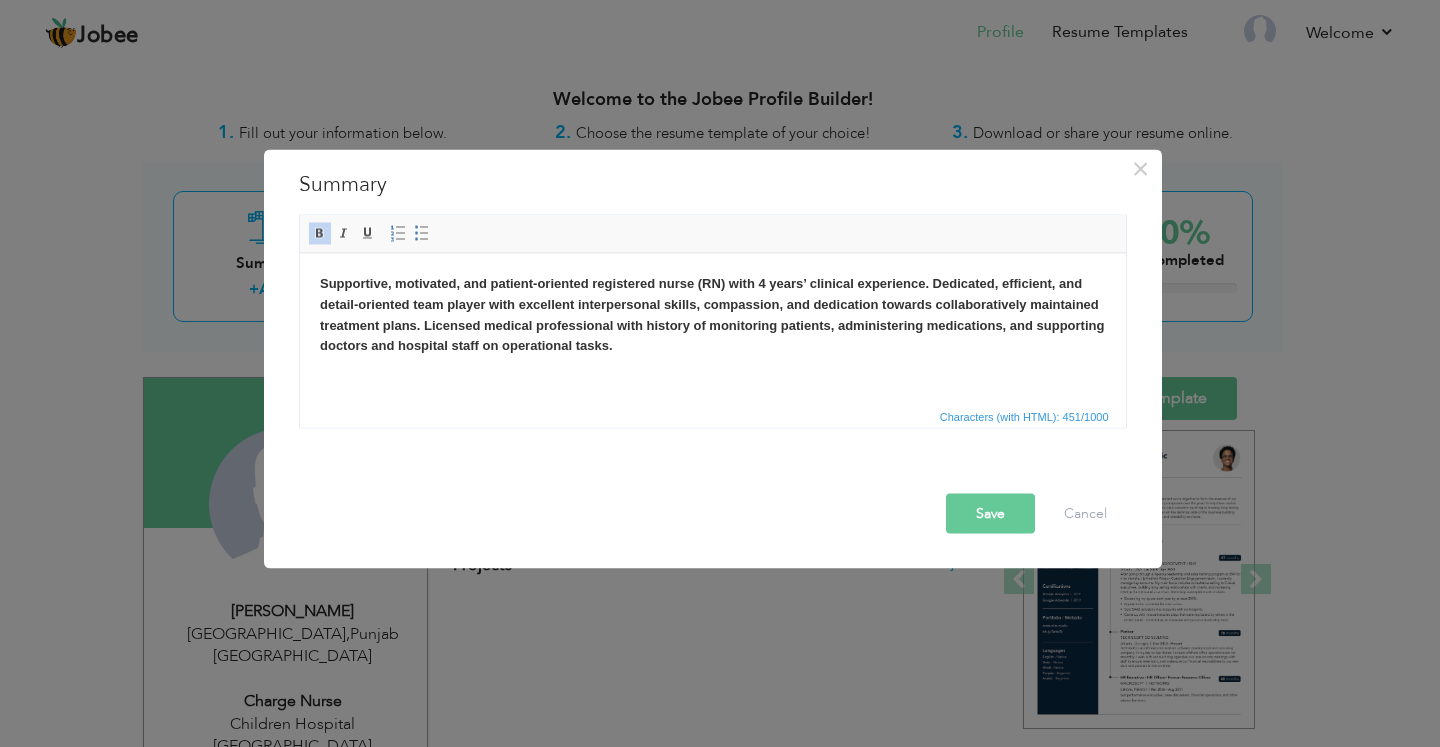 click on "Save" at bounding box center [990, 513] 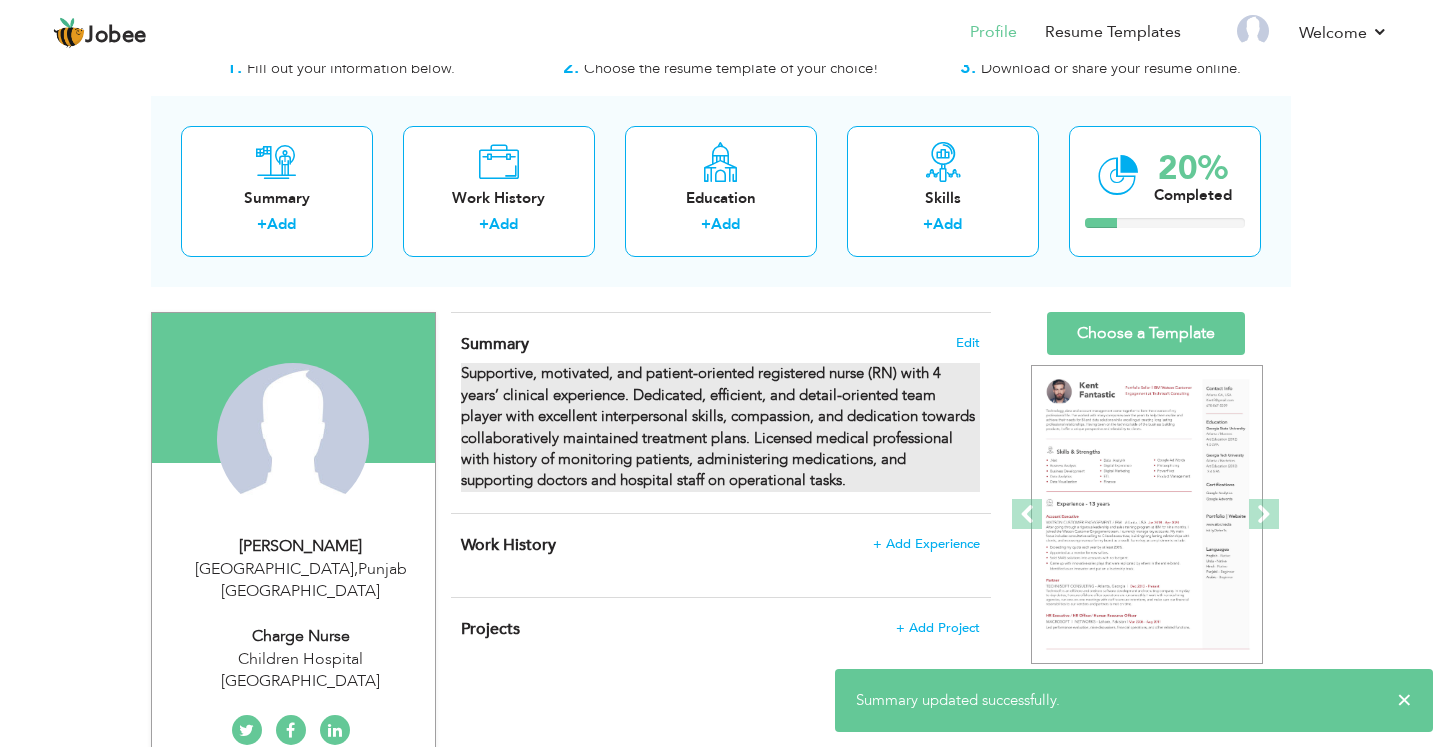 scroll, scrollTop: 100, scrollLeft: 0, axis: vertical 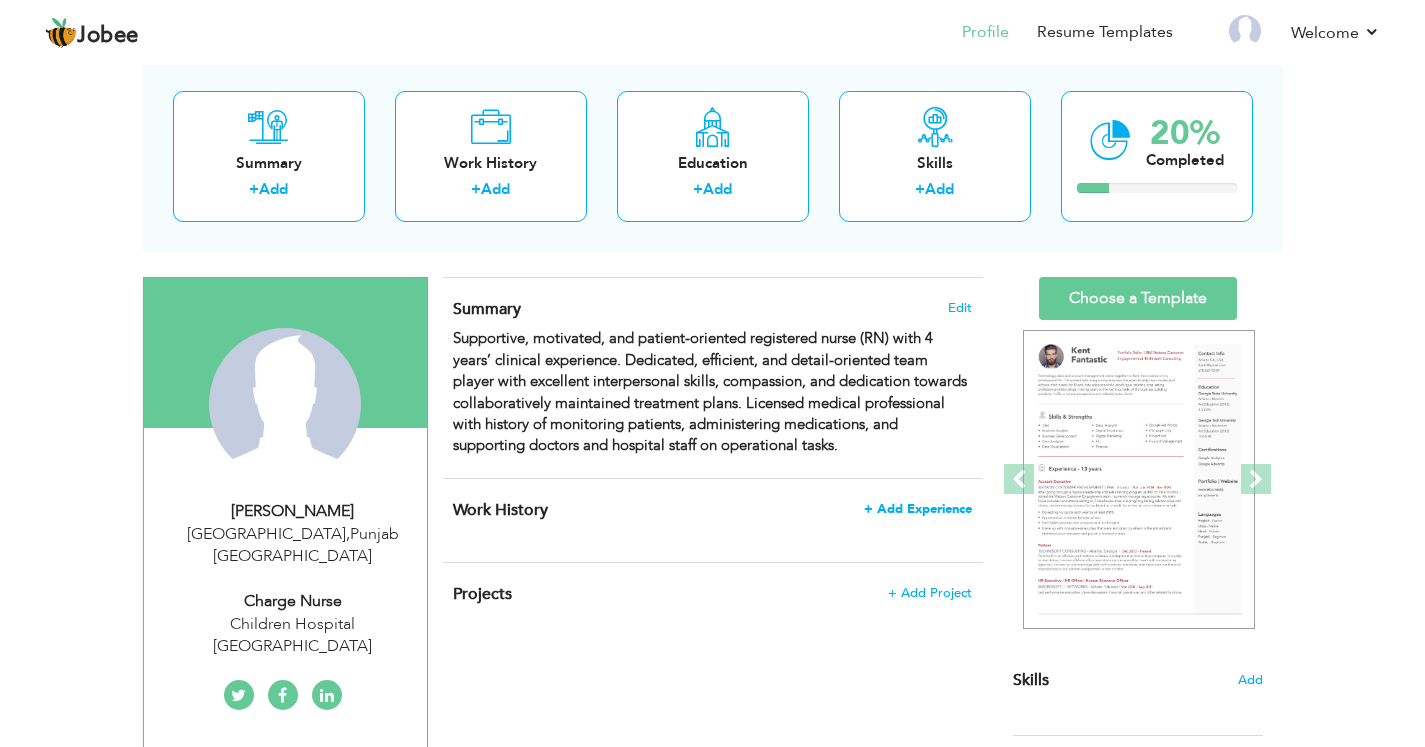 click on "+ Add Experience" at bounding box center [918, 509] 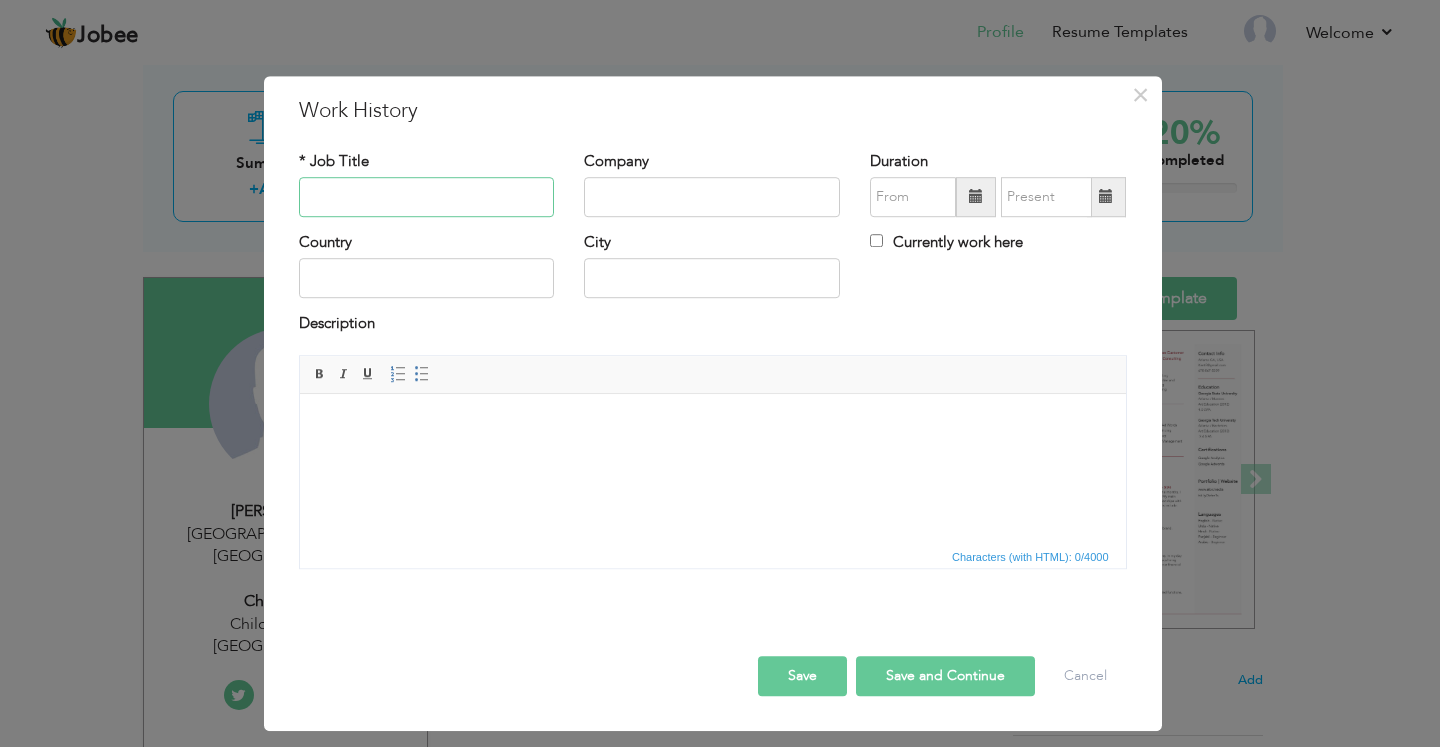 click at bounding box center [427, 197] 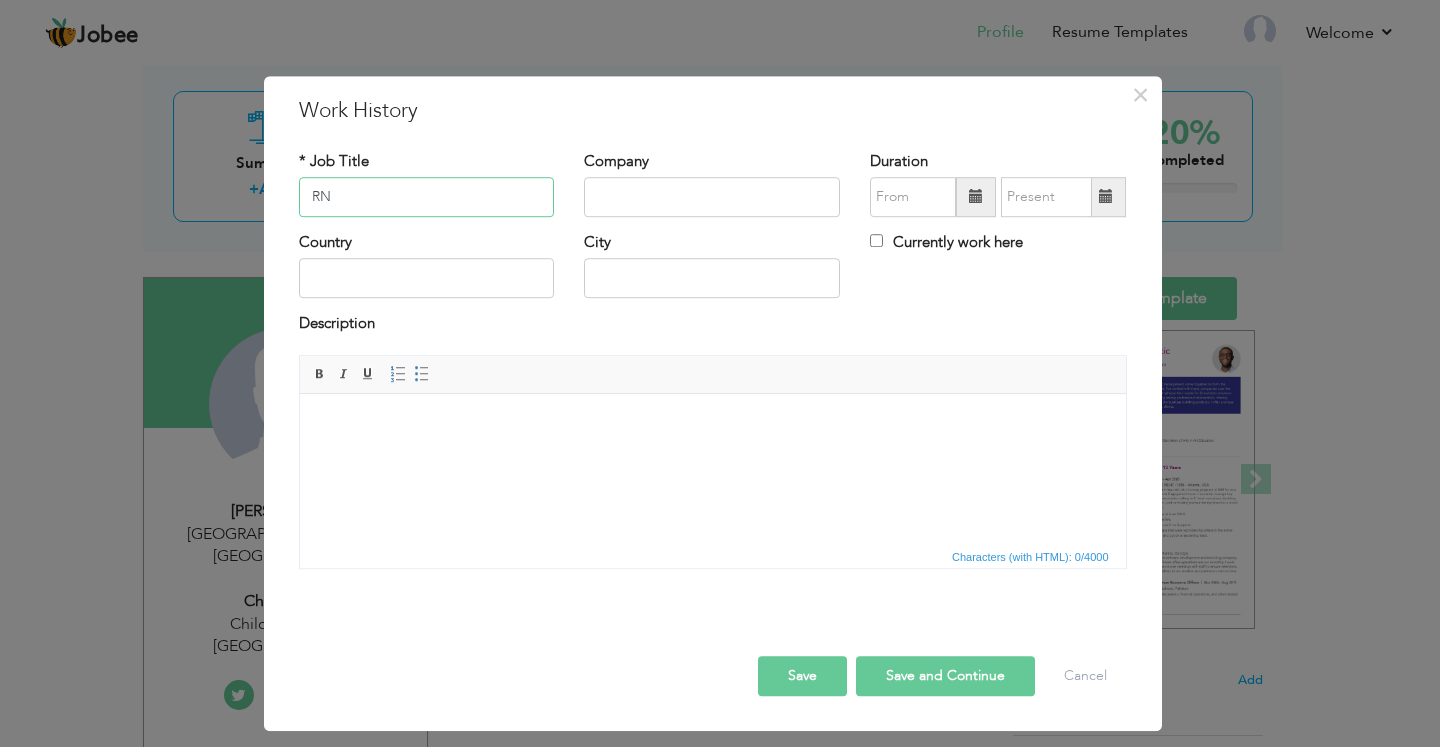 type on "R" 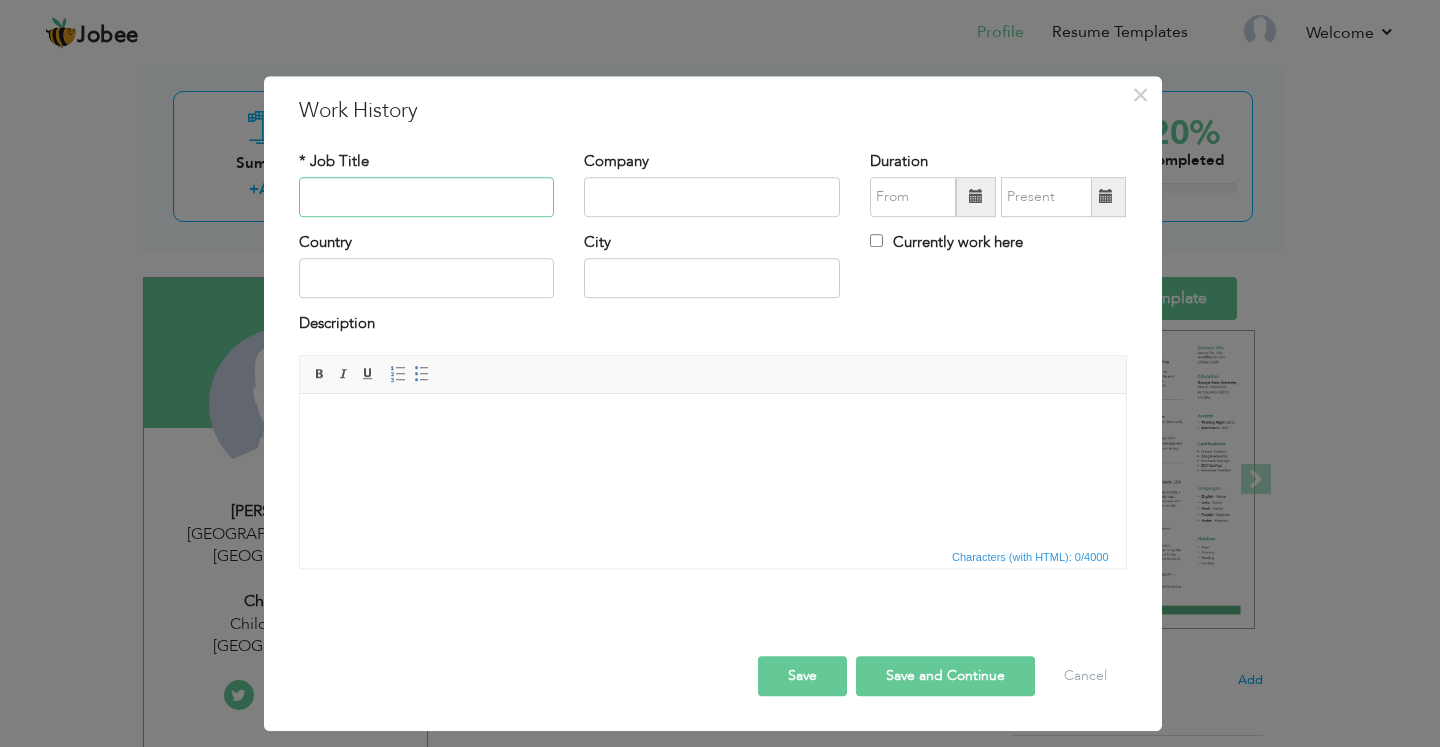 paste on "registered nurse" 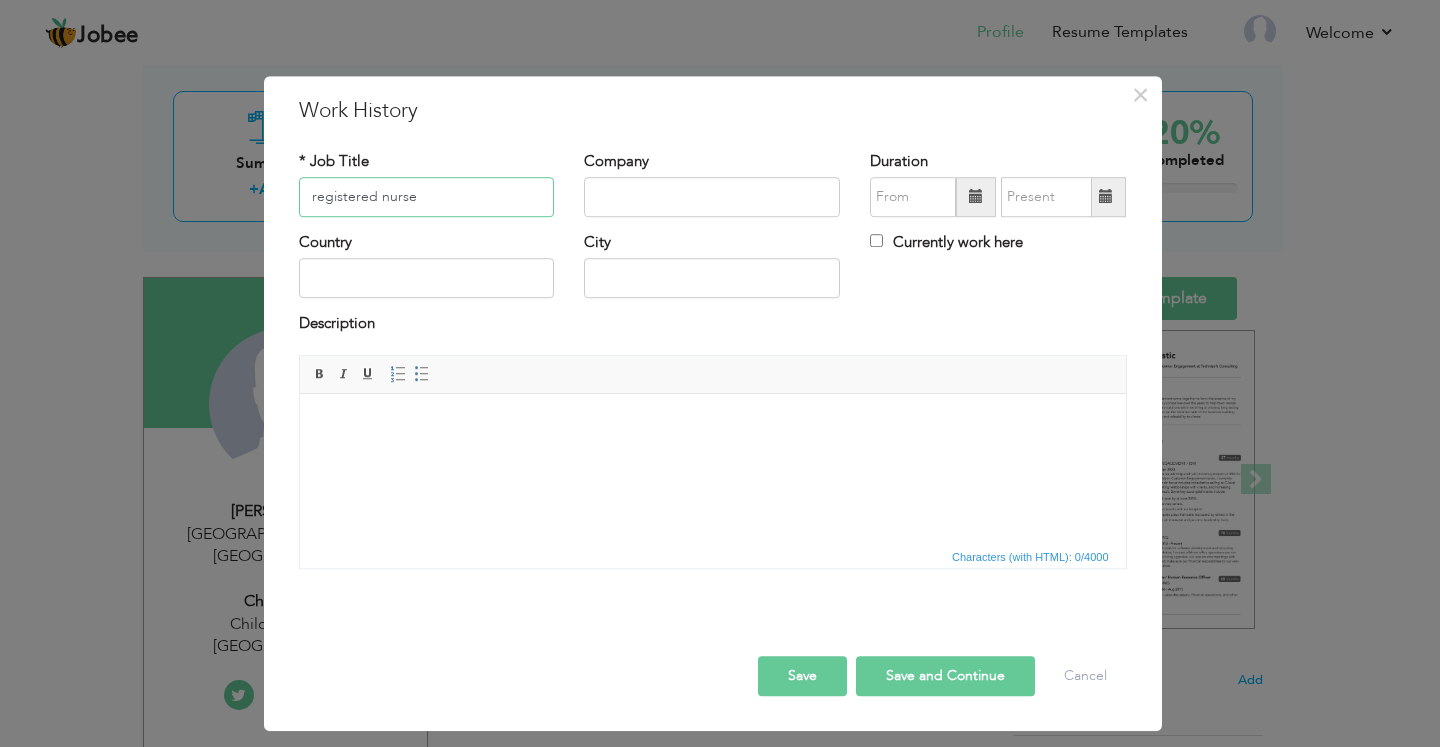 click on "registered nurse" at bounding box center [427, 197] 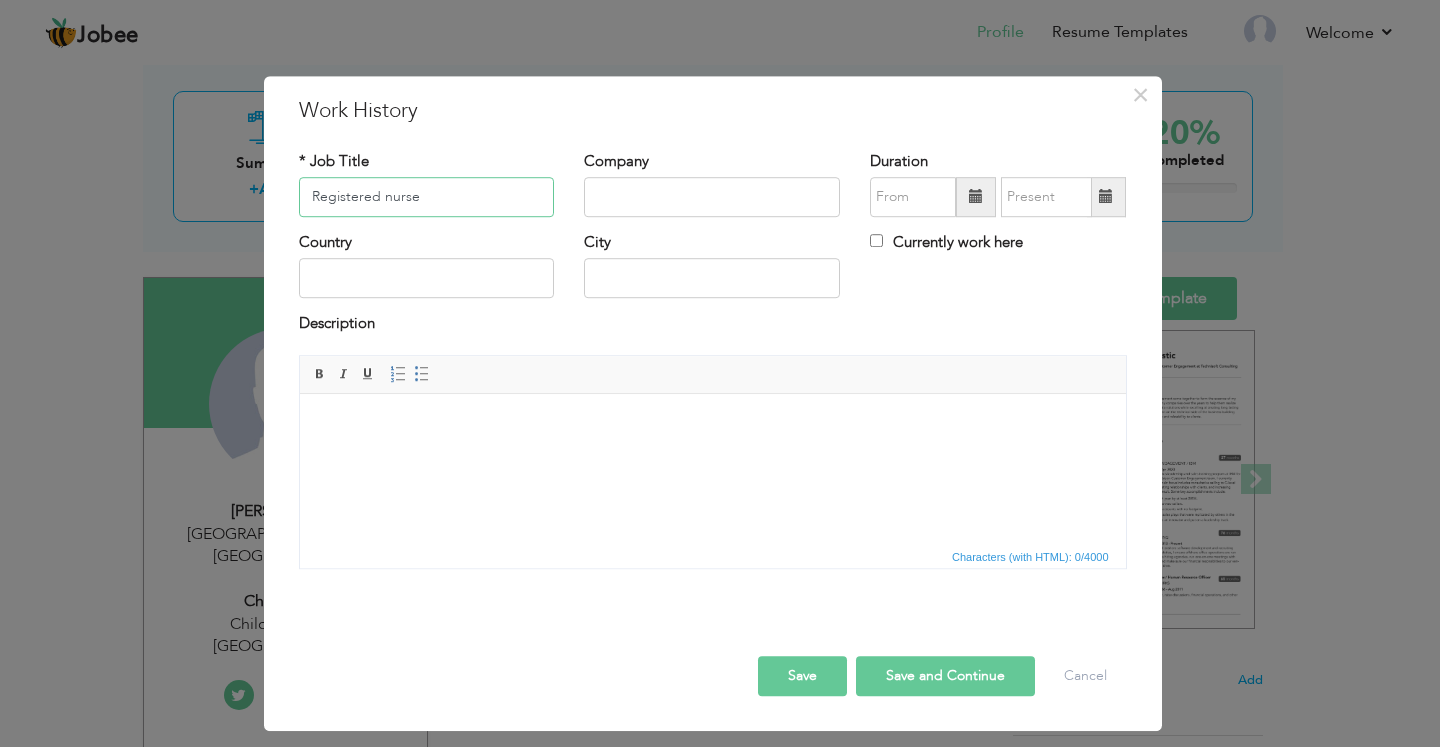 click on "Registered nurse" at bounding box center [427, 197] 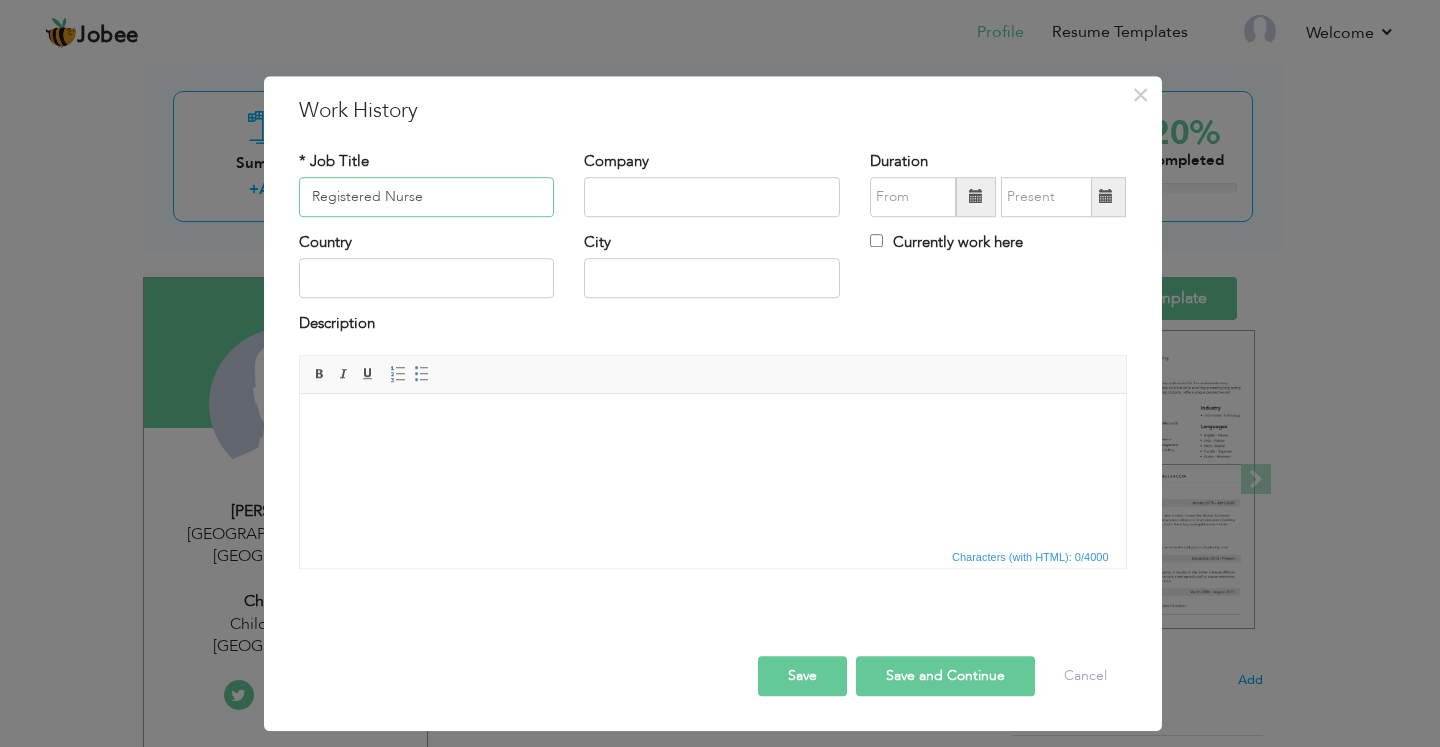 type on "Registered Nurse" 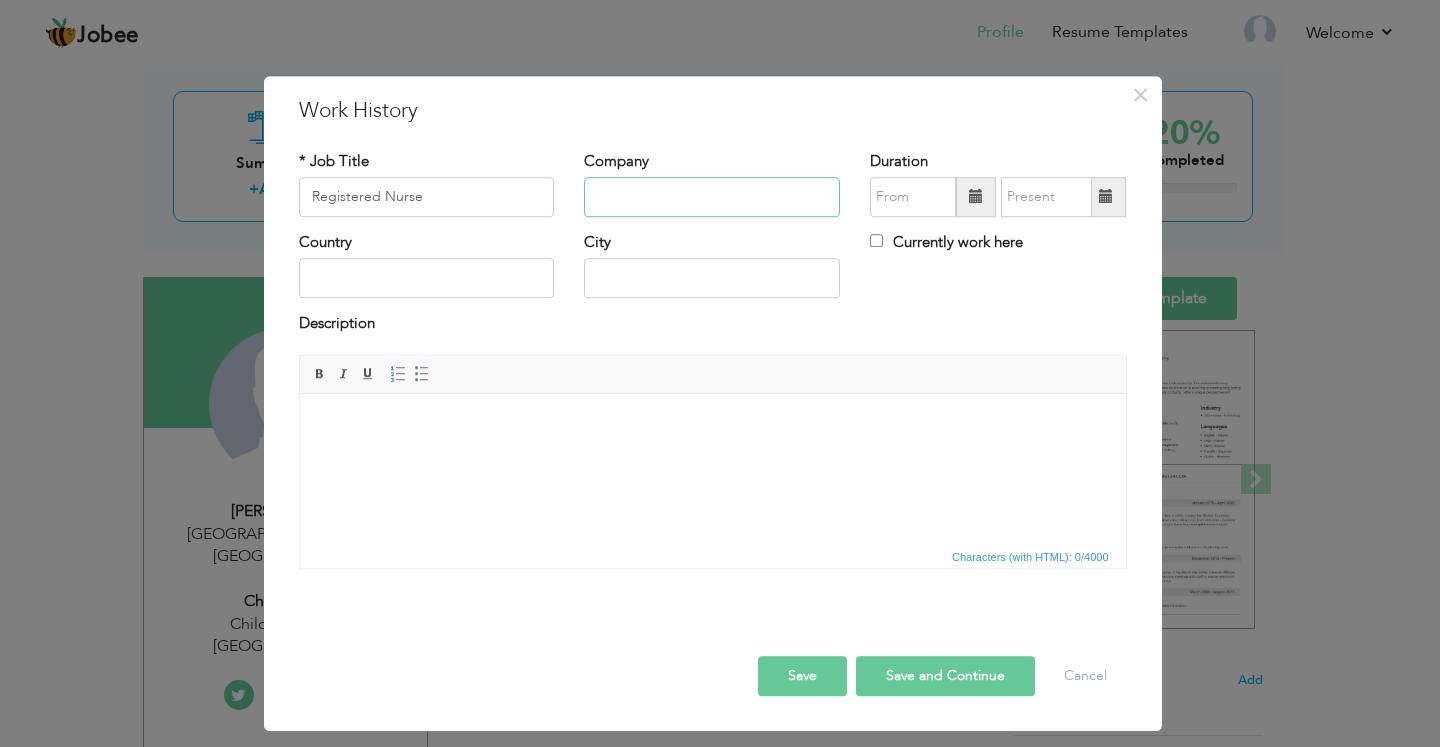 click at bounding box center [712, 197] 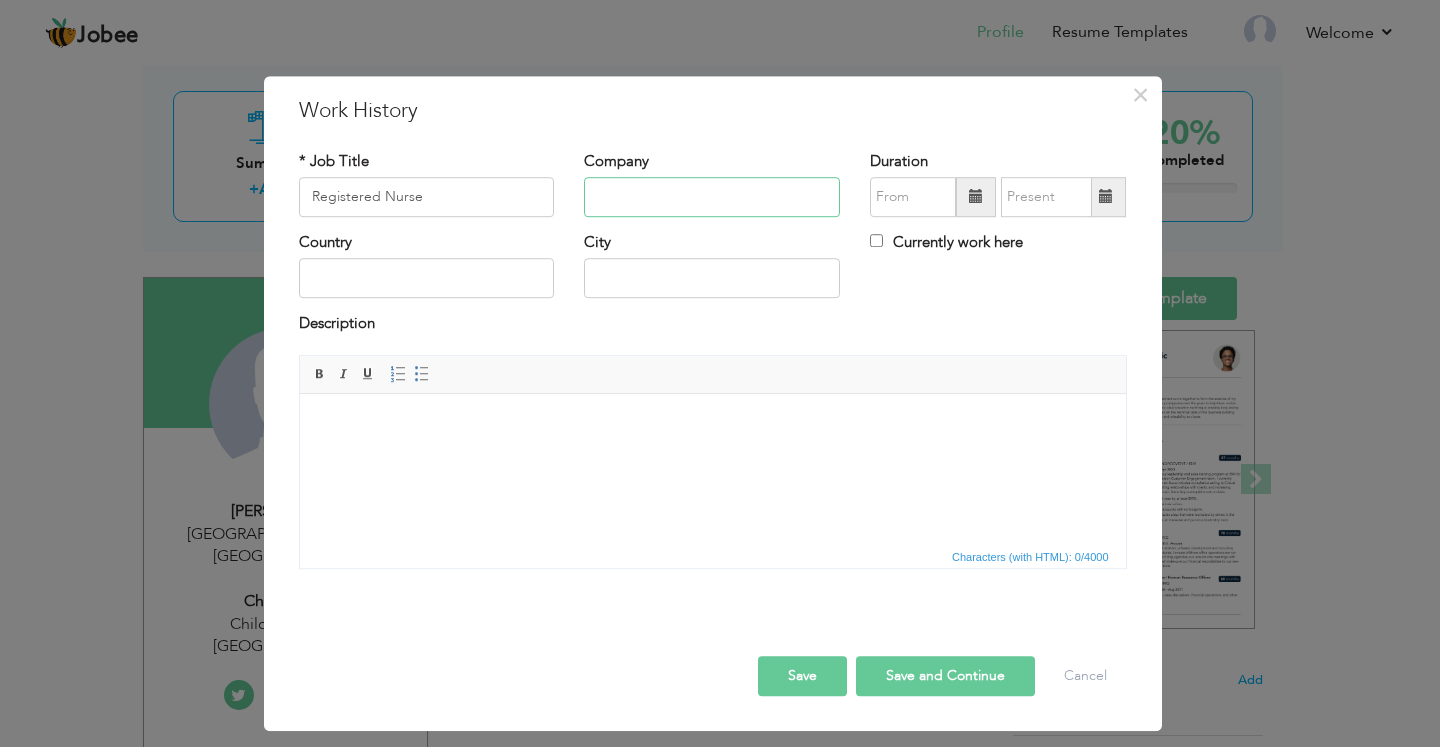 paste on "Recep Tayyip Erdogan Hospital (RTEH), Muzaffargarh" 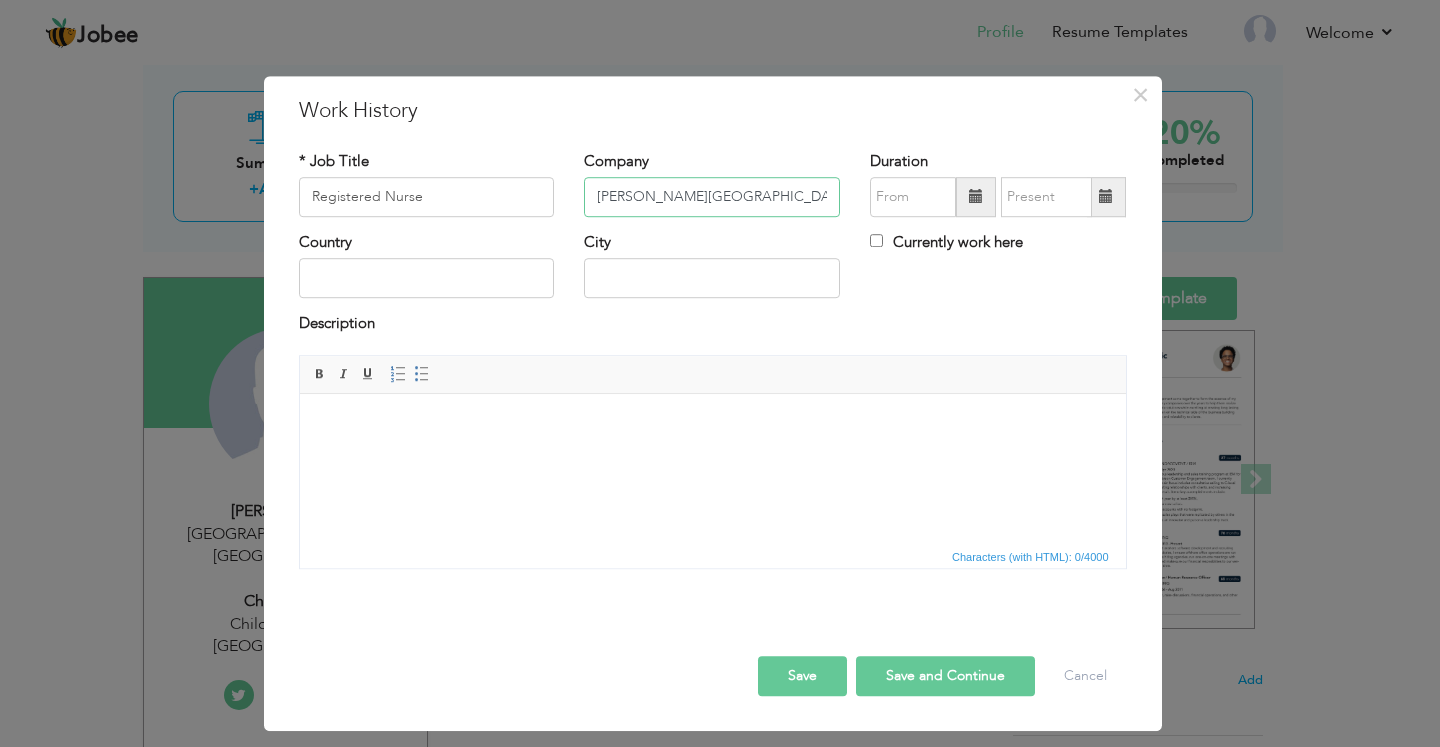 scroll, scrollTop: 0, scrollLeft: 98, axis: horizontal 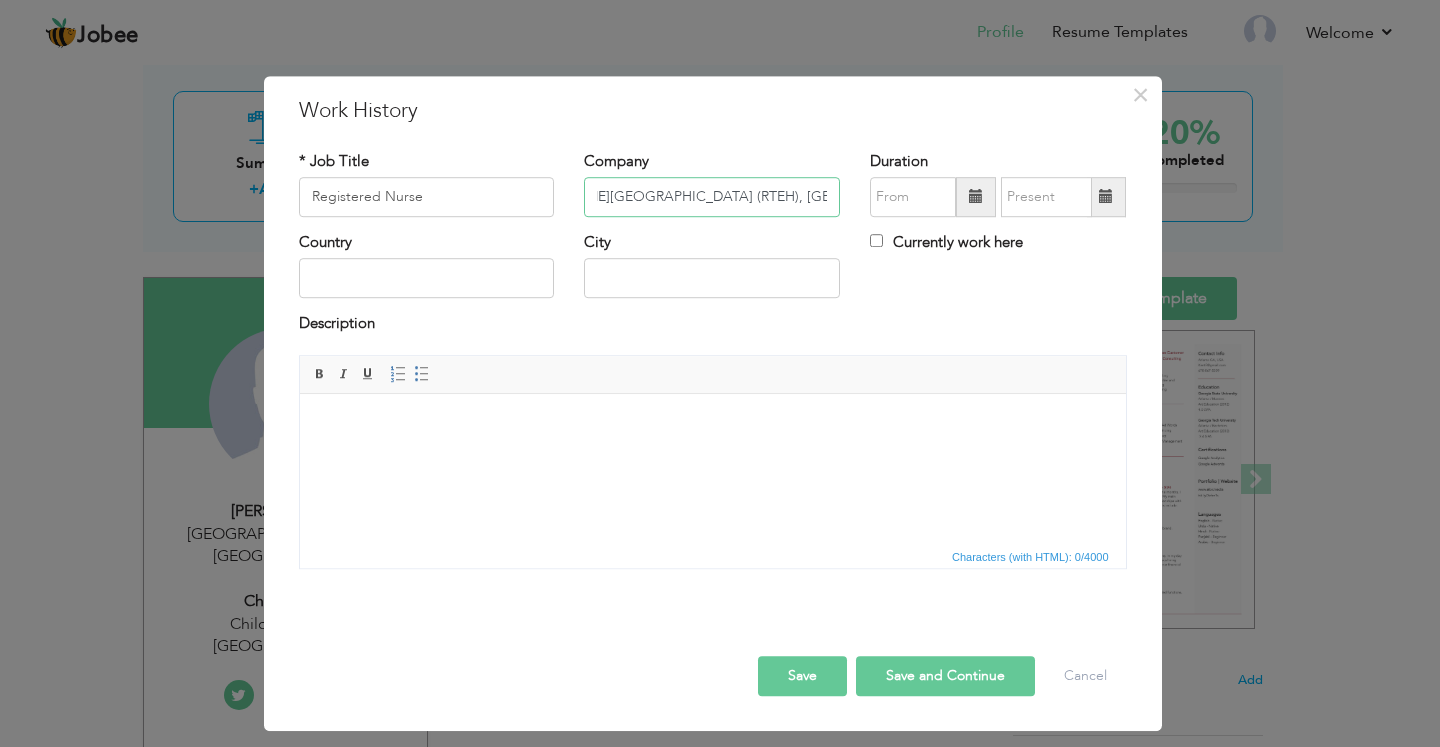 type on "Recep Tayyip Erdogan Hospital (RTEH), Muzaffargarh" 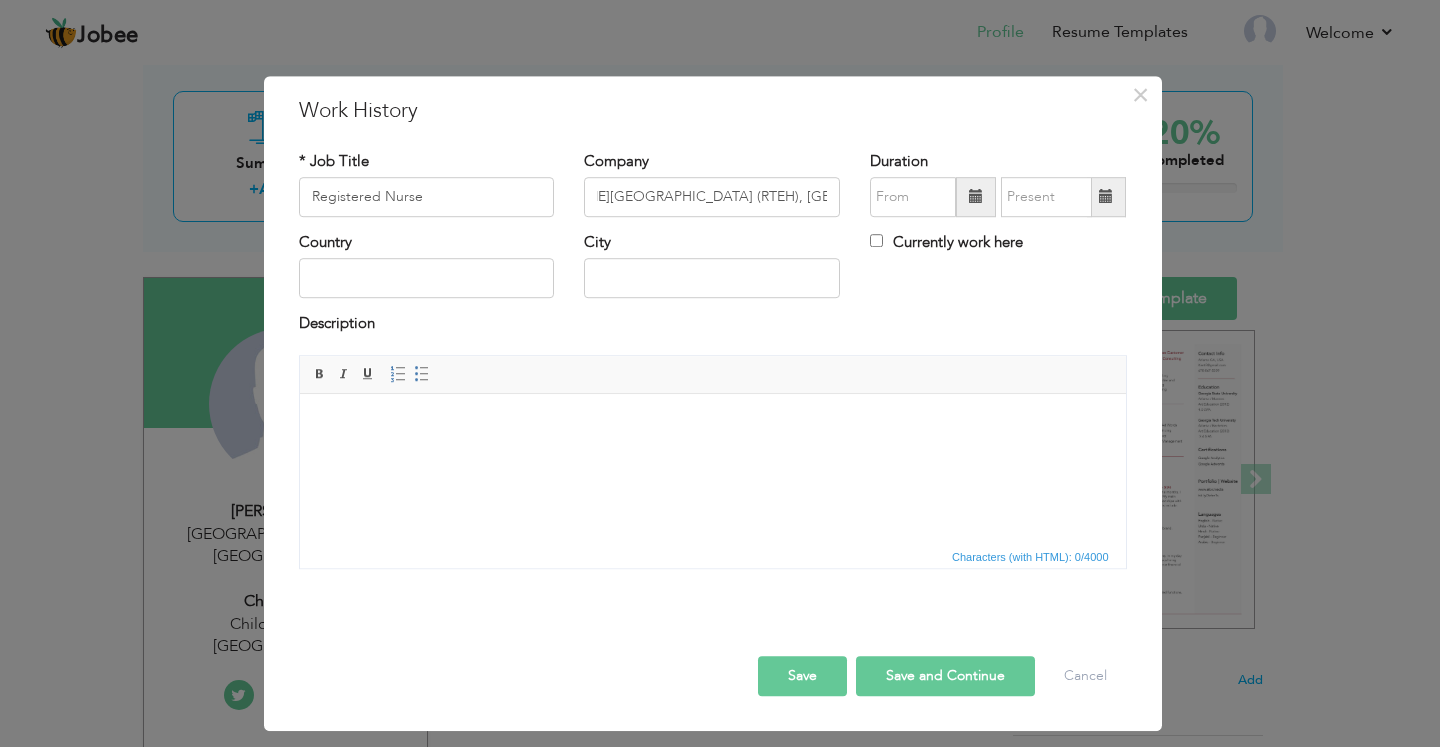 click at bounding box center (976, 197) 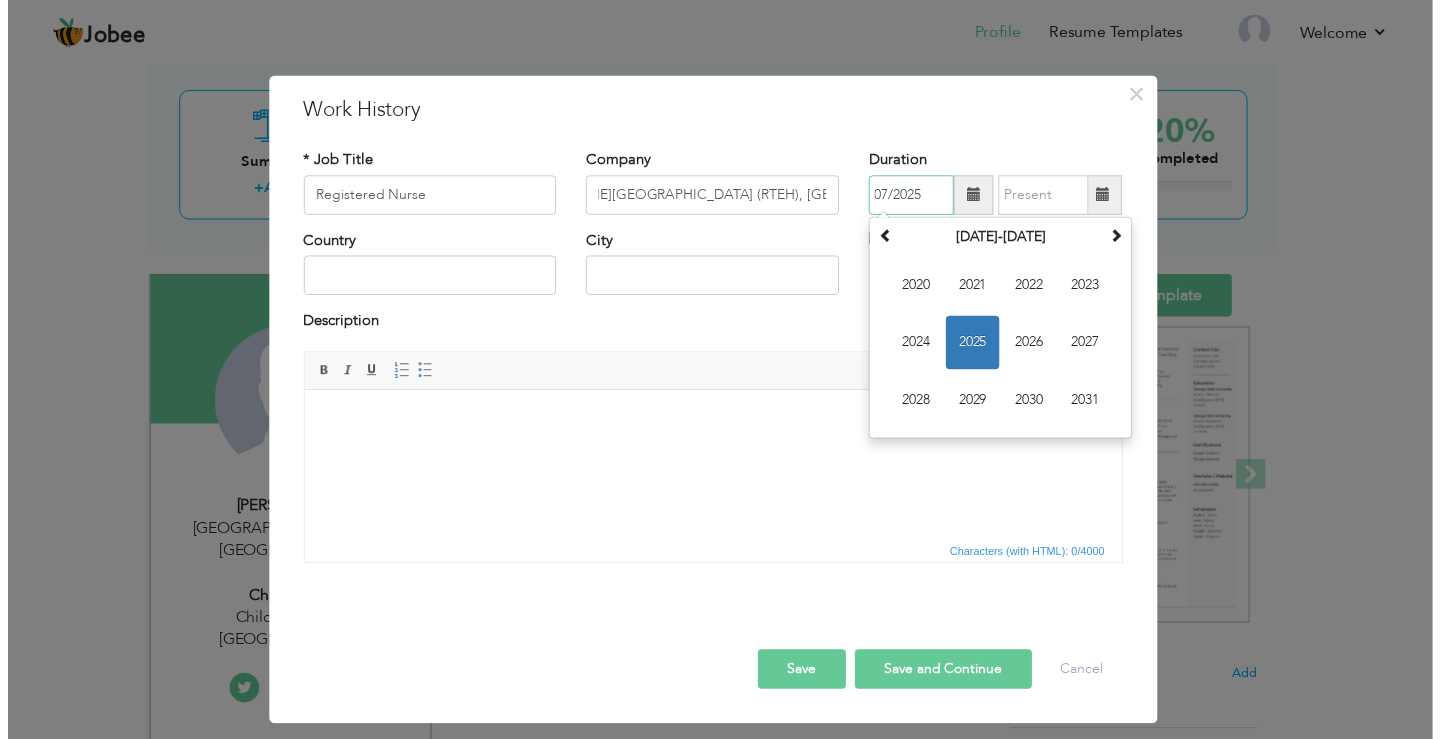 scroll, scrollTop: 0, scrollLeft: 0, axis: both 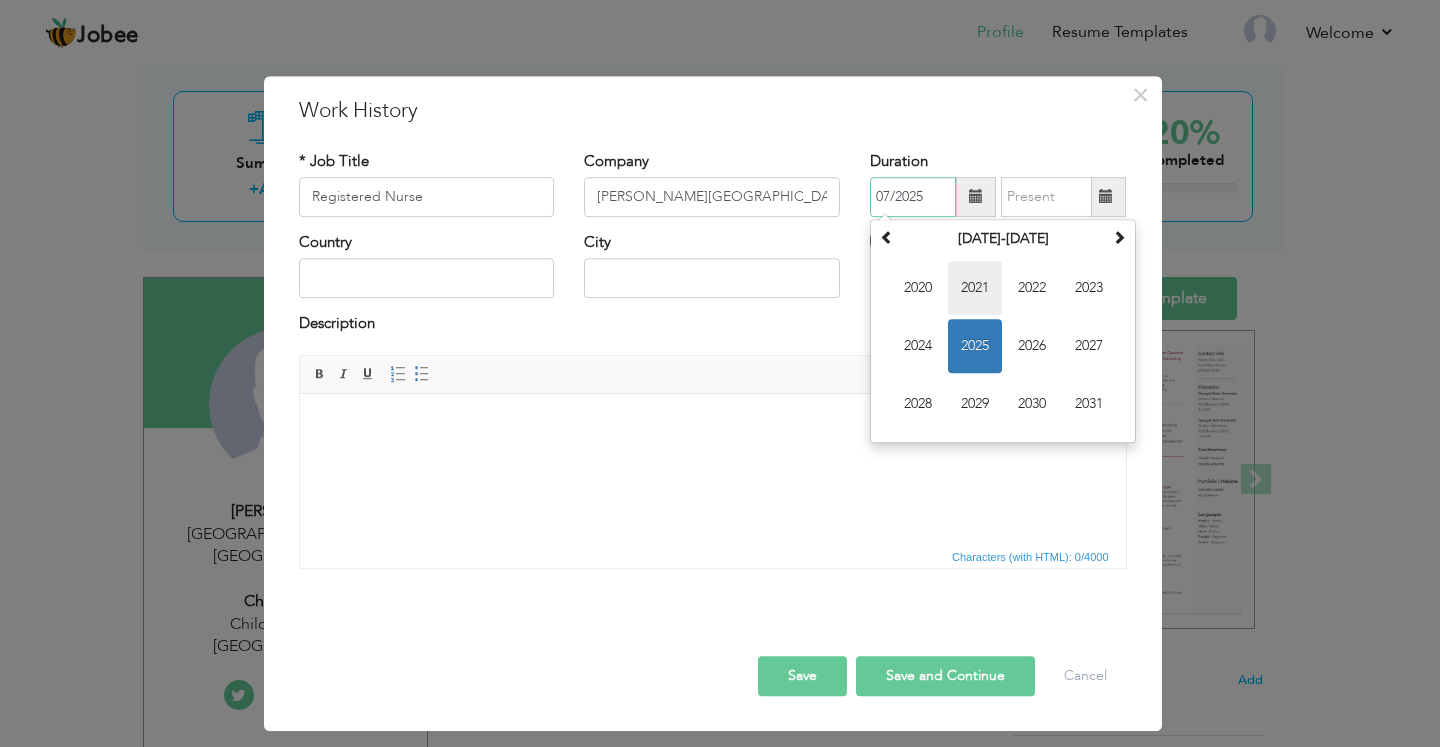 click on "2021" at bounding box center [975, 288] 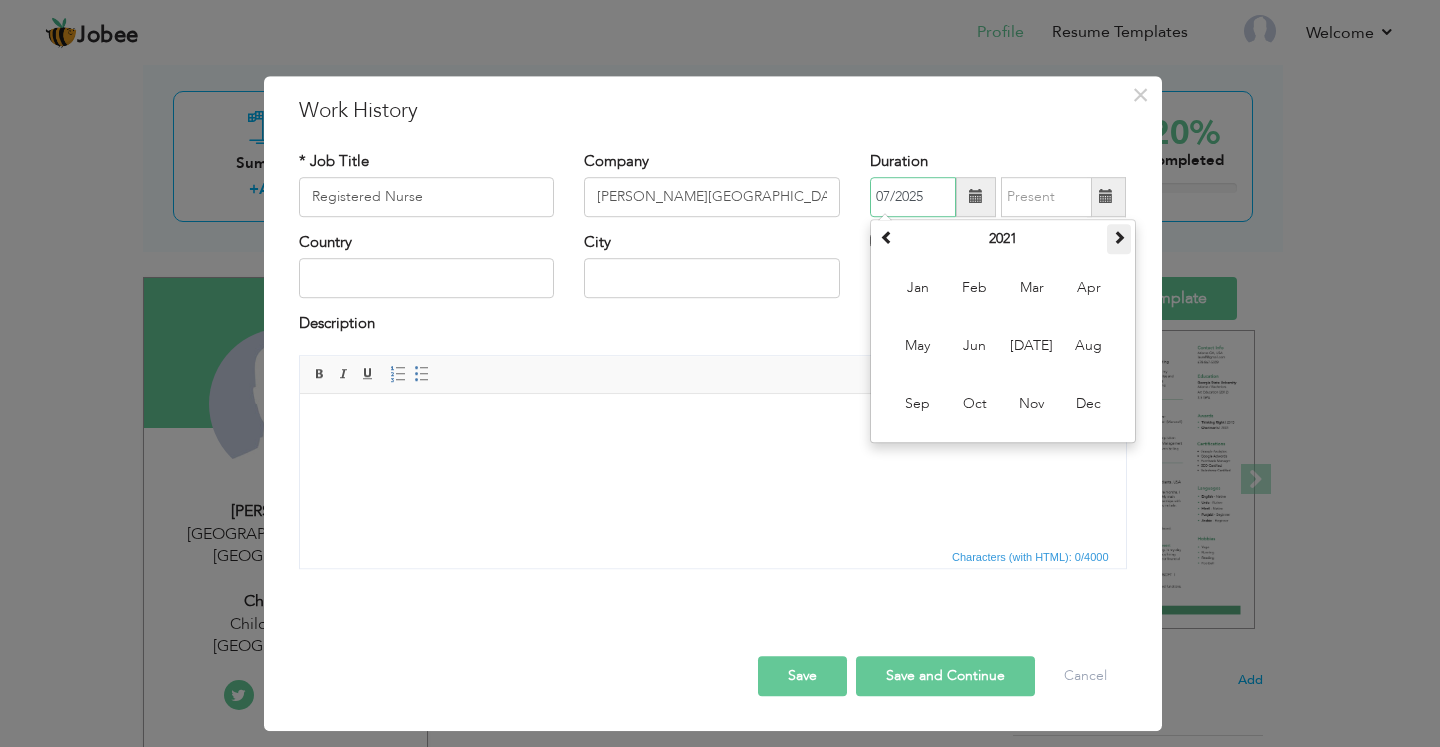 click at bounding box center (1119, 237) 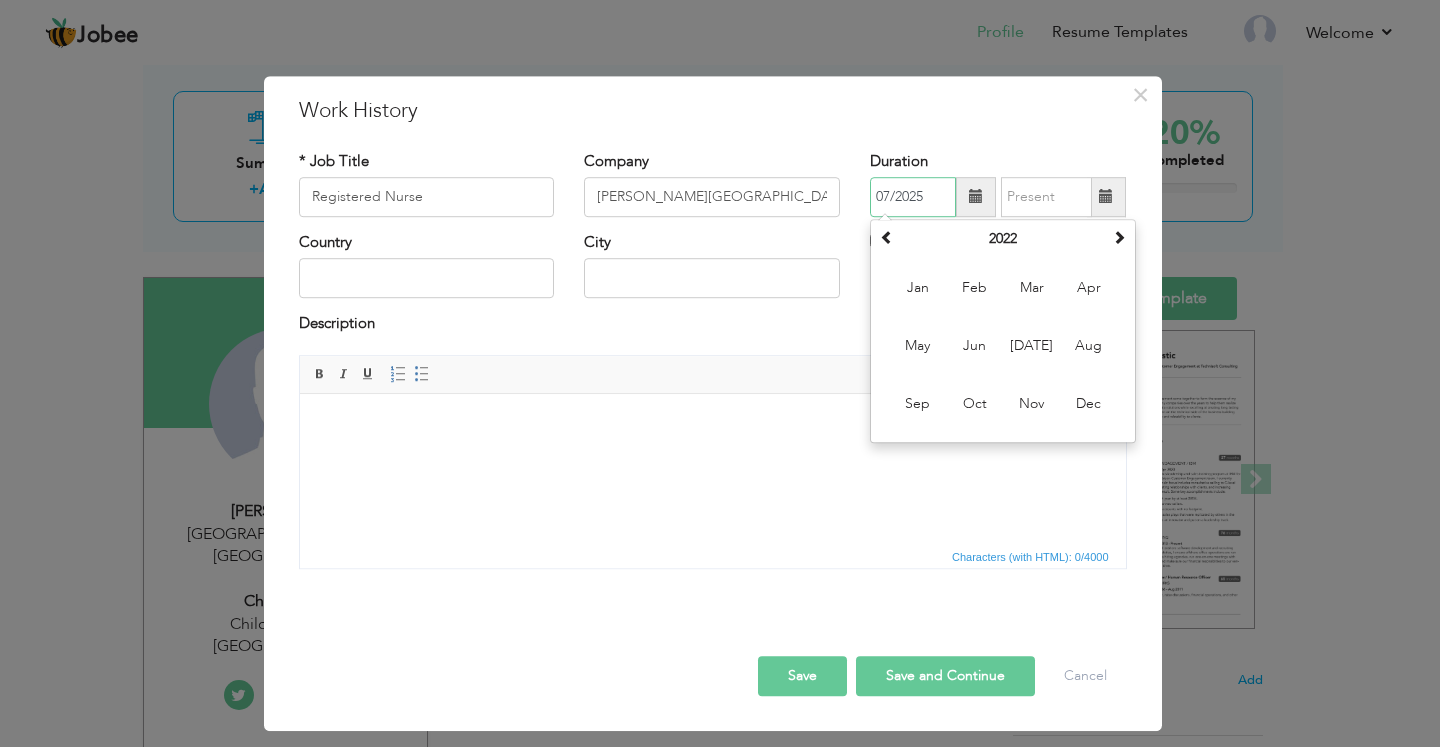 click on "Jan" at bounding box center [918, 288] 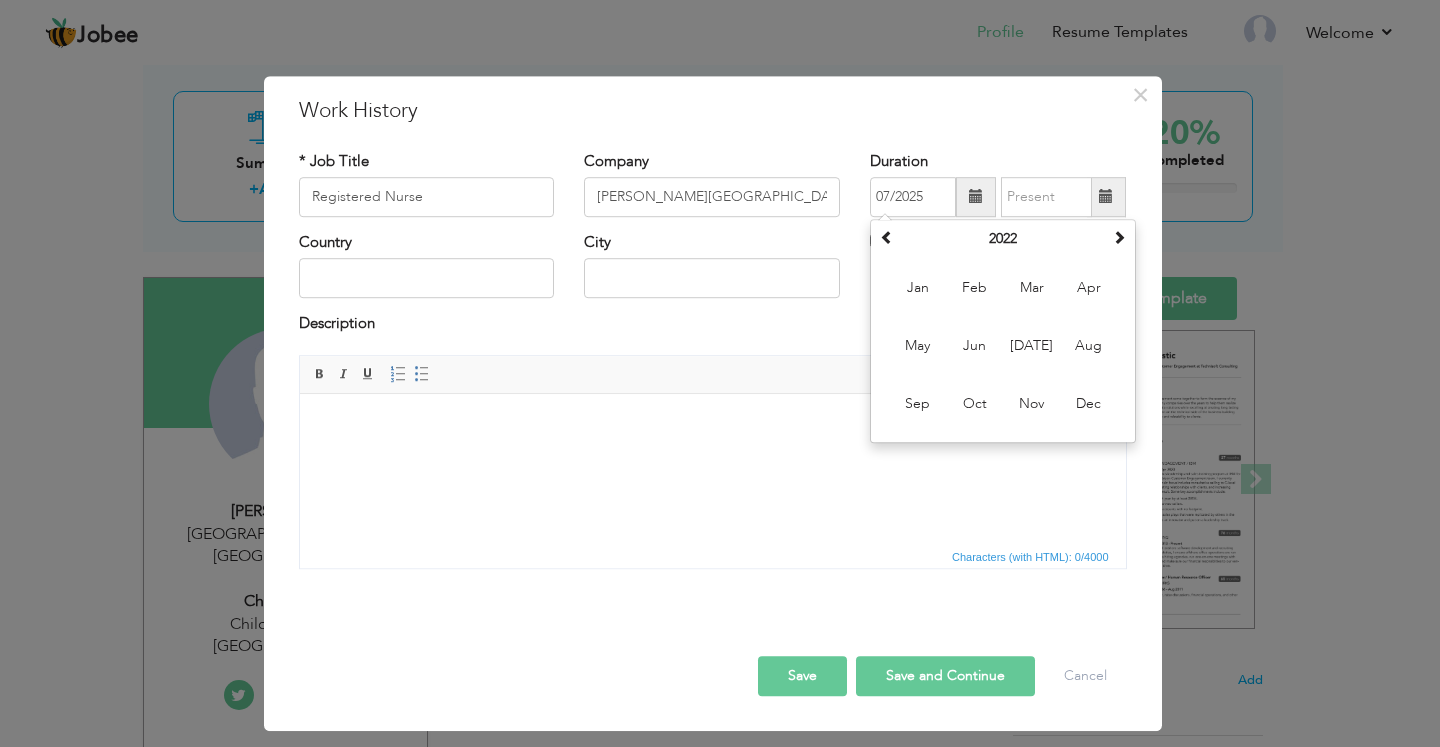 type on "01/2022" 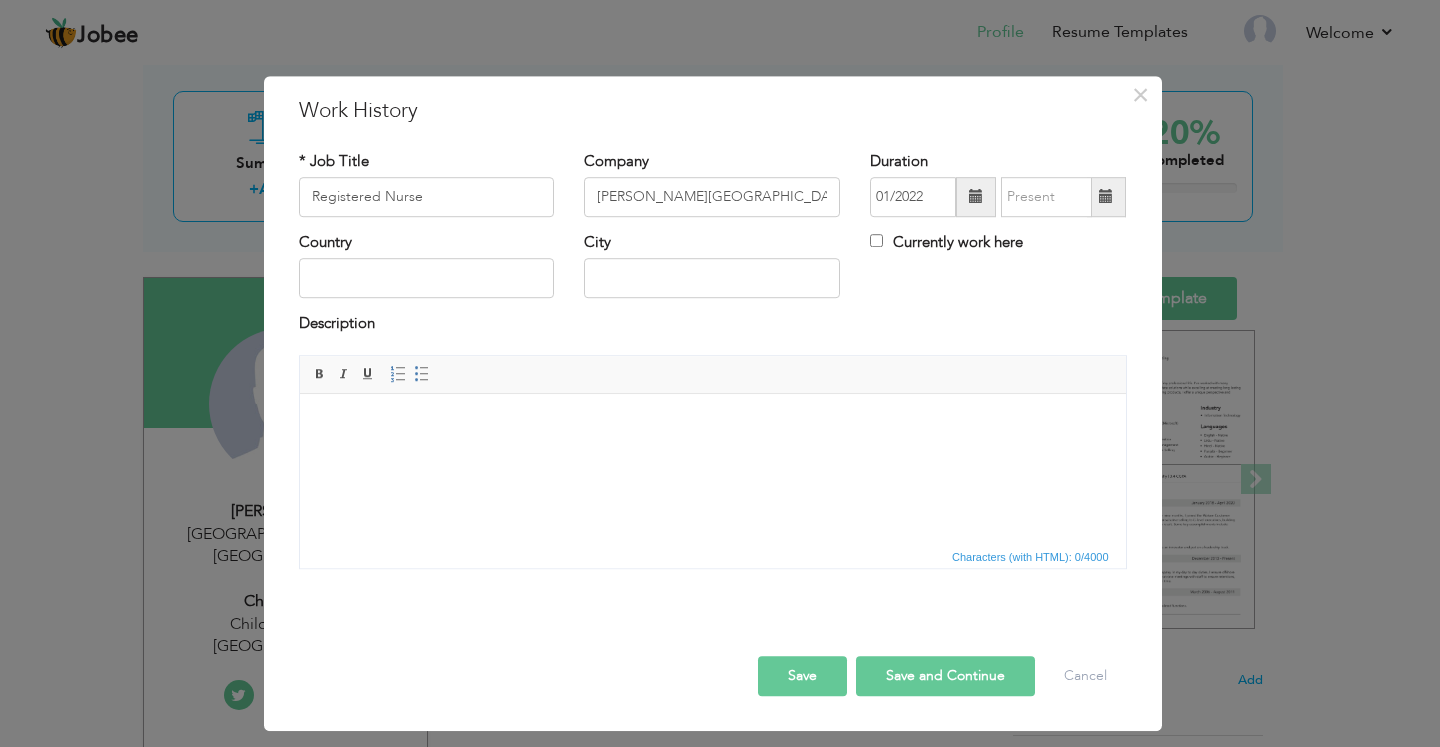 click at bounding box center (1106, 197) 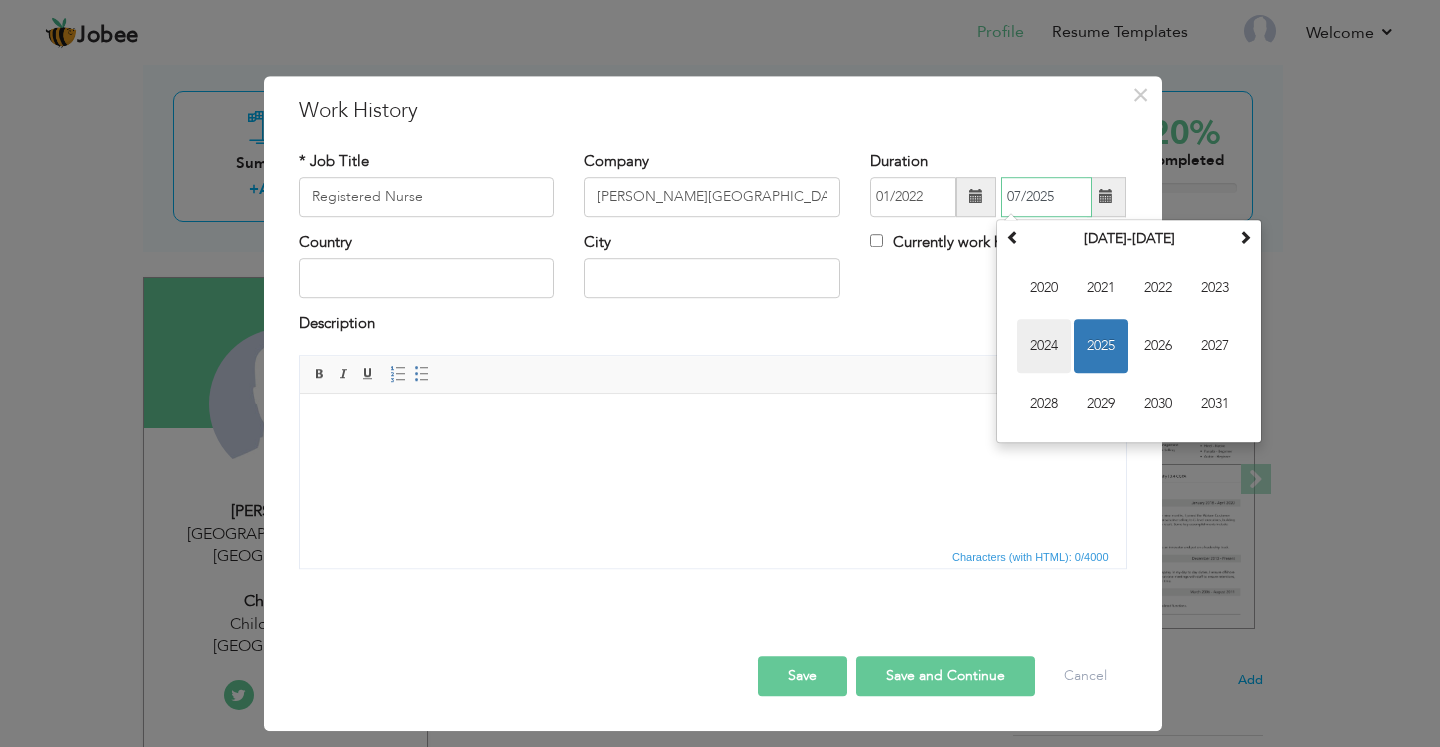 click on "2024" at bounding box center [1044, 346] 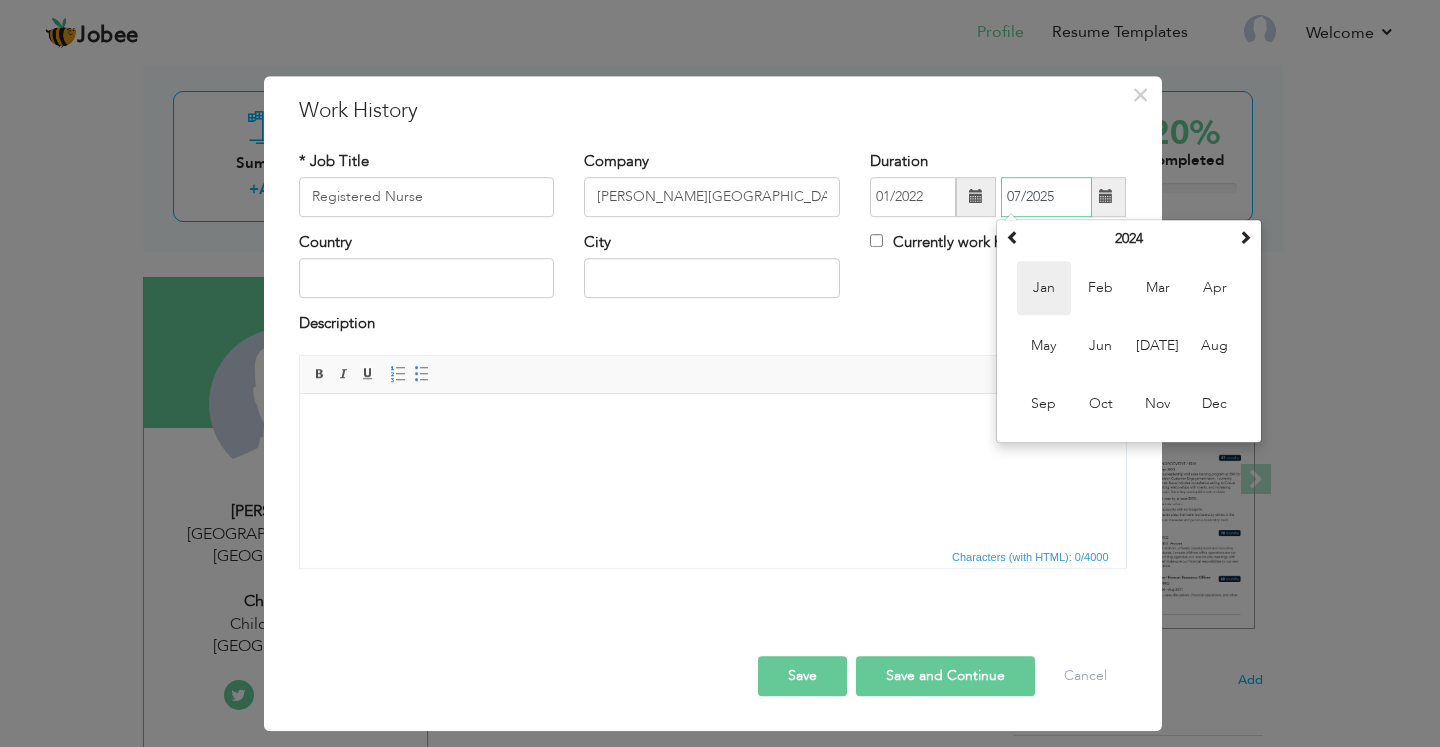 click on "Jan" at bounding box center (1044, 288) 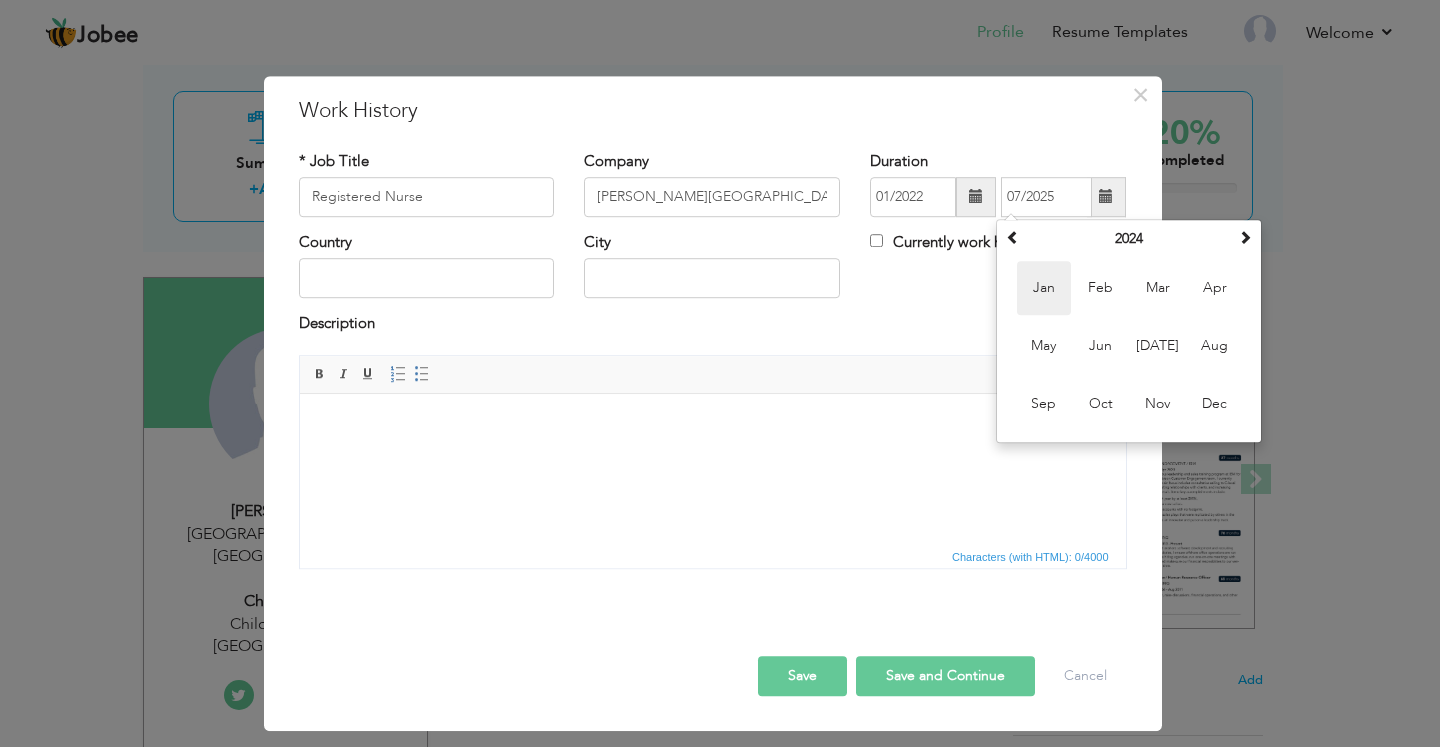 type on "01/2024" 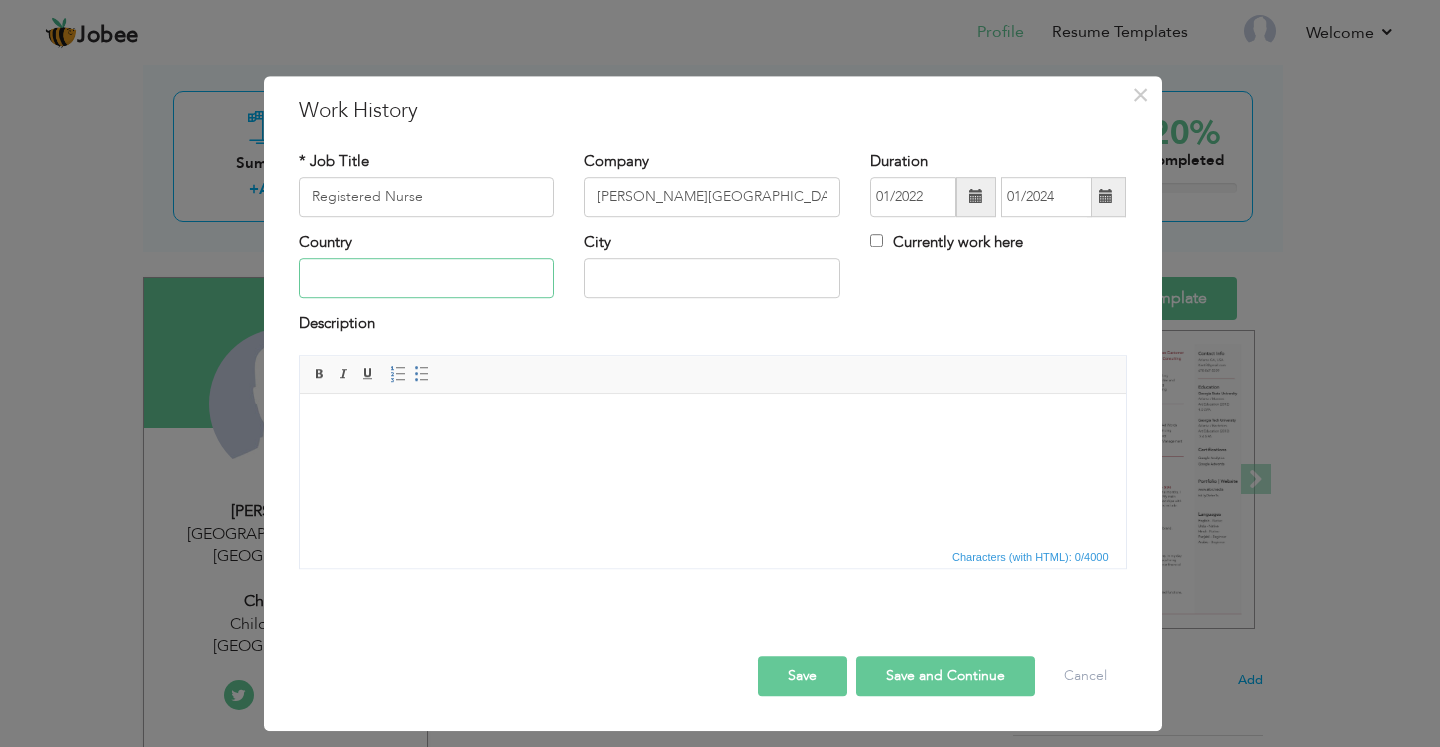 click at bounding box center (427, 279) 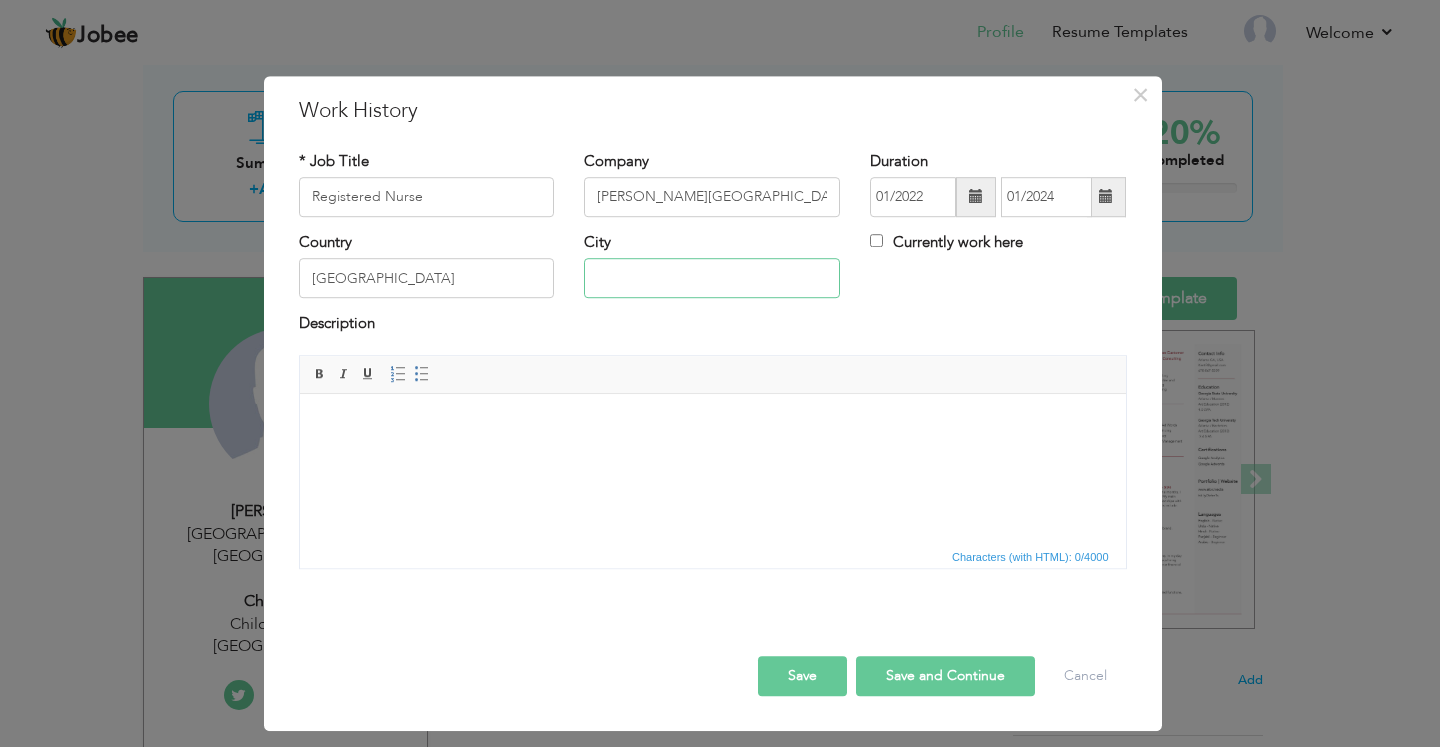 type on "MUZAFFARGRH" 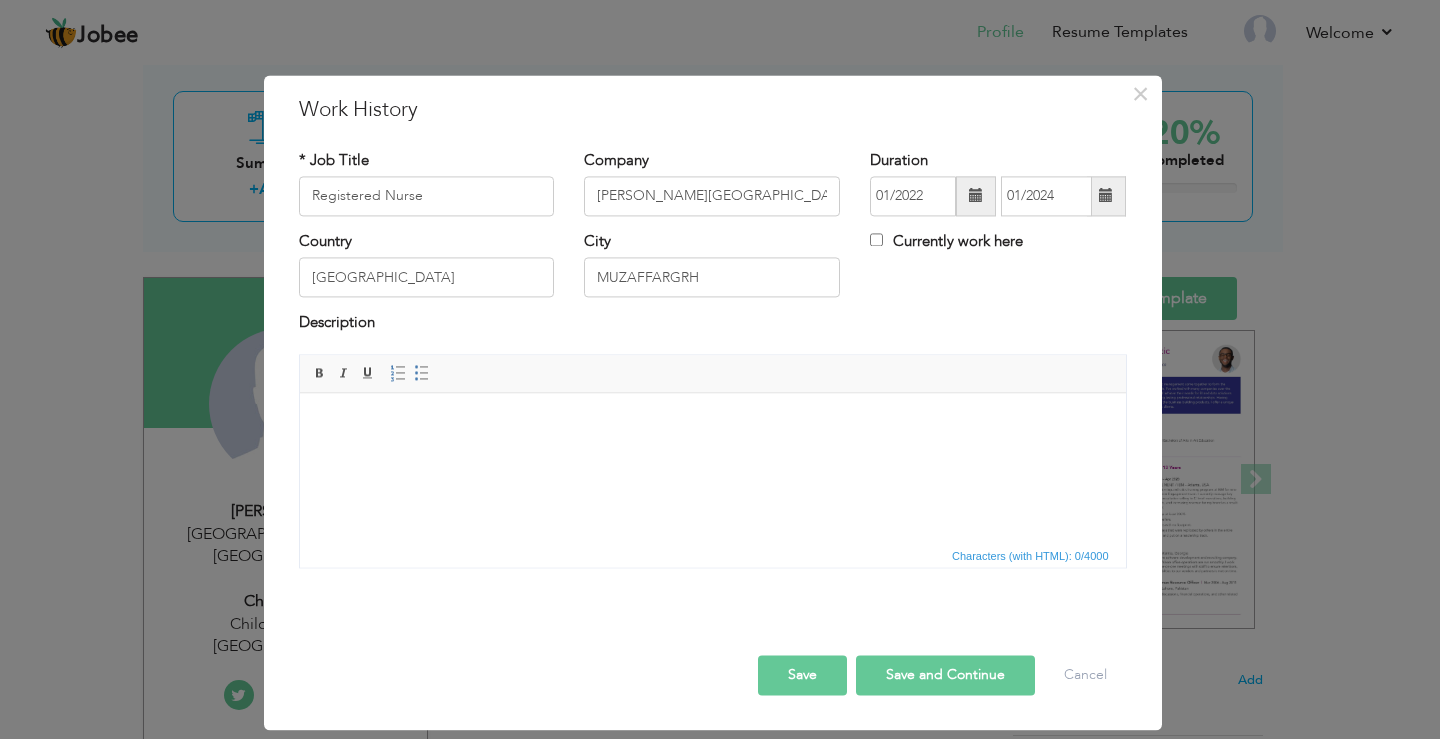 click at bounding box center (712, 423) 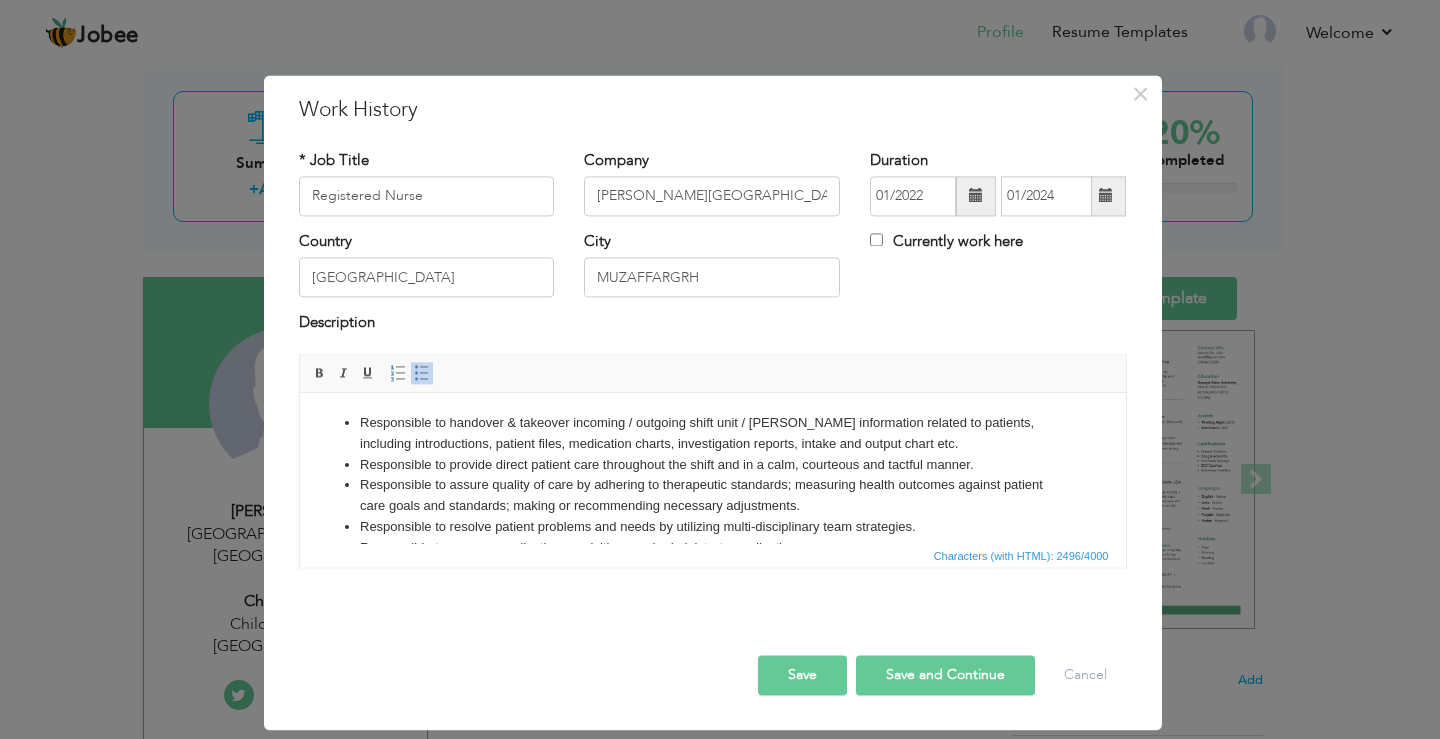 scroll, scrollTop: 428, scrollLeft: 0, axis: vertical 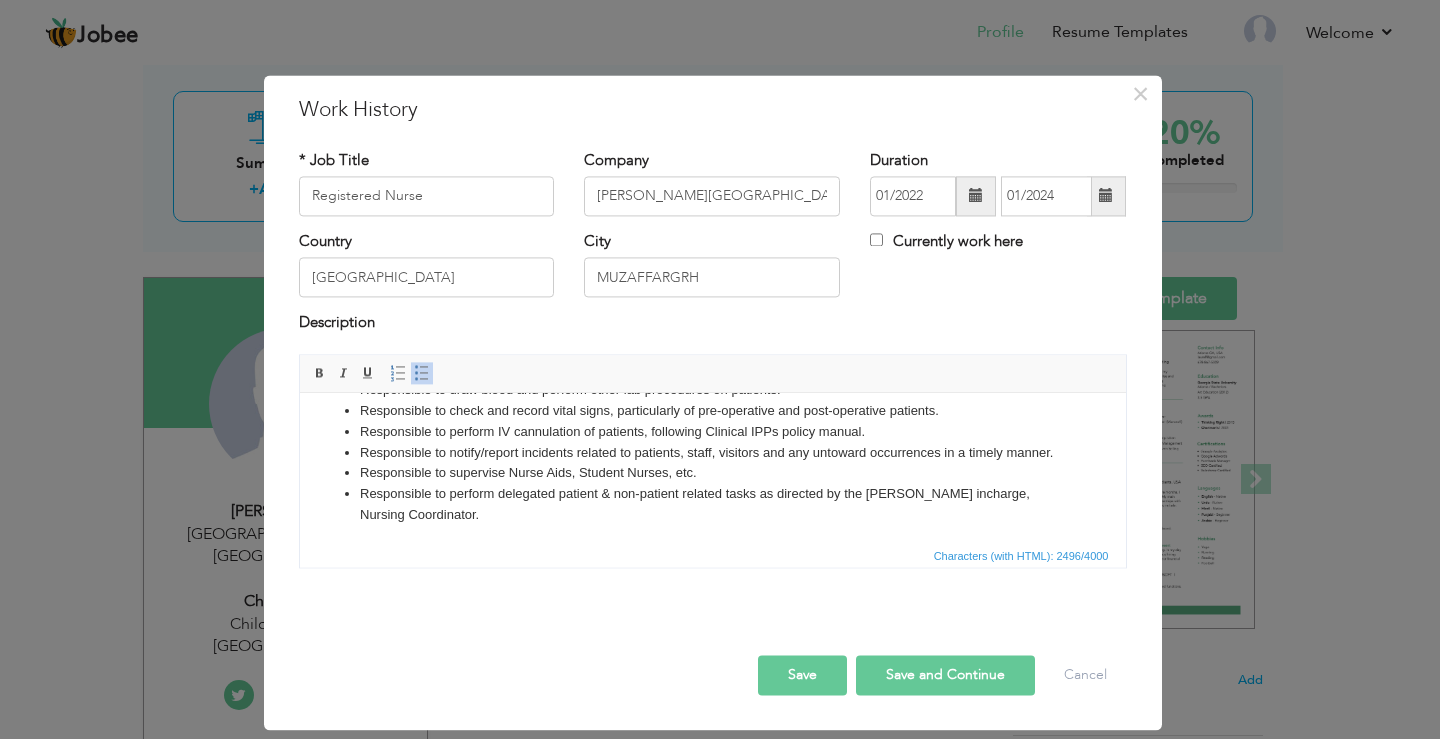 click on "Save and Continue" at bounding box center [945, 675] 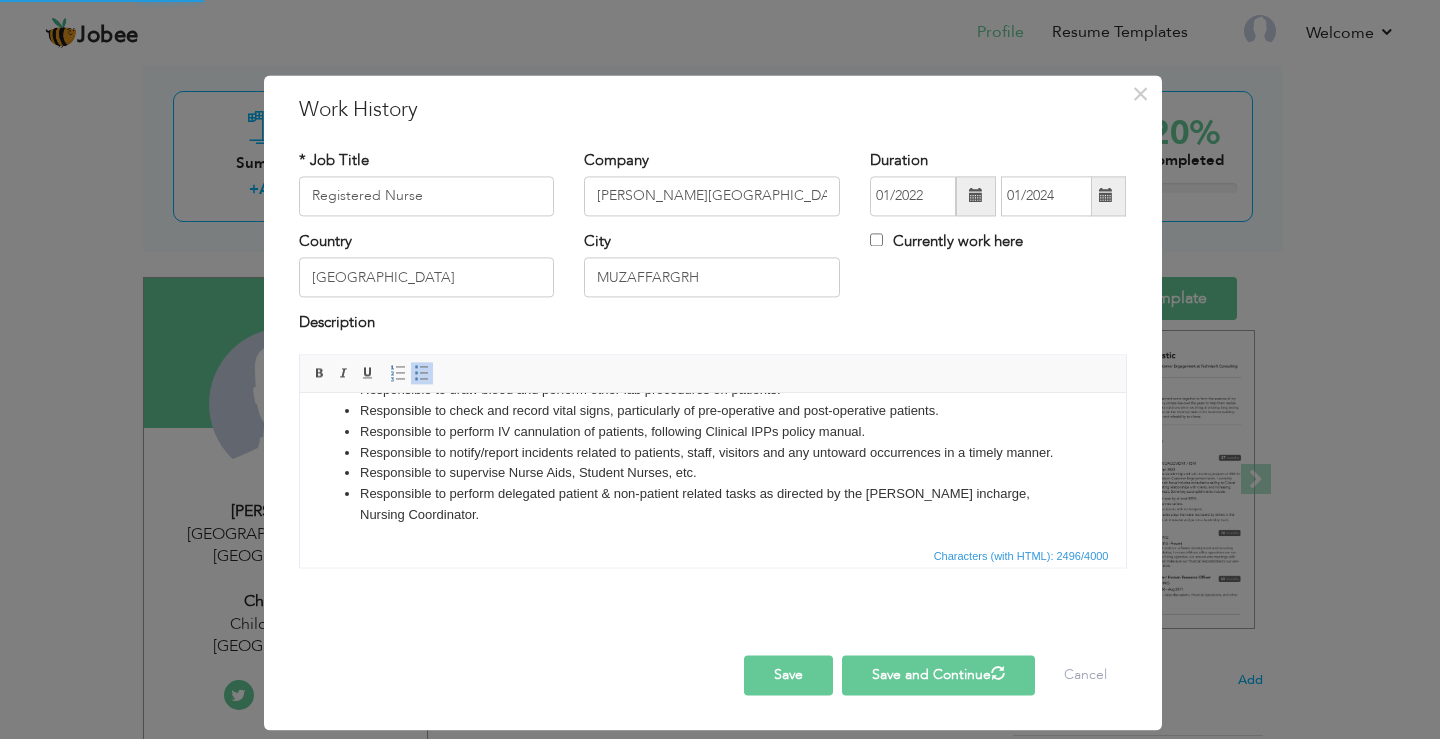 type 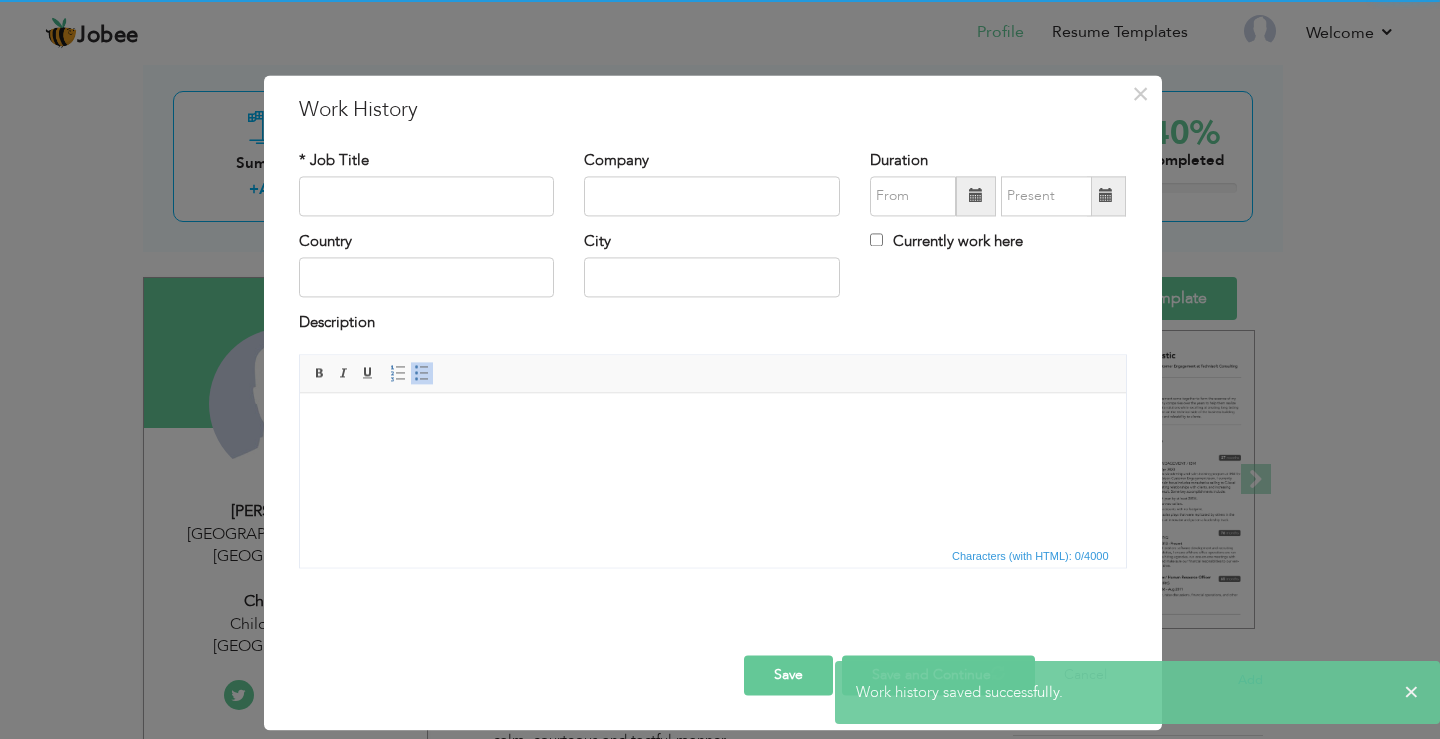 scroll, scrollTop: 0, scrollLeft: 0, axis: both 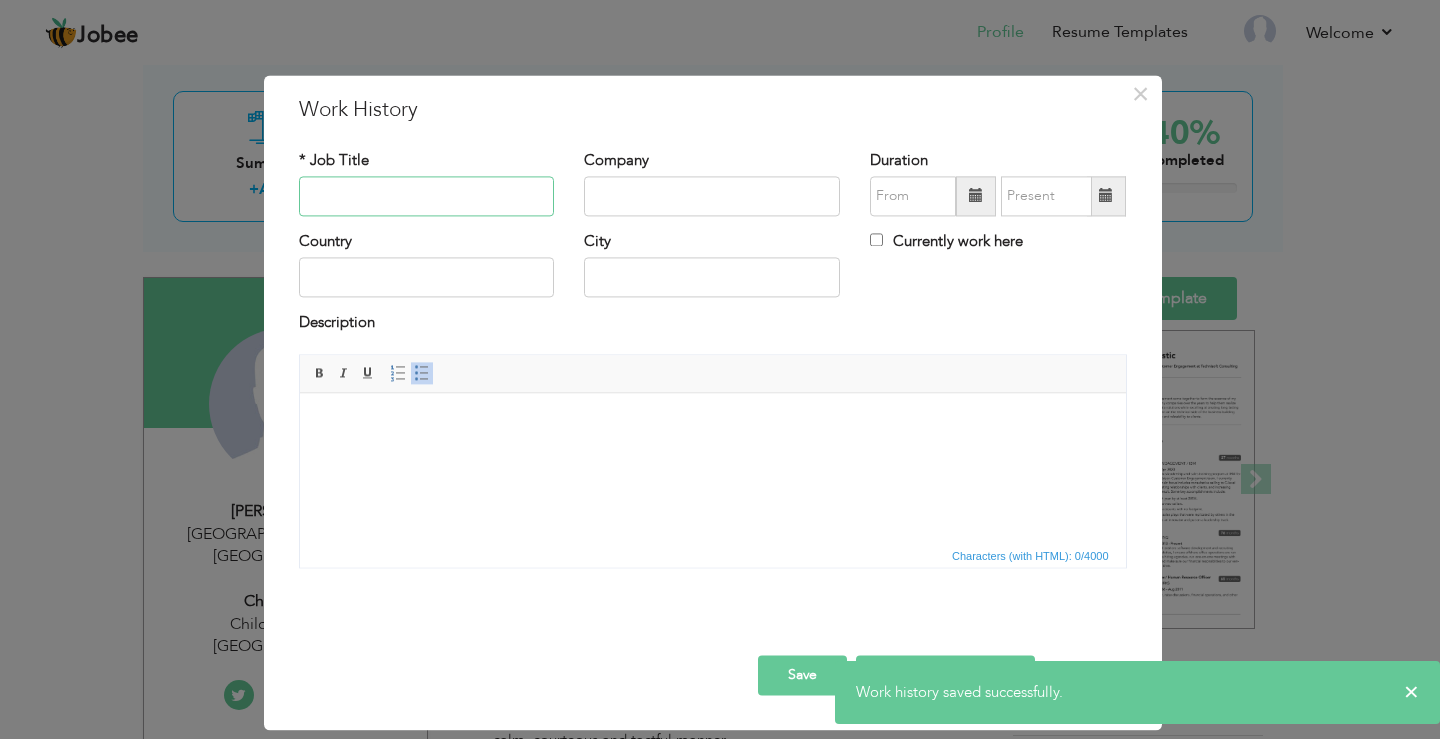 click at bounding box center [427, 196] 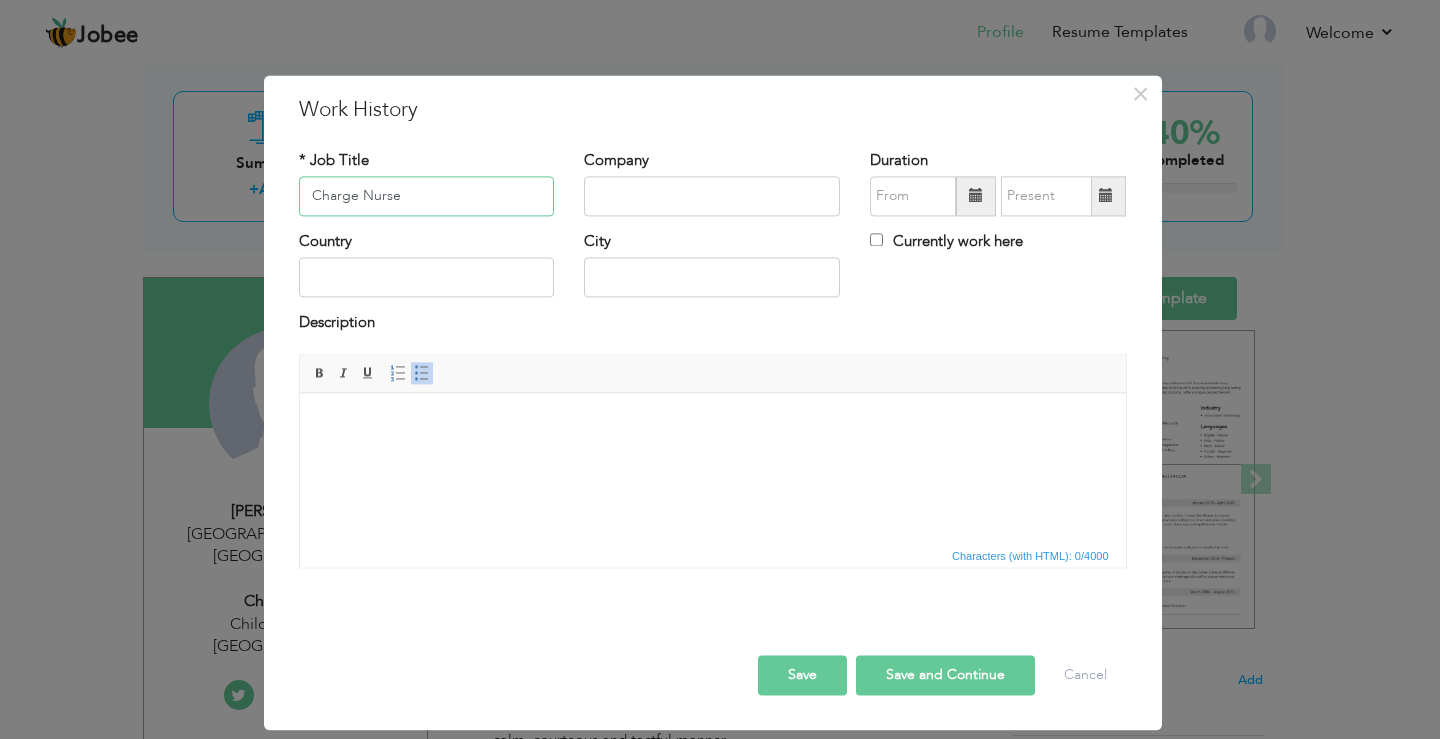 type on "Charge Nurse" 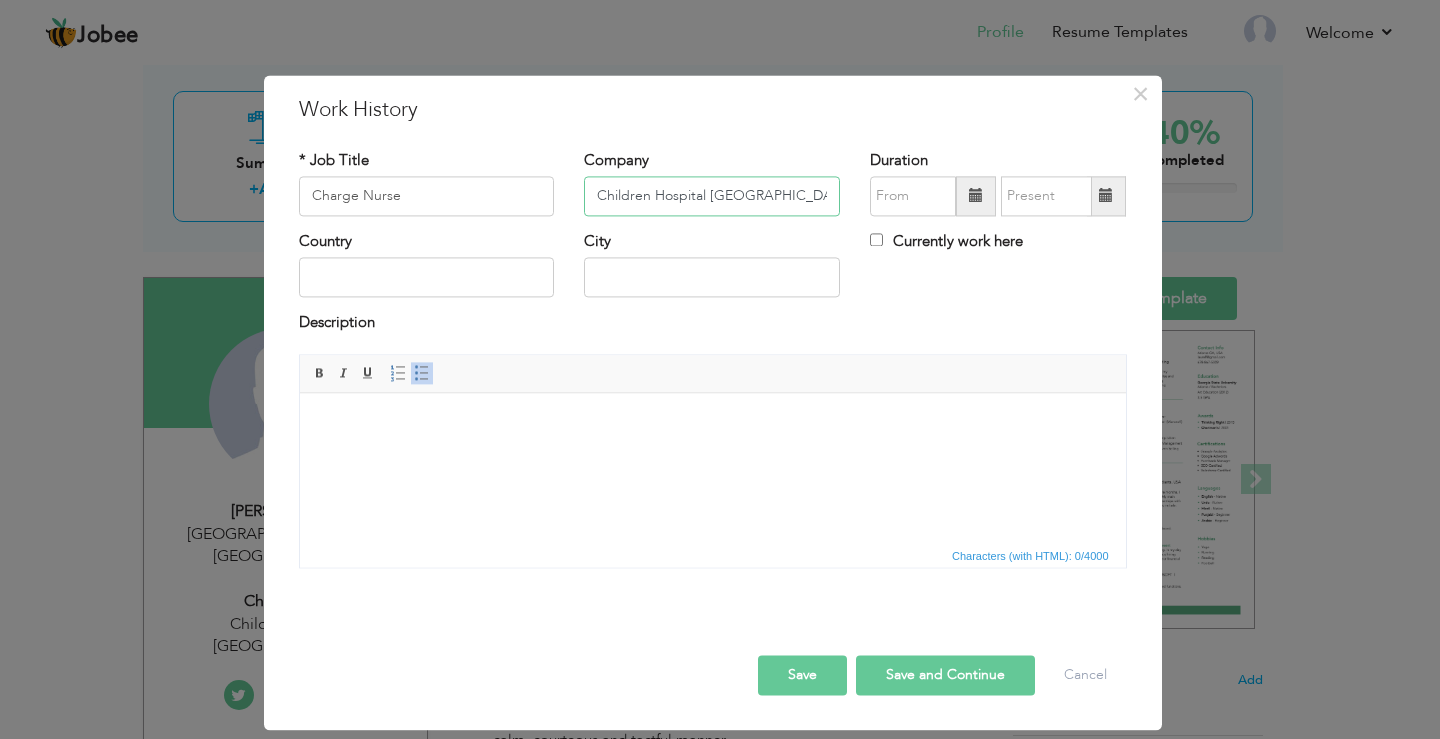 type on "Children Hospital Multan" 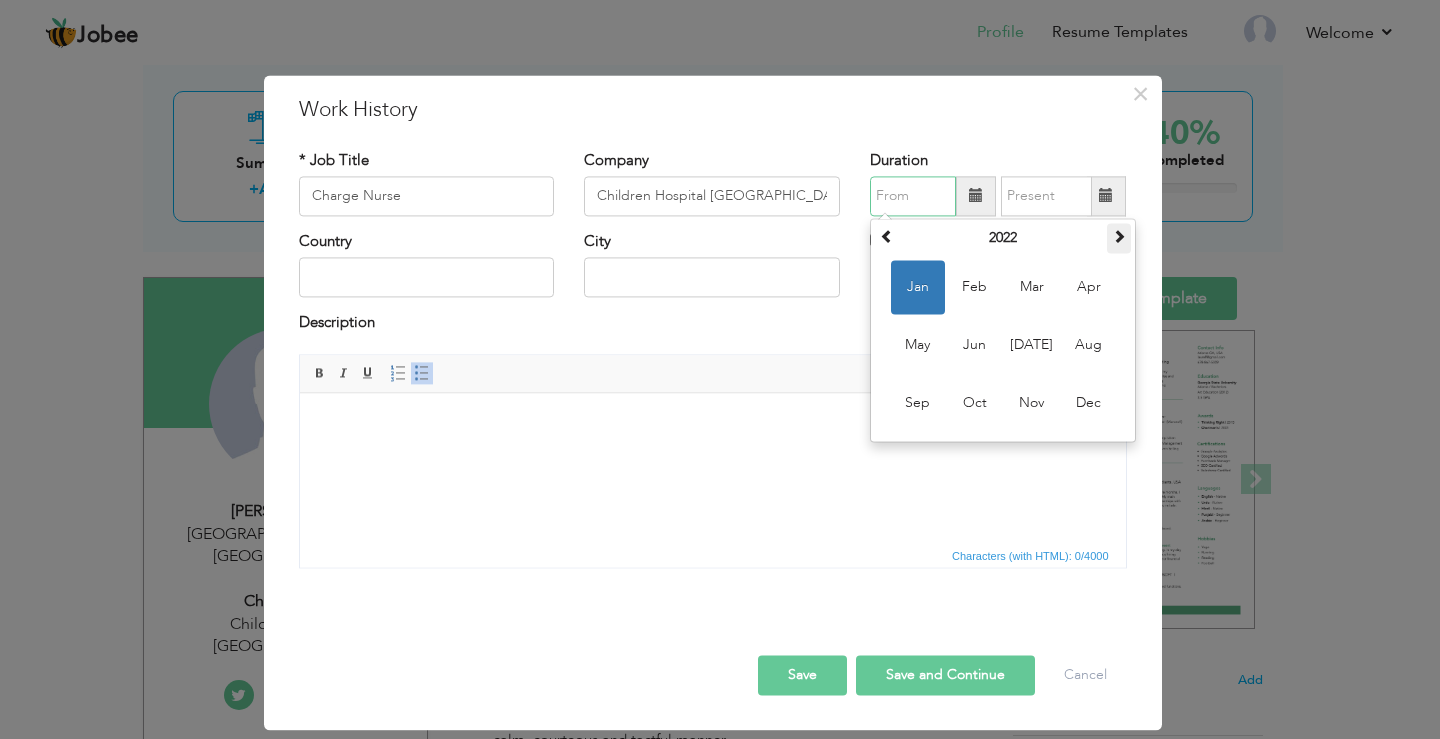 click at bounding box center [1119, 236] 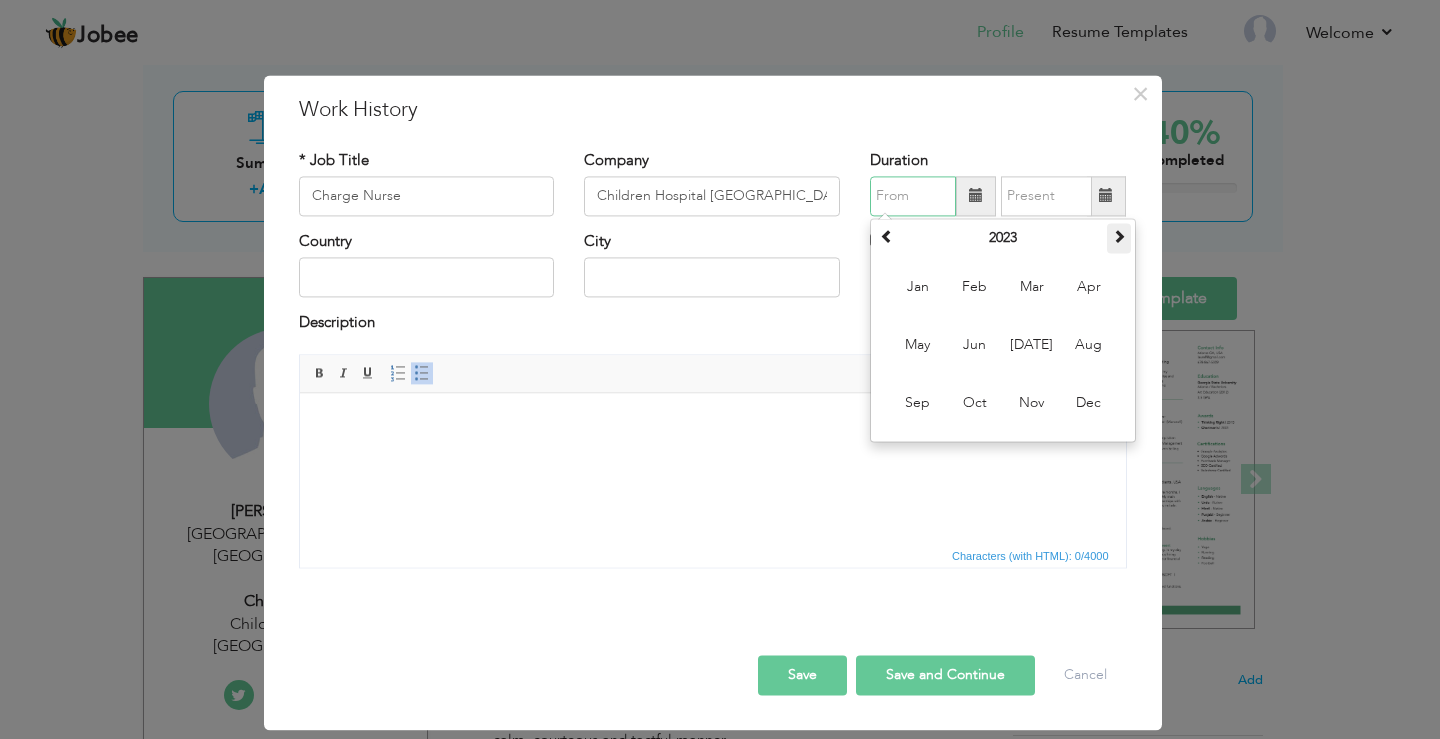 click at bounding box center [1119, 236] 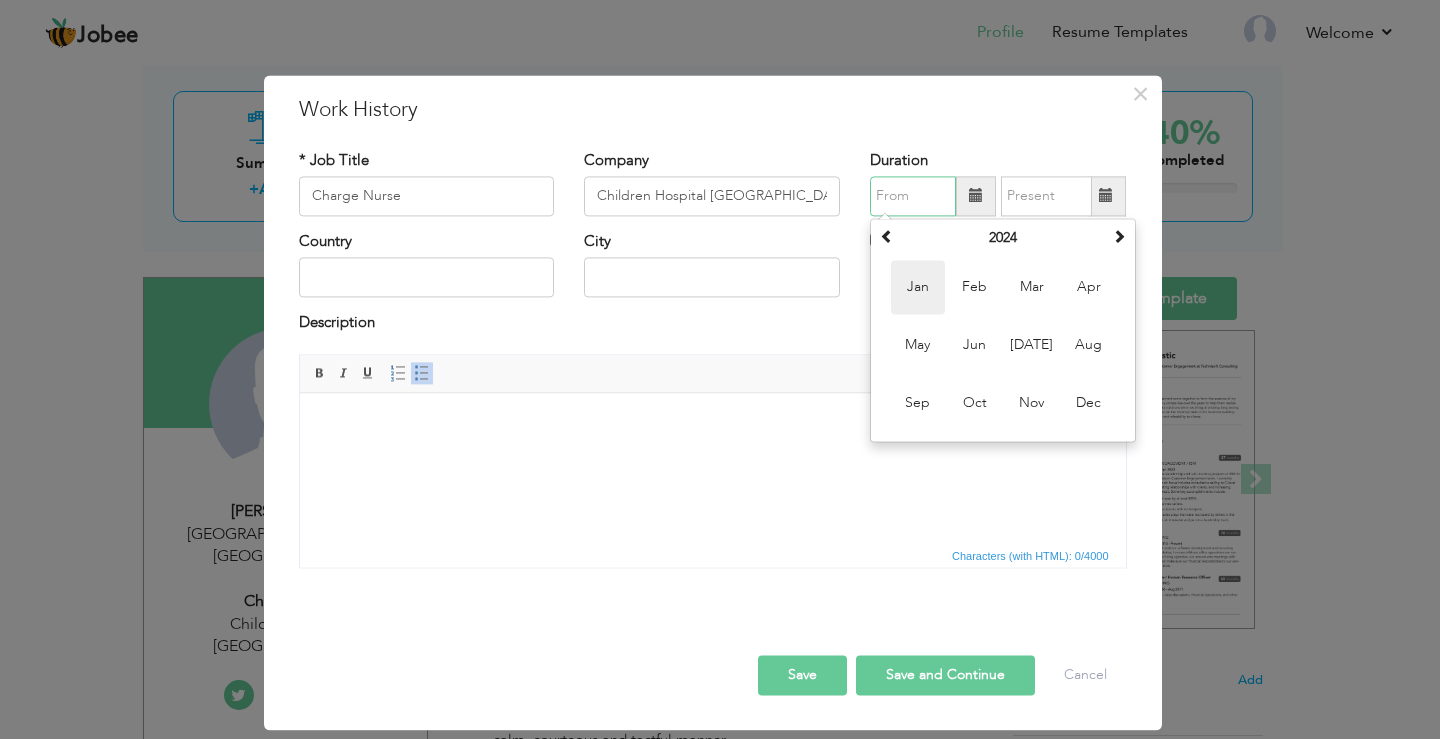 click on "Jan" at bounding box center (918, 287) 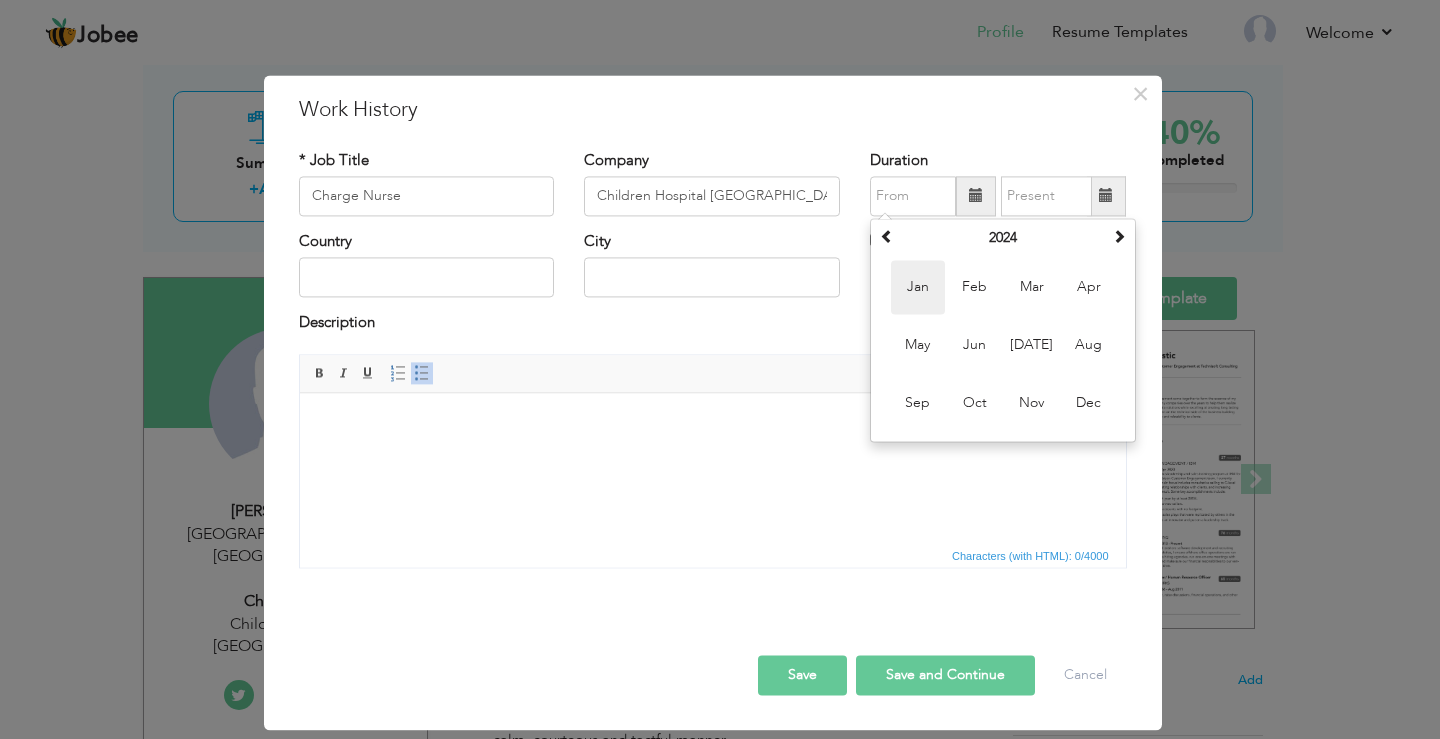 type on "01/2024" 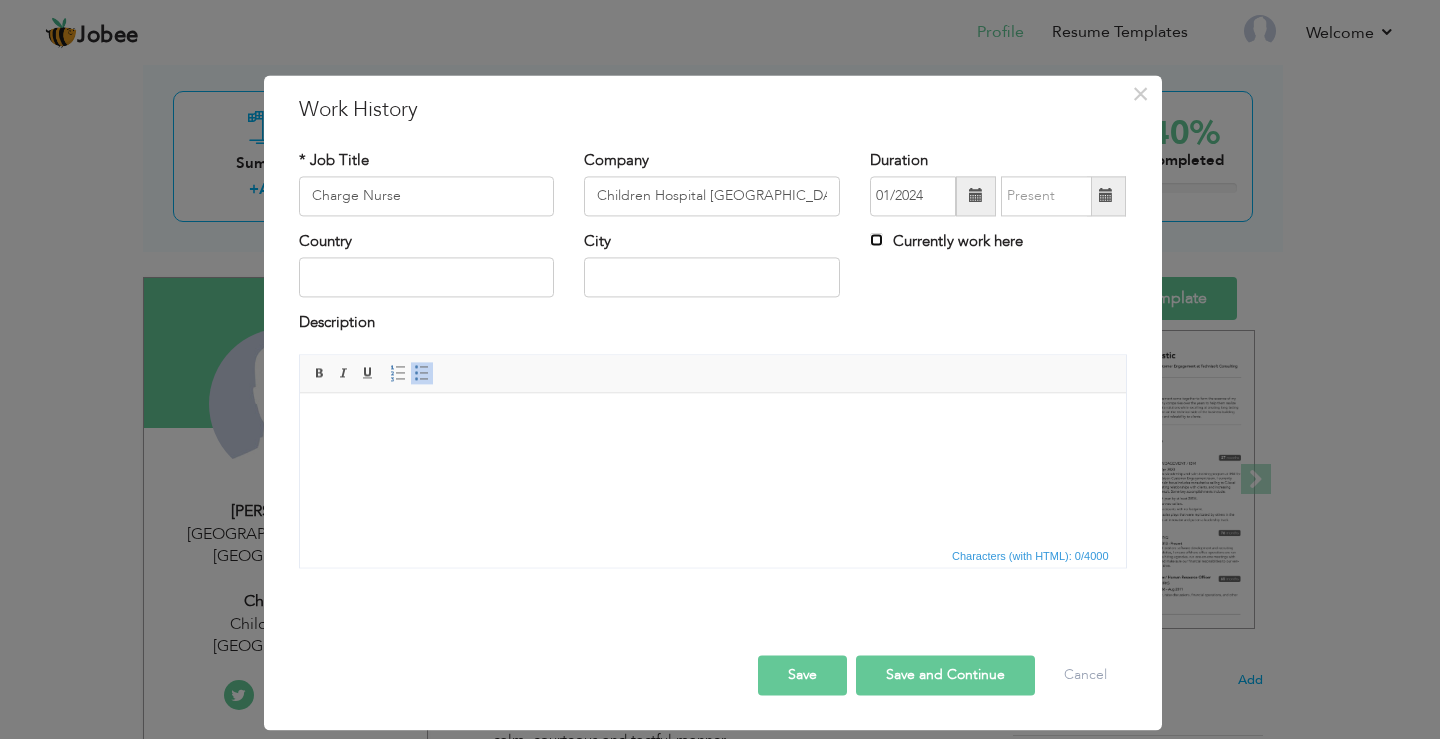 click on "Currently work here" at bounding box center [876, 239] 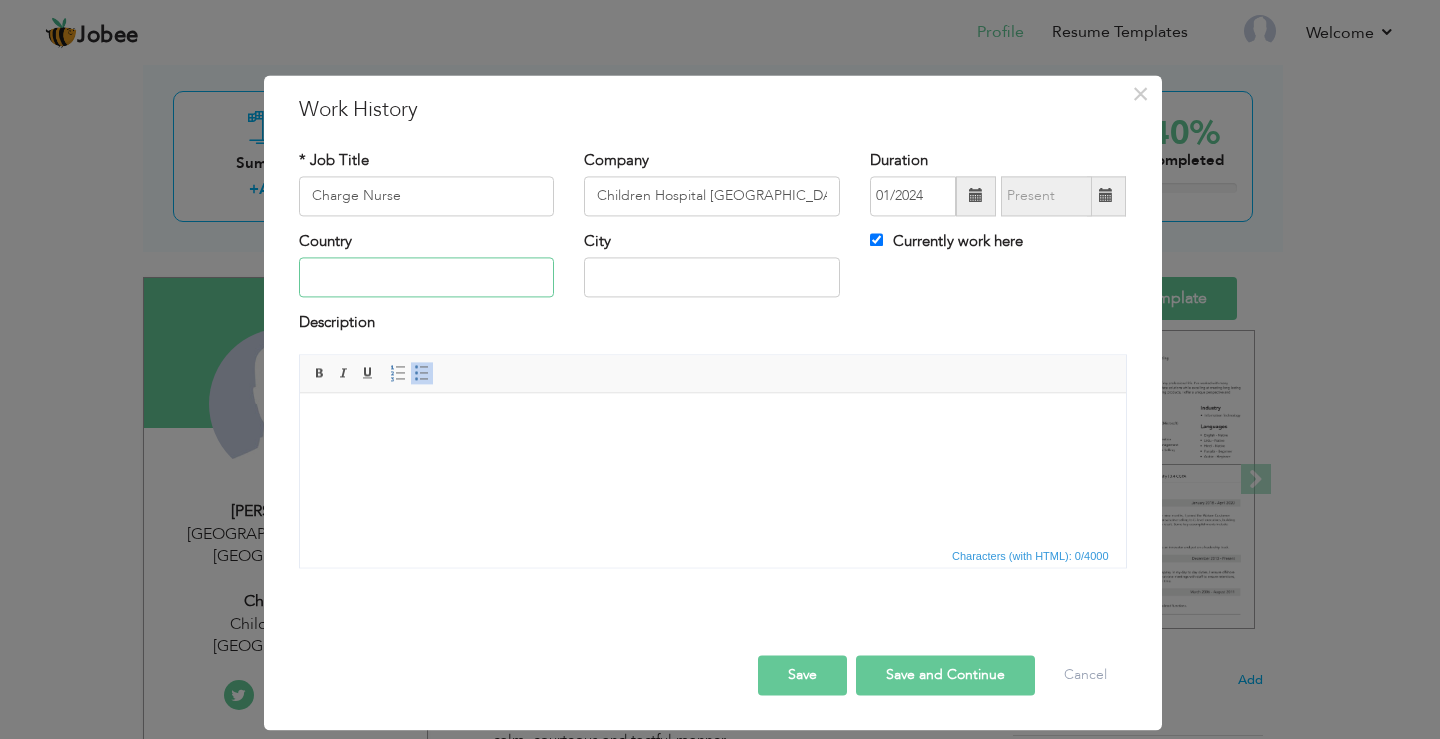 click at bounding box center (427, 278) 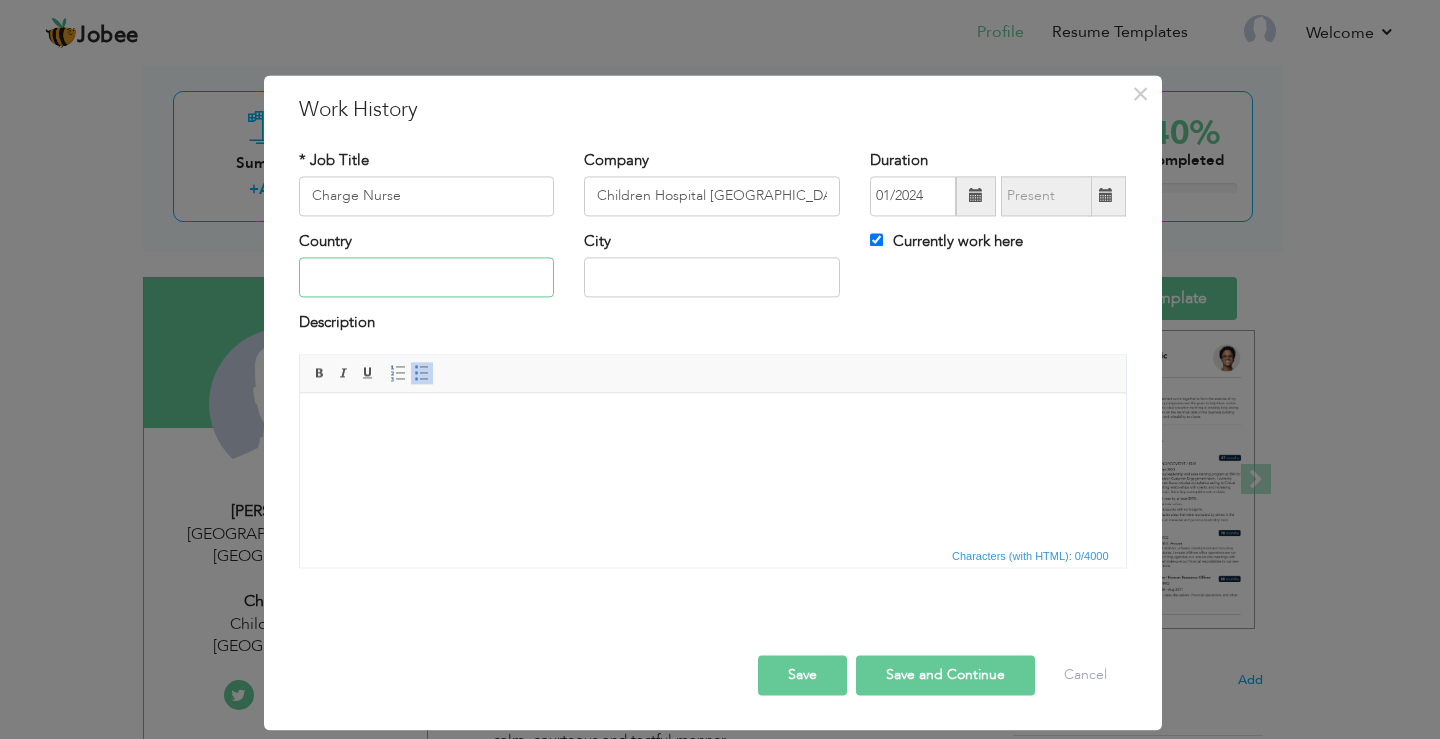 type on "Pakistan" 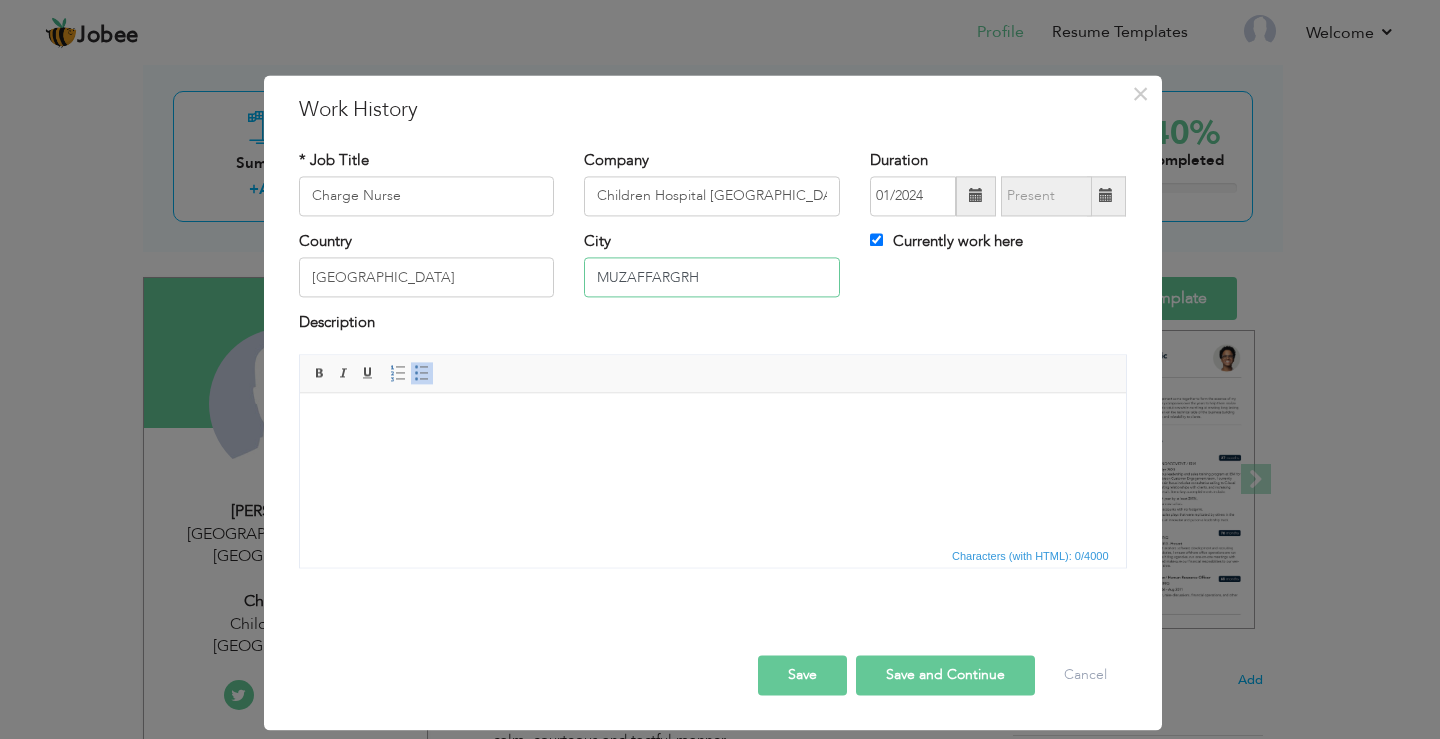 drag, startPoint x: 698, startPoint y: 271, endPoint x: 591, endPoint y: 275, distance: 107.07474 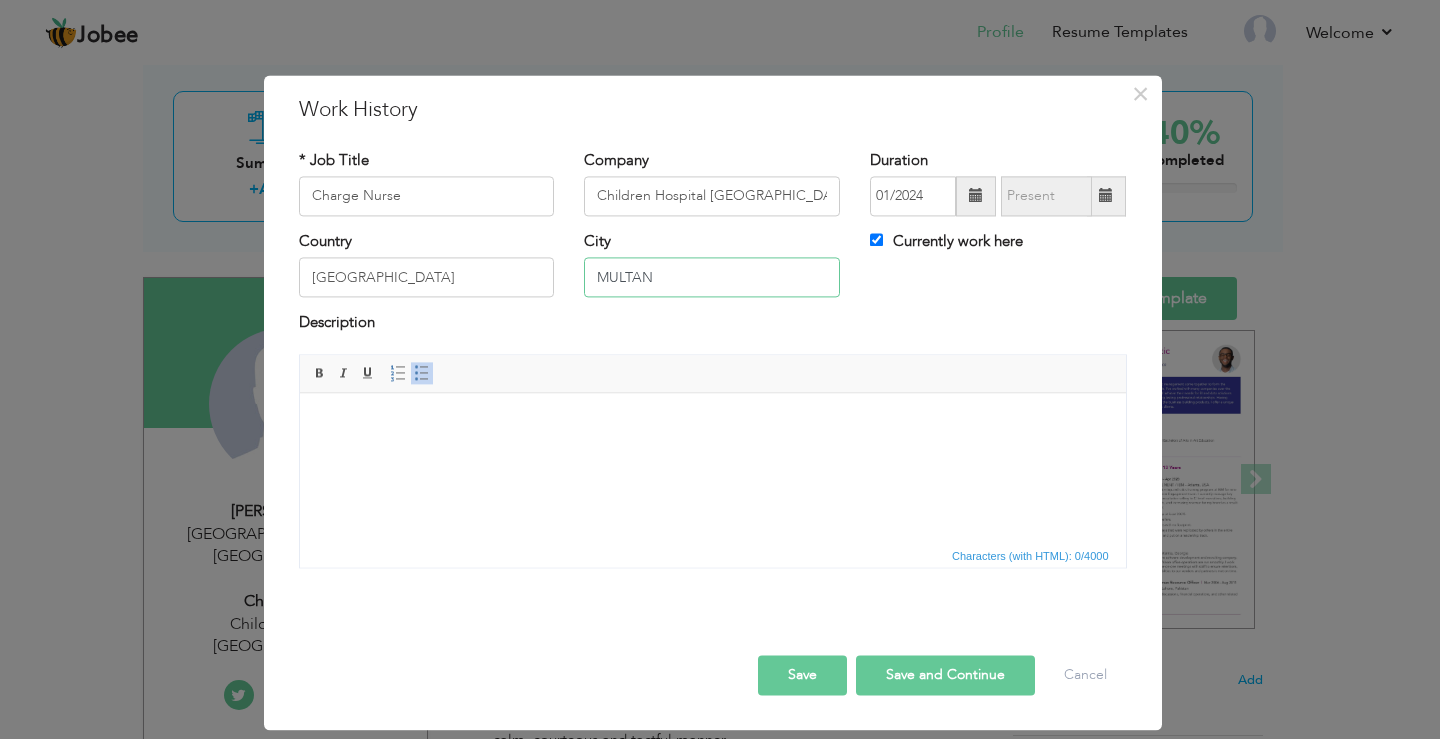 type on "MULTAN" 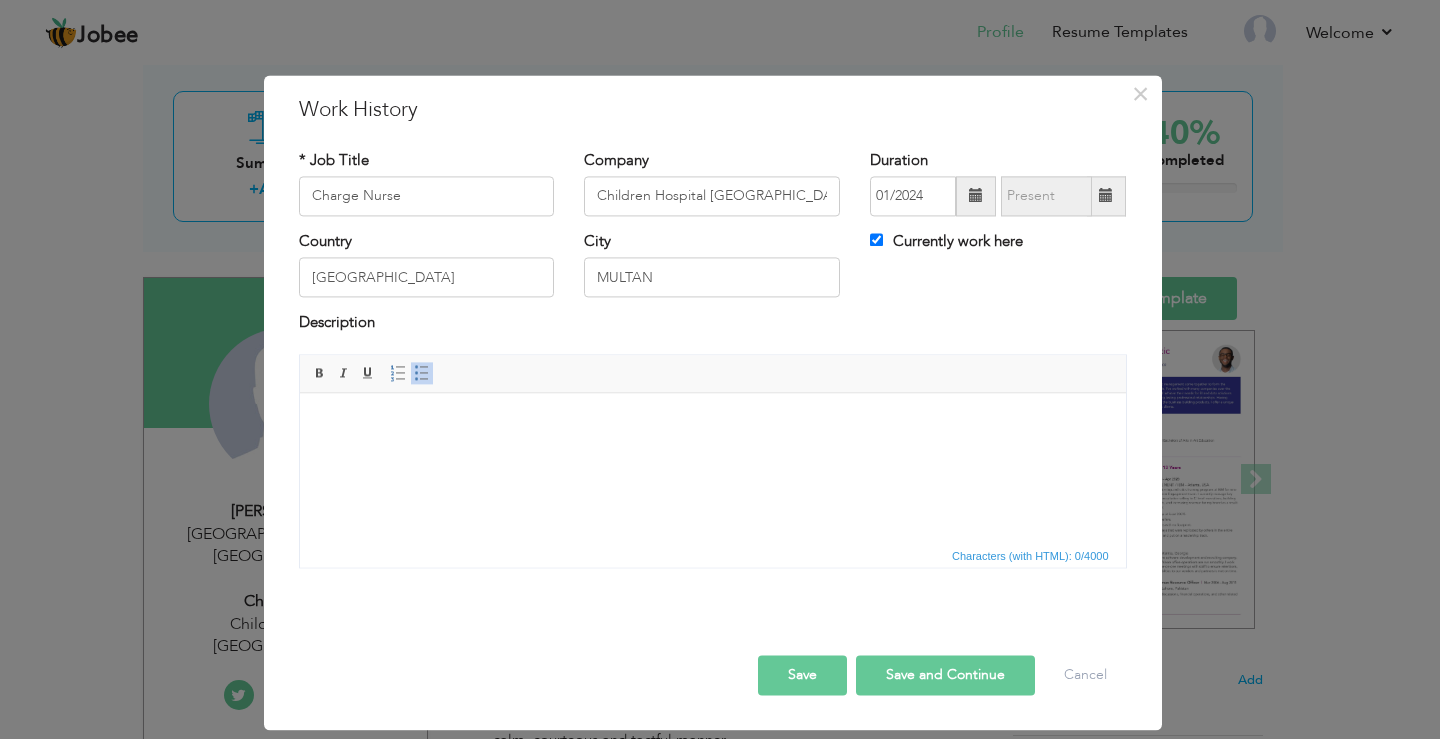 click at bounding box center (712, 423) 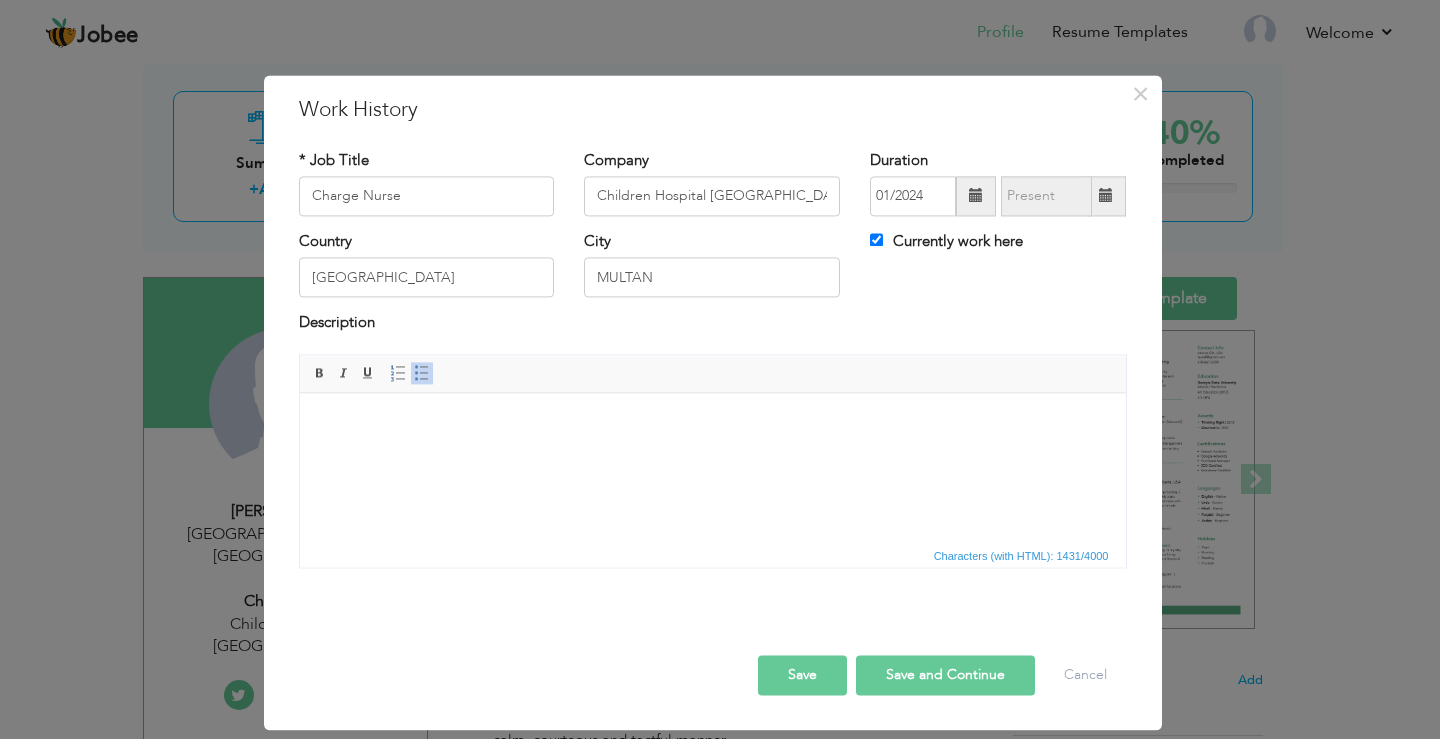 scroll, scrollTop: 462, scrollLeft: 0, axis: vertical 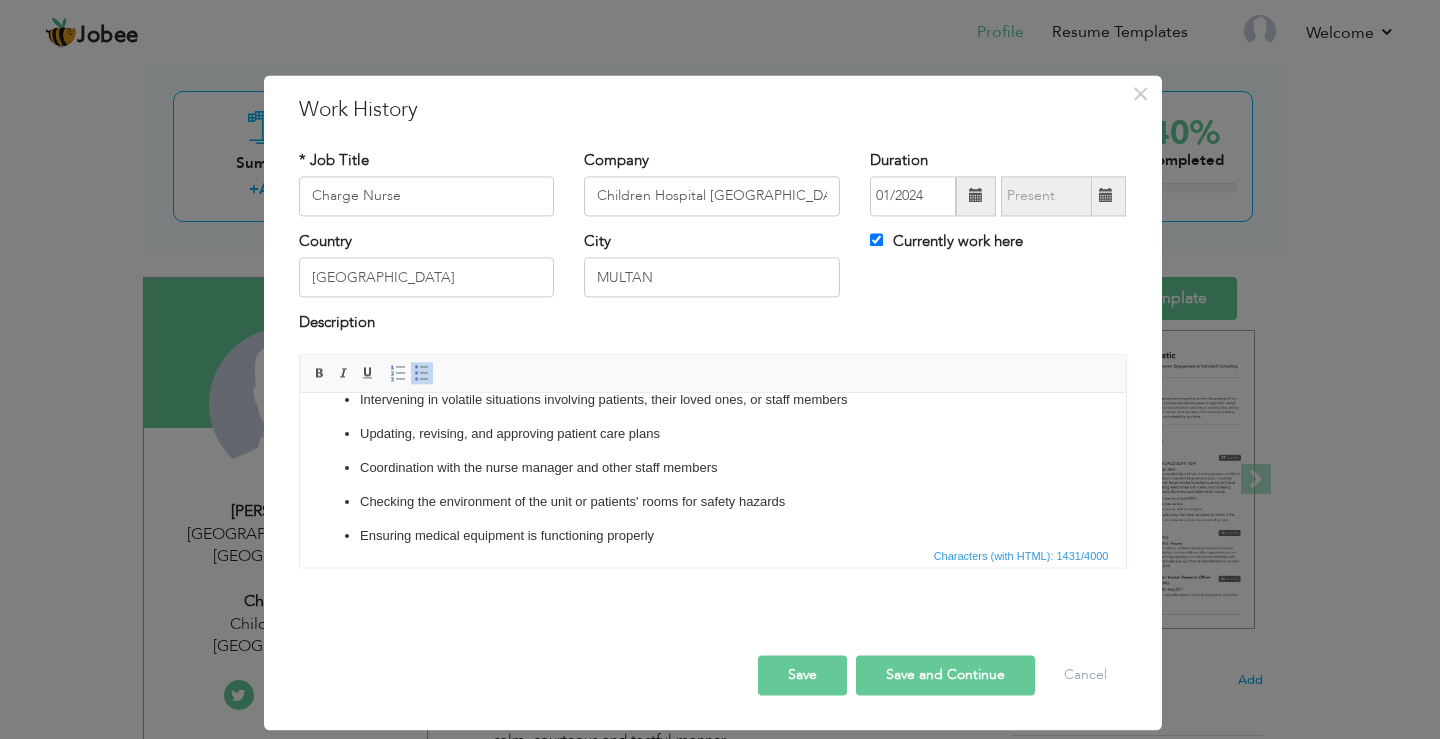 click on "Save" at bounding box center [802, 675] 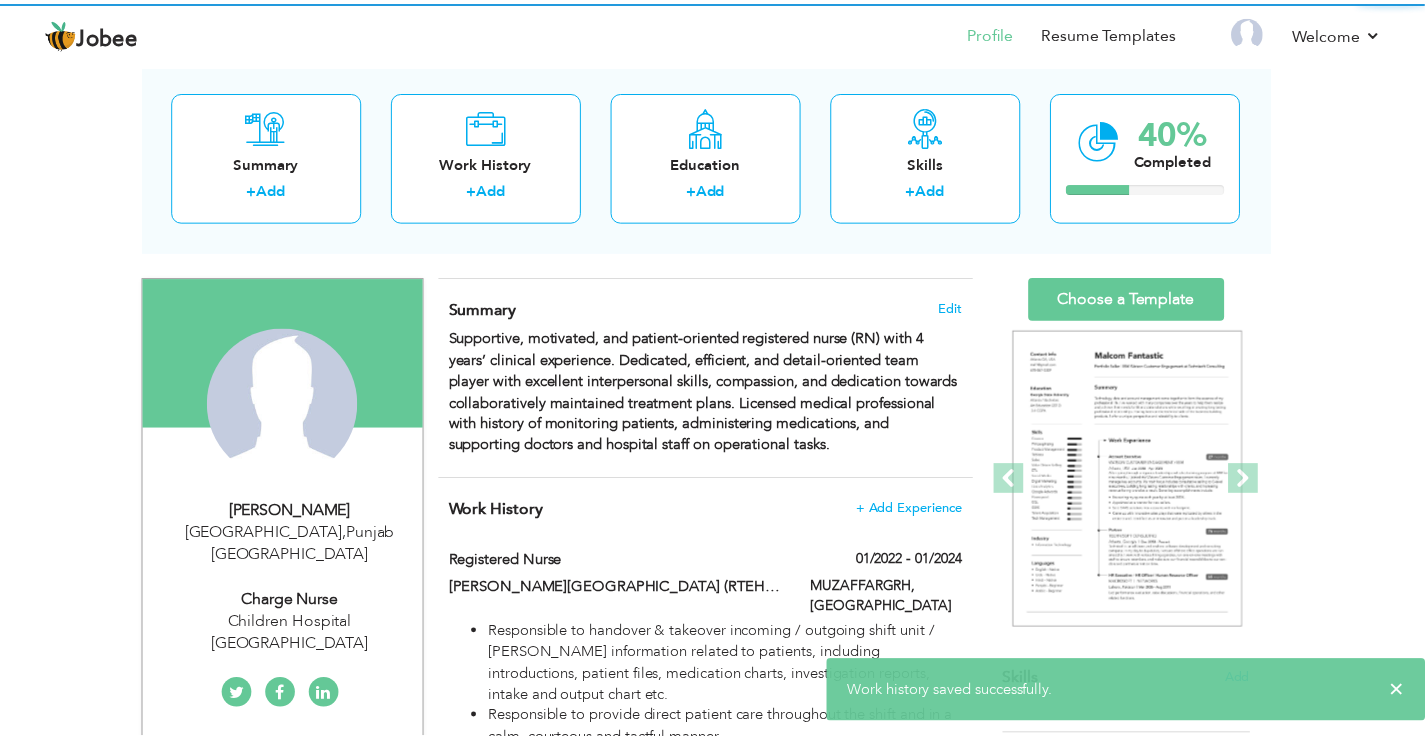 scroll, scrollTop: 0, scrollLeft: 0, axis: both 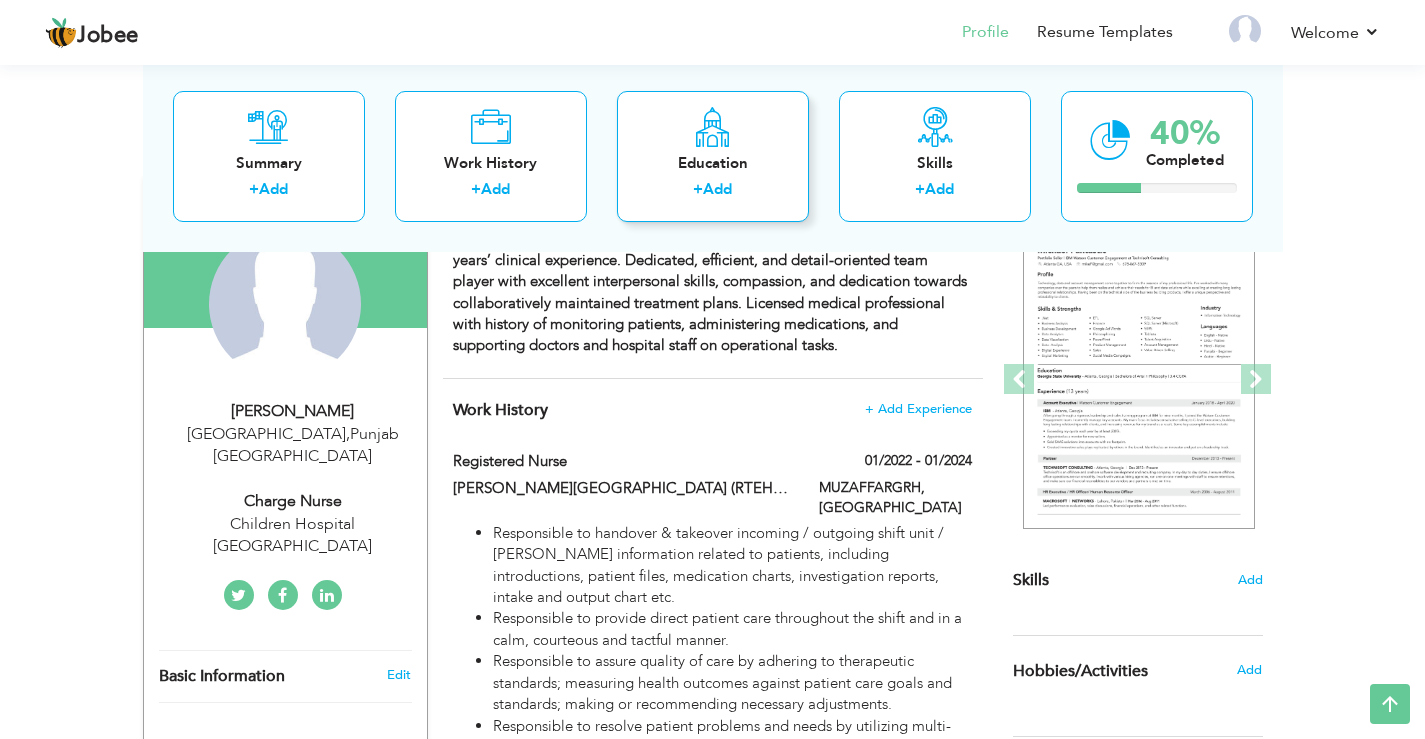 click on "Education
+  Add" at bounding box center [713, 155] 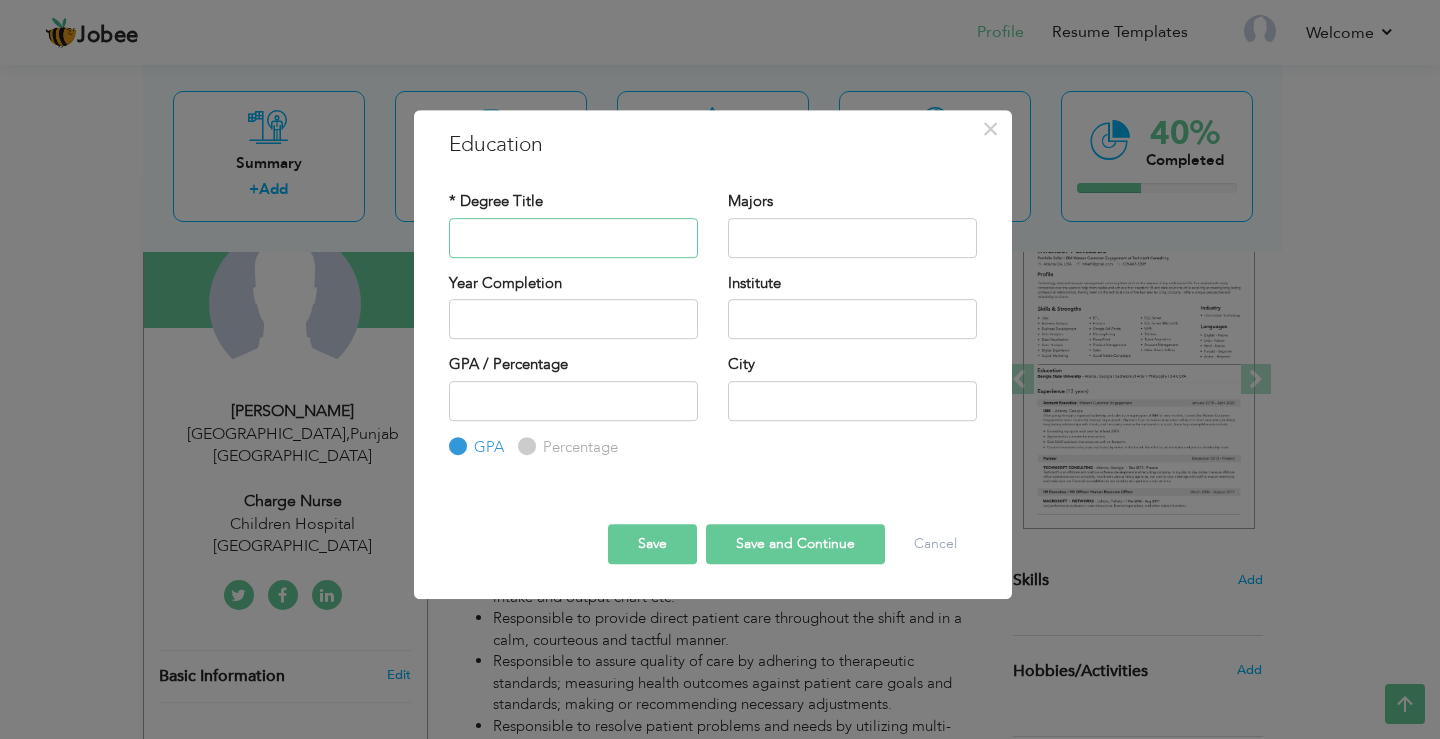 click at bounding box center (573, 238) 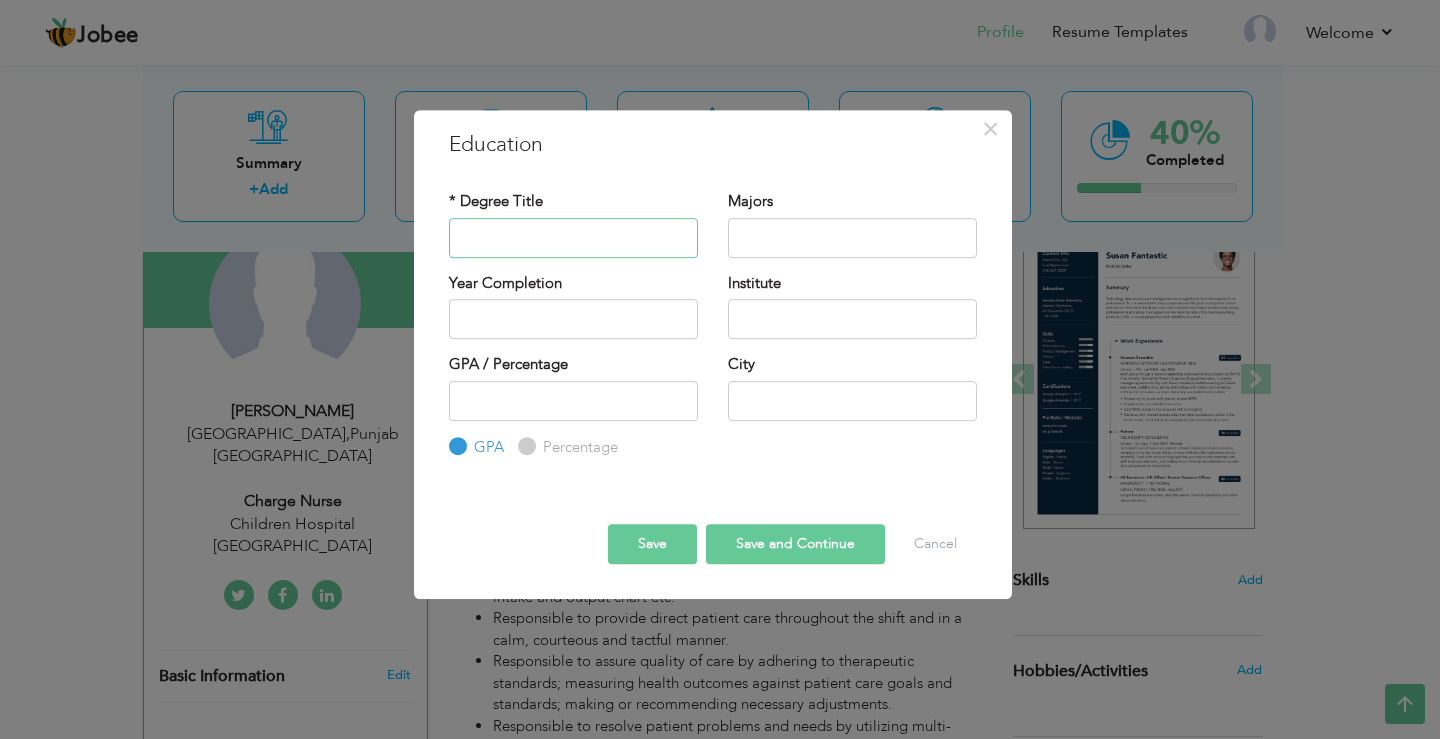 type on "m" 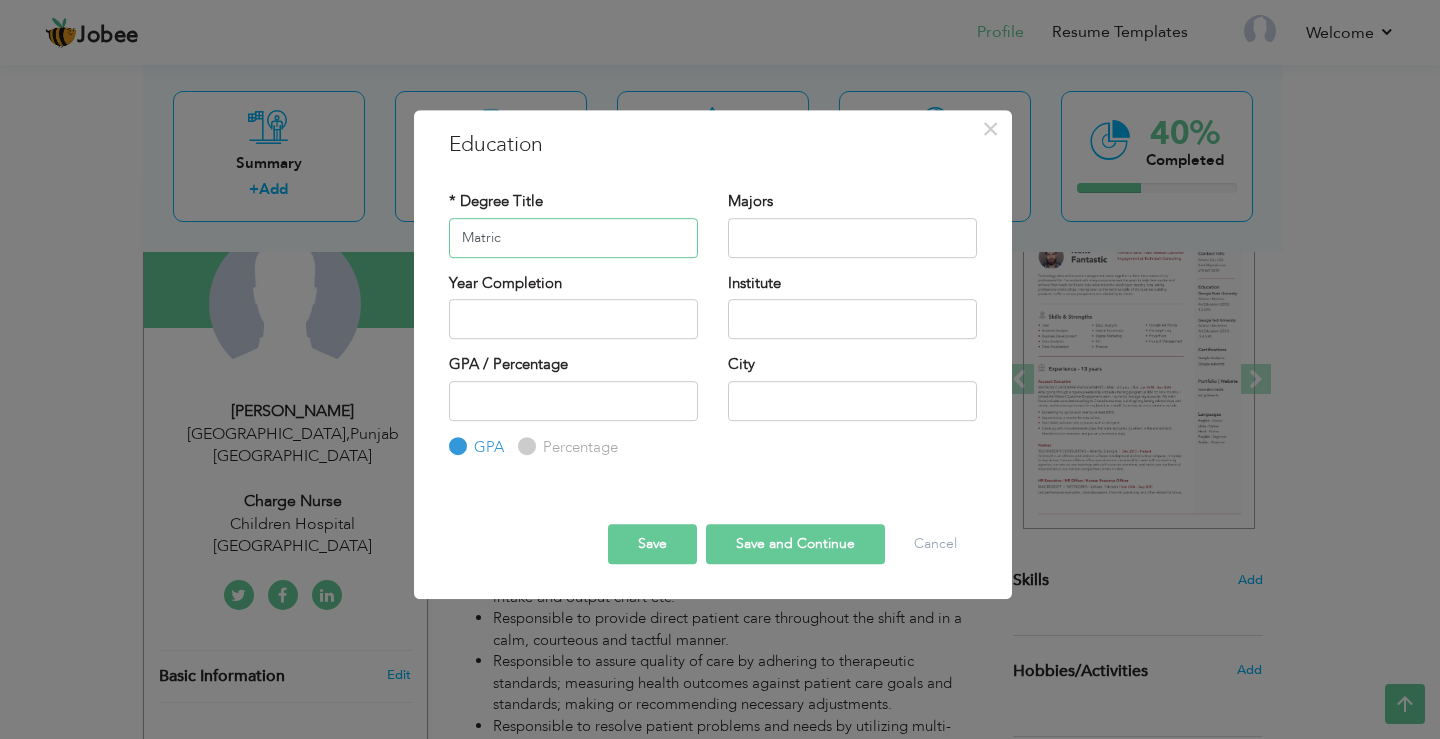type on "Matric" 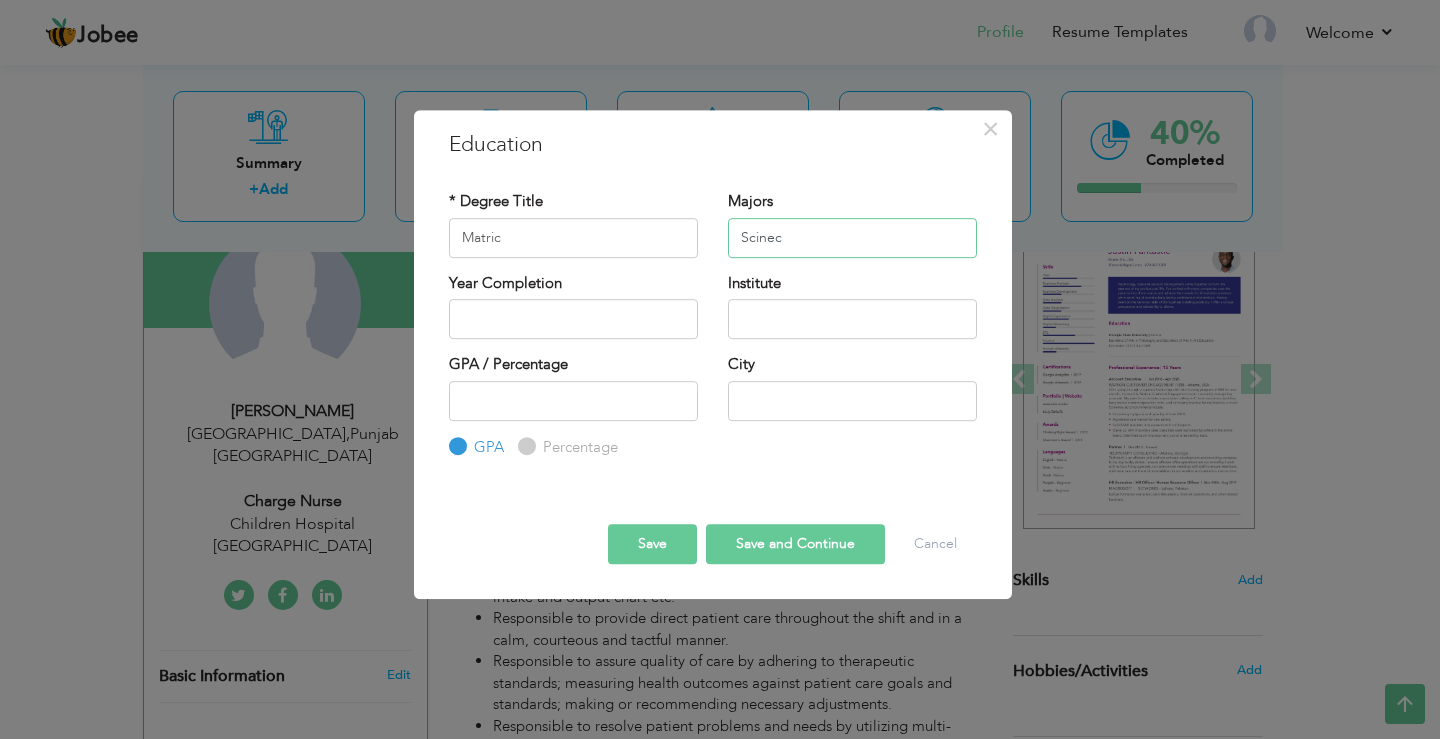 type on "Scinec" 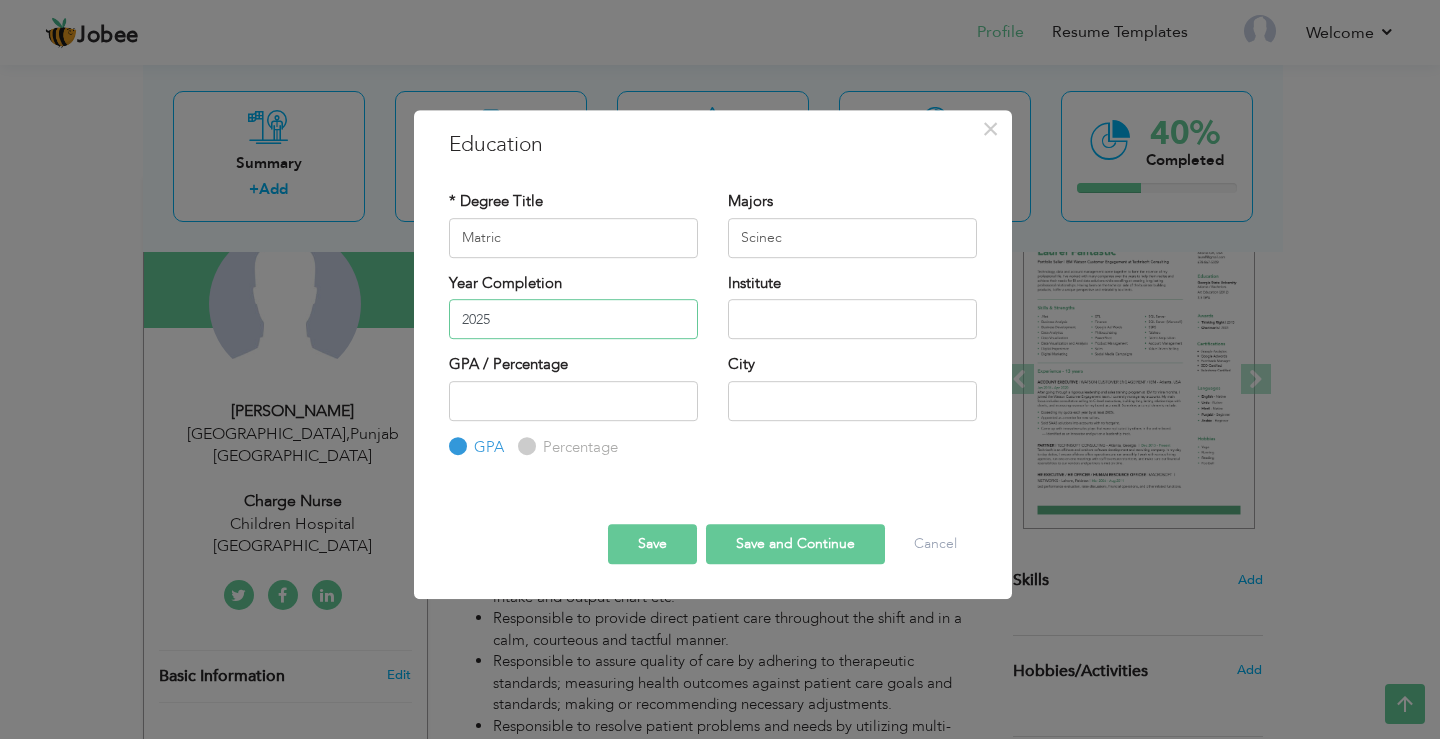 click on "2025" at bounding box center (573, 319) 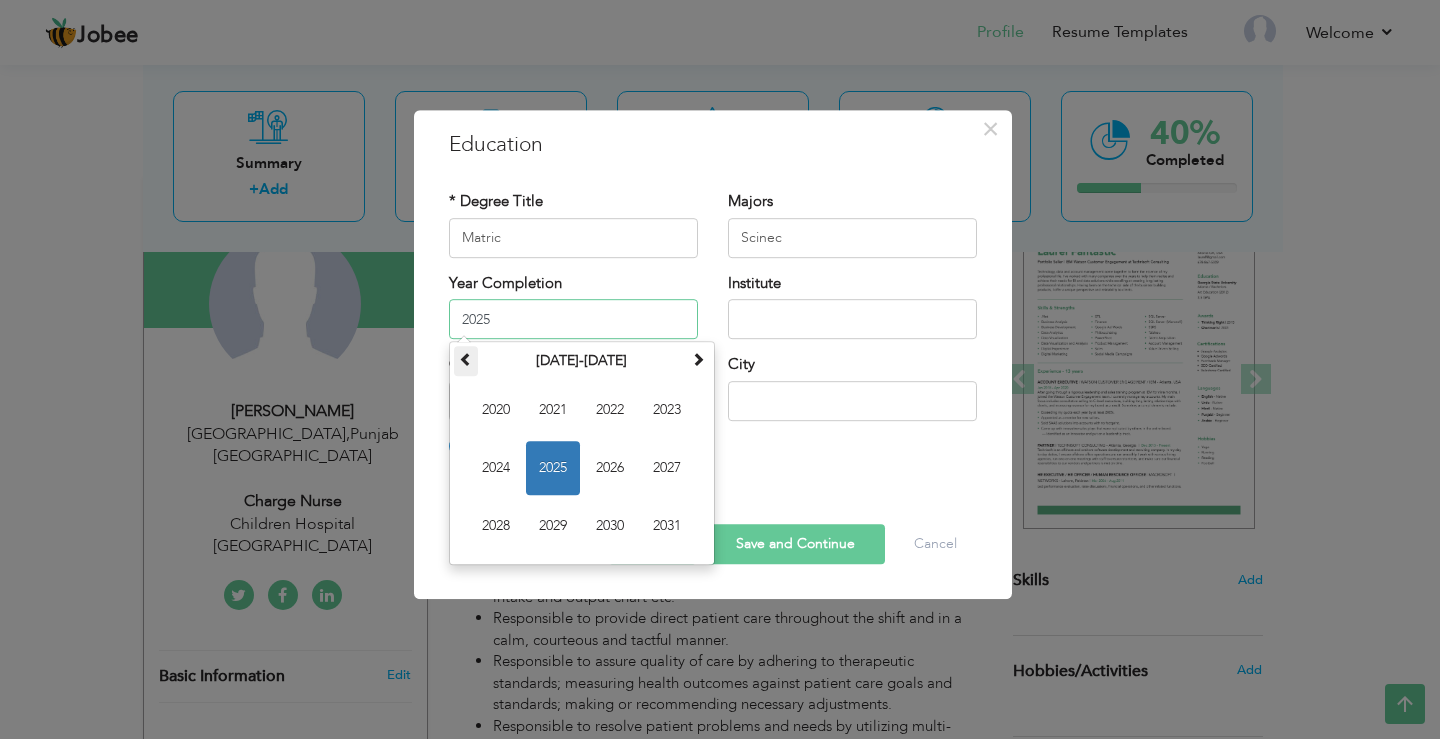 click at bounding box center (466, 359) 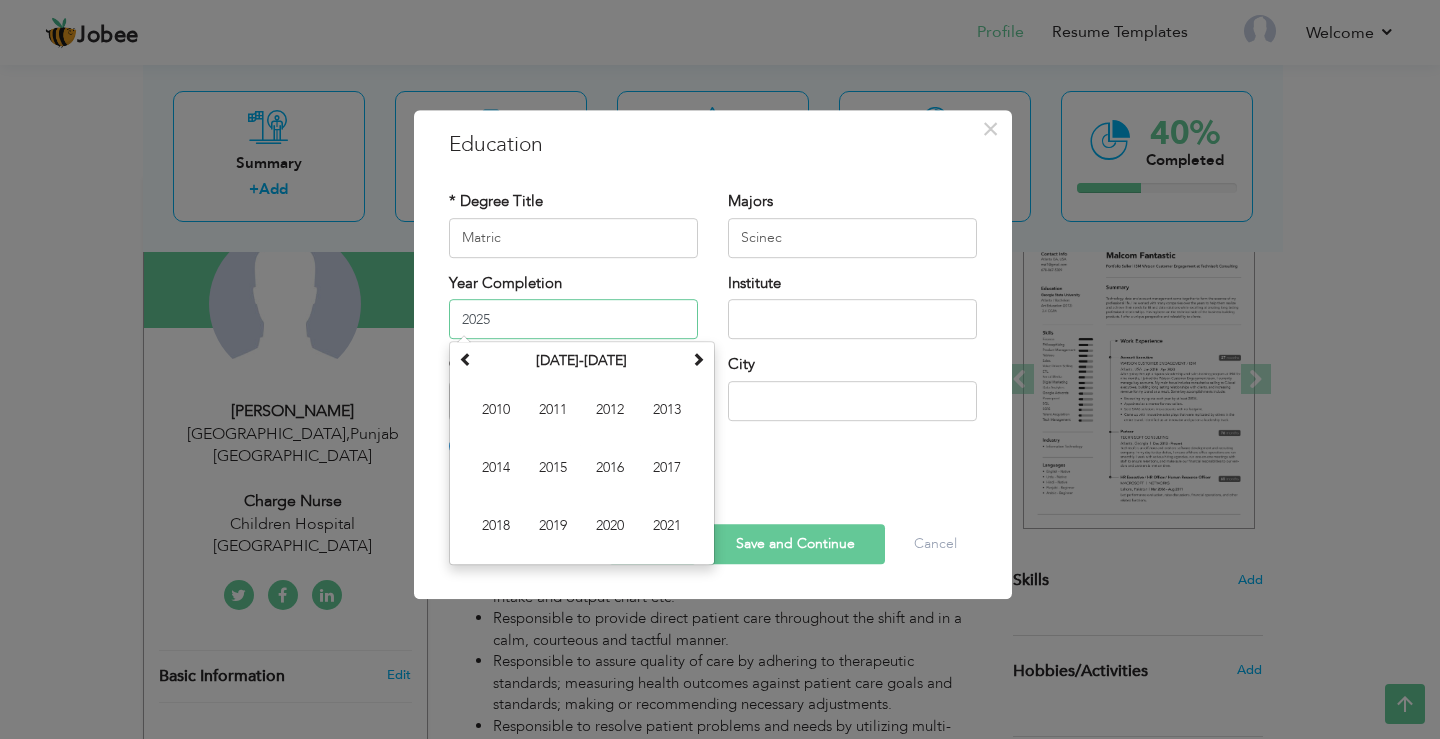 click on "2015" at bounding box center [553, 468] 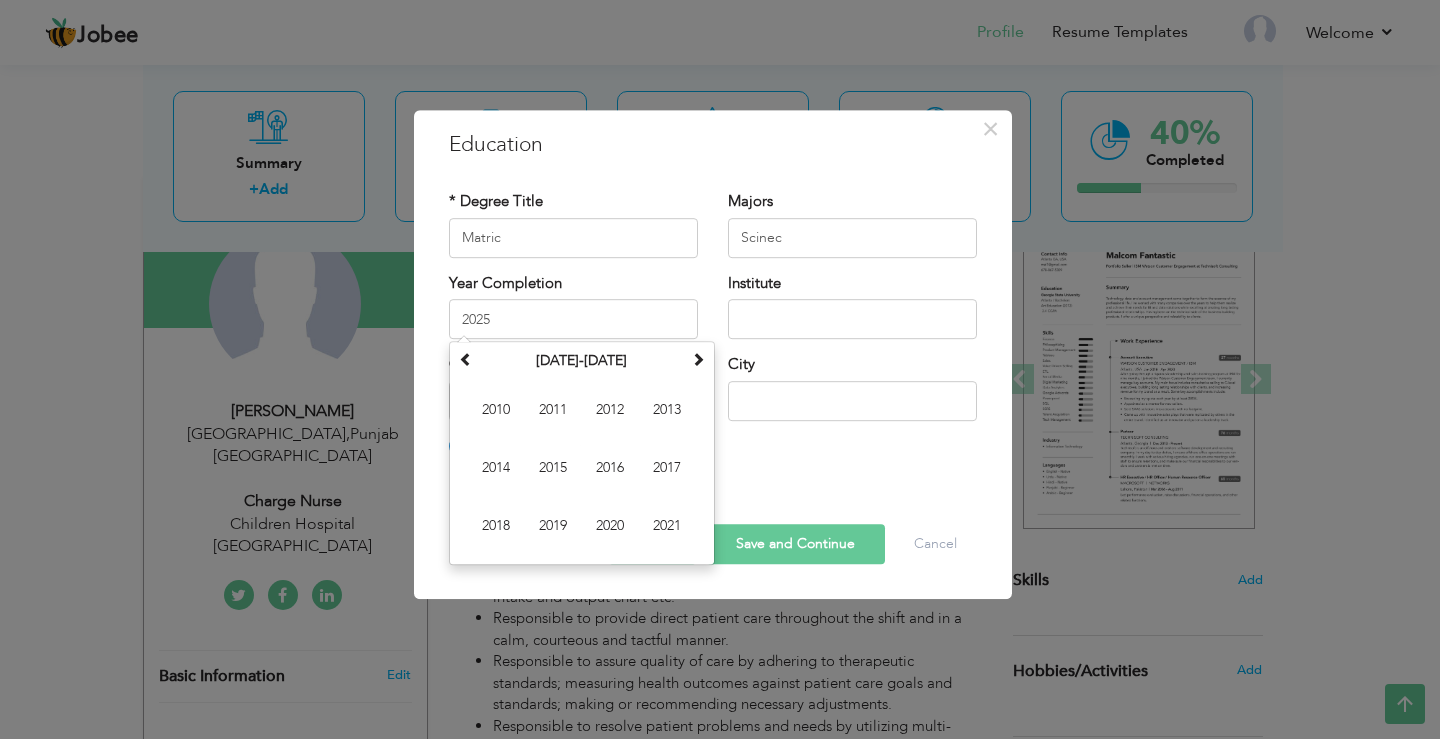 type on "2015" 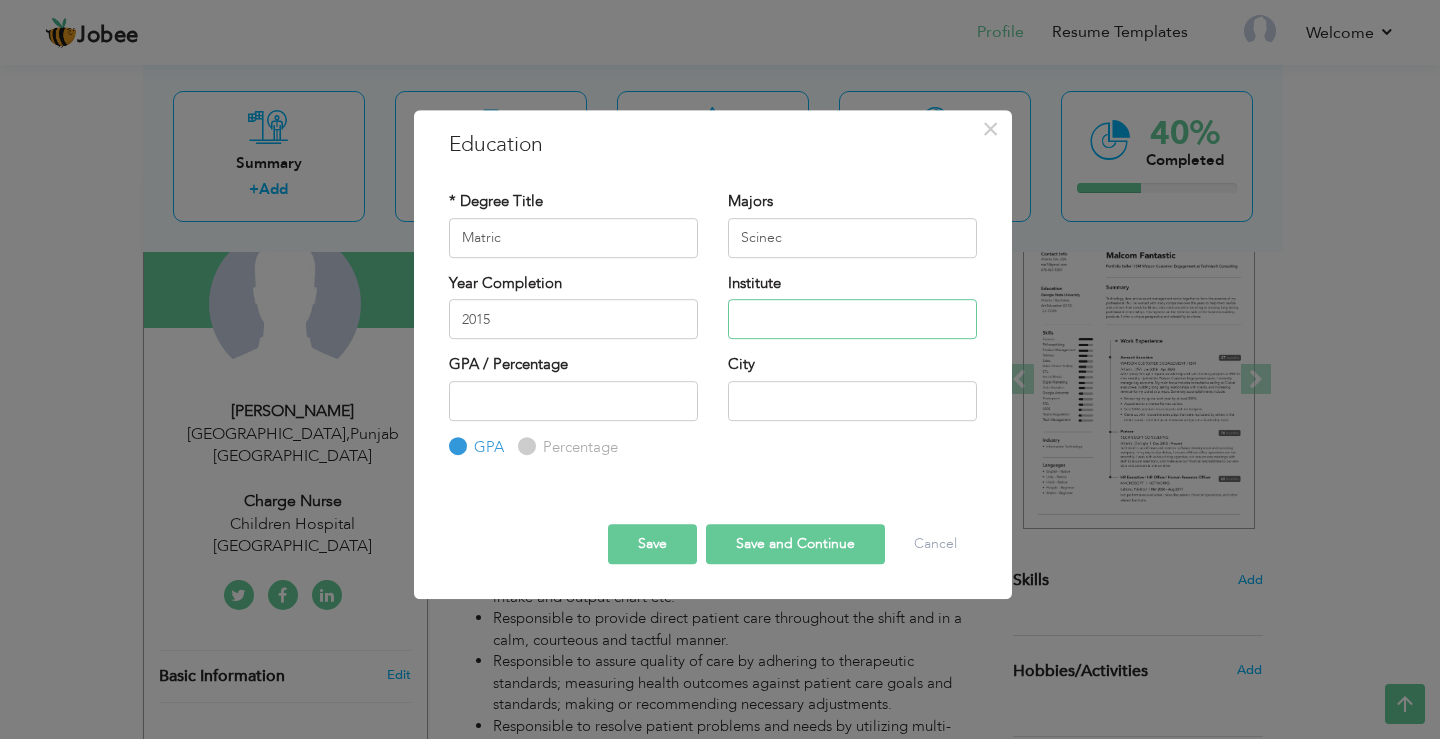 click at bounding box center [852, 319] 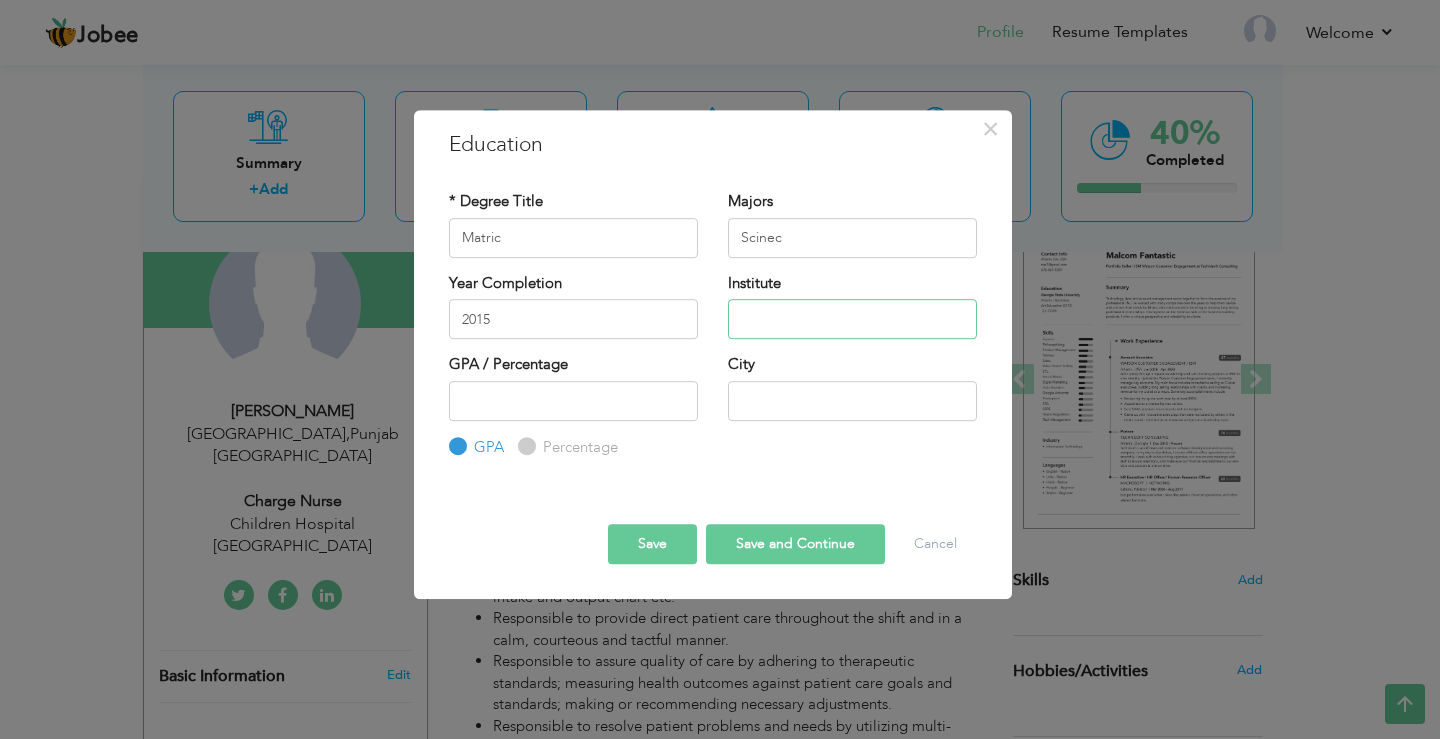 type on "BISE DG Khan" 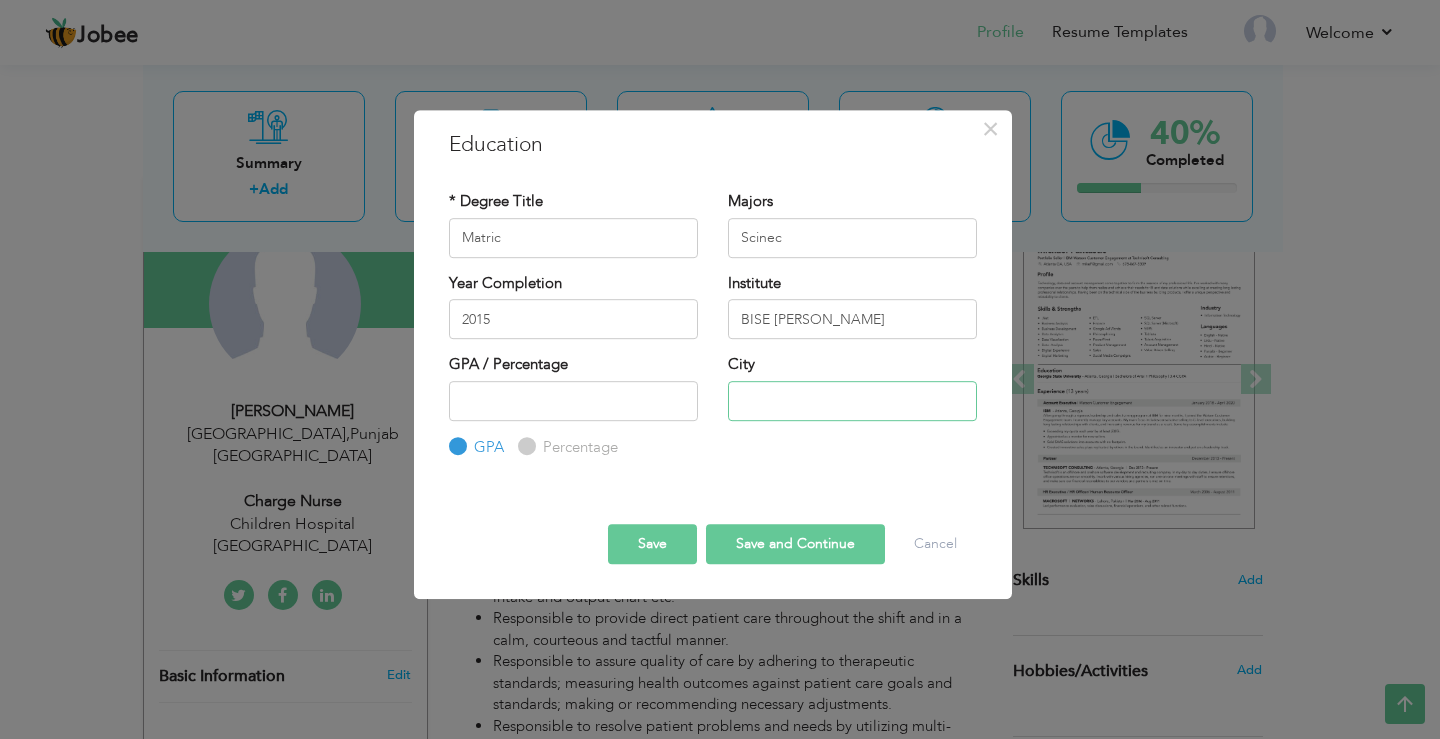 click at bounding box center [852, 401] 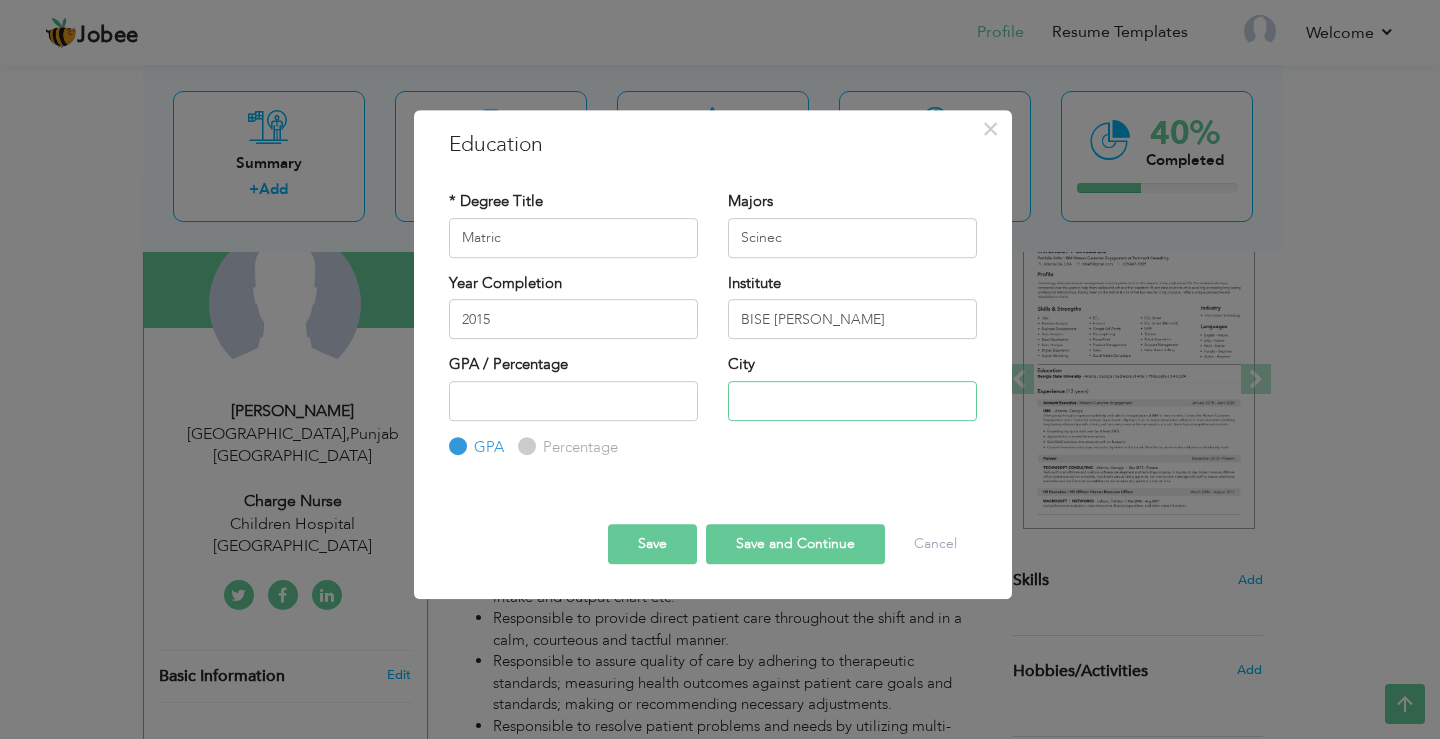 type on "MUZAFFARGRH" 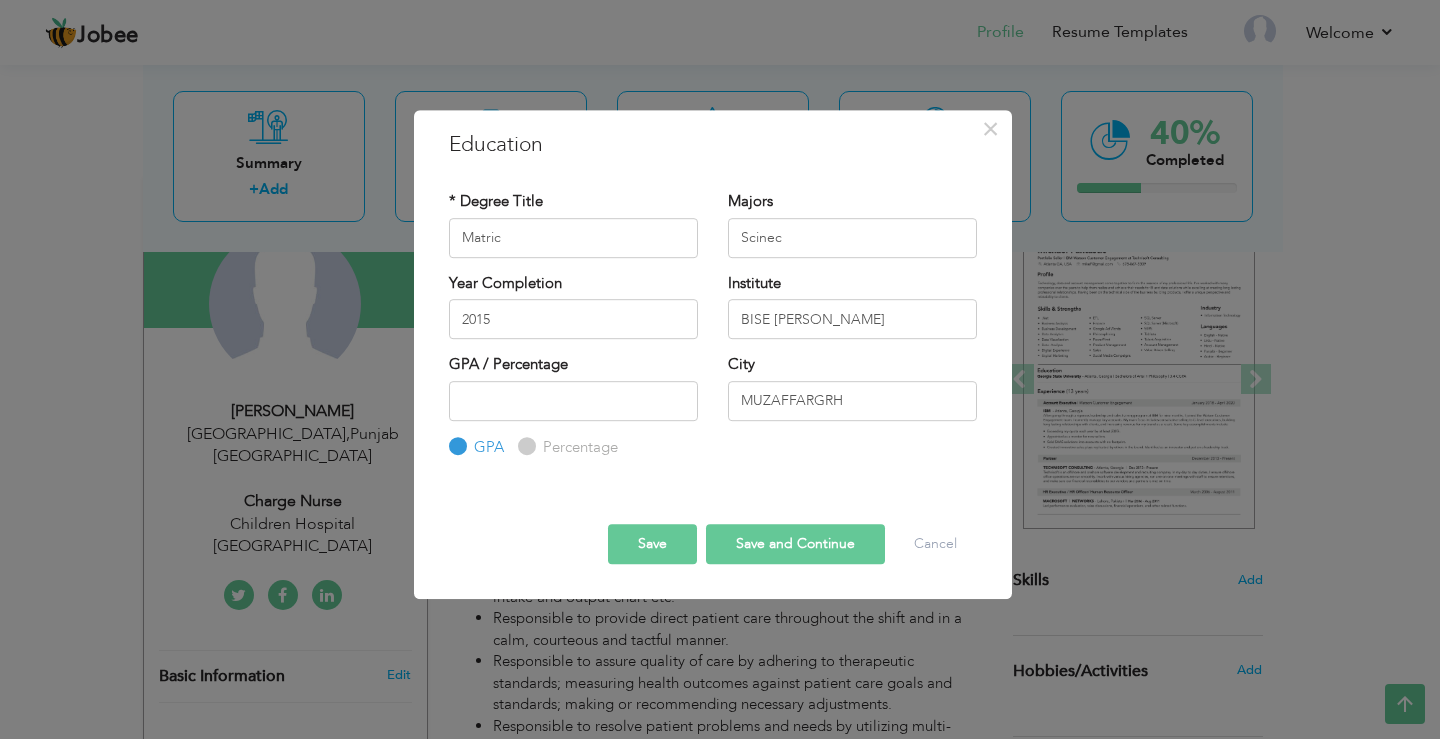 click on "Save and Continue" at bounding box center [795, 544] 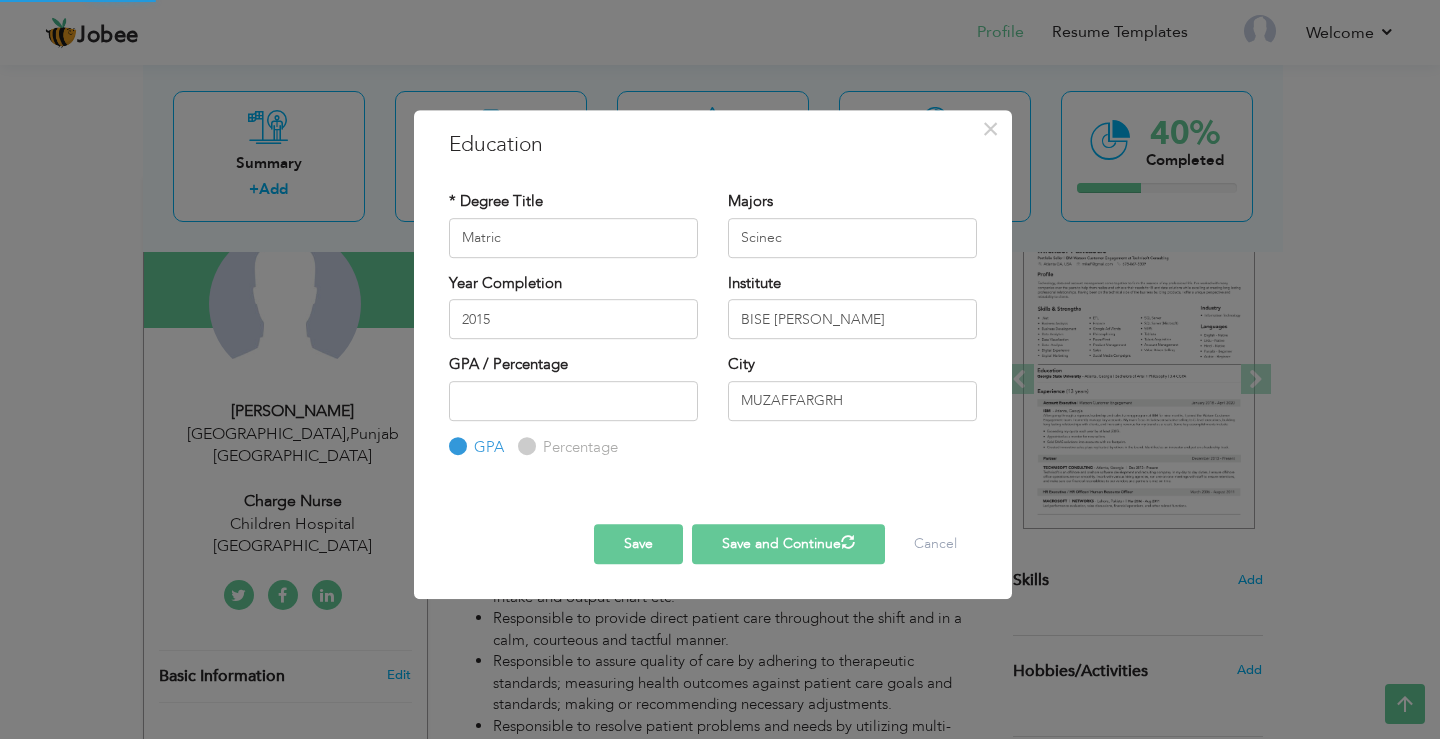 type 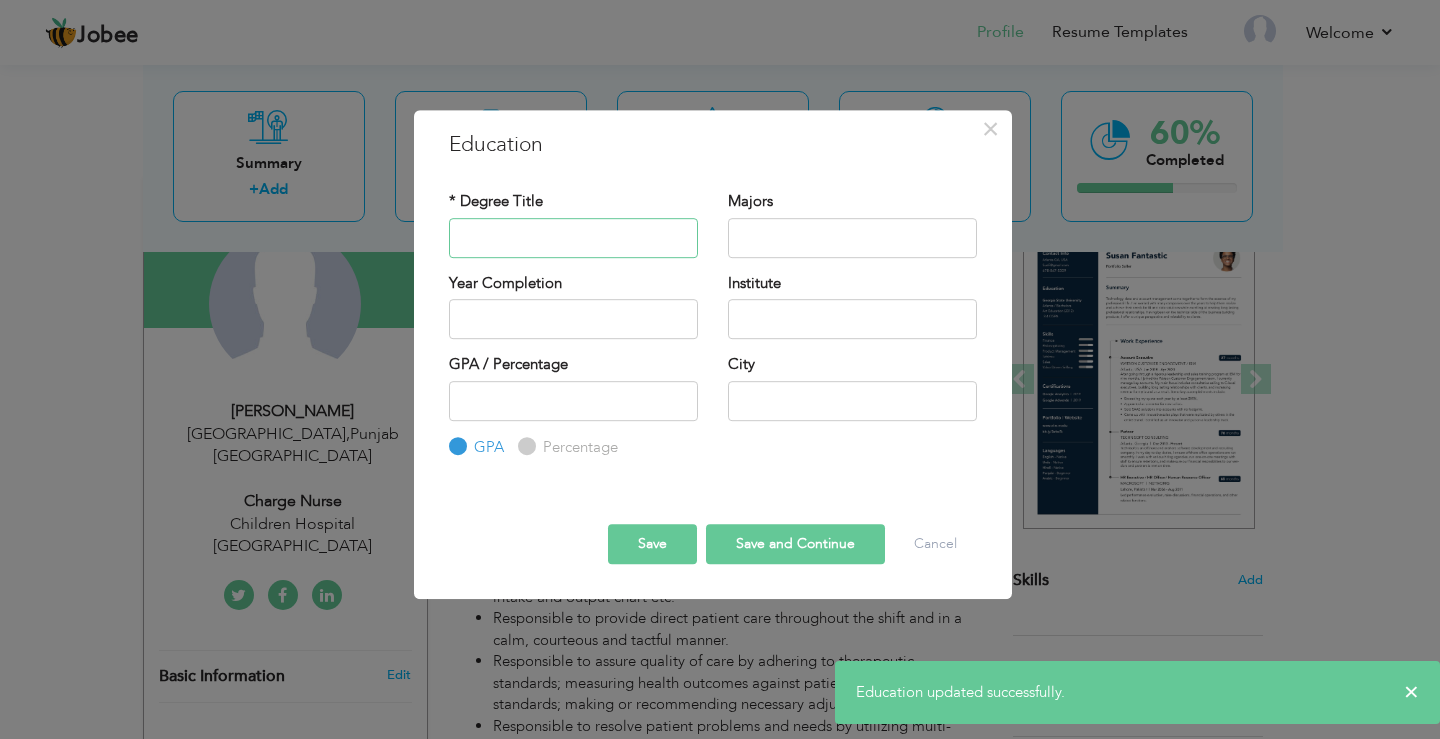 click at bounding box center [573, 238] 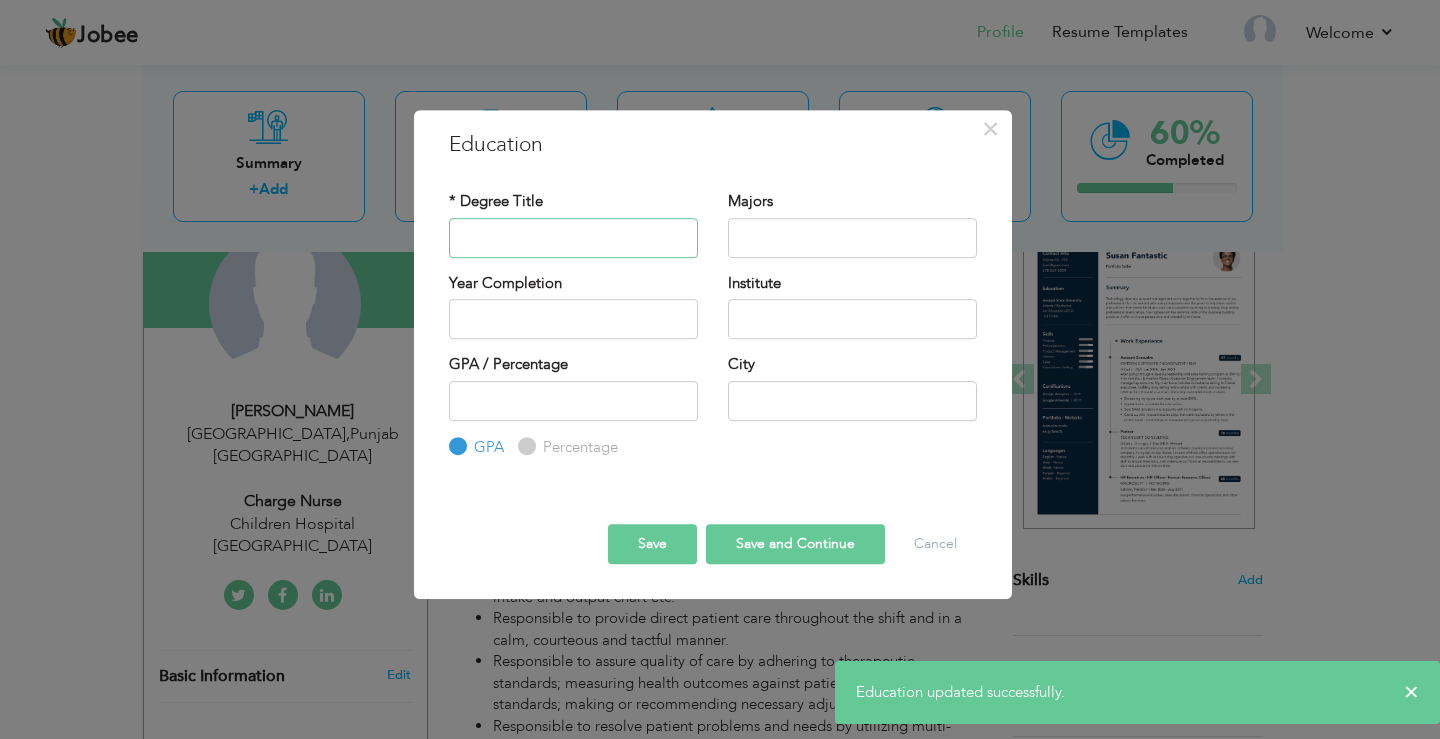 type on "FSC" 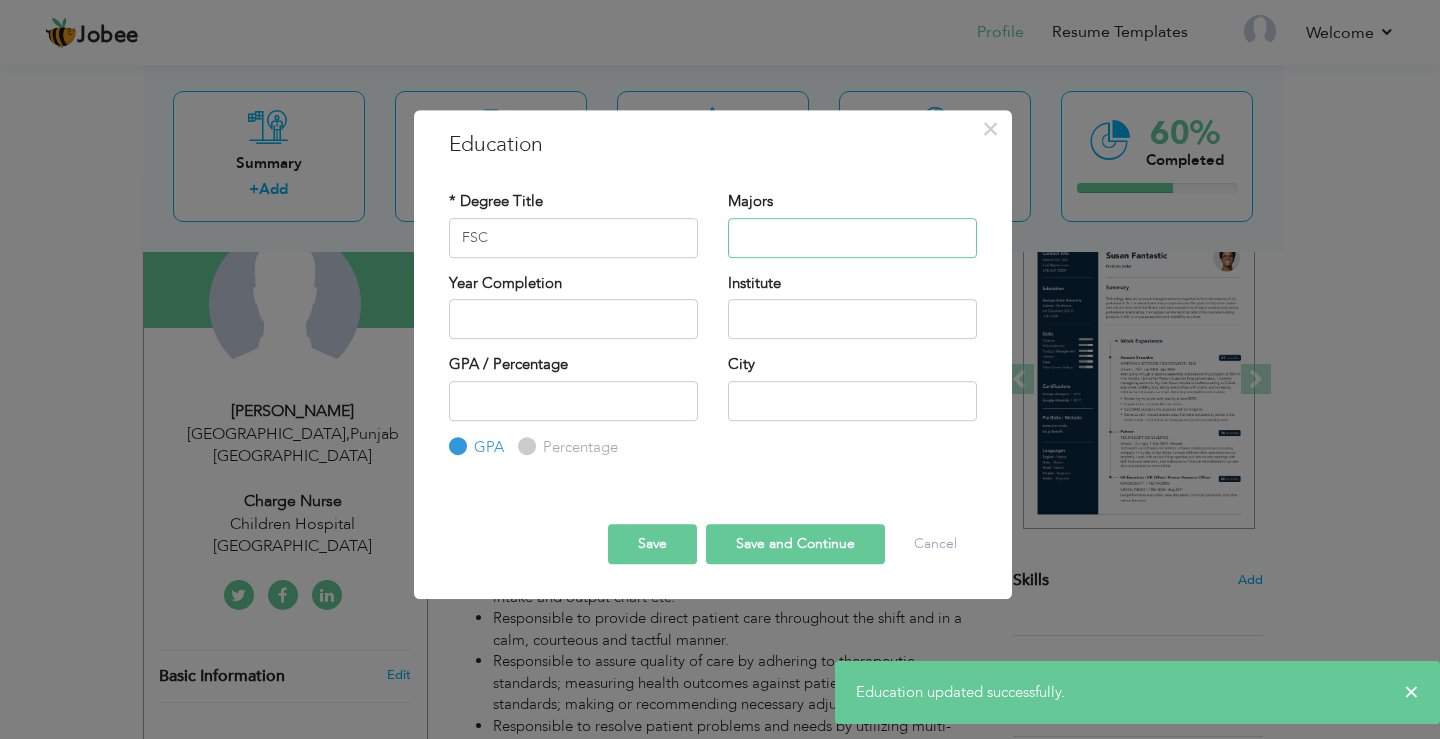 click at bounding box center [852, 238] 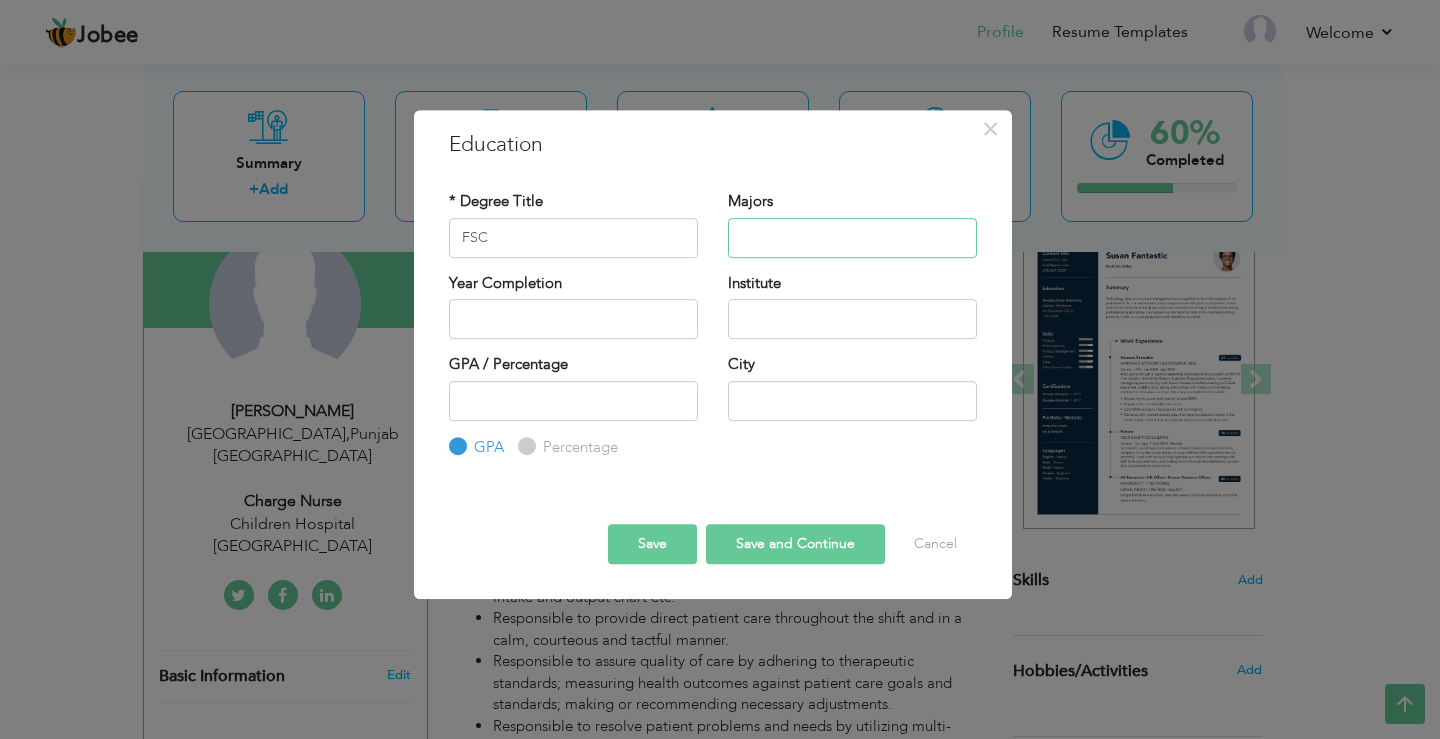 type on "Pre-Medical" 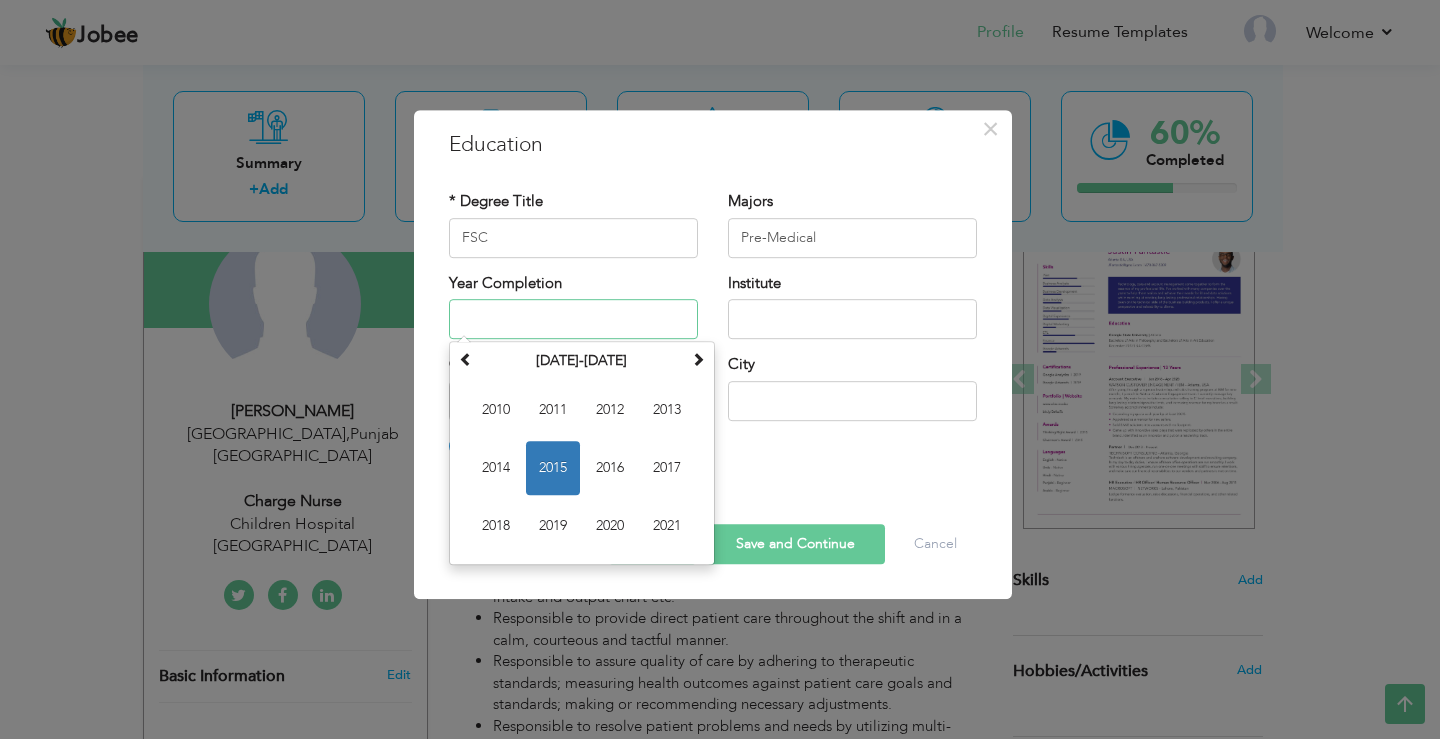 click at bounding box center (573, 319) 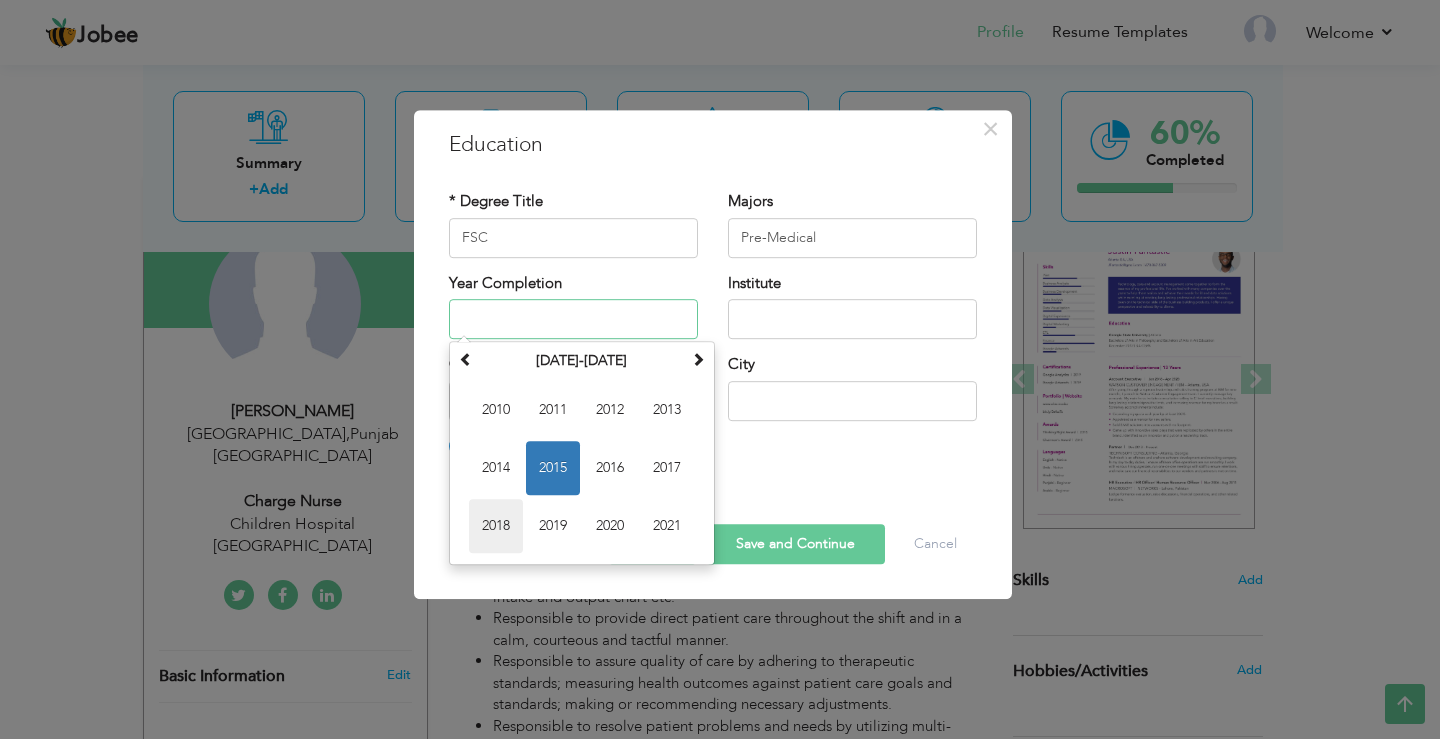 click on "2018" at bounding box center (496, 526) 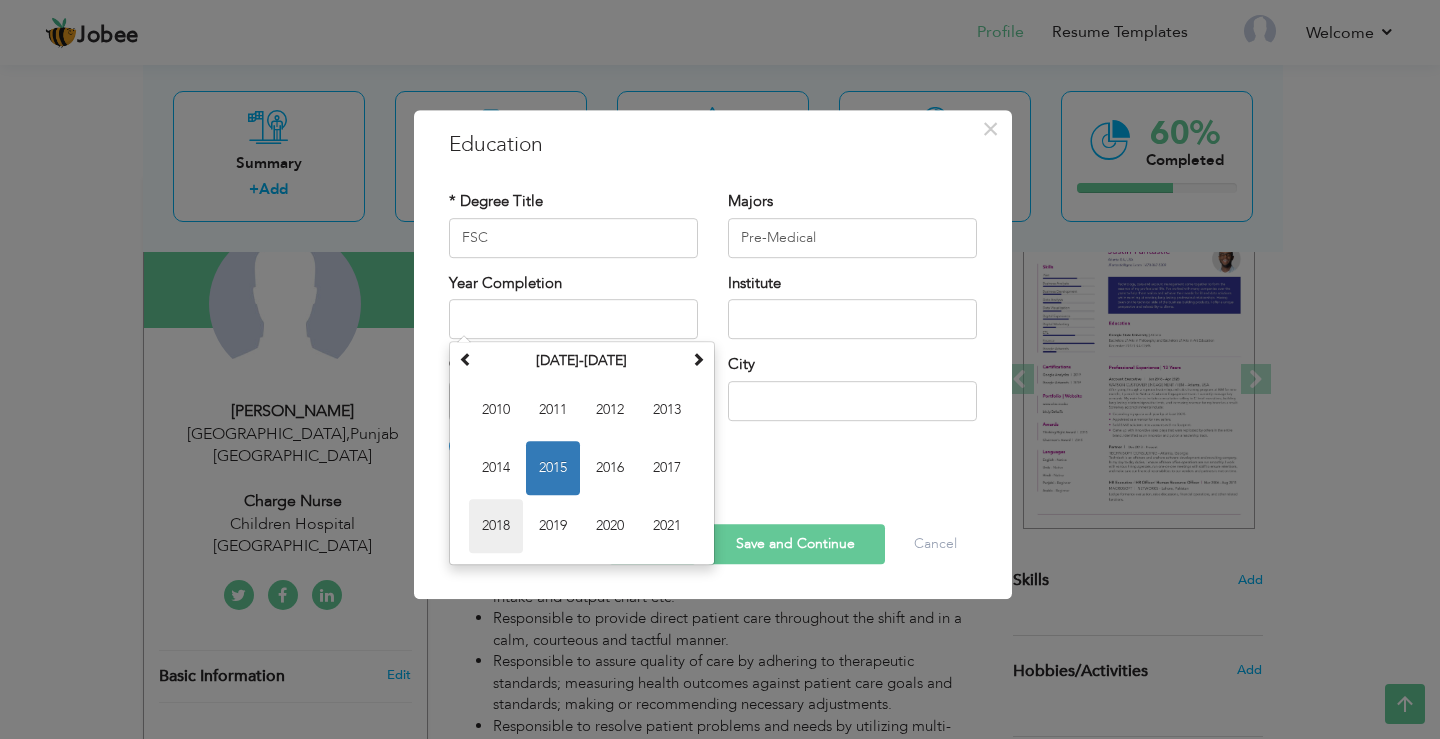 type on "2018" 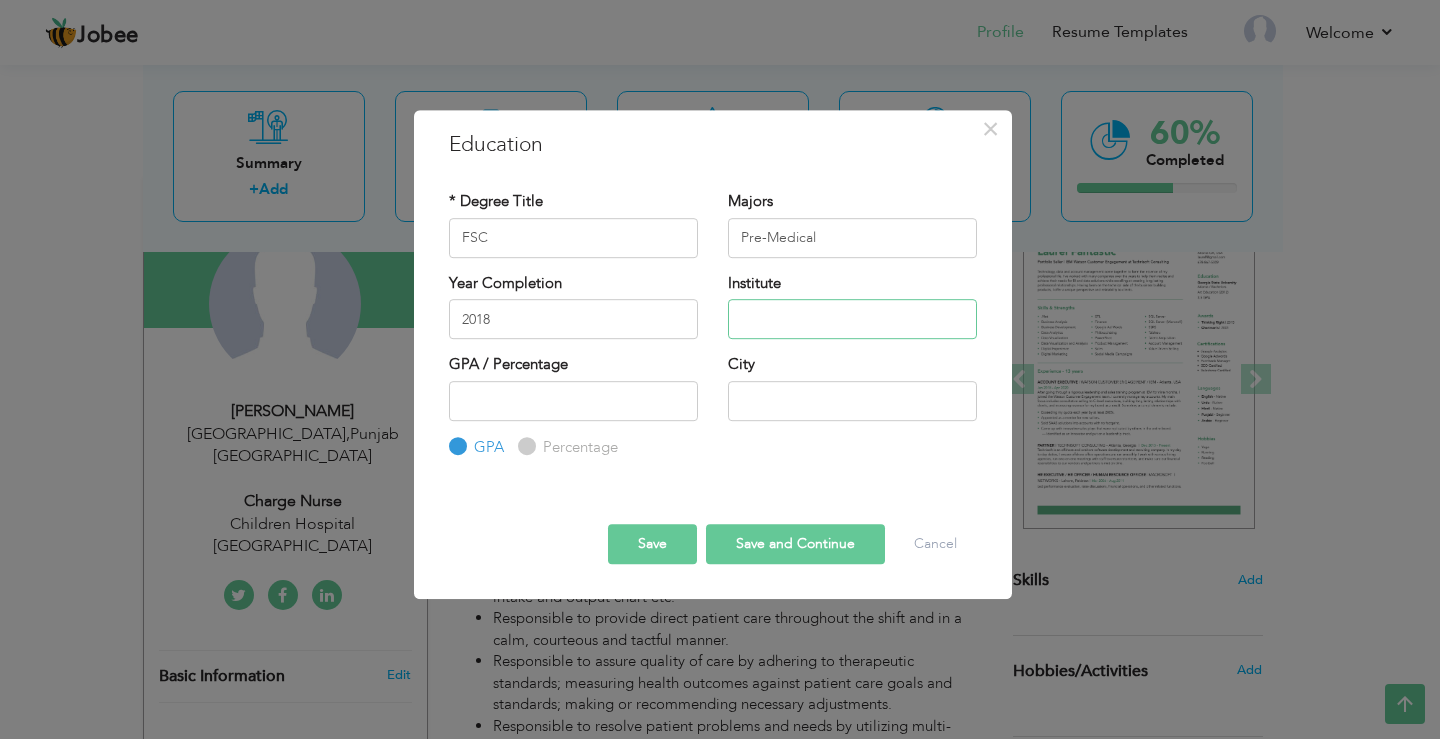 click at bounding box center (852, 319) 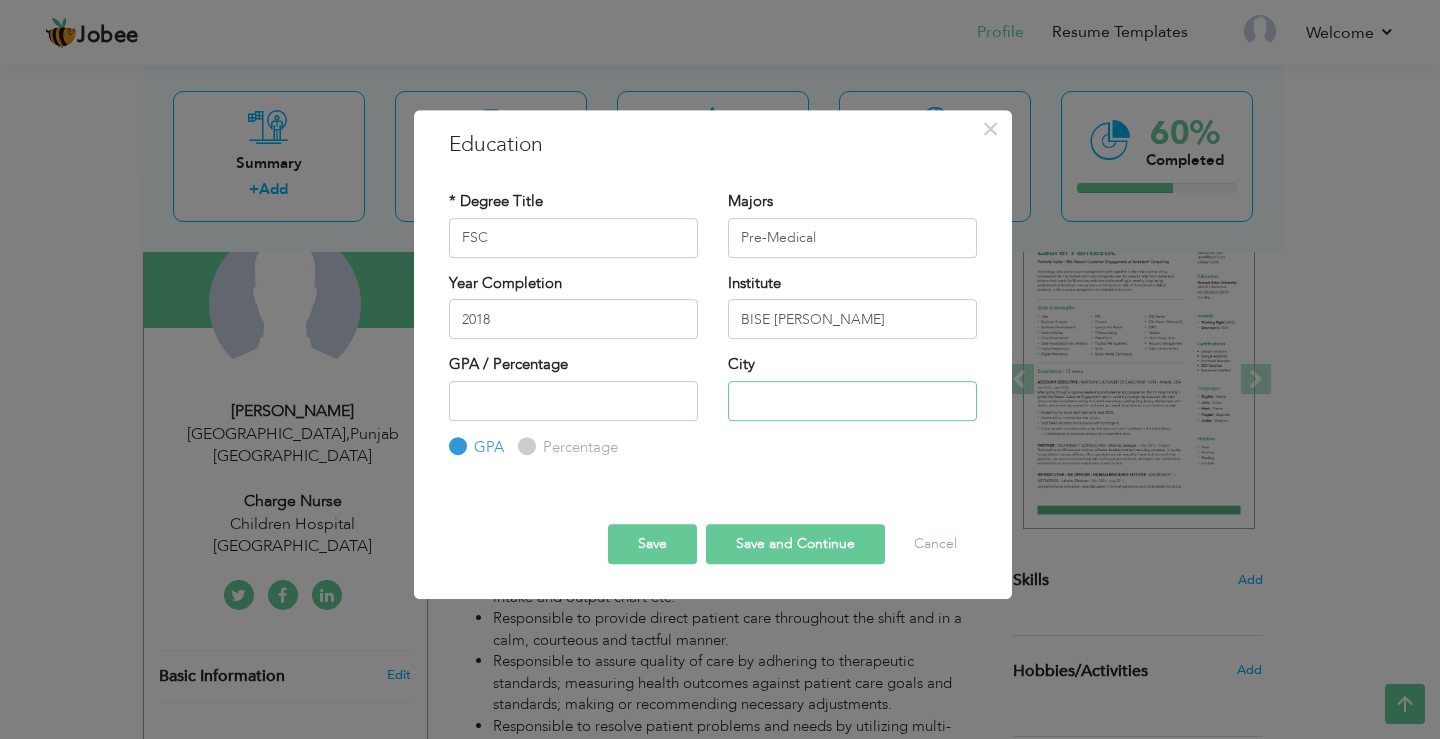 click at bounding box center [852, 401] 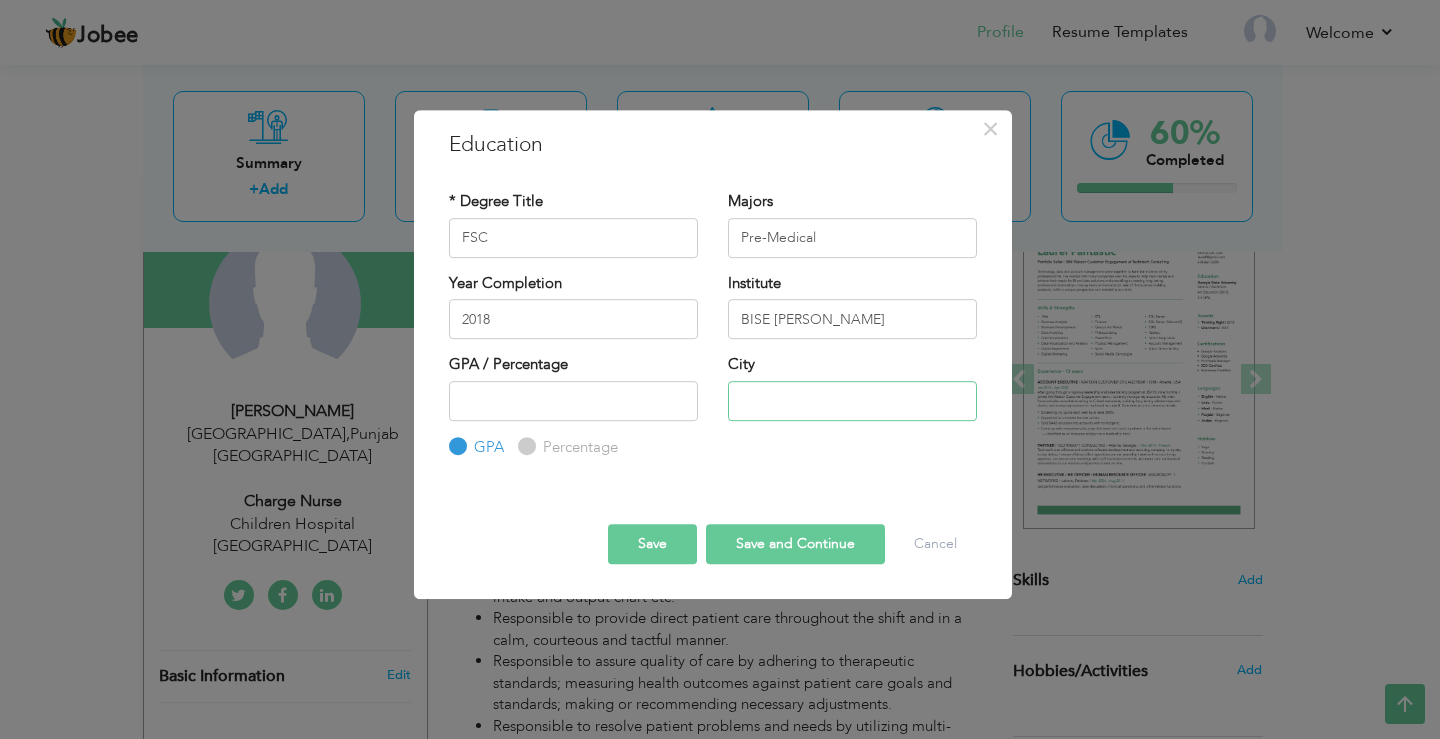 type on "MUZAFFARGRH" 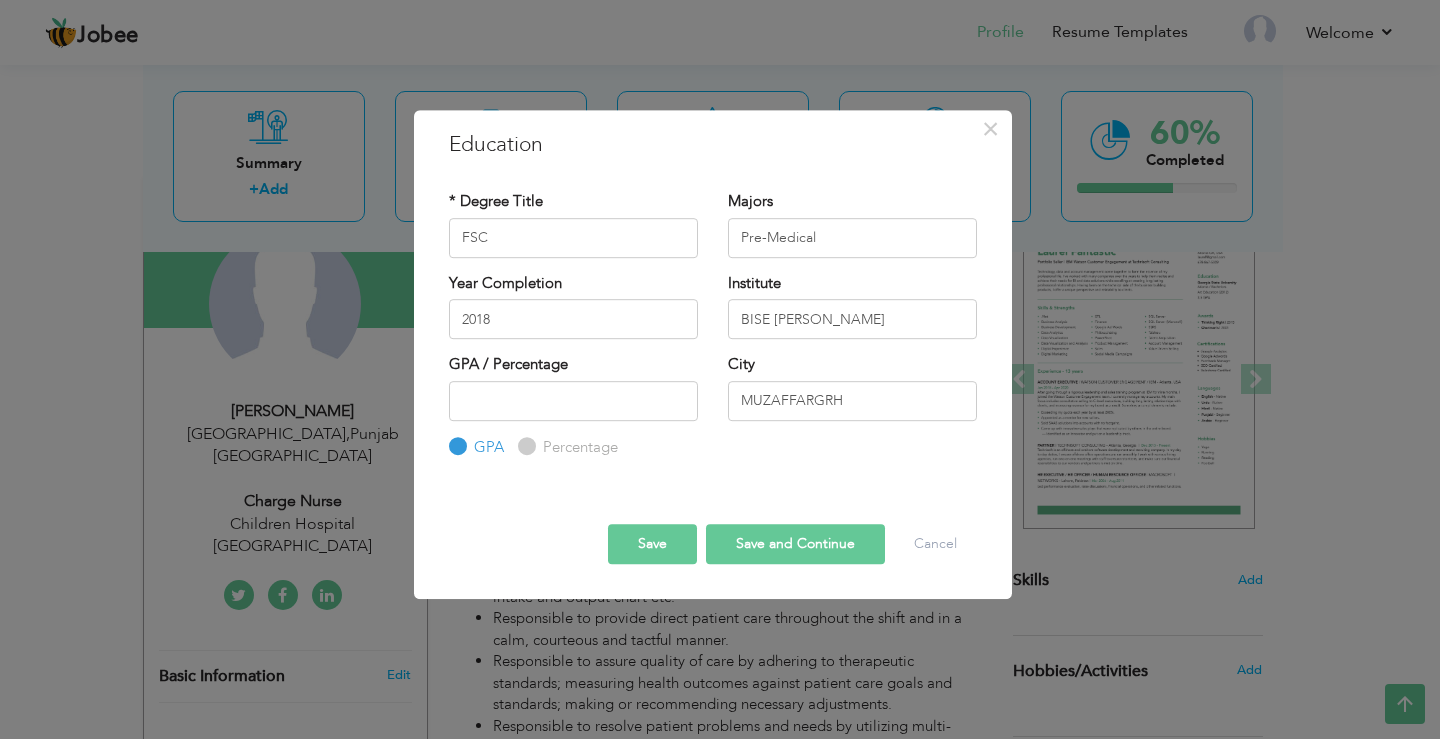 click on "Save and Continue" at bounding box center (795, 544) 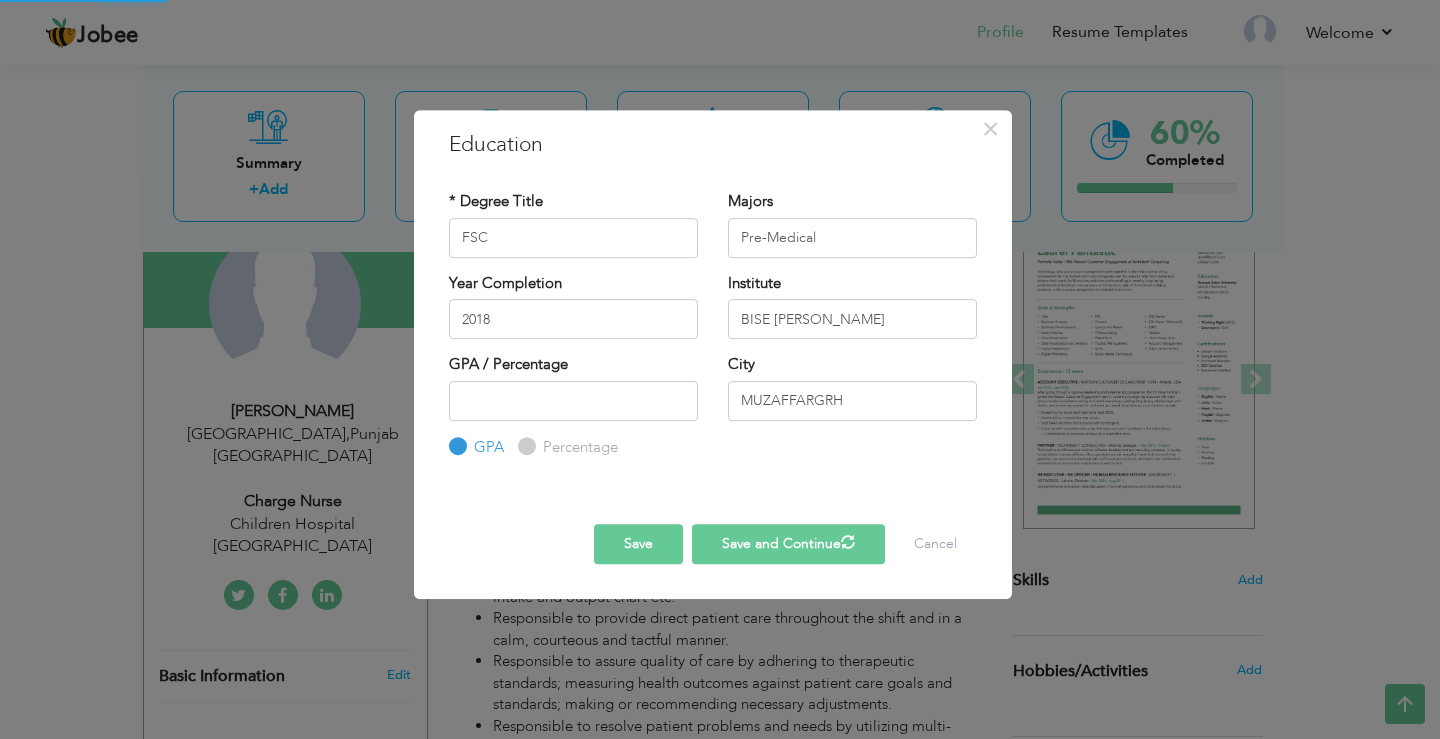 type 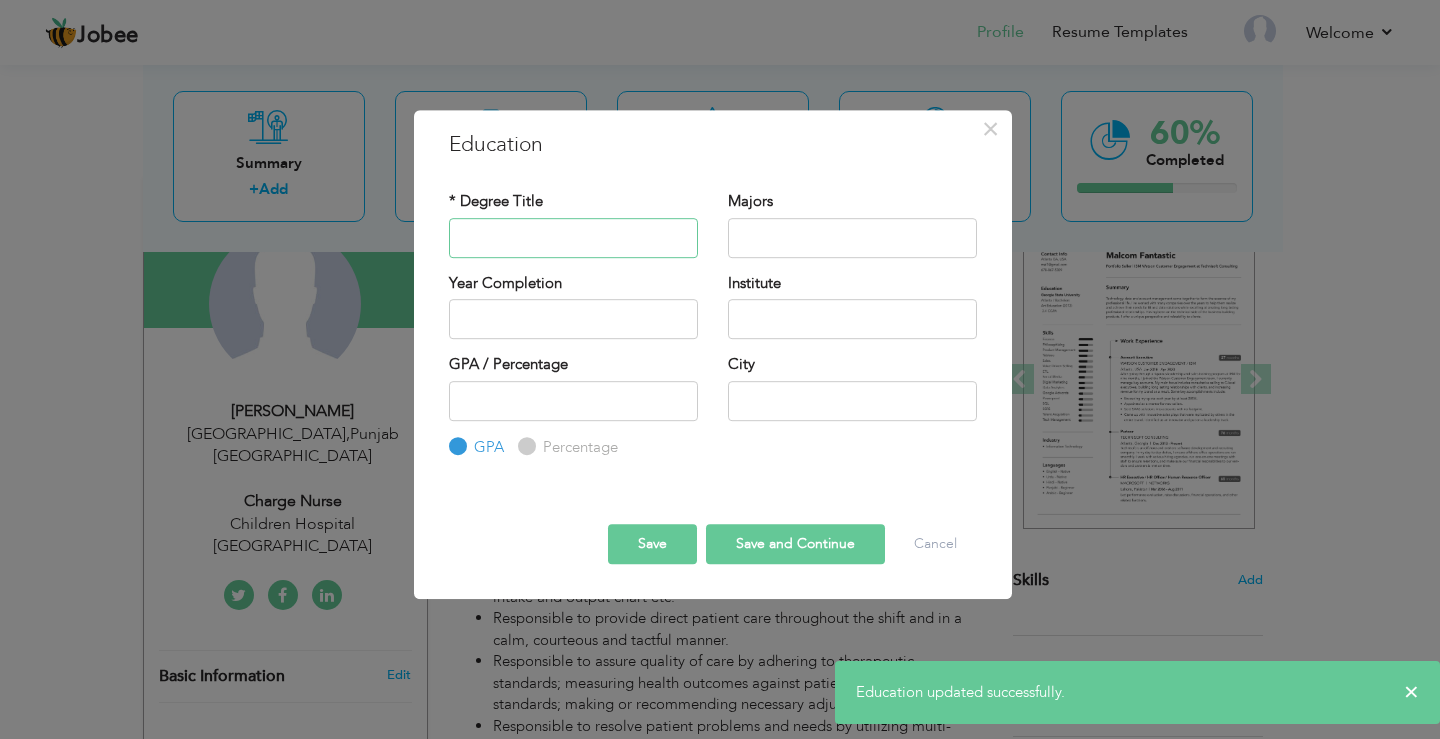 click at bounding box center [573, 238] 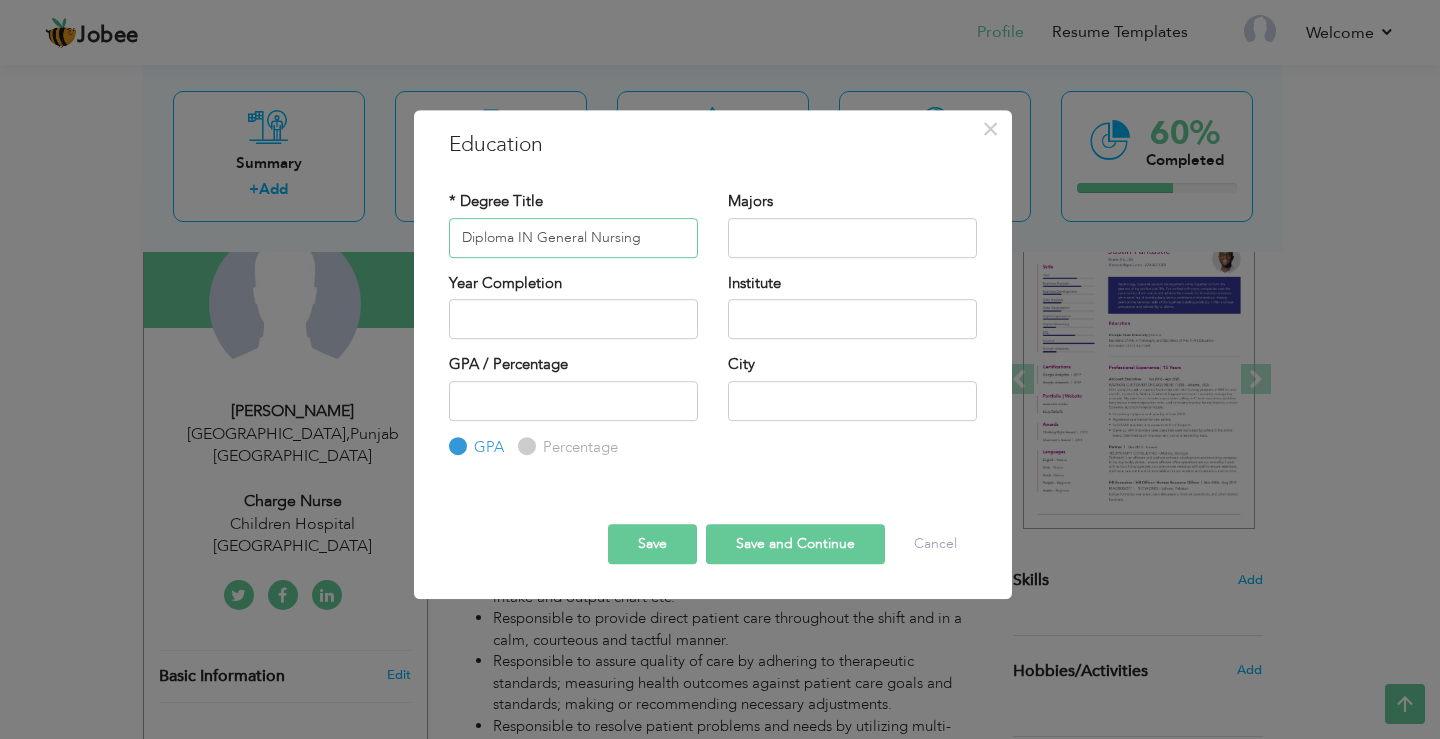 type on "Diploma IN General Nursing" 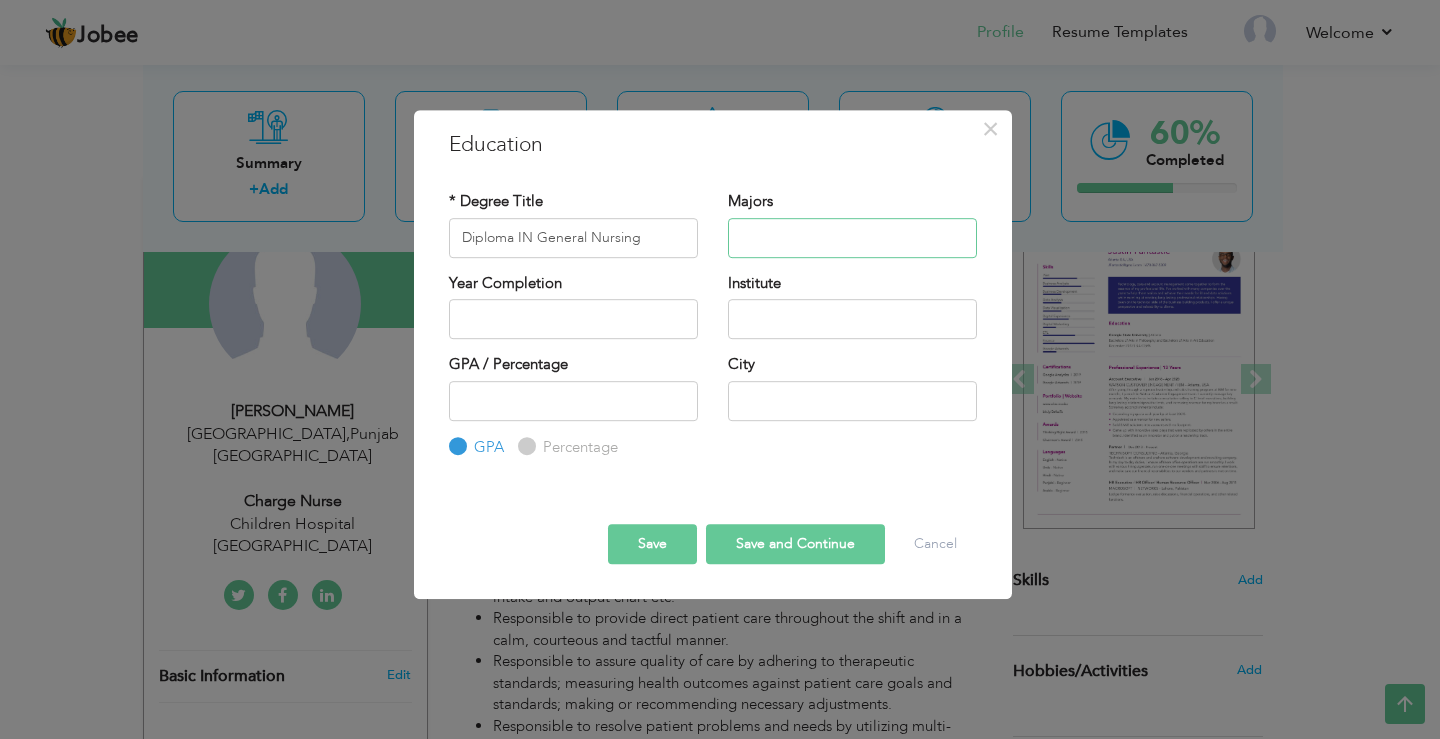 click at bounding box center (852, 238) 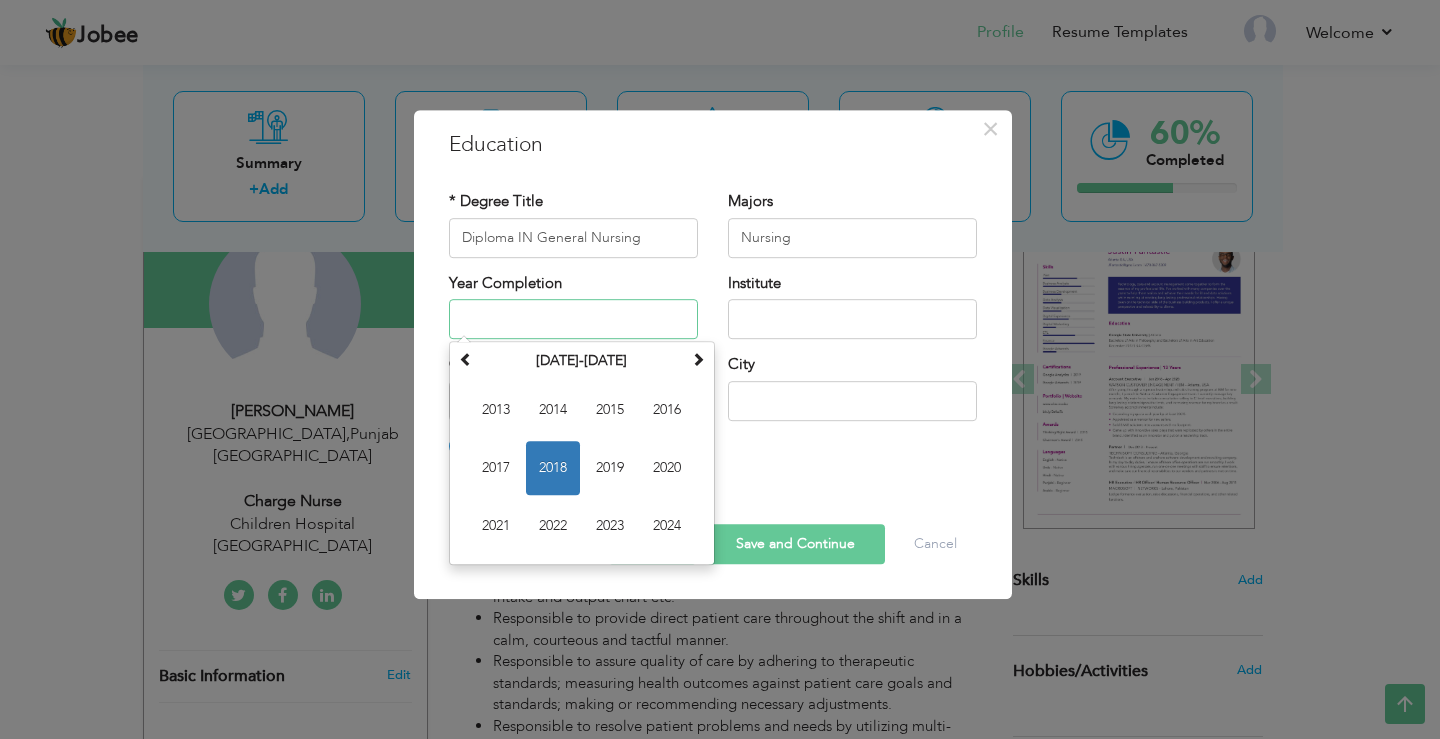 click at bounding box center (573, 319) 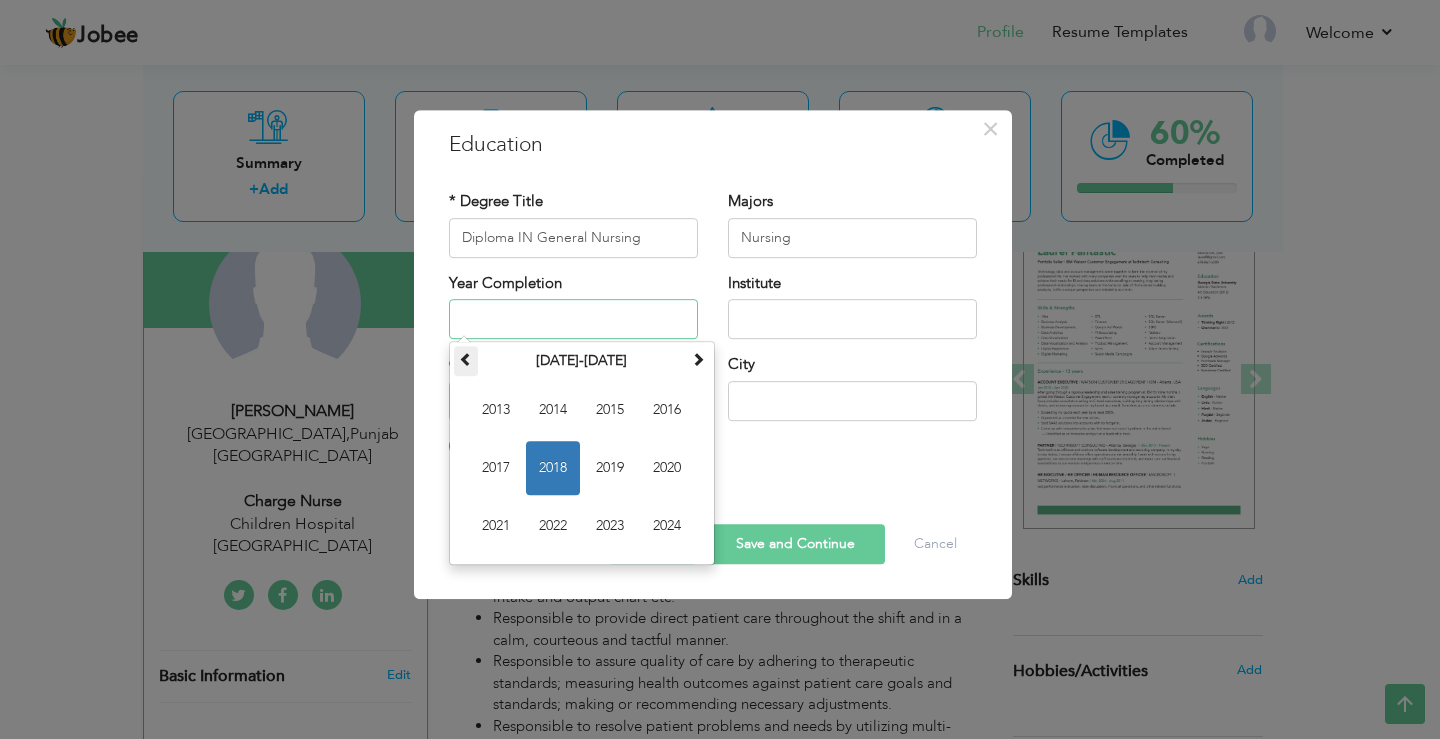 click at bounding box center [466, 359] 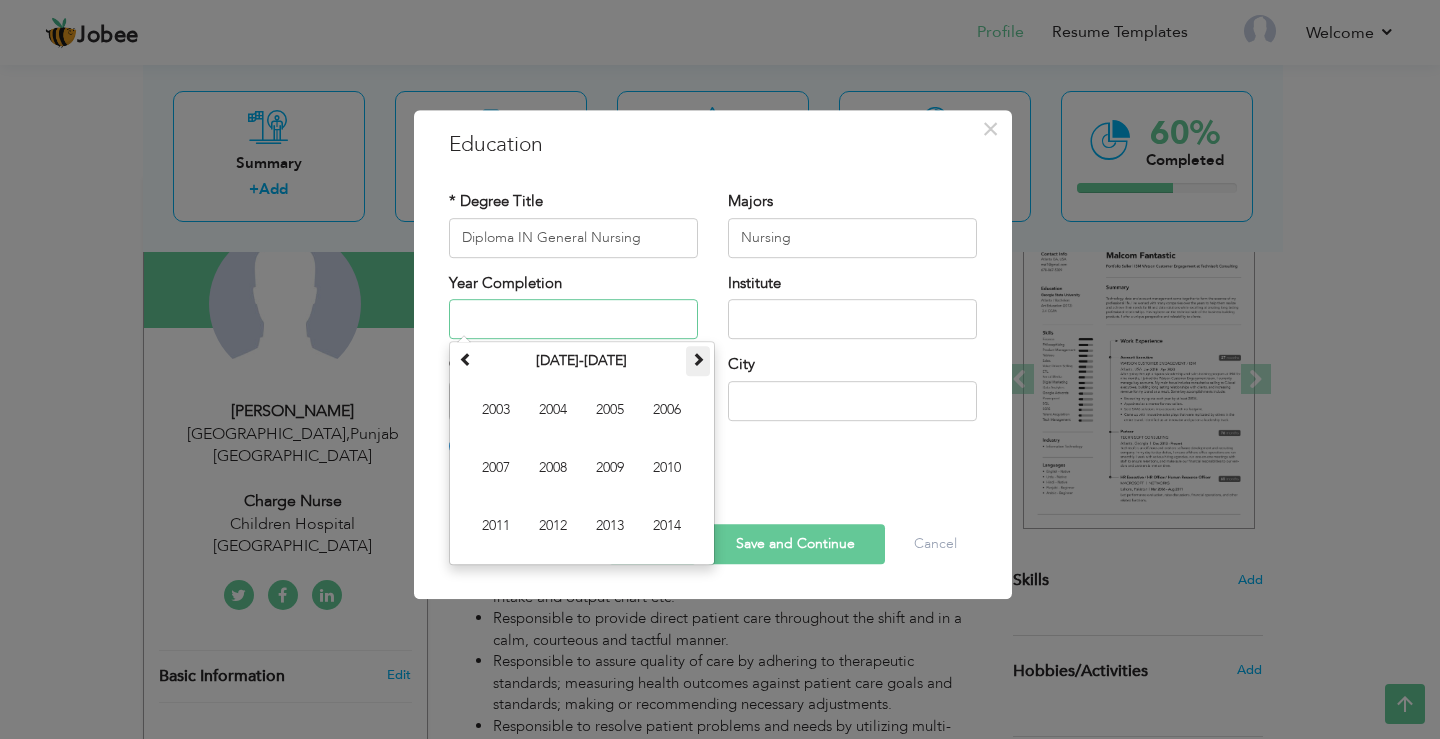 click at bounding box center [698, 359] 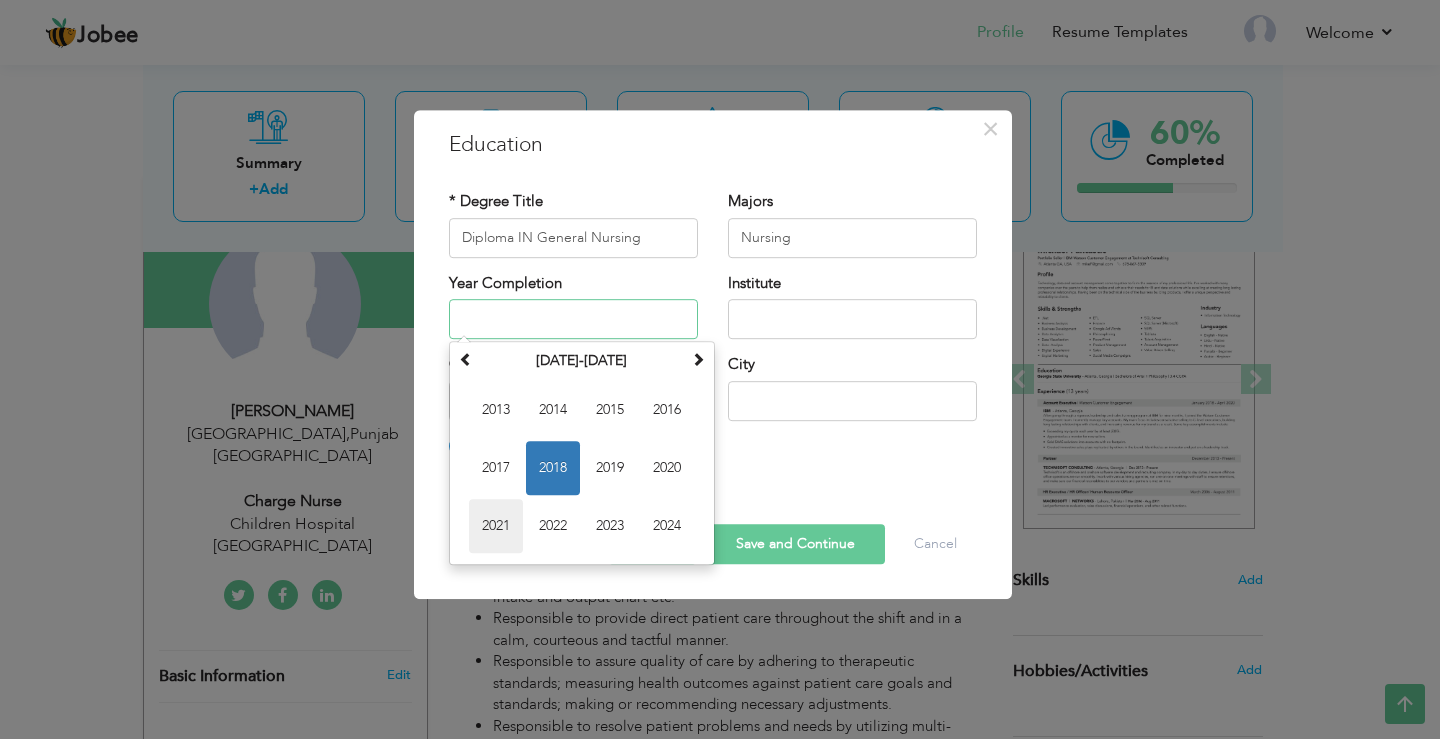 click on "2021" at bounding box center [496, 526] 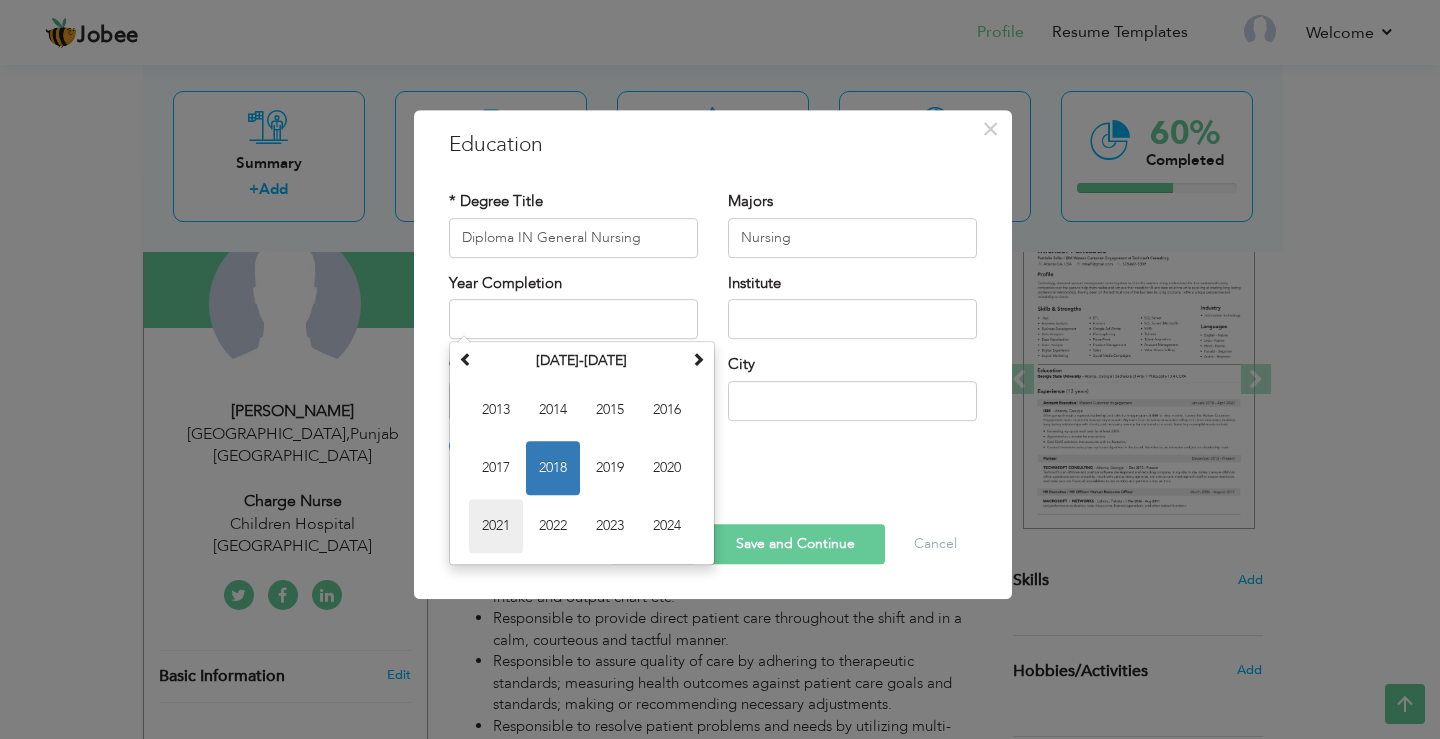 type on "2021" 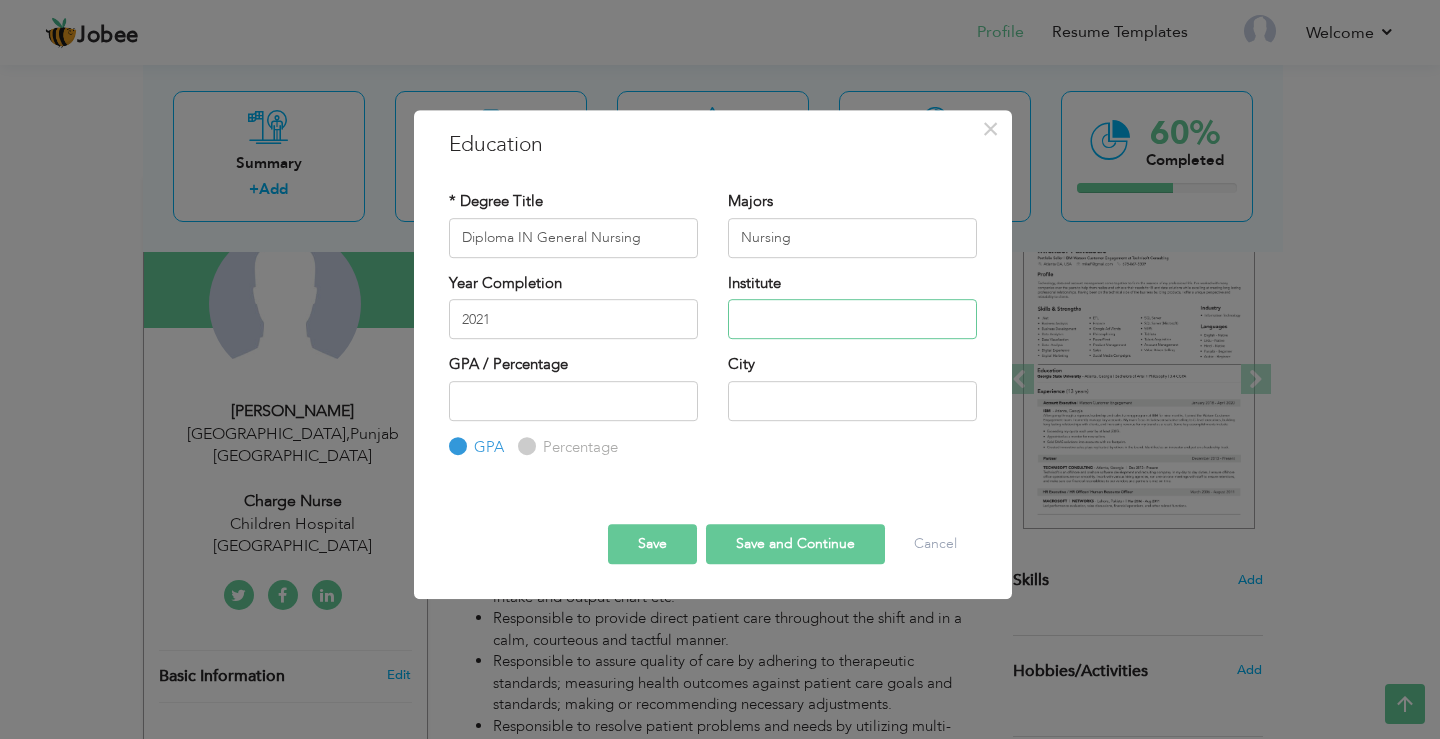 click at bounding box center (852, 319) 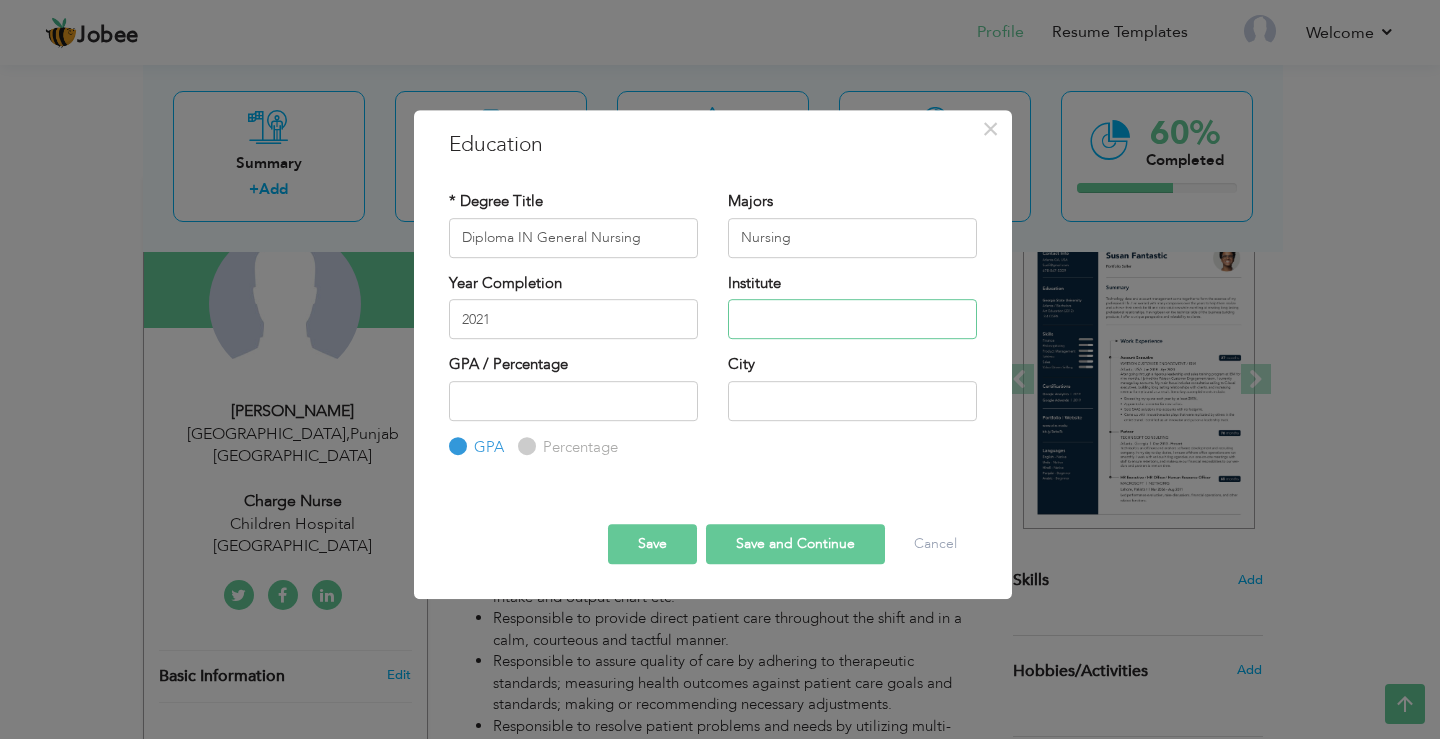 type on "Nursing Examination Board Lahore Punjab" 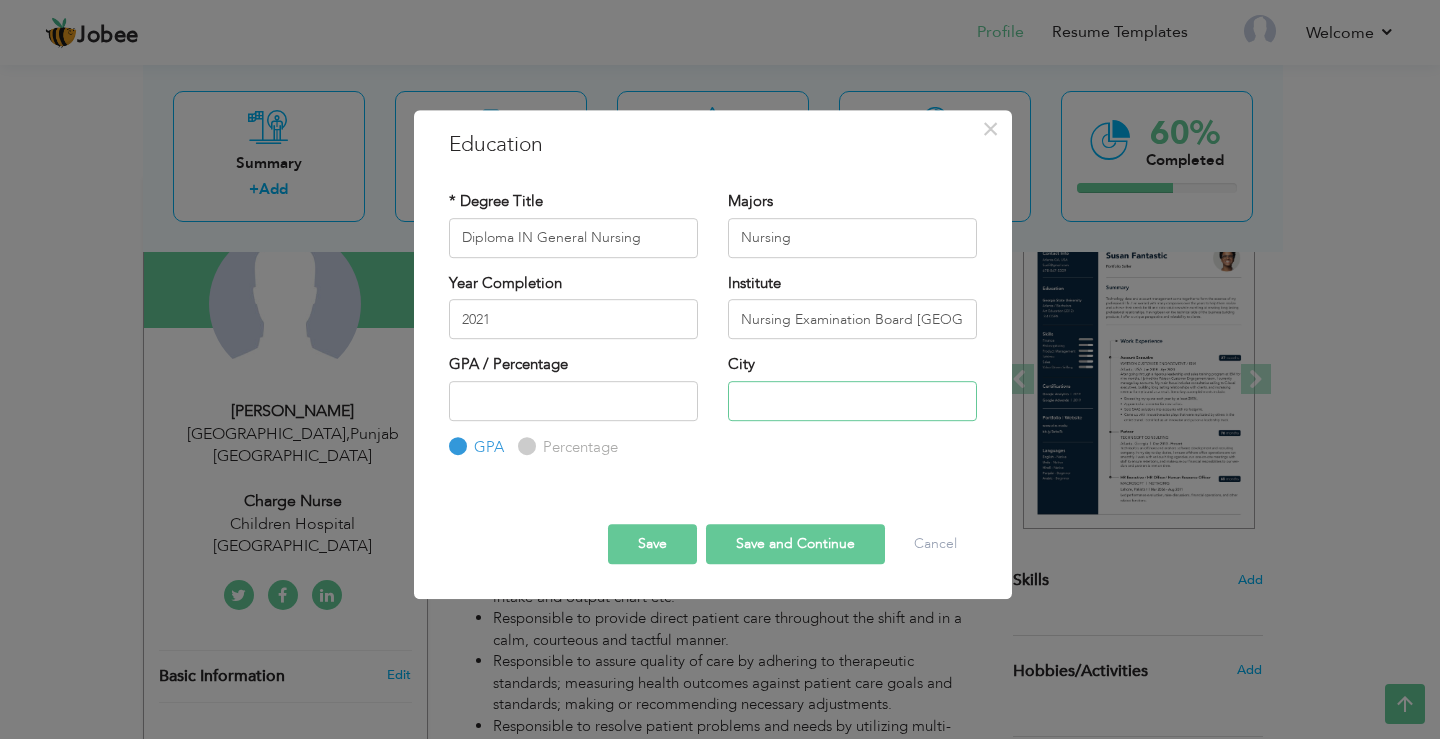 click at bounding box center [852, 401] 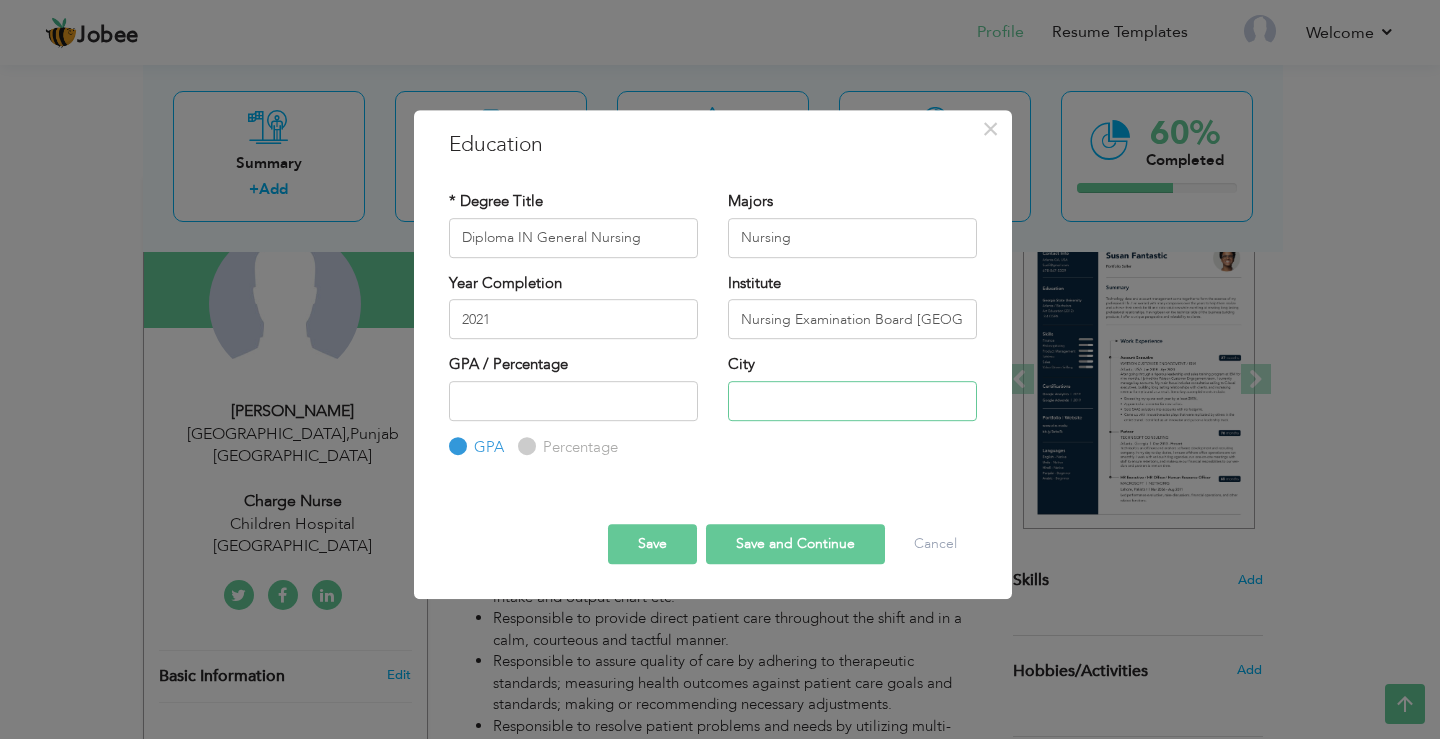 type on "MUZAFFARGRH" 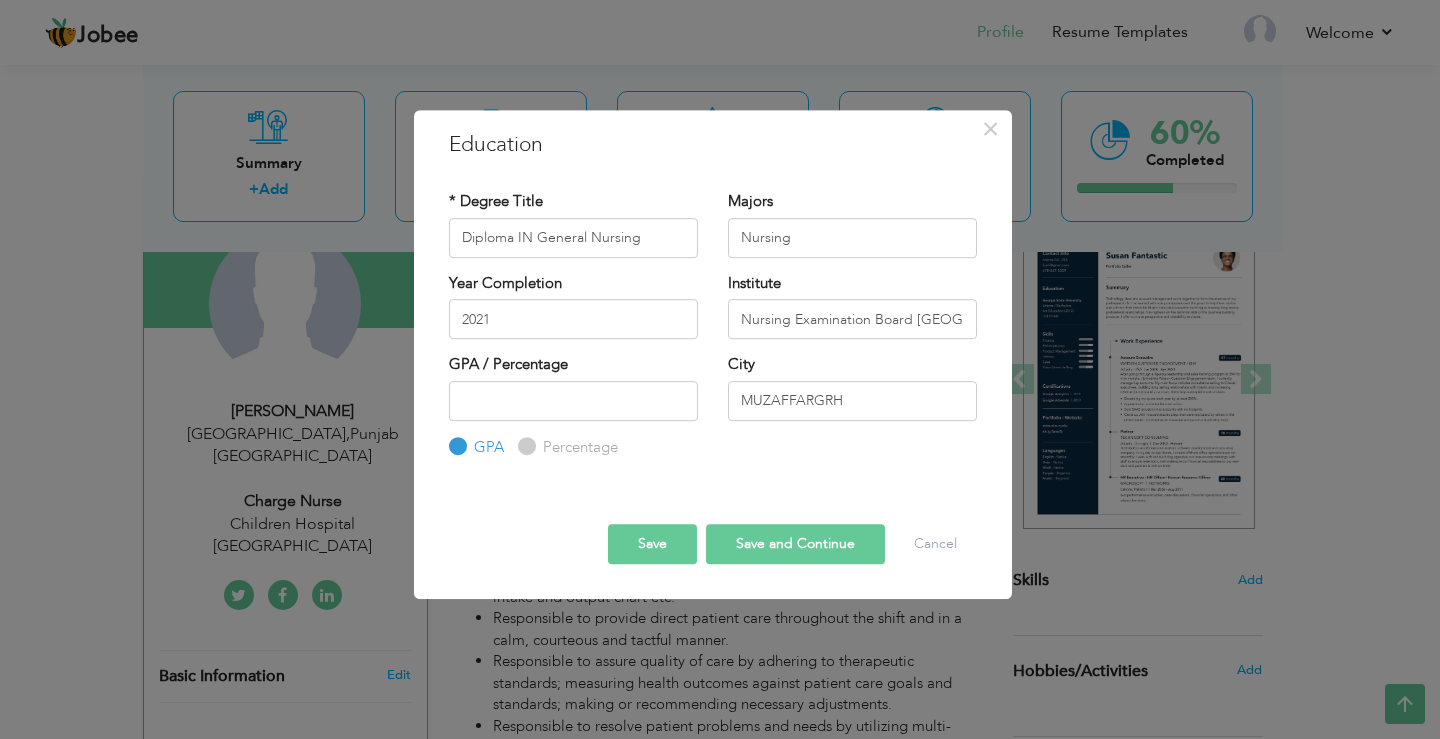 click on "Save and Continue" at bounding box center (795, 544) 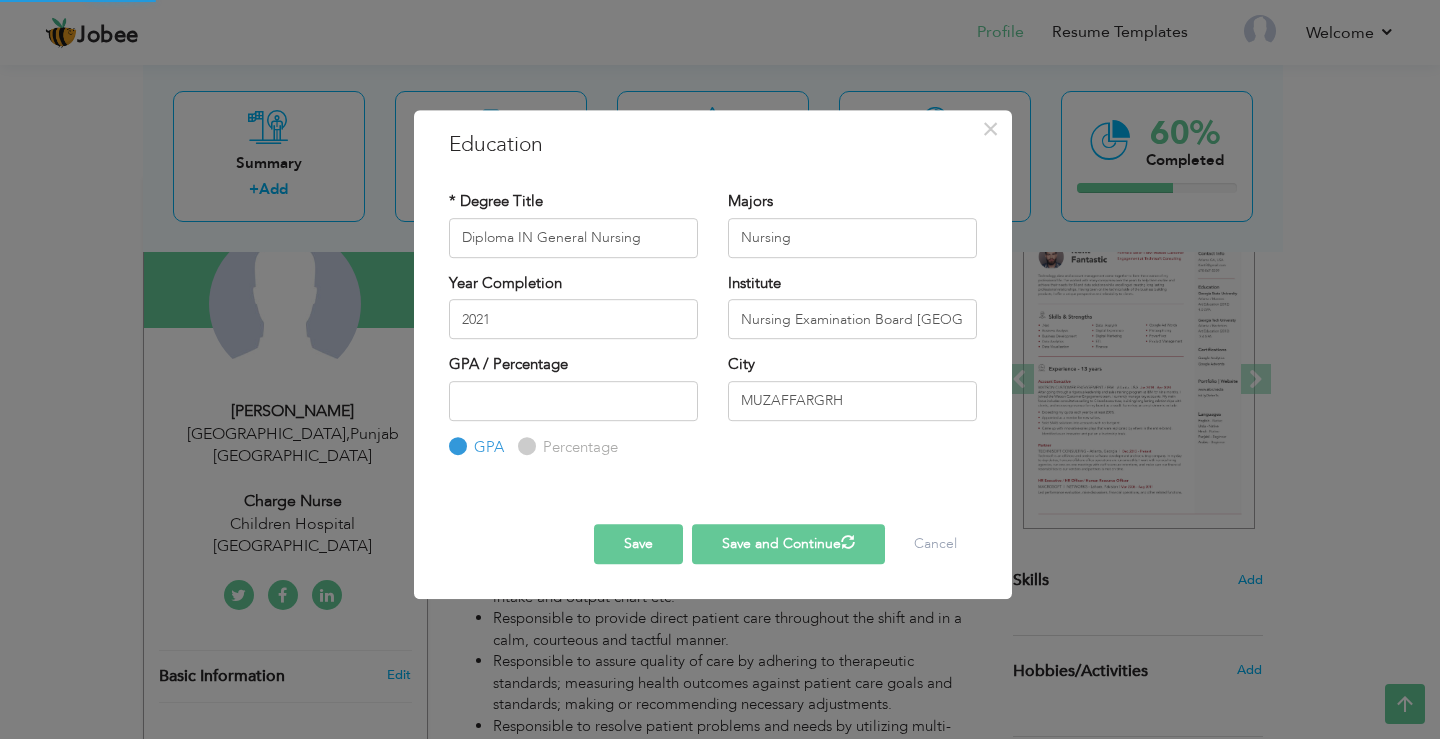 type 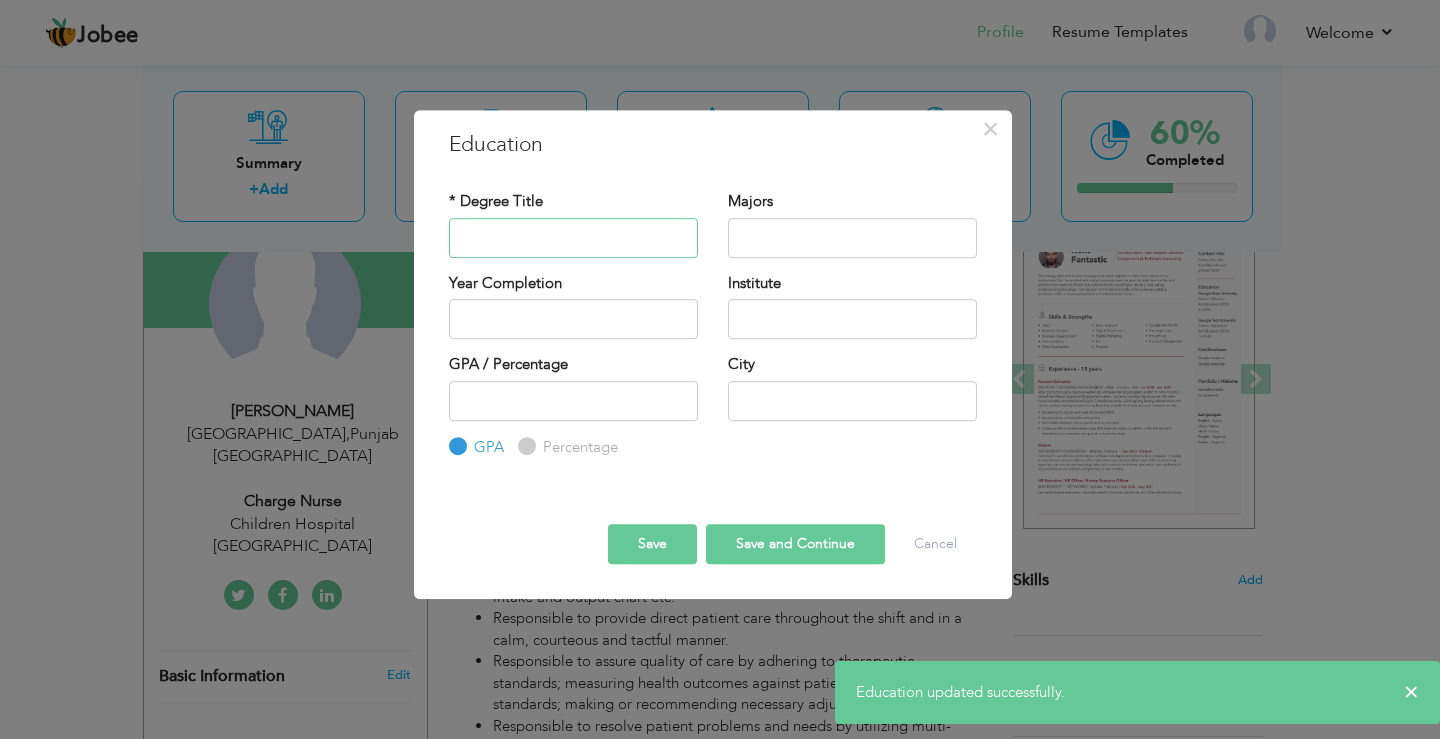 click at bounding box center (573, 238) 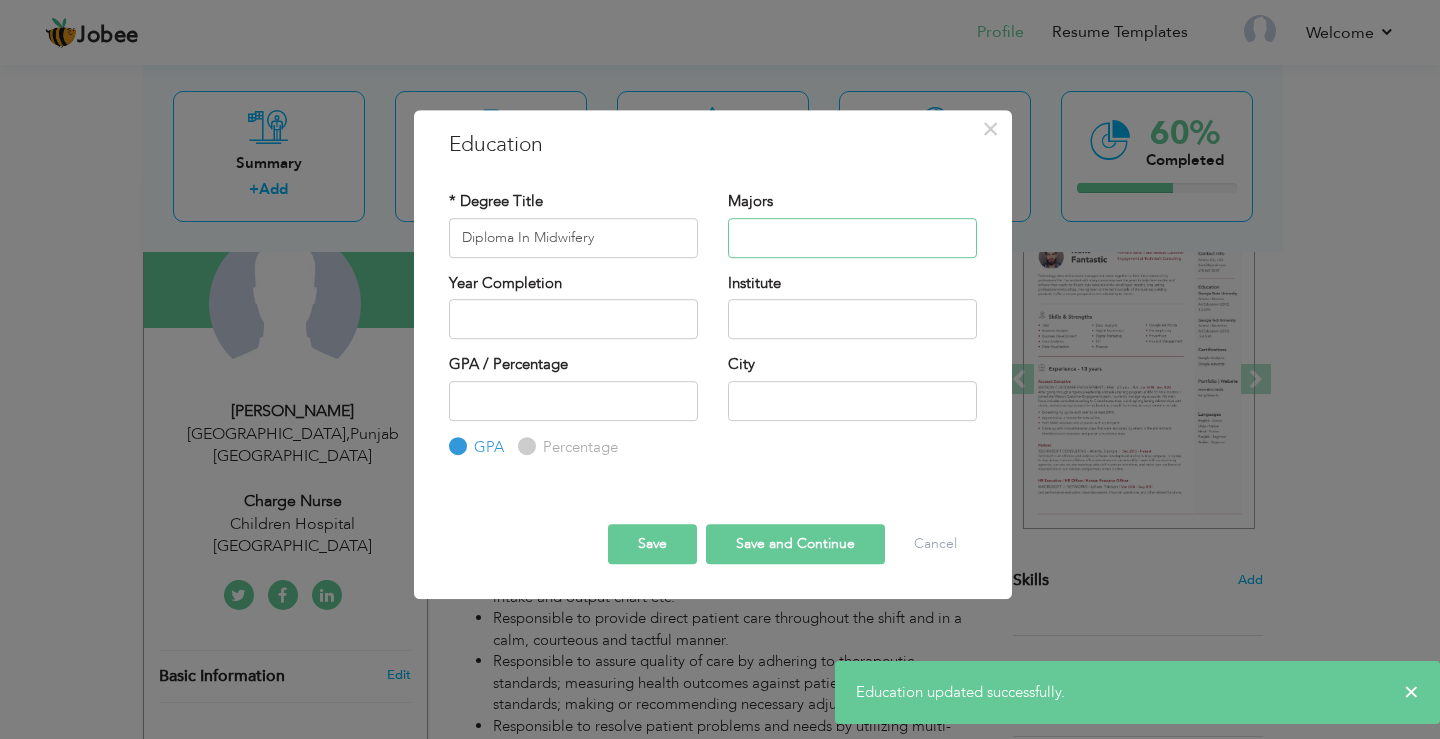 click at bounding box center (852, 238) 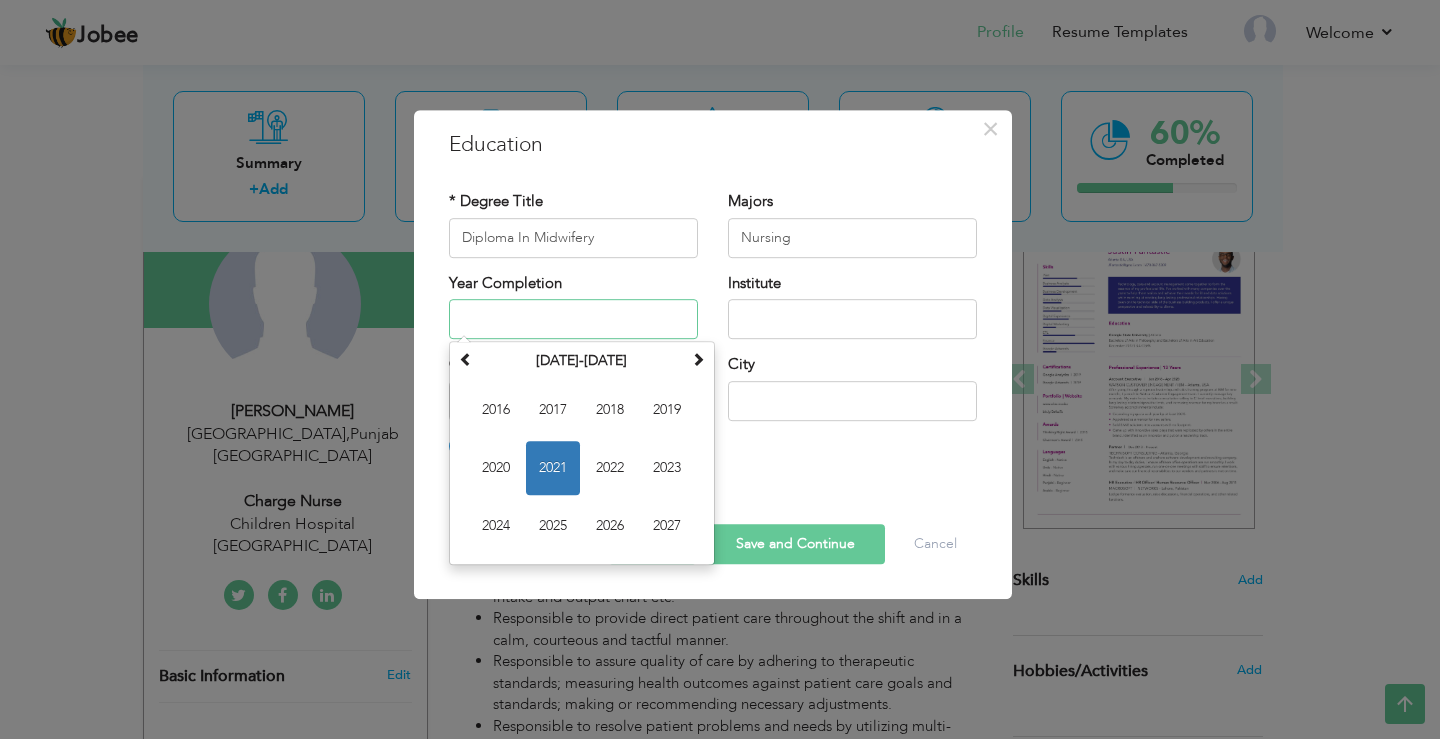 click at bounding box center [573, 319] 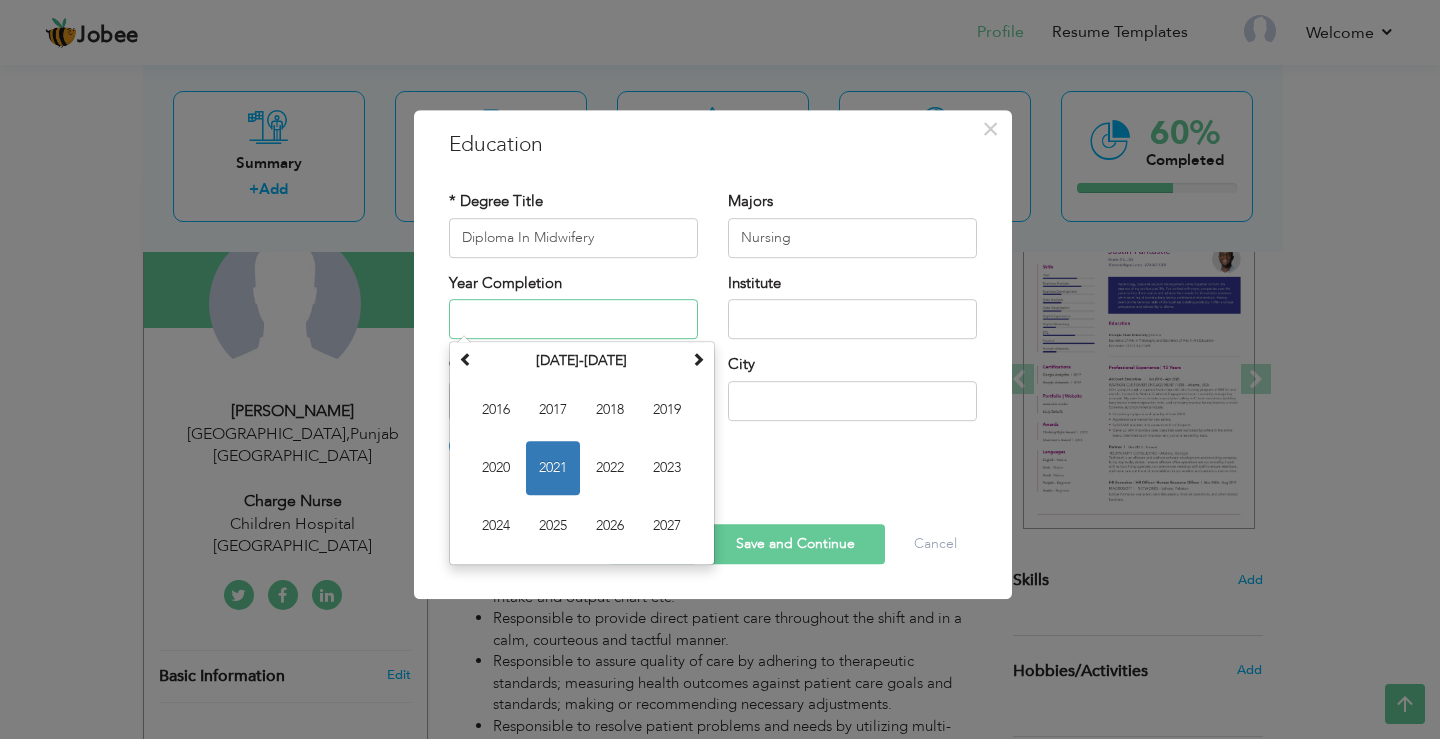 click on "2022" at bounding box center (610, 468) 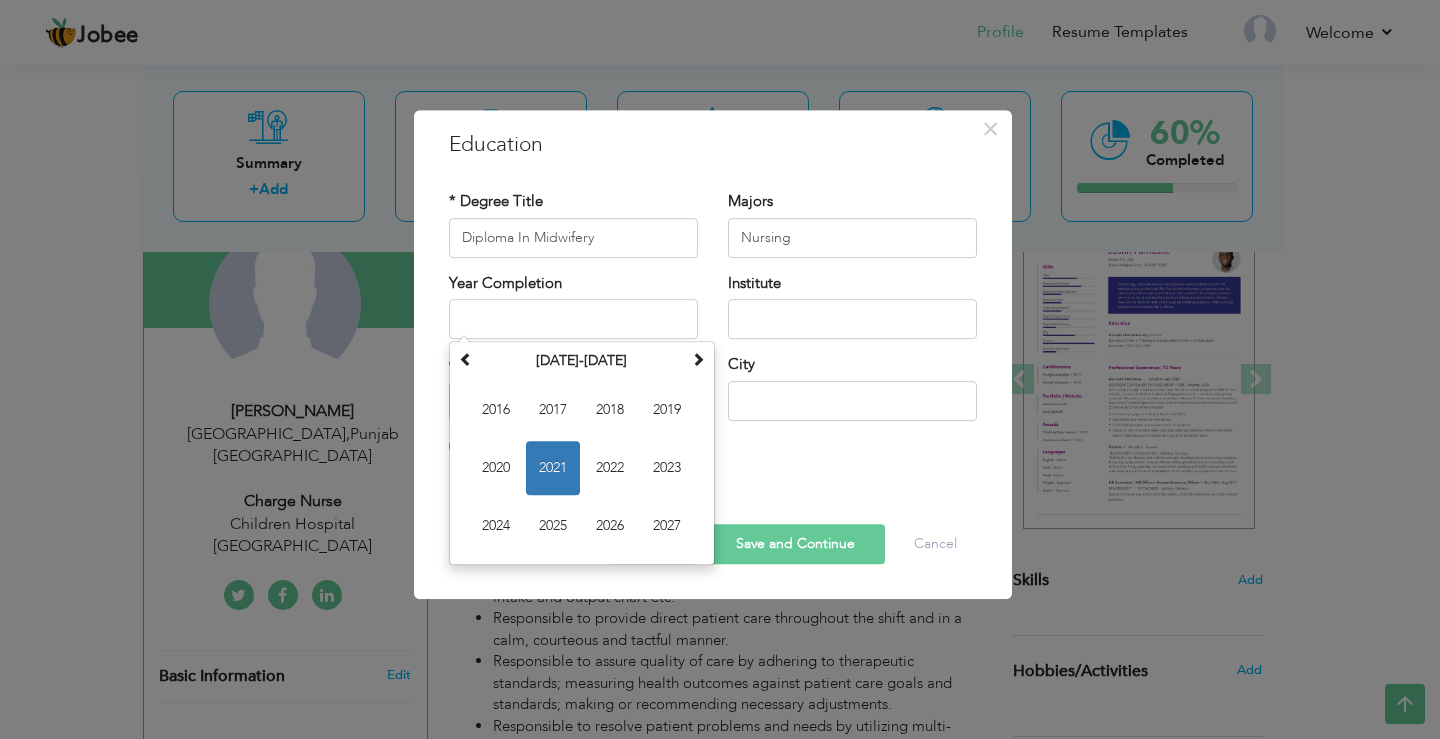 type on "2022" 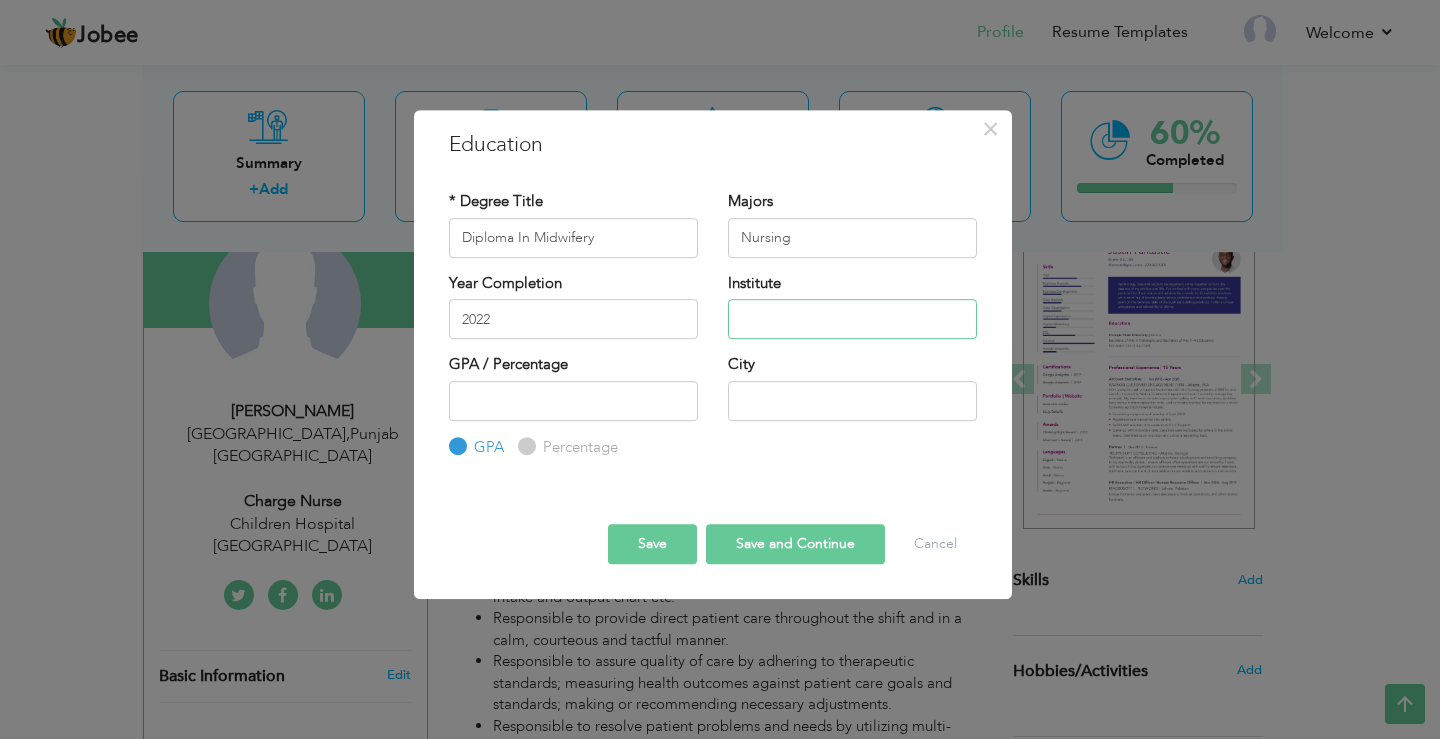 click at bounding box center [852, 319] 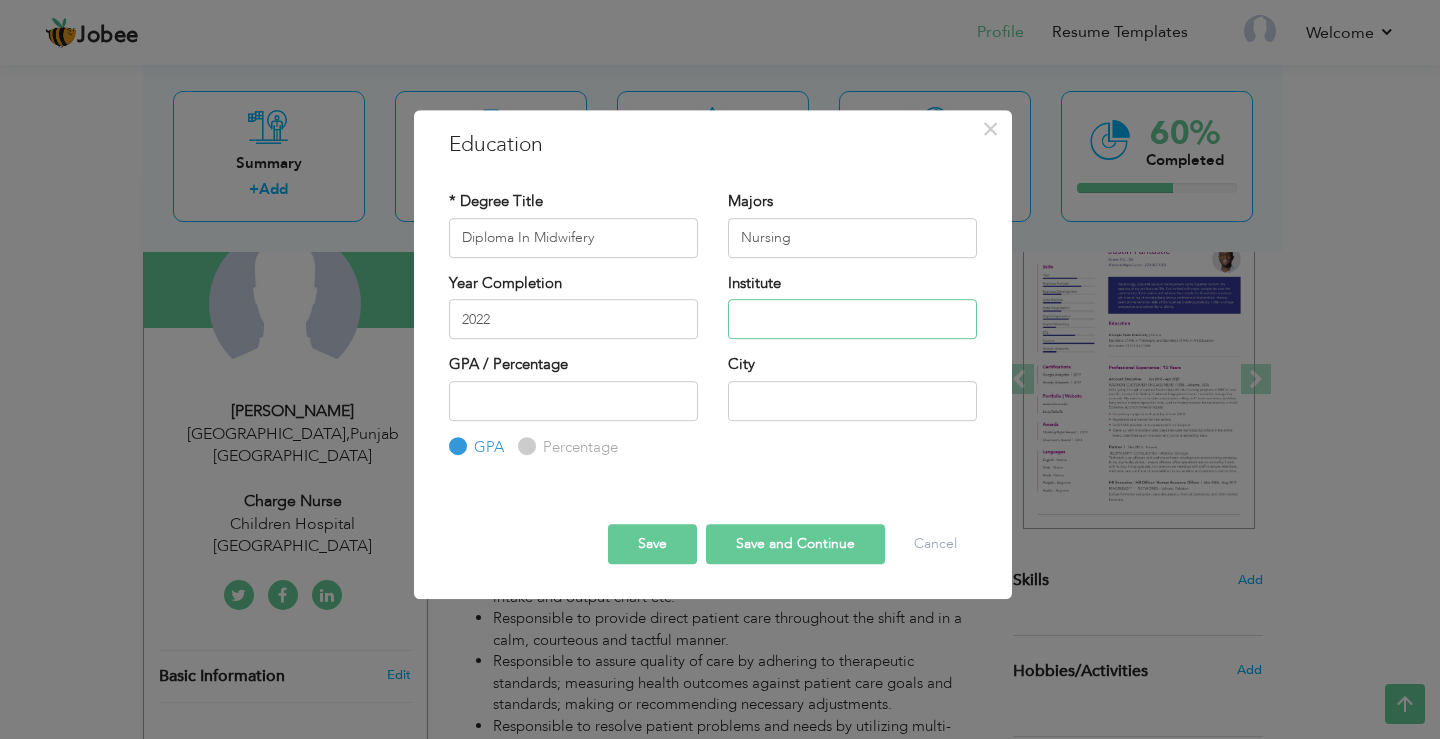 type on "Nursing Examination Board Lahore Punjab" 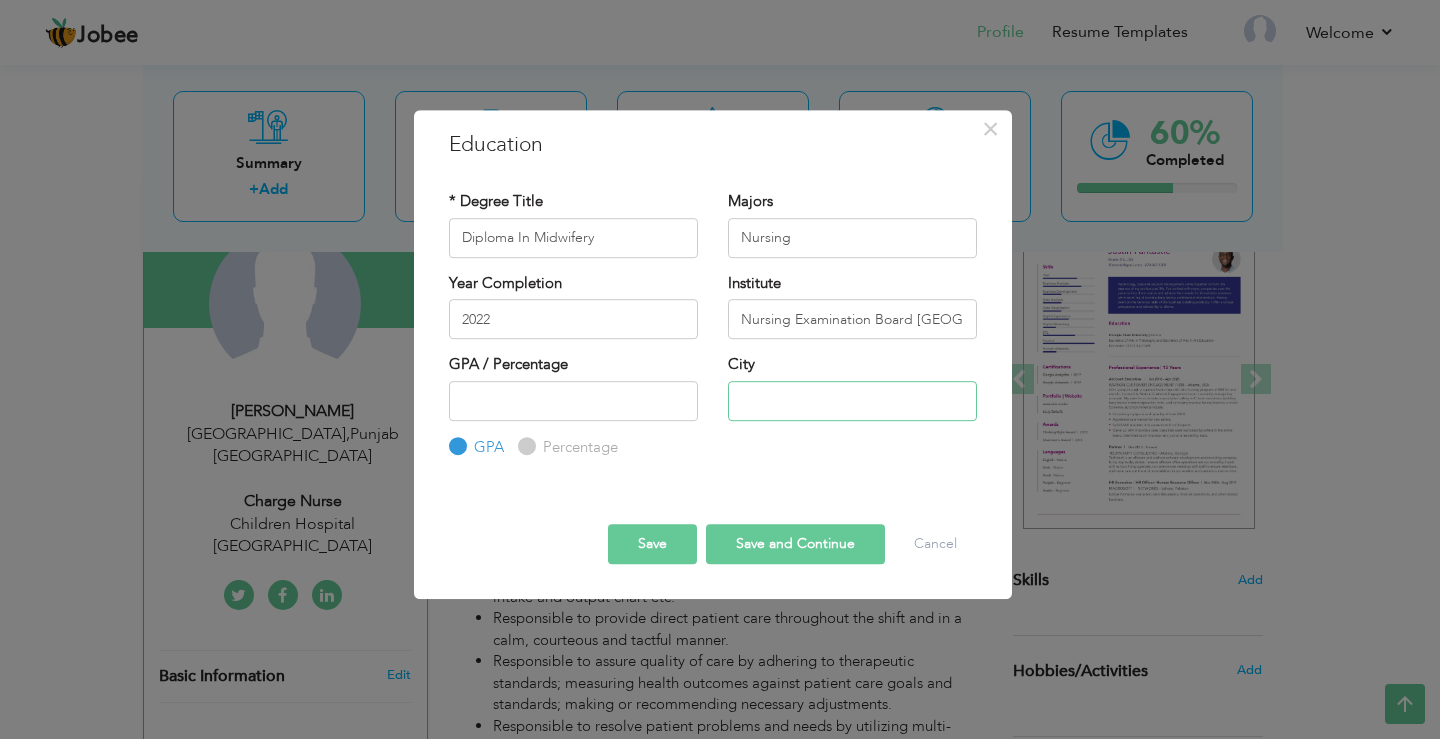 click at bounding box center [852, 401] 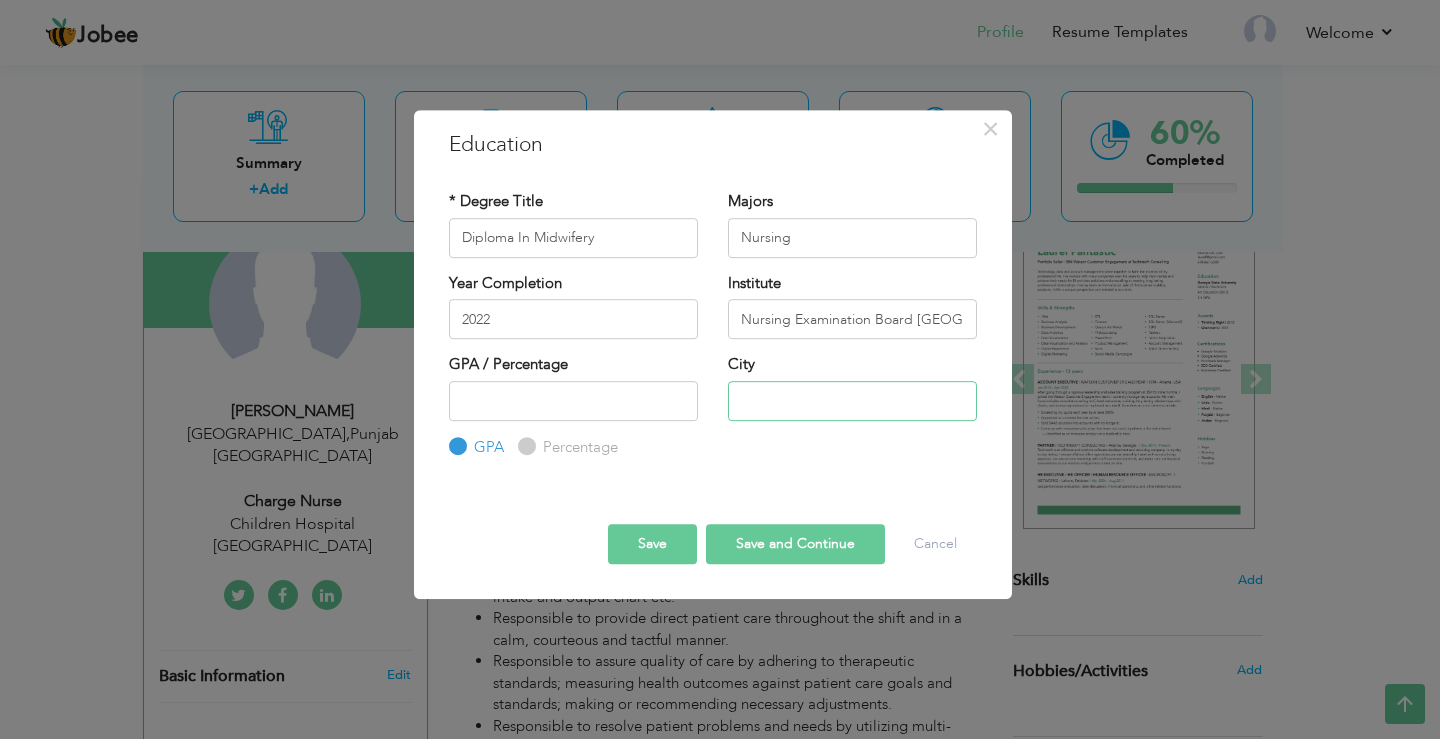 type on "MUZAFFARGRH" 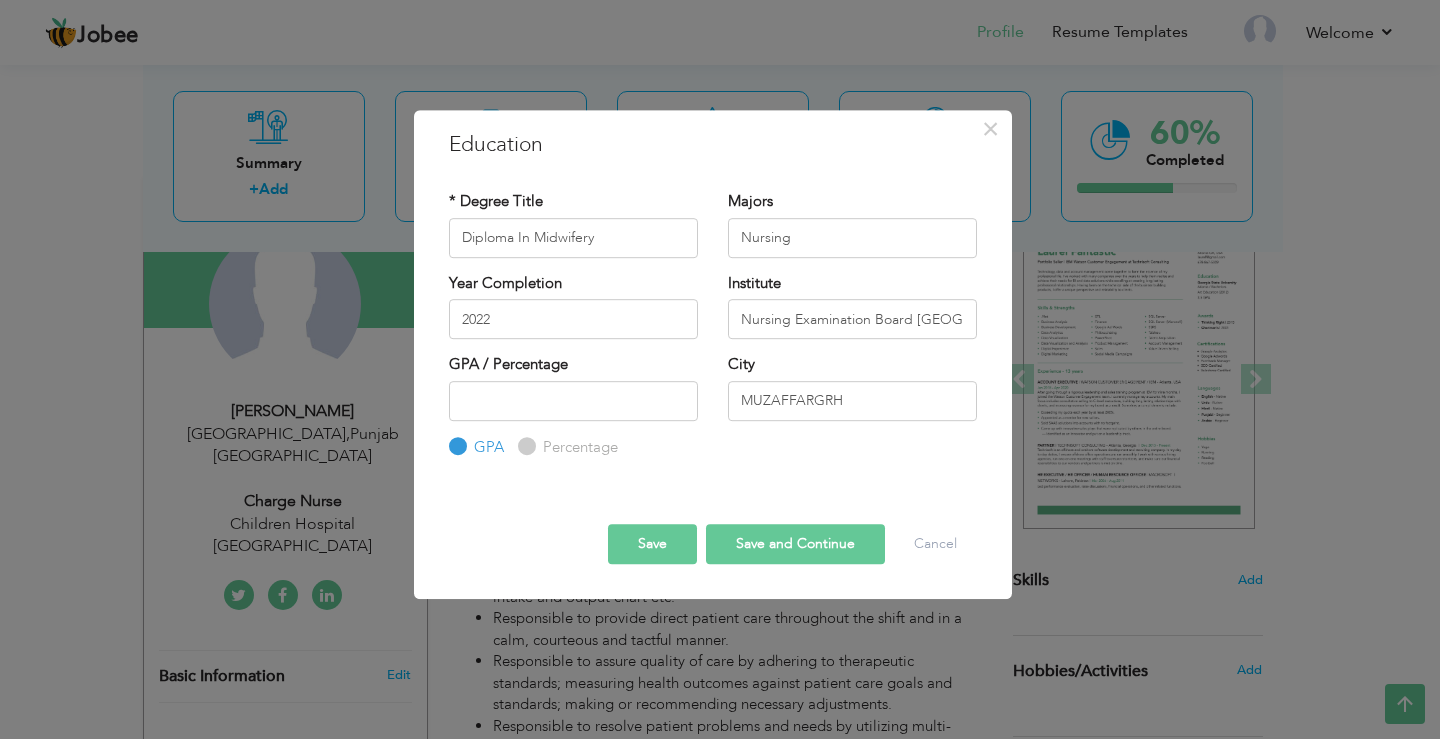 click on "Save" at bounding box center [652, 544] 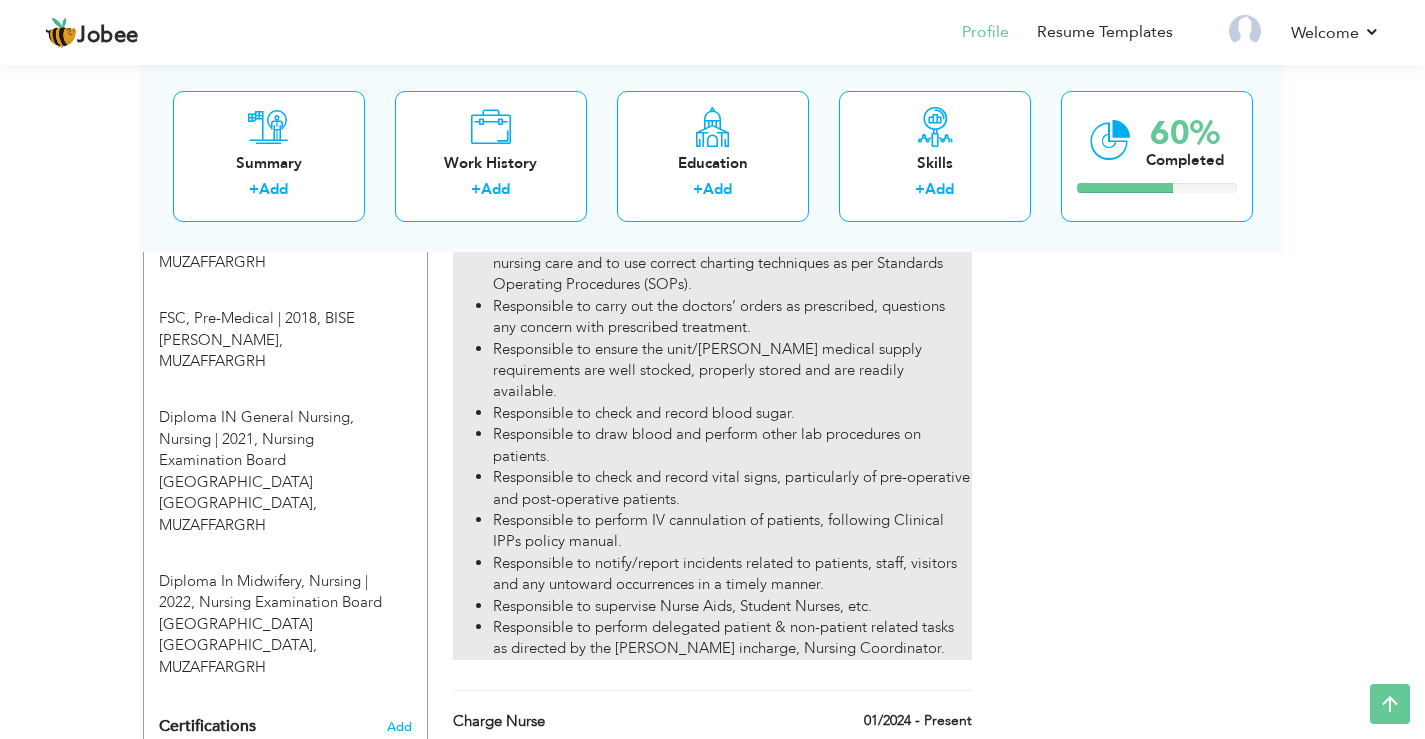 scroll, scrollTop: 1031, scrollLeft: 0, axis: vertical 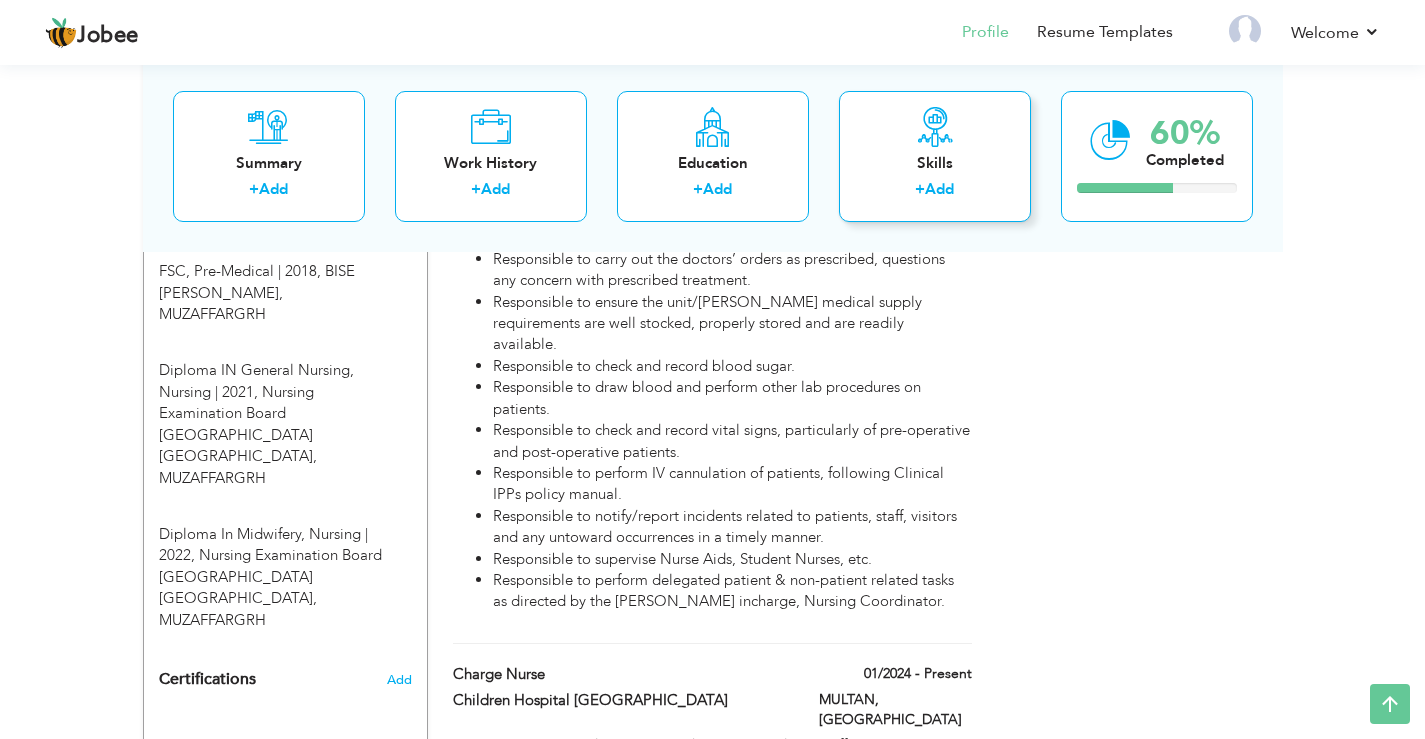 click on "Skills" at bounding box center (935, 162) 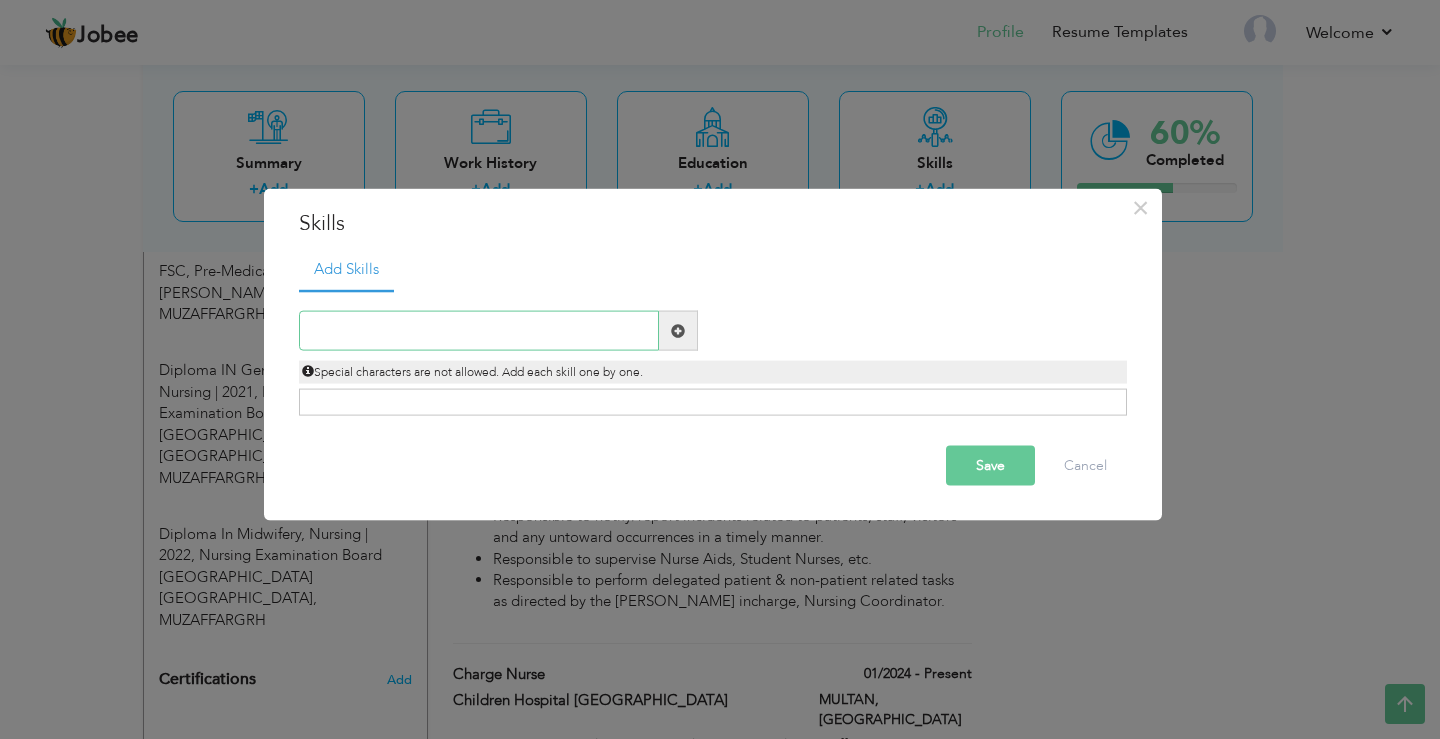 click at bounding box center [479, 331] 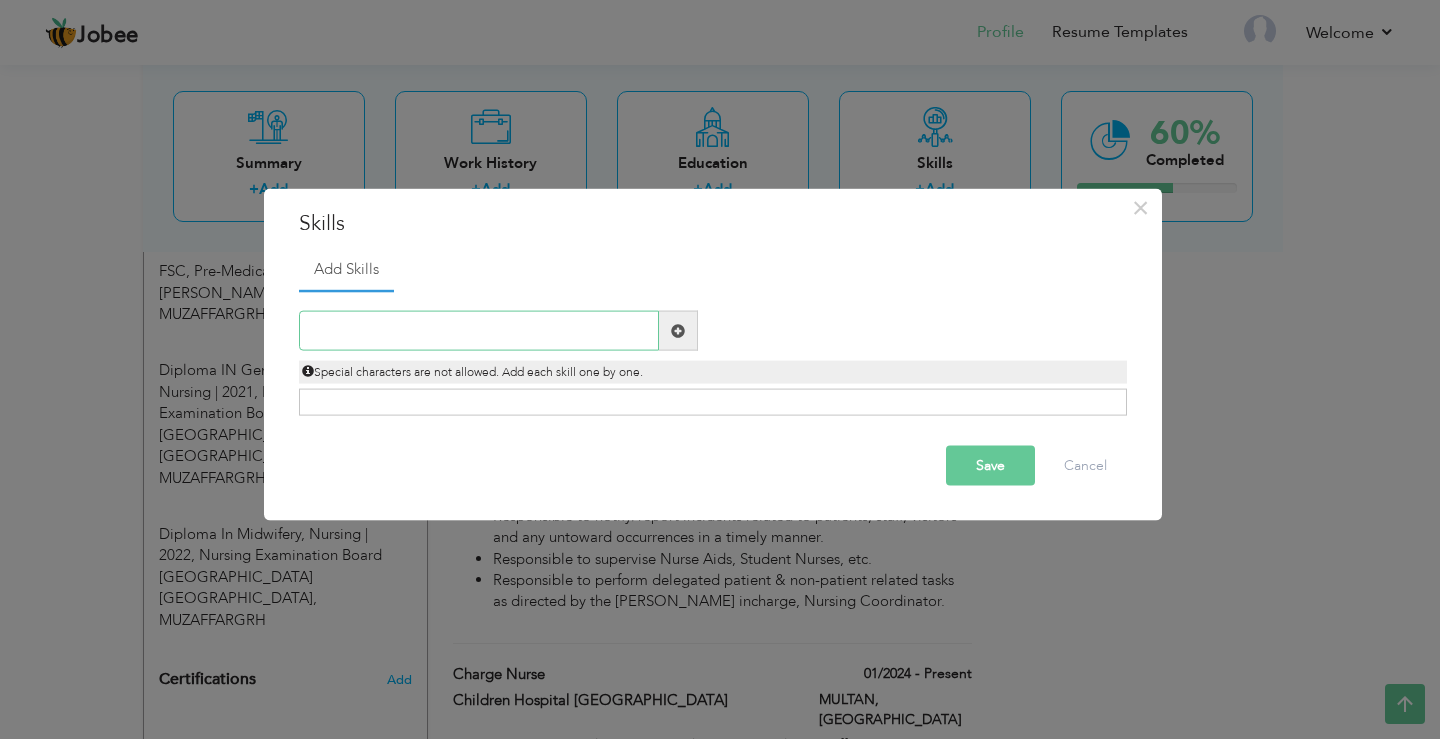 paste on "Medication Administration" 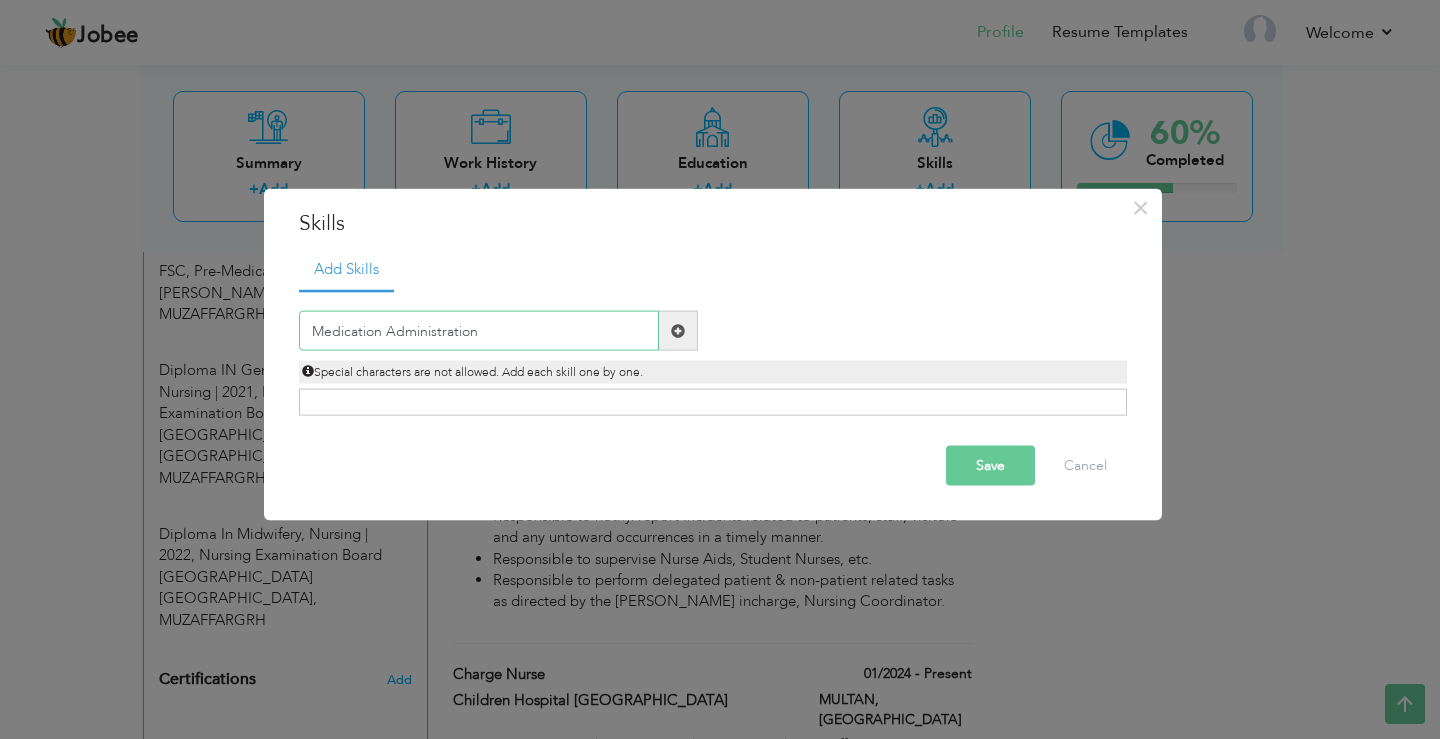type on "Medication Administration" 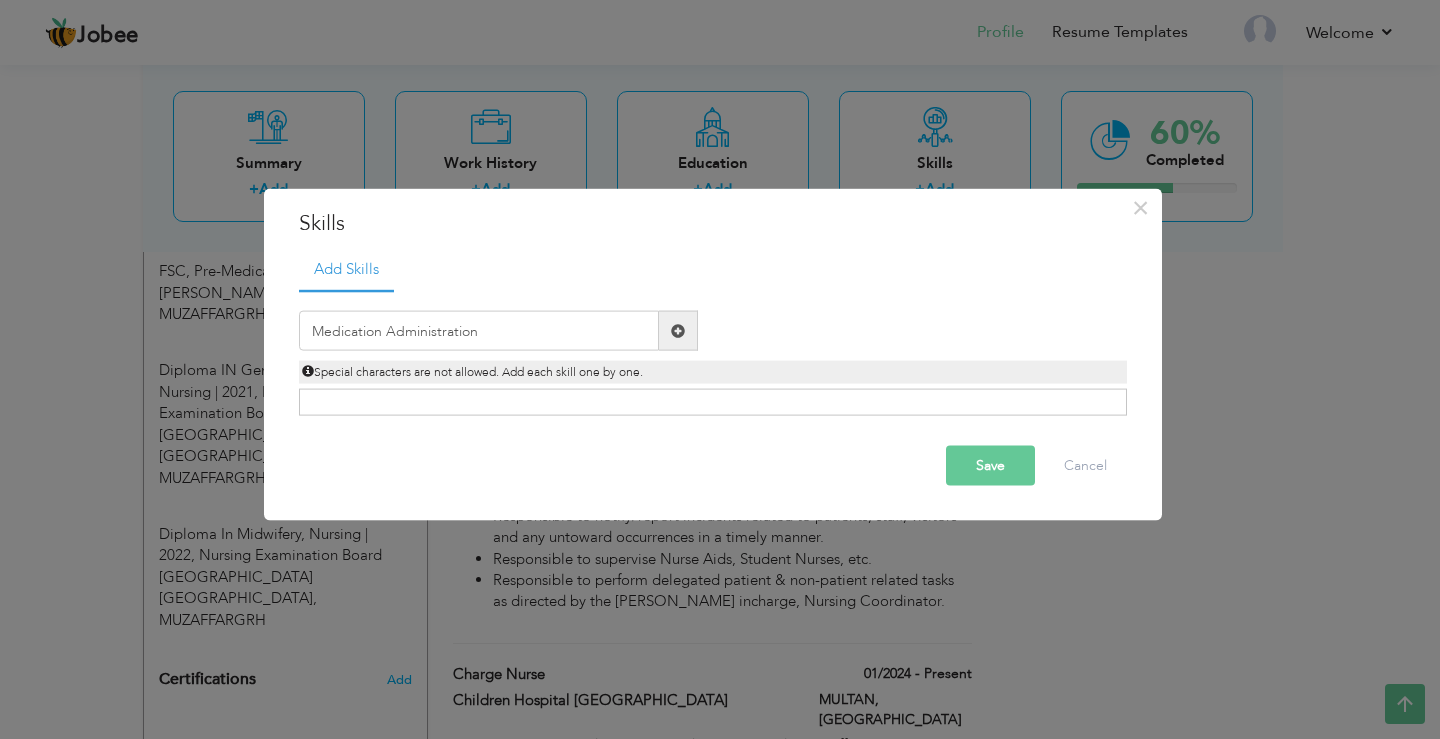 click at bounding box center (678, 330) 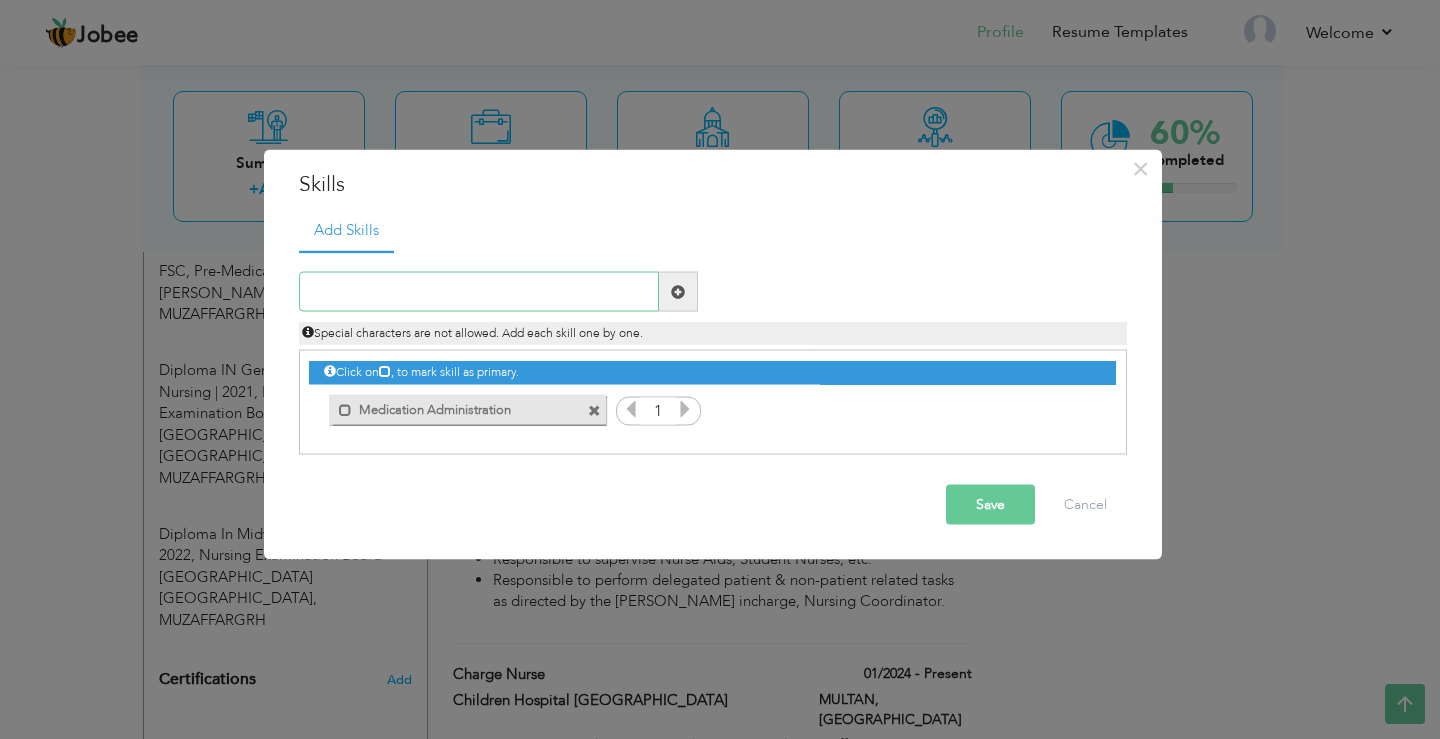 click at bounding box center [479, 292] 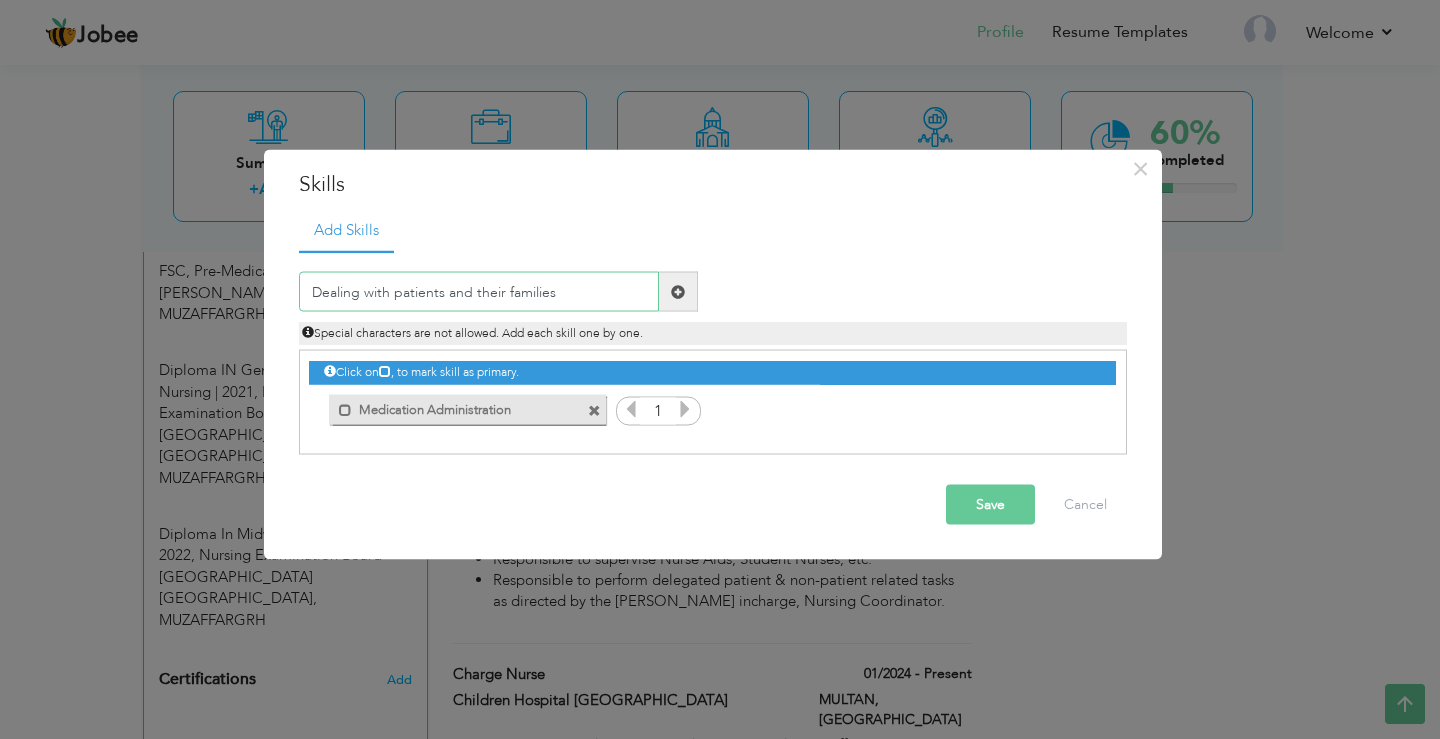 type on "Dealing with patients and their families" 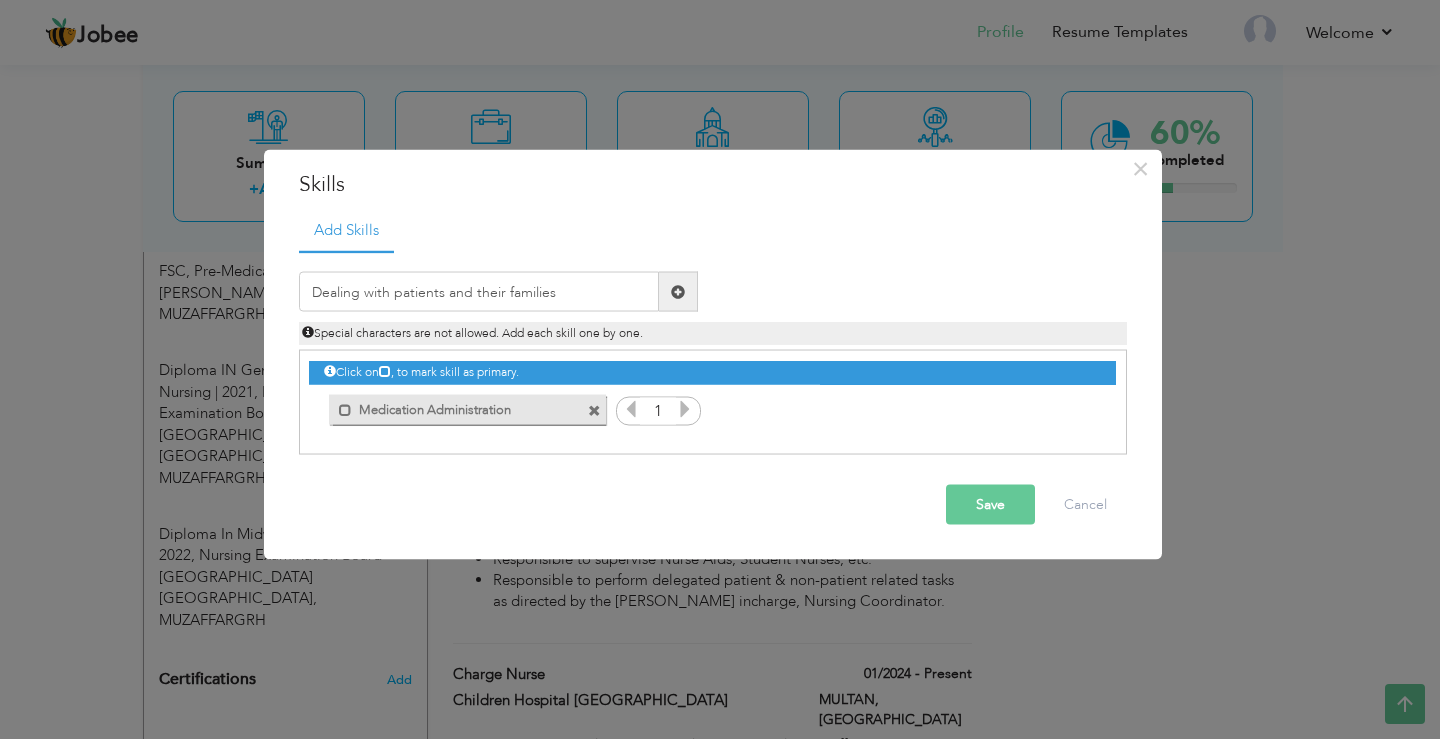 click at bounding box center (678, 291) 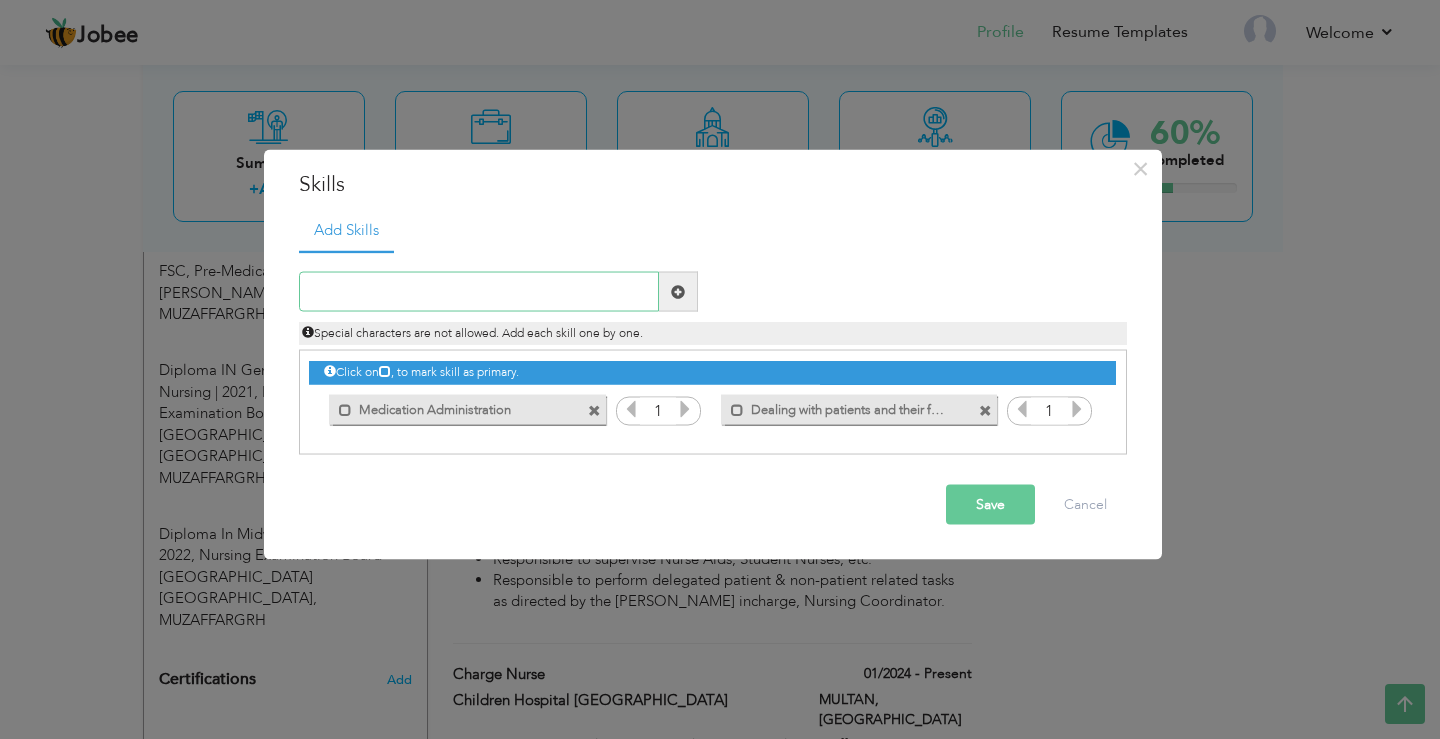 click at bounding box center [479, 292] 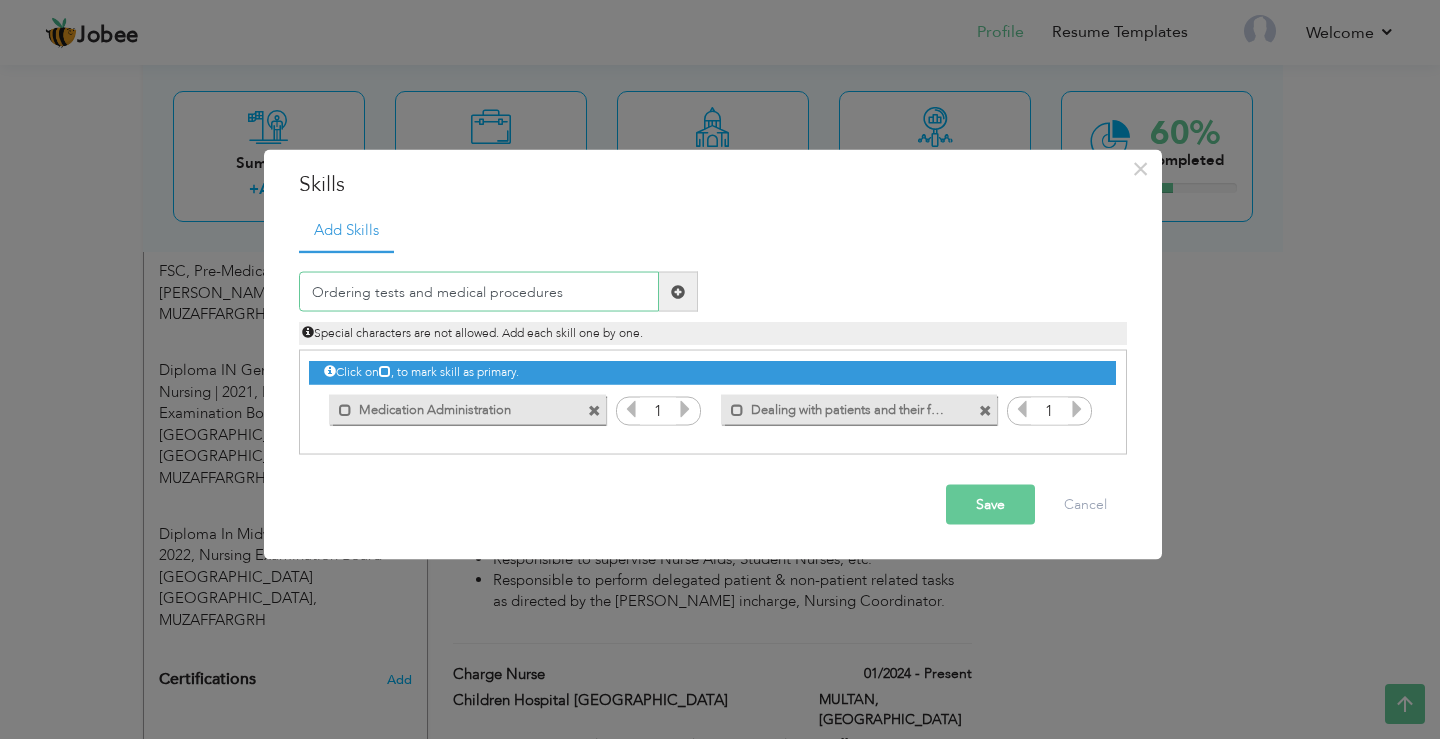 type on "Ordering tests and medical procedures" 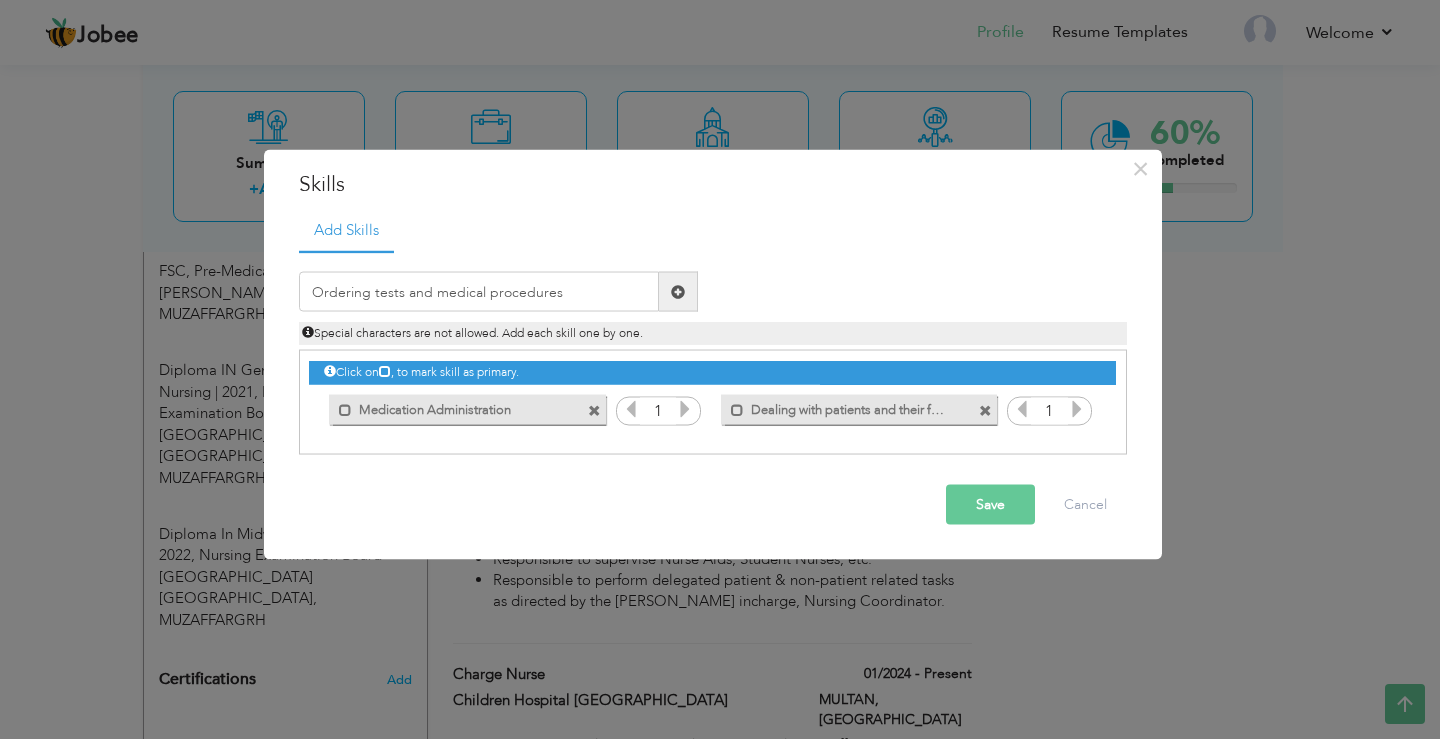 click at bounding box center (678, 291) 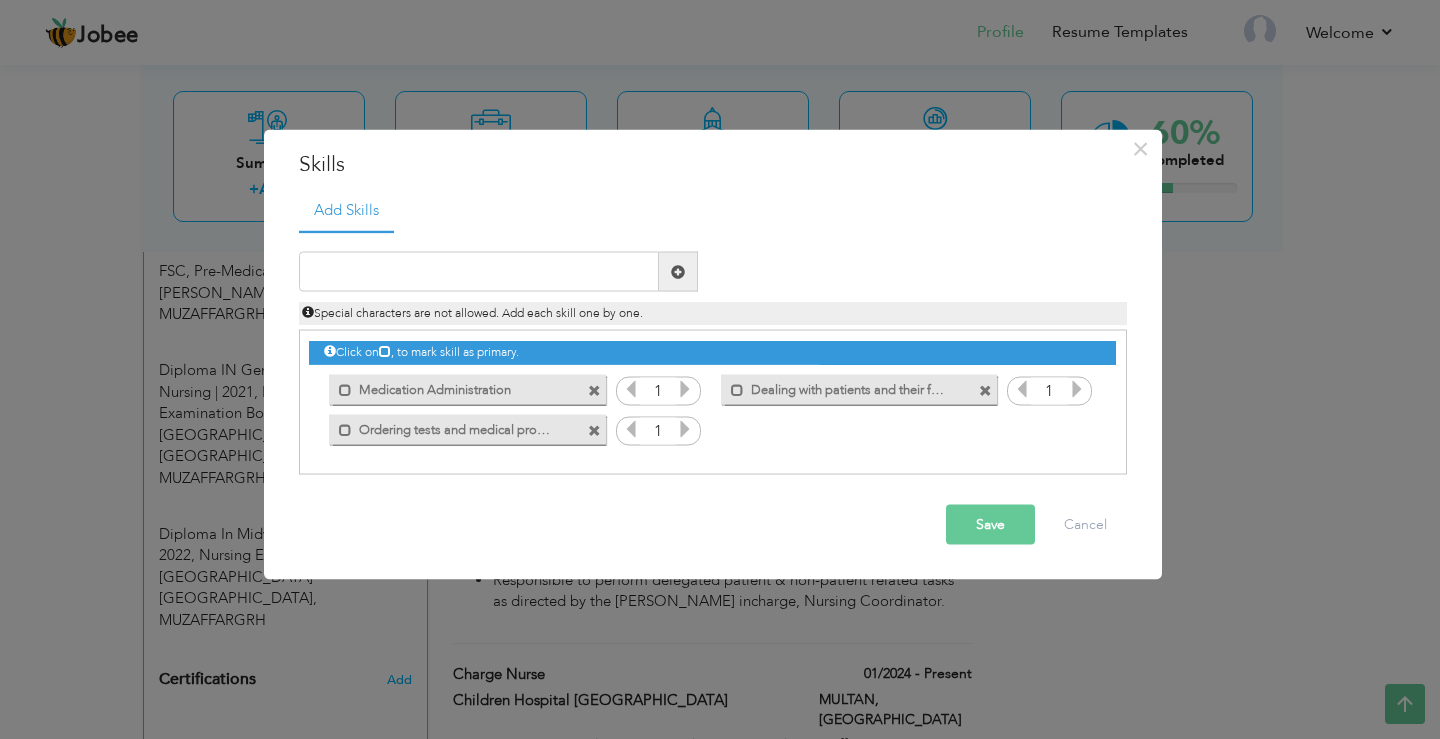 click at bounding box center (594, 390) 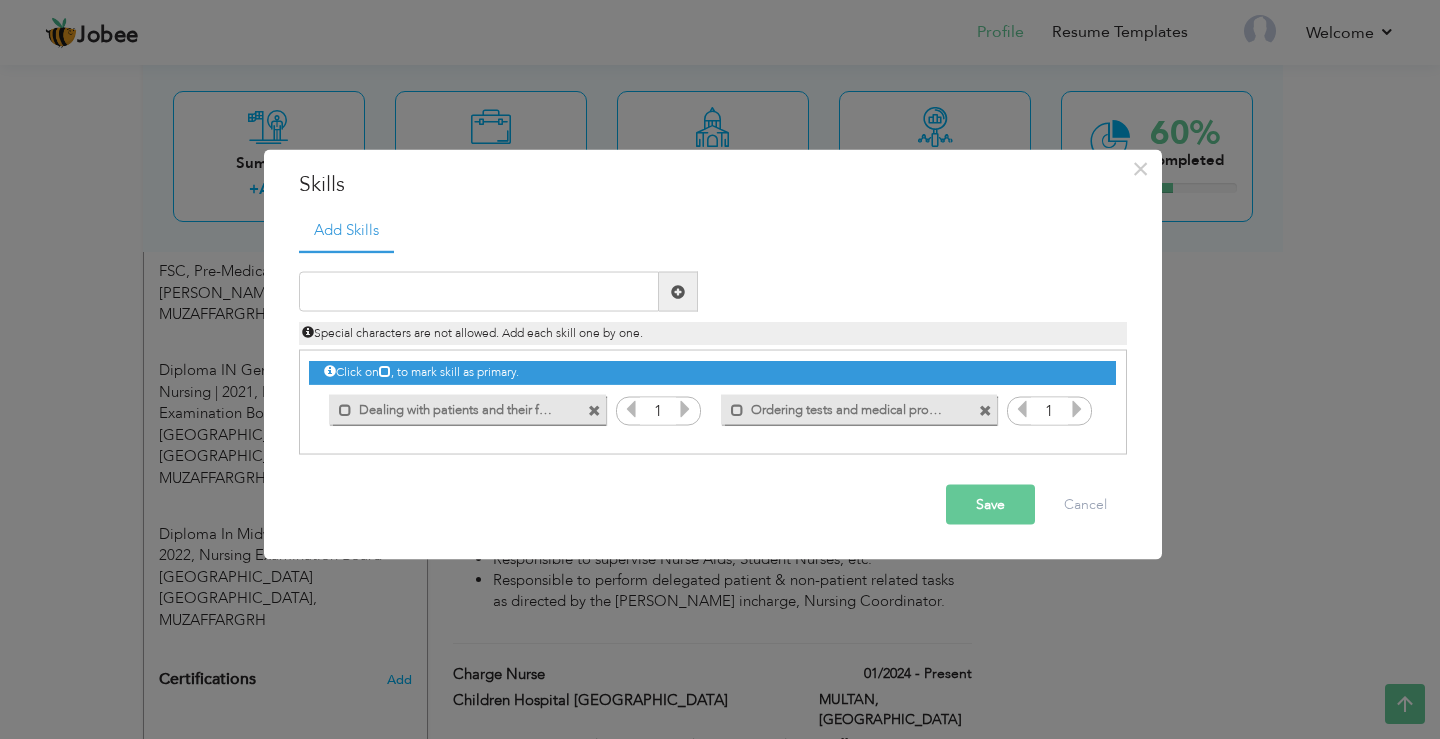 click at bounding box center (594, 410) 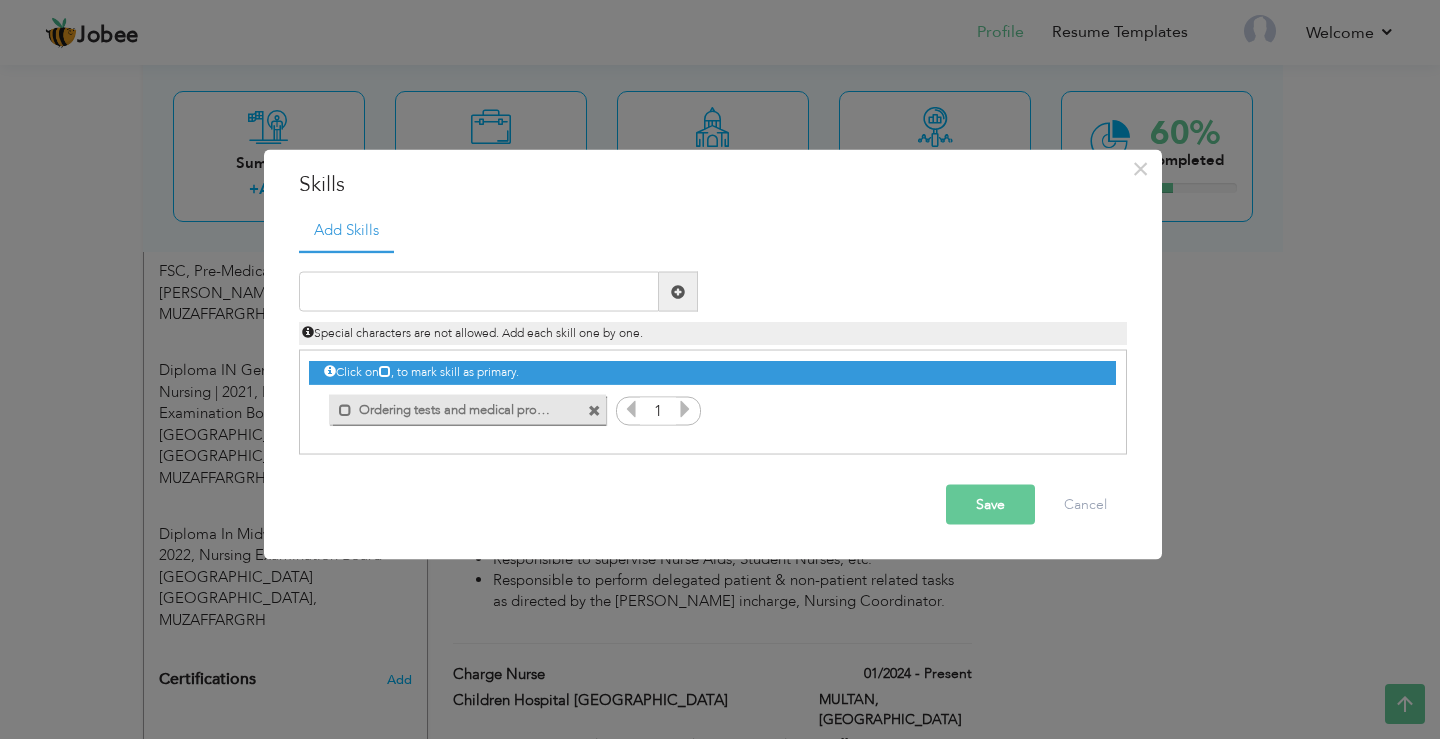 click at bounding box center [594, 410] 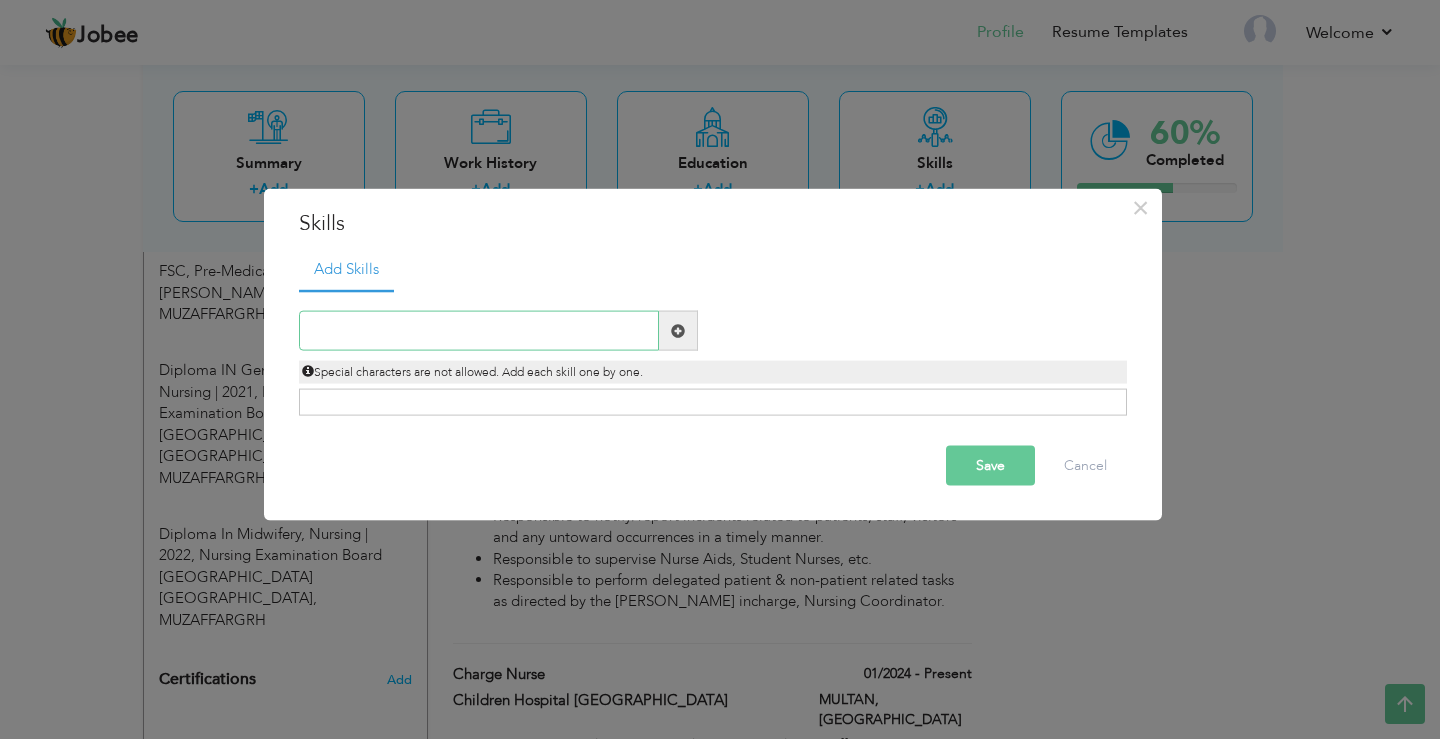click at bounding box center [479, 331] 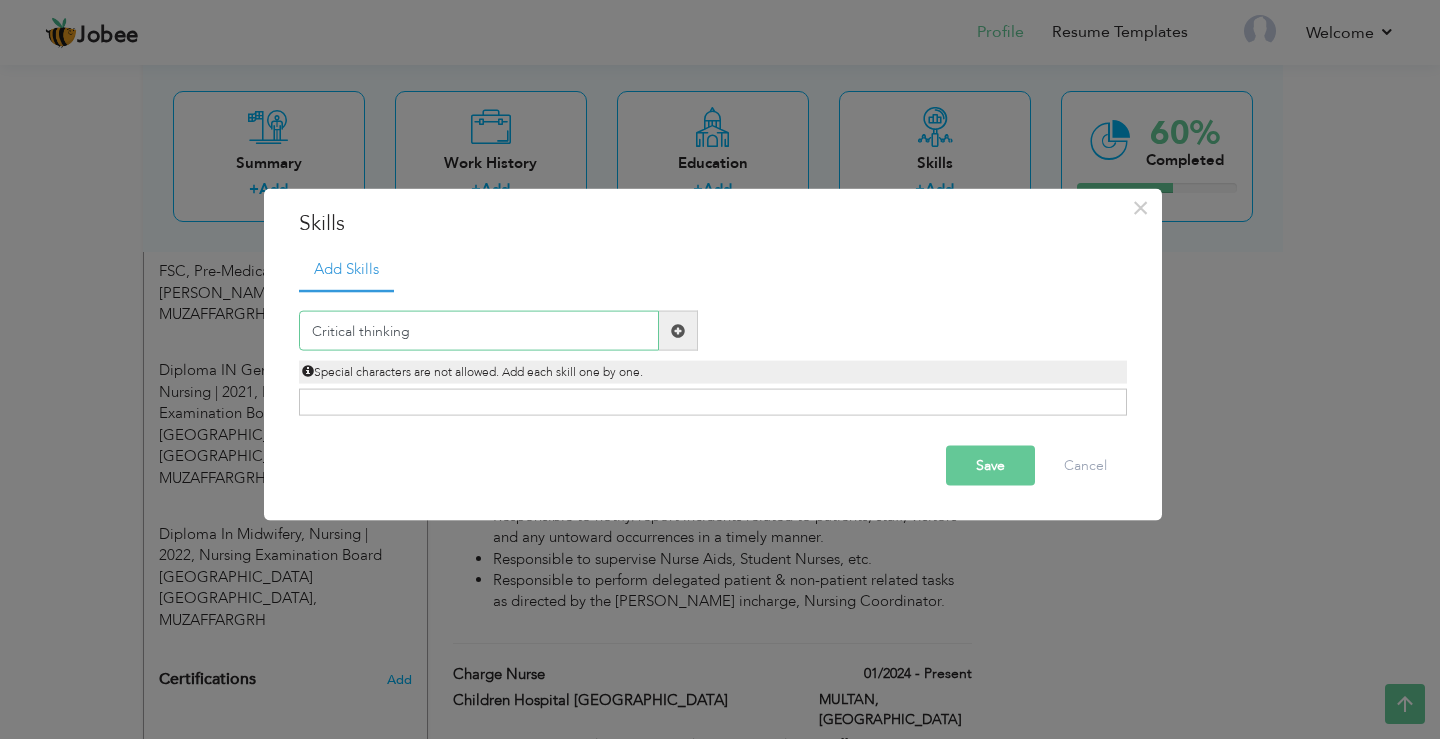 type on "Critical thinking" 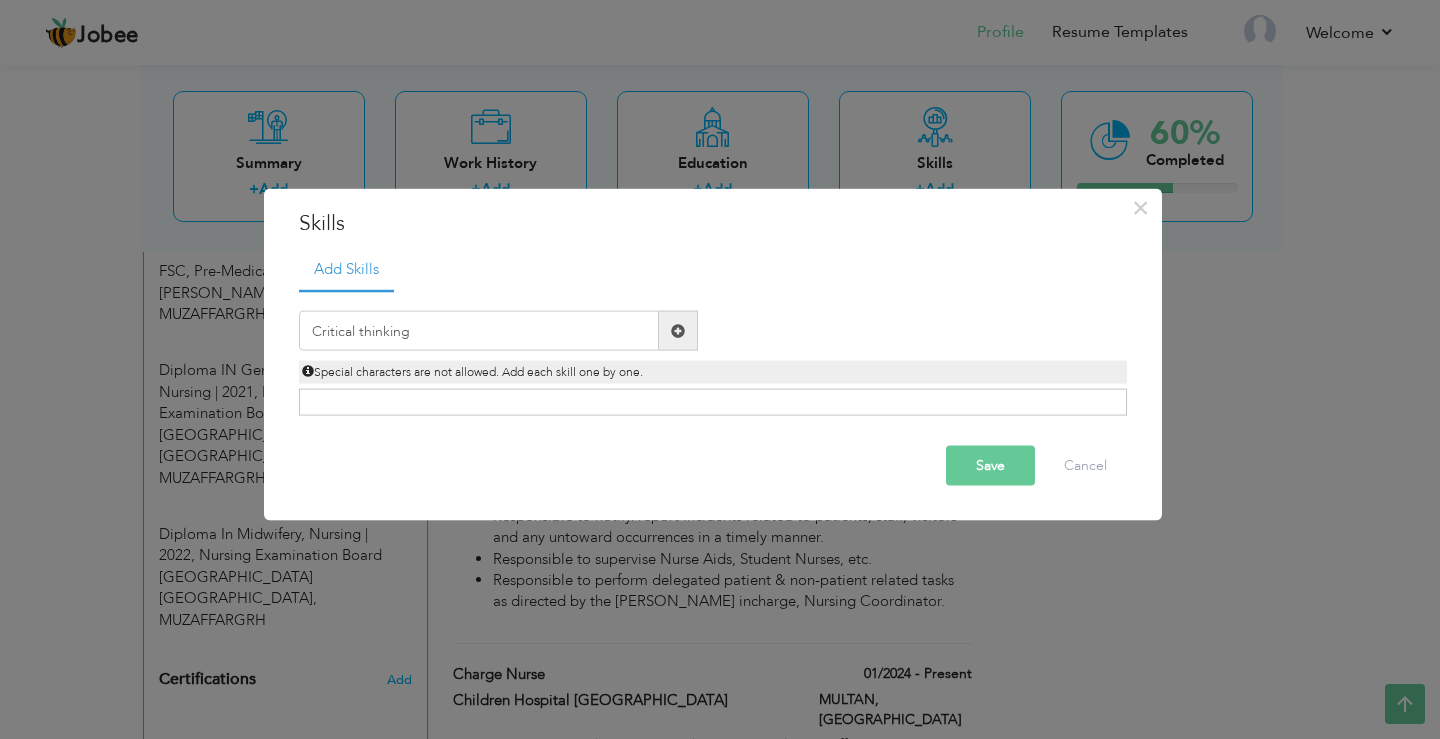 click at bounding box center [678, 330] 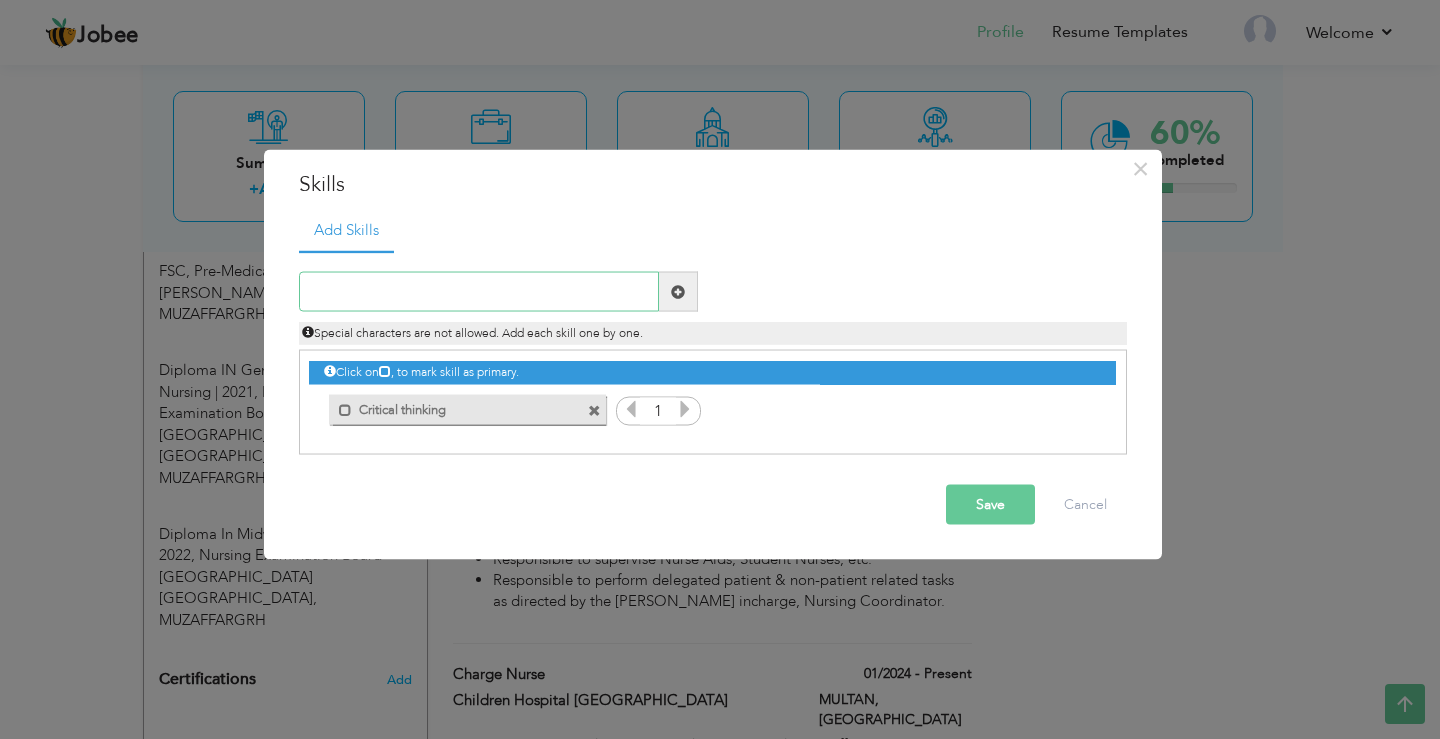 click at bounding box center [479, 292] 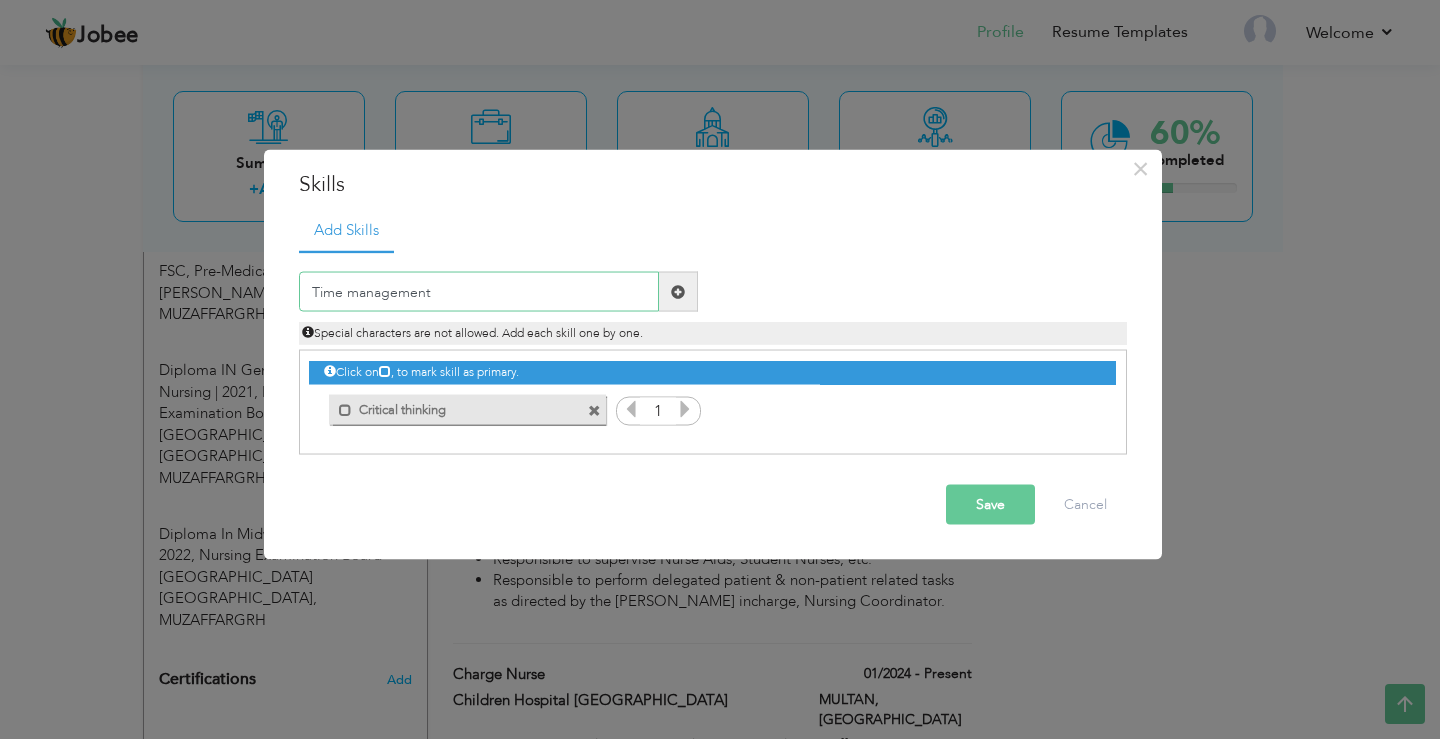 type on "Time management" 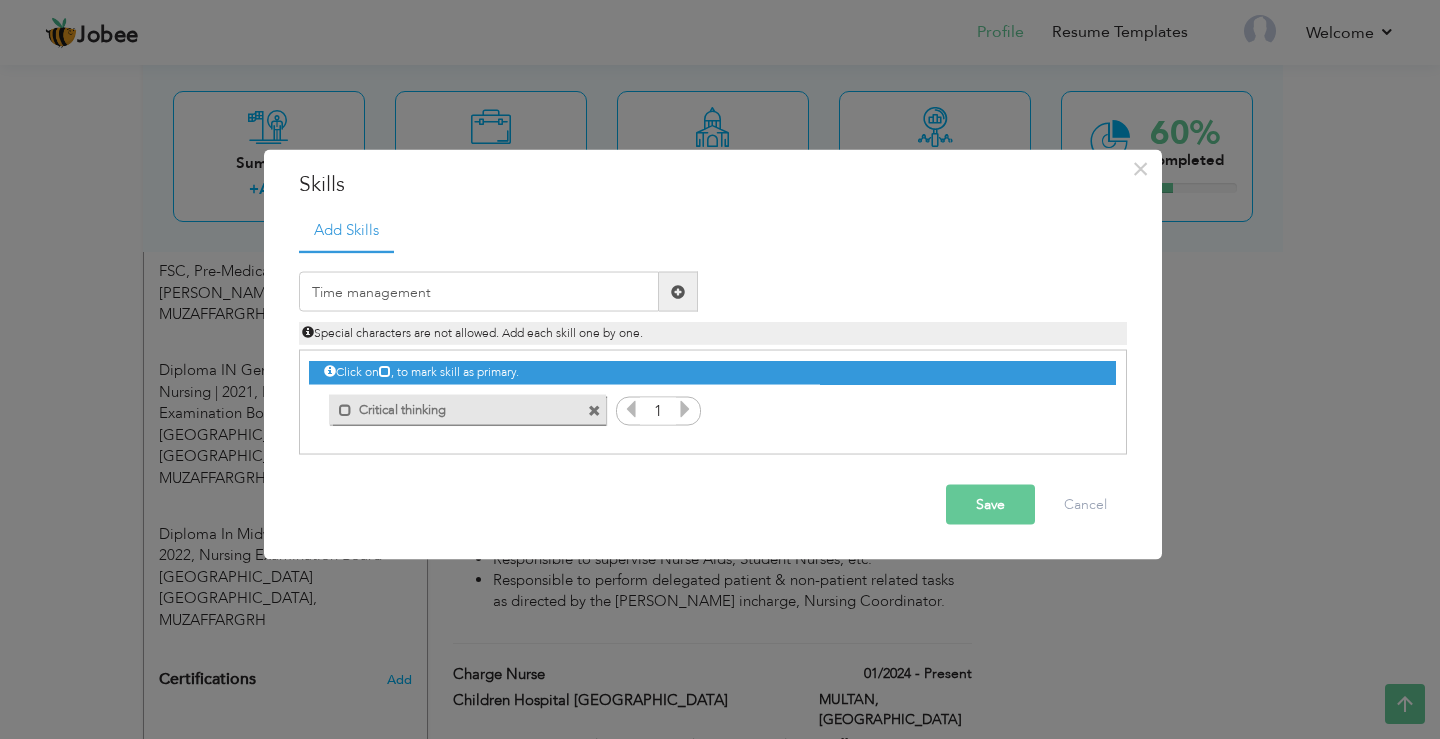 click at bounding box center (678, 291) 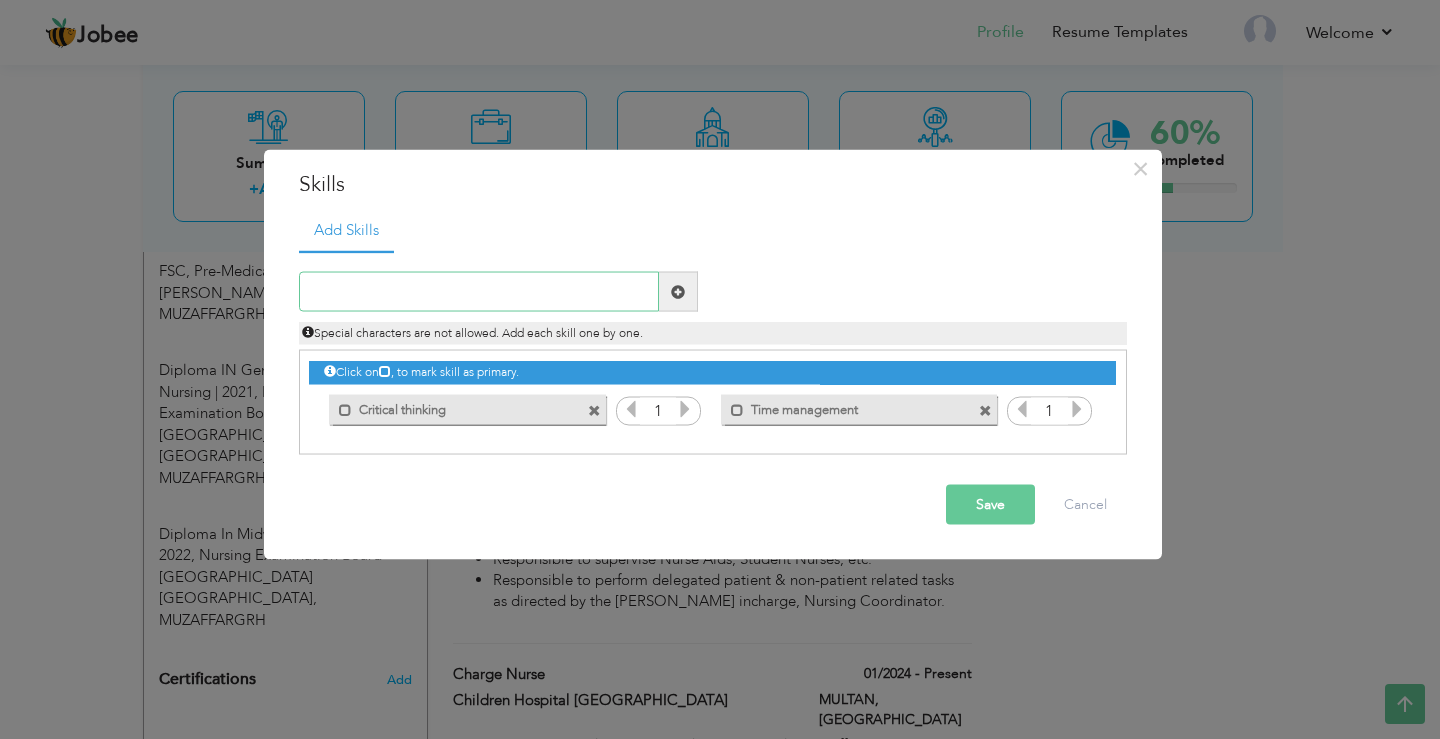 click at bounding box center [479, 292] 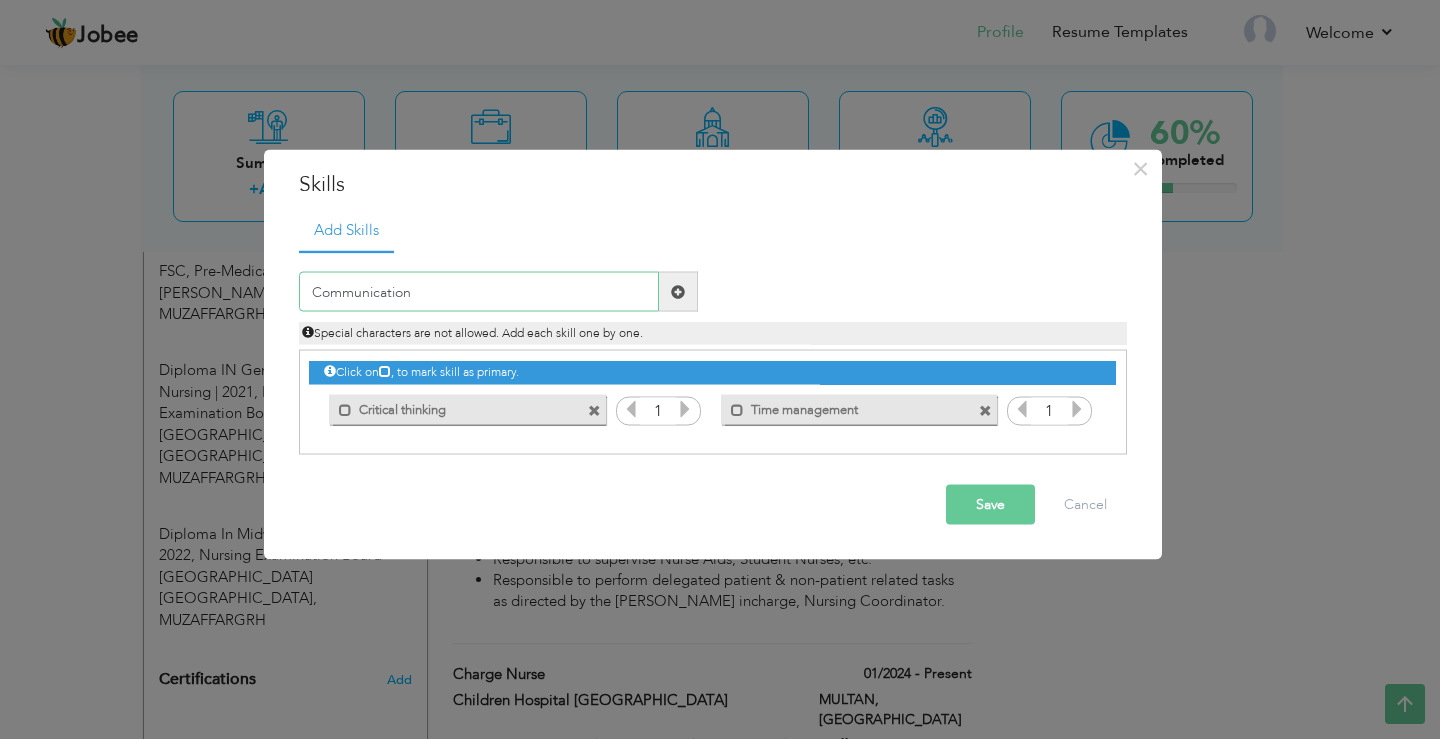 type on "Communication" 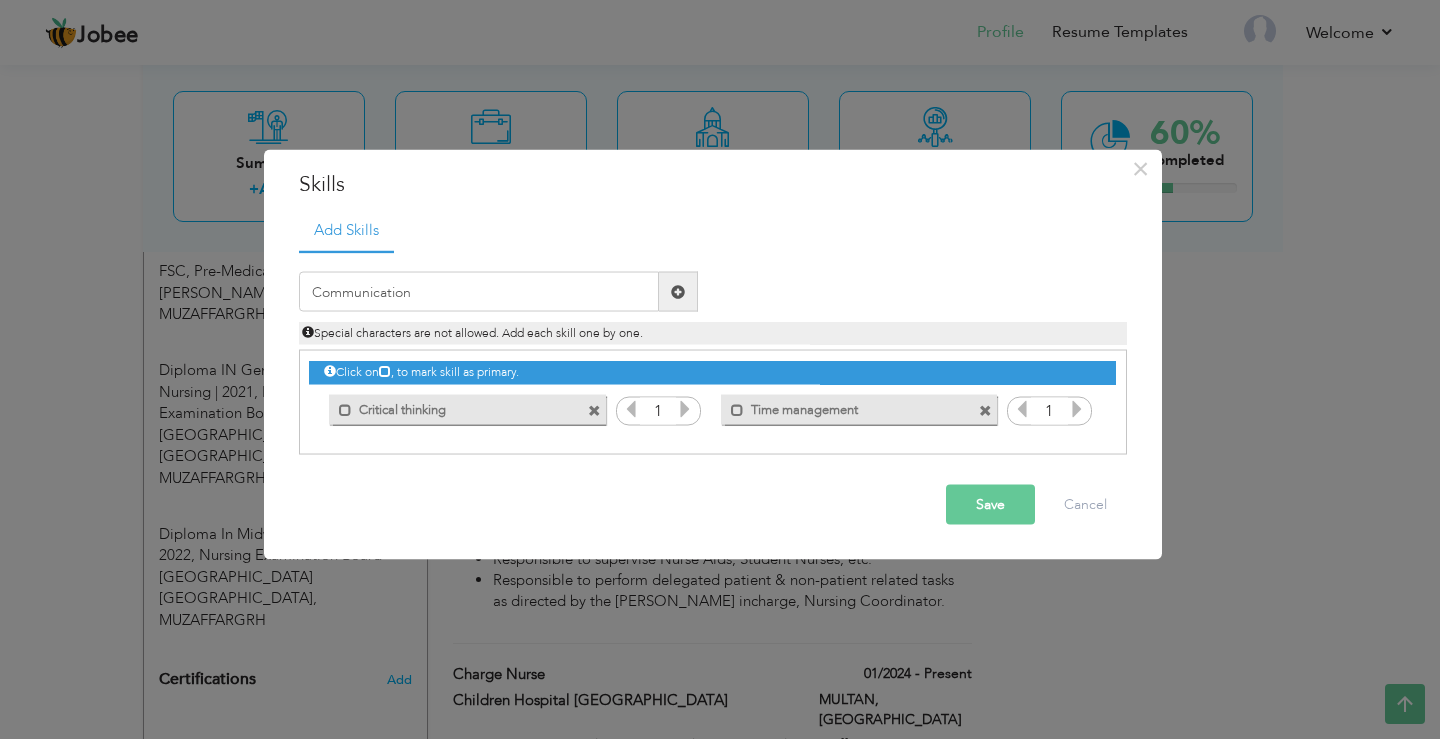 click at bounding box center [678, 291] 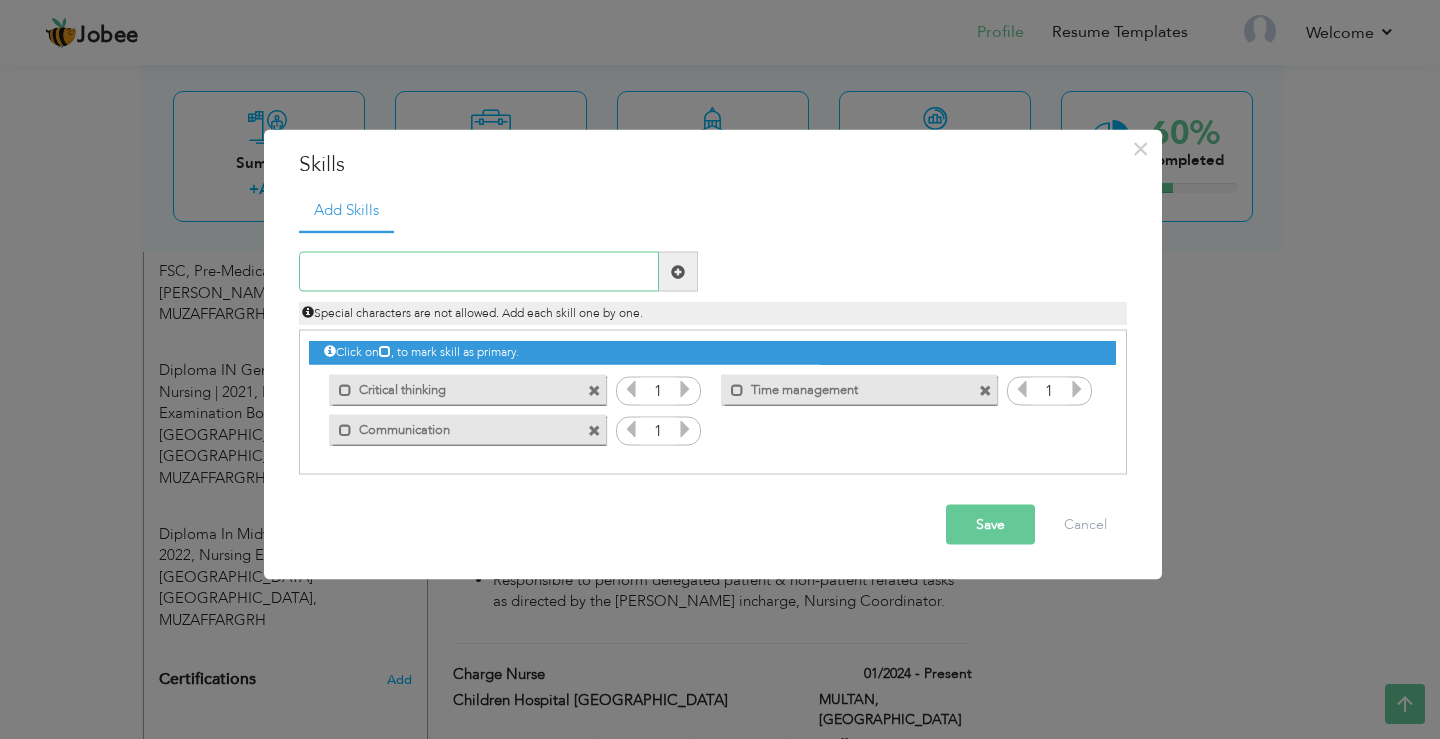 click at bounding box center (479, 272) 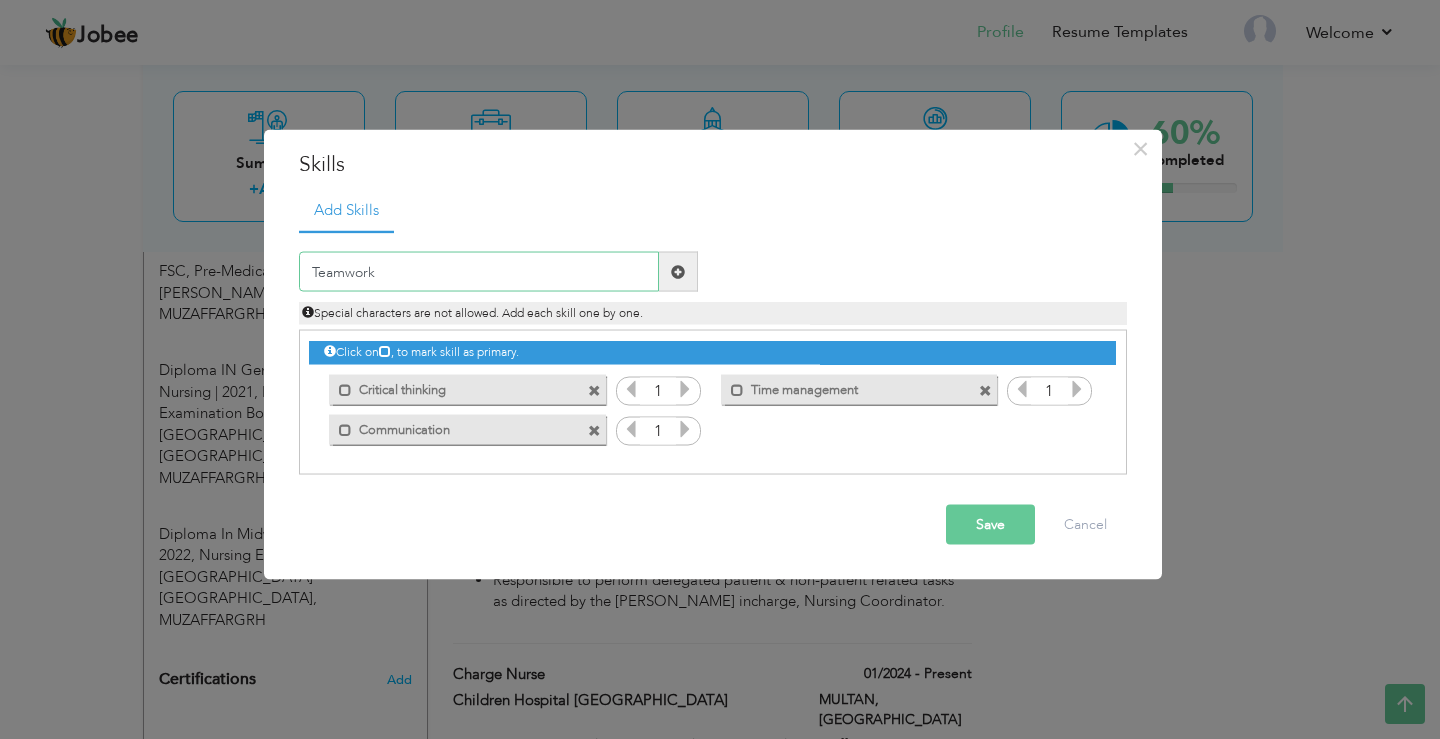 type on "Teamwork" 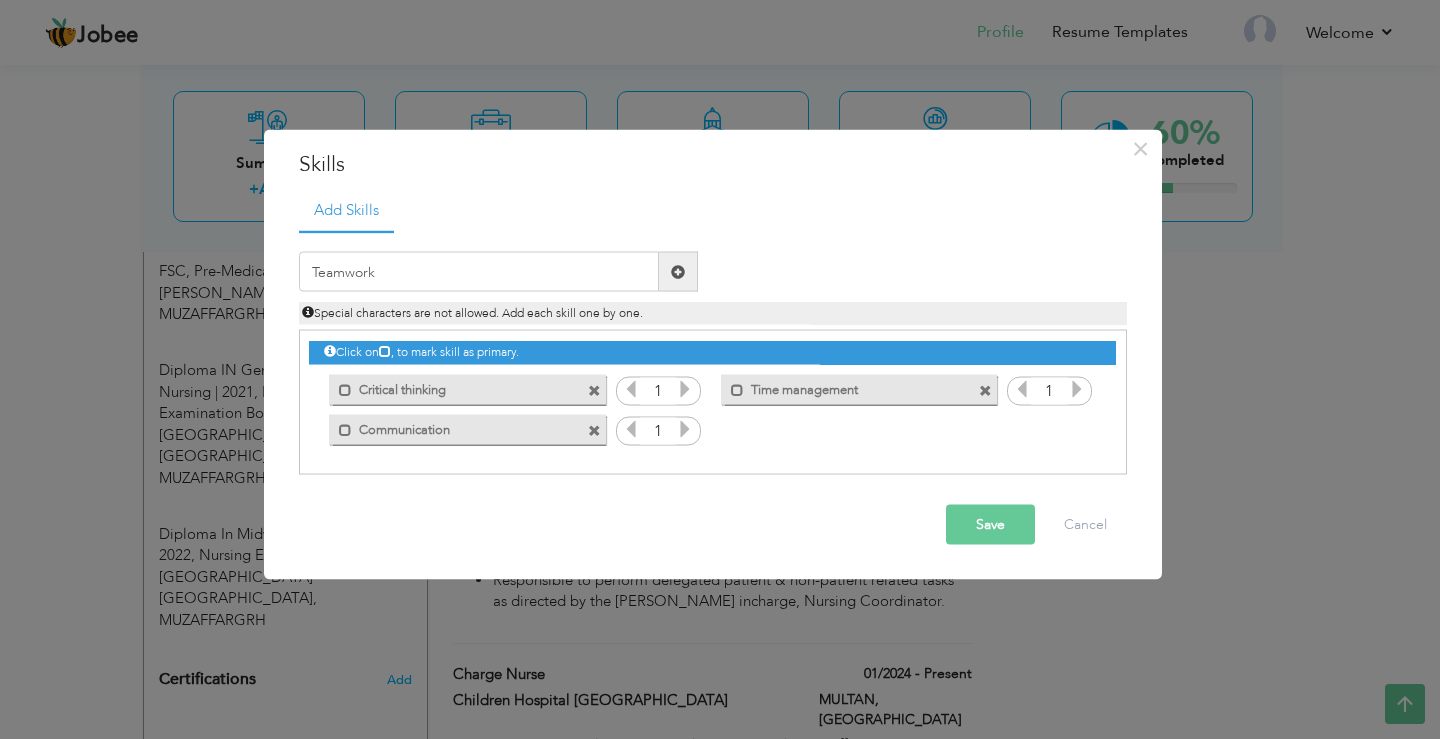 click at bounding box center (678, 271) 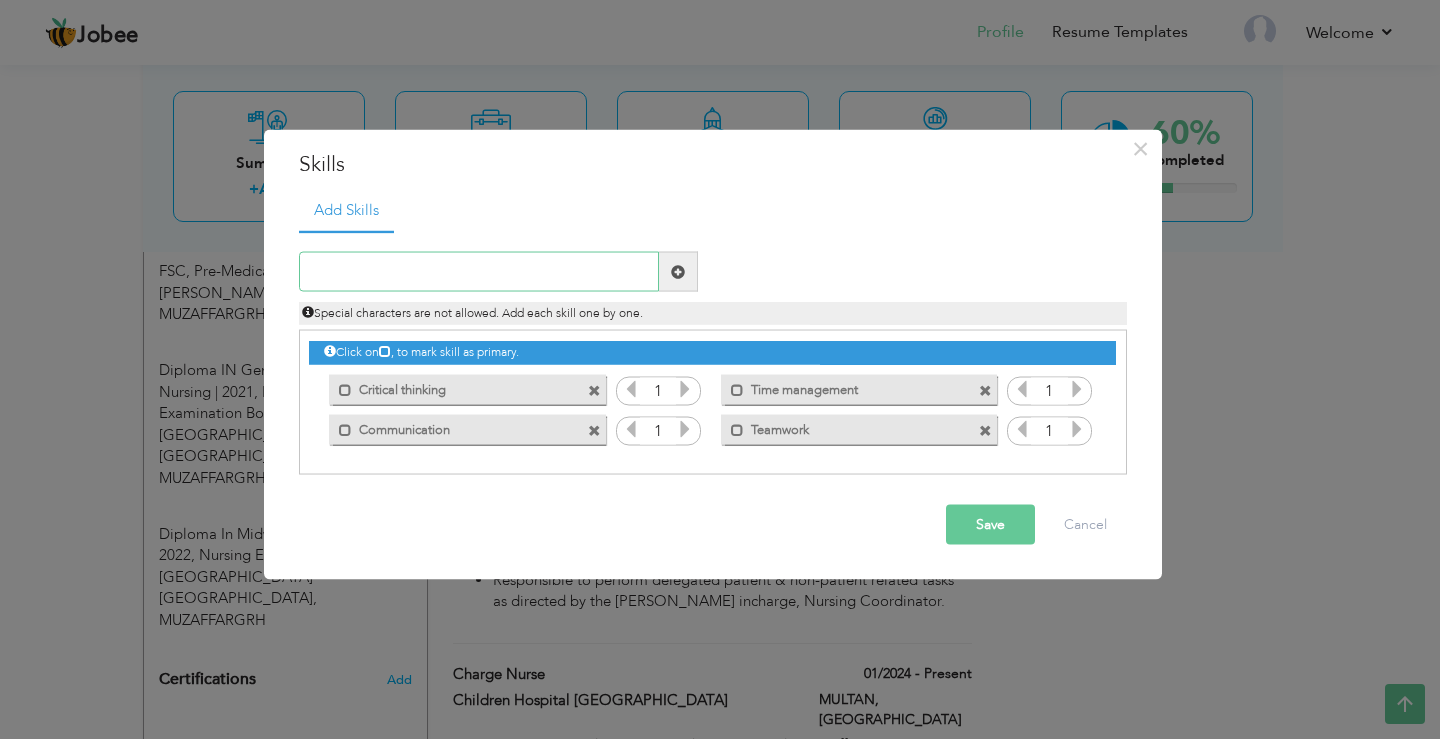 click at bounding box center [479, 272] 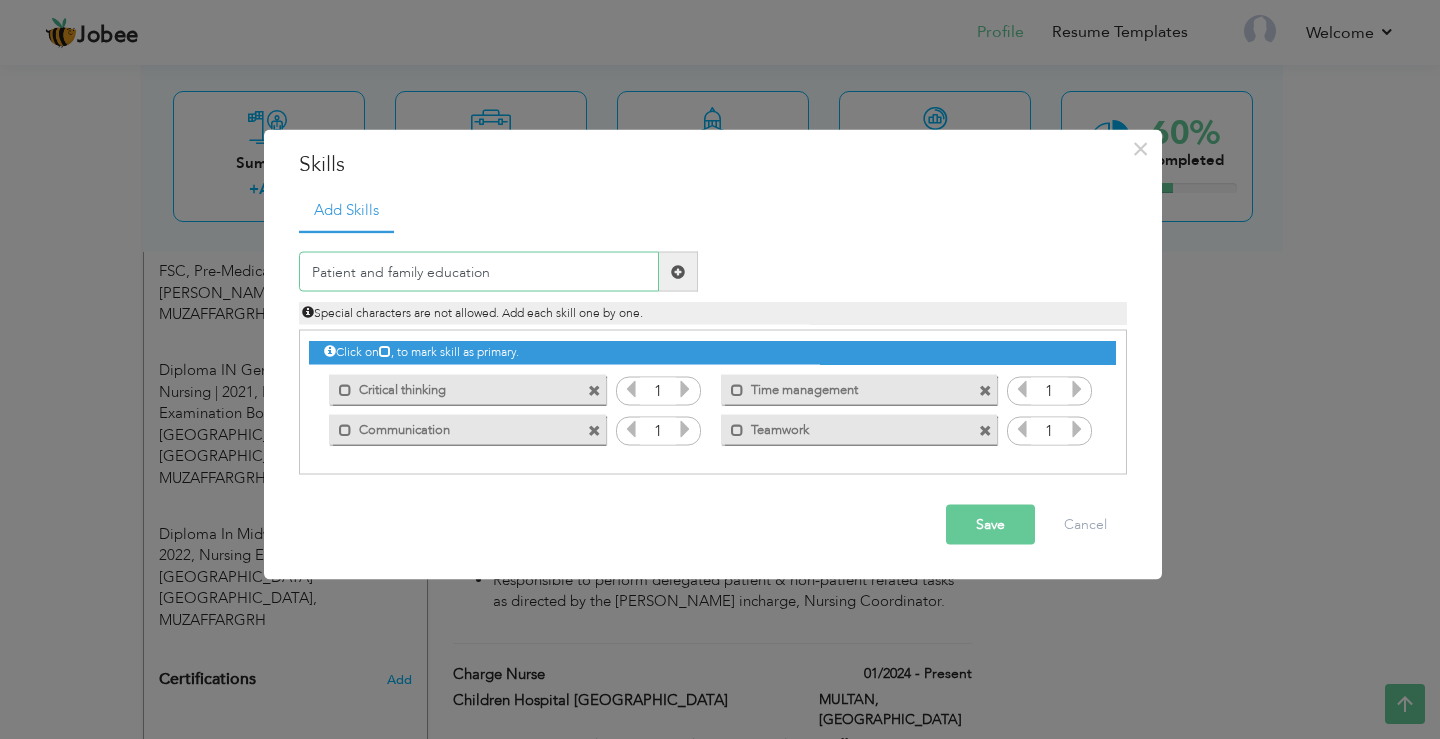 type on "Patient and family education" 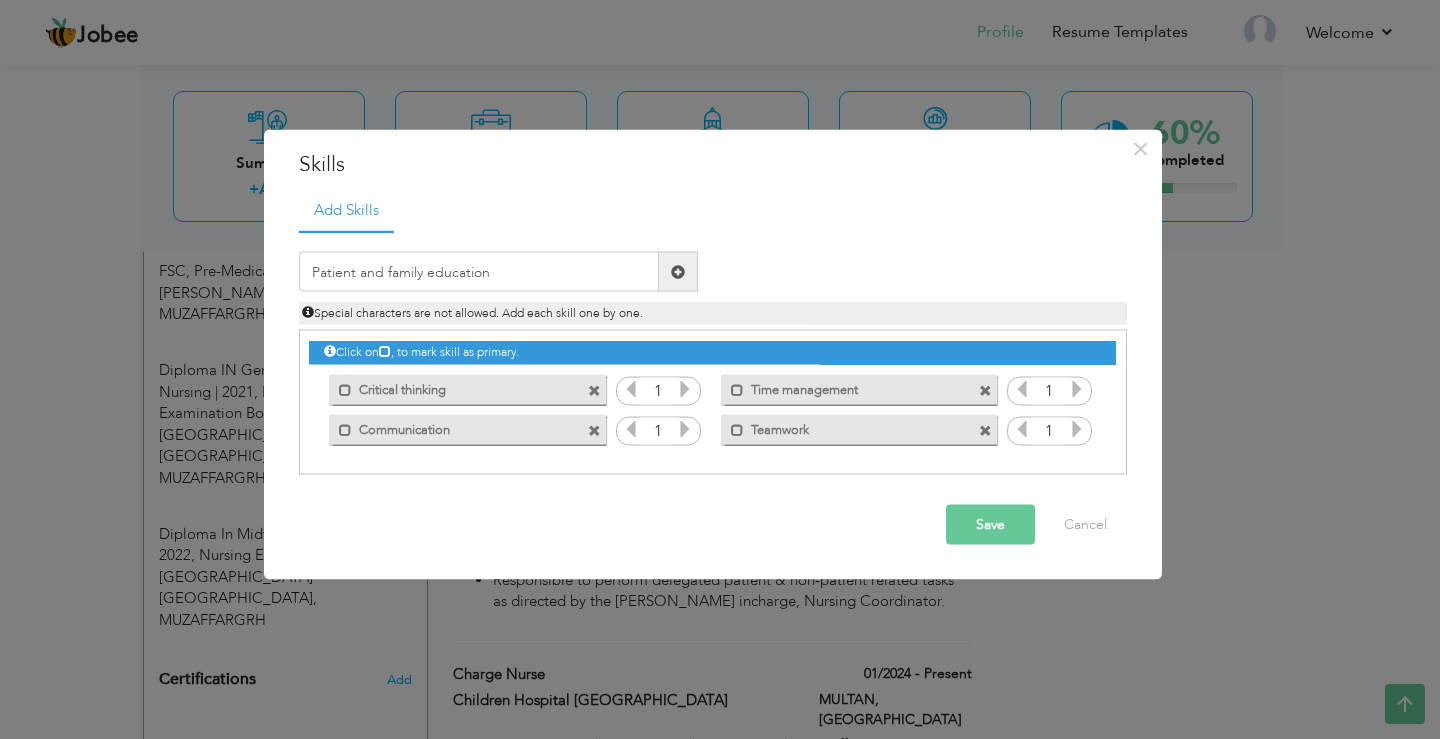 click at bounding box center [678, 271] 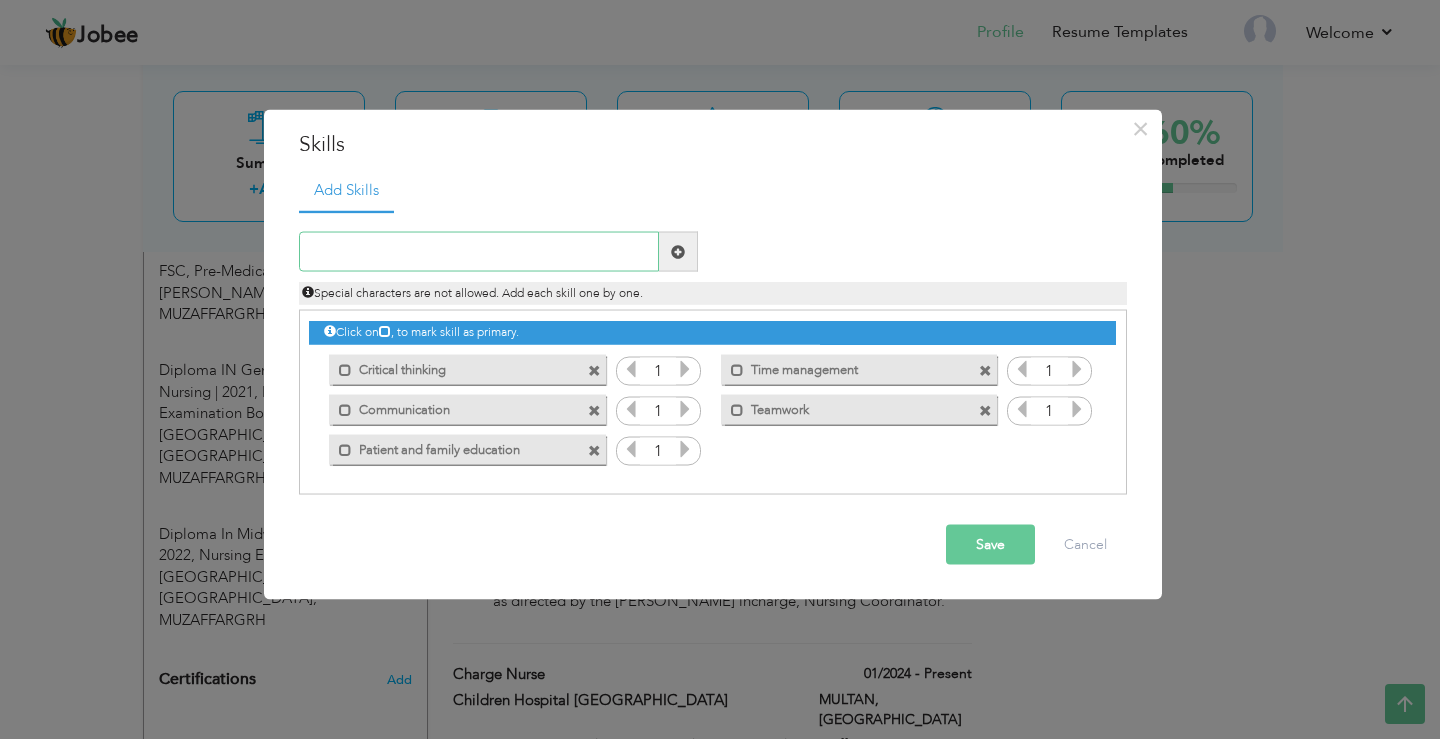 click at bounding box center [479, 252] 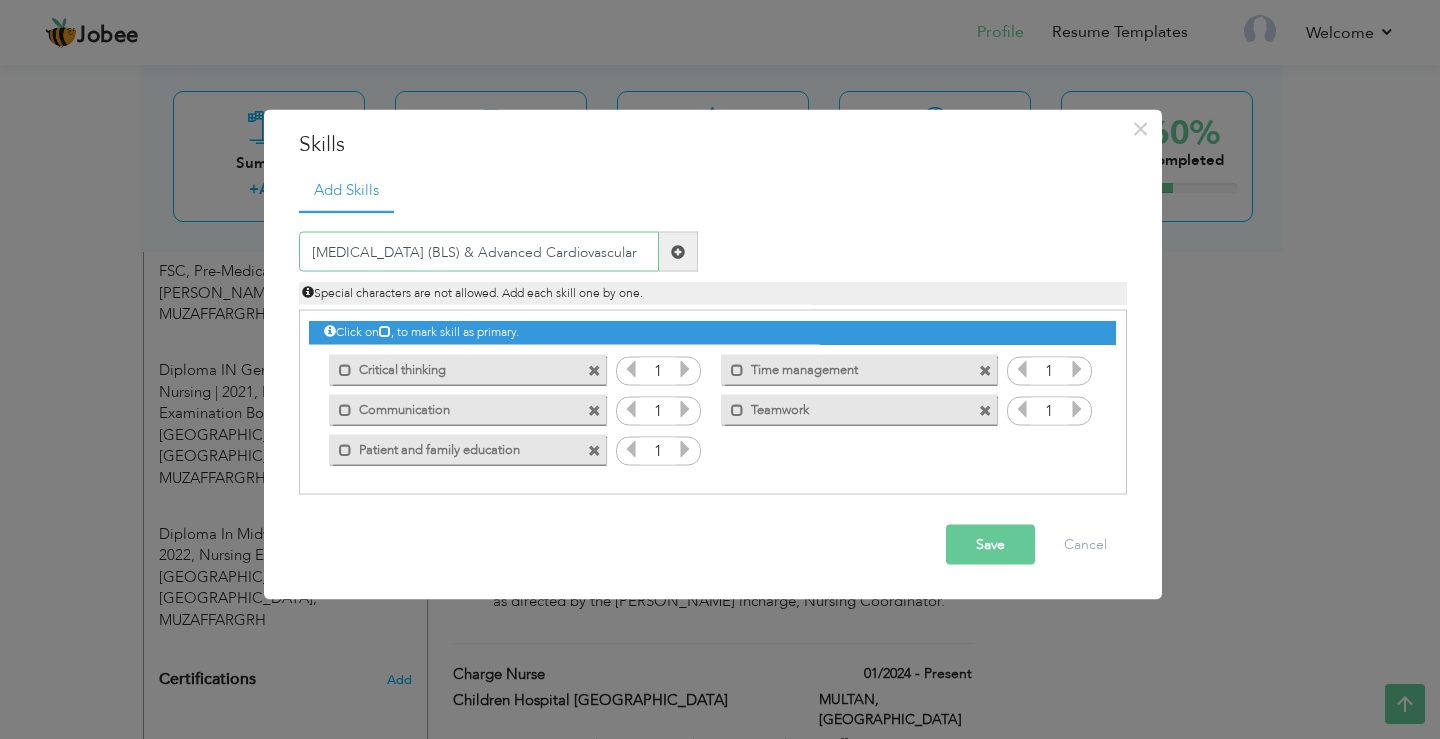 type on "Basic Life Support (BLS) & Advanced Cardiovascular" 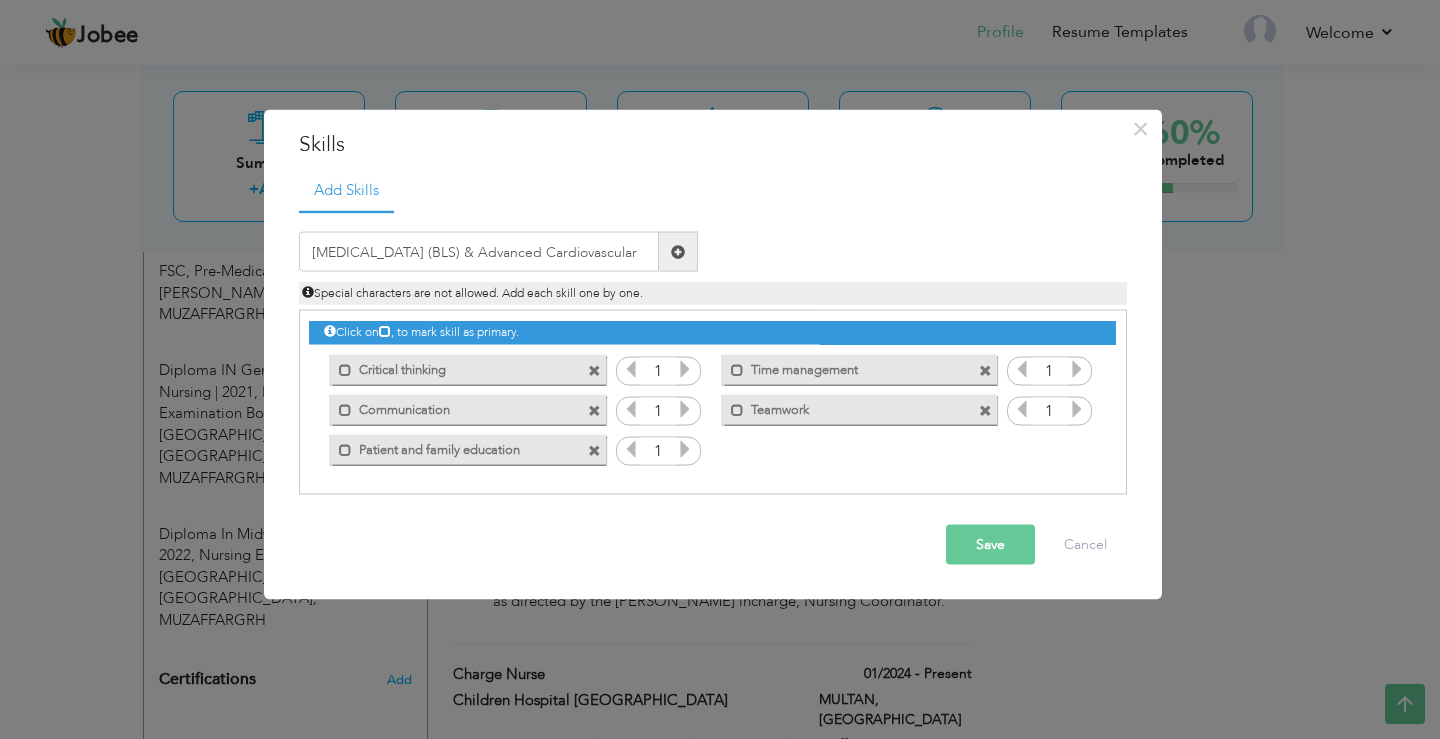 click at bounding box center [678, 251] 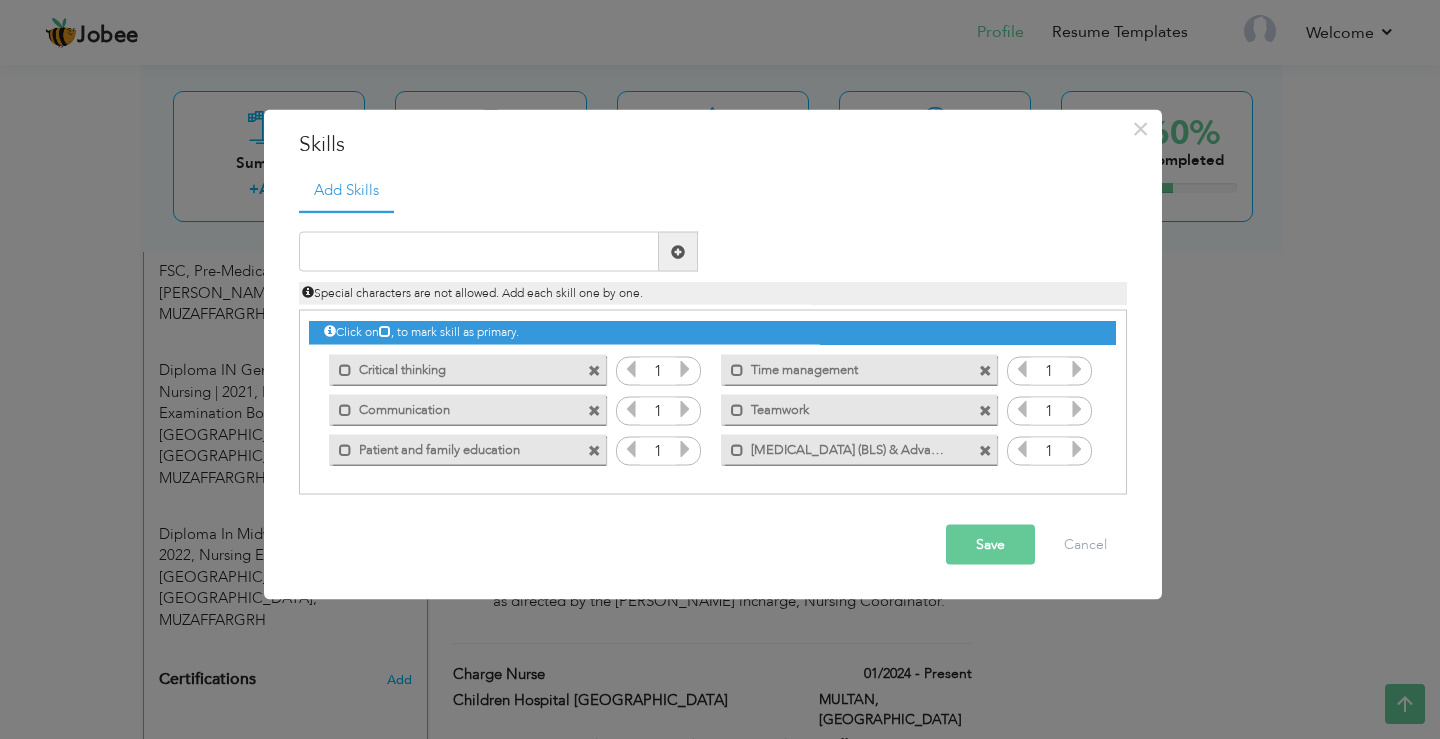 click at bounding box center [685, 369] 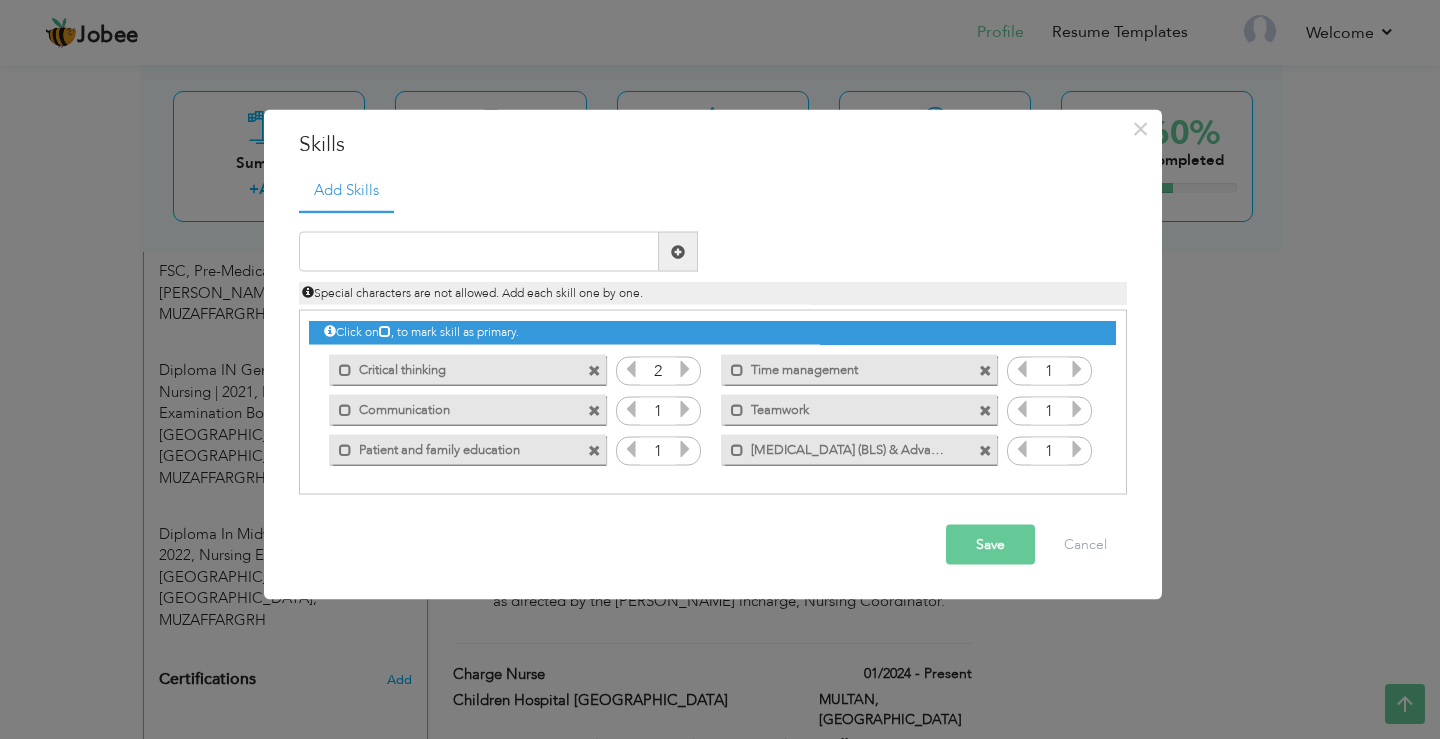 click at bounding box center [685, 369] 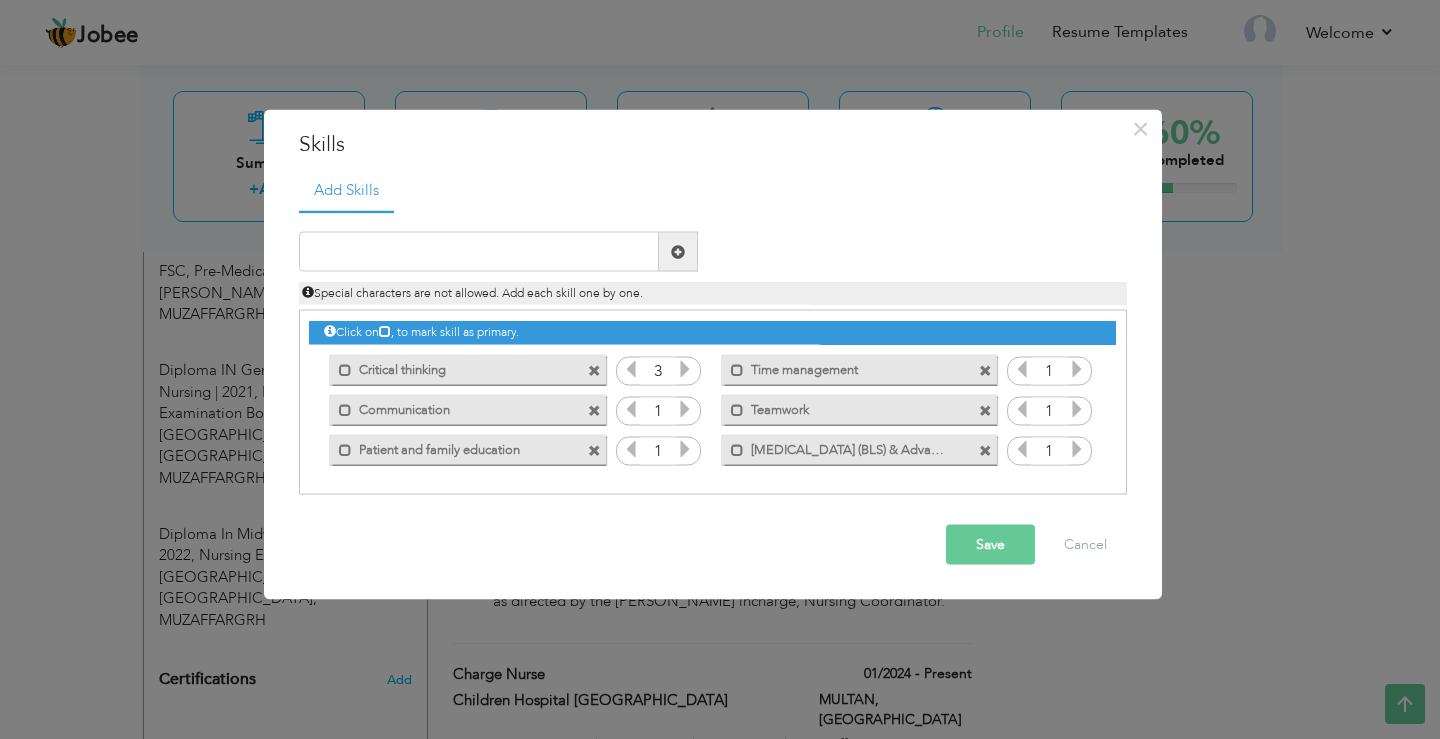 click at bounding box center [685, 369] 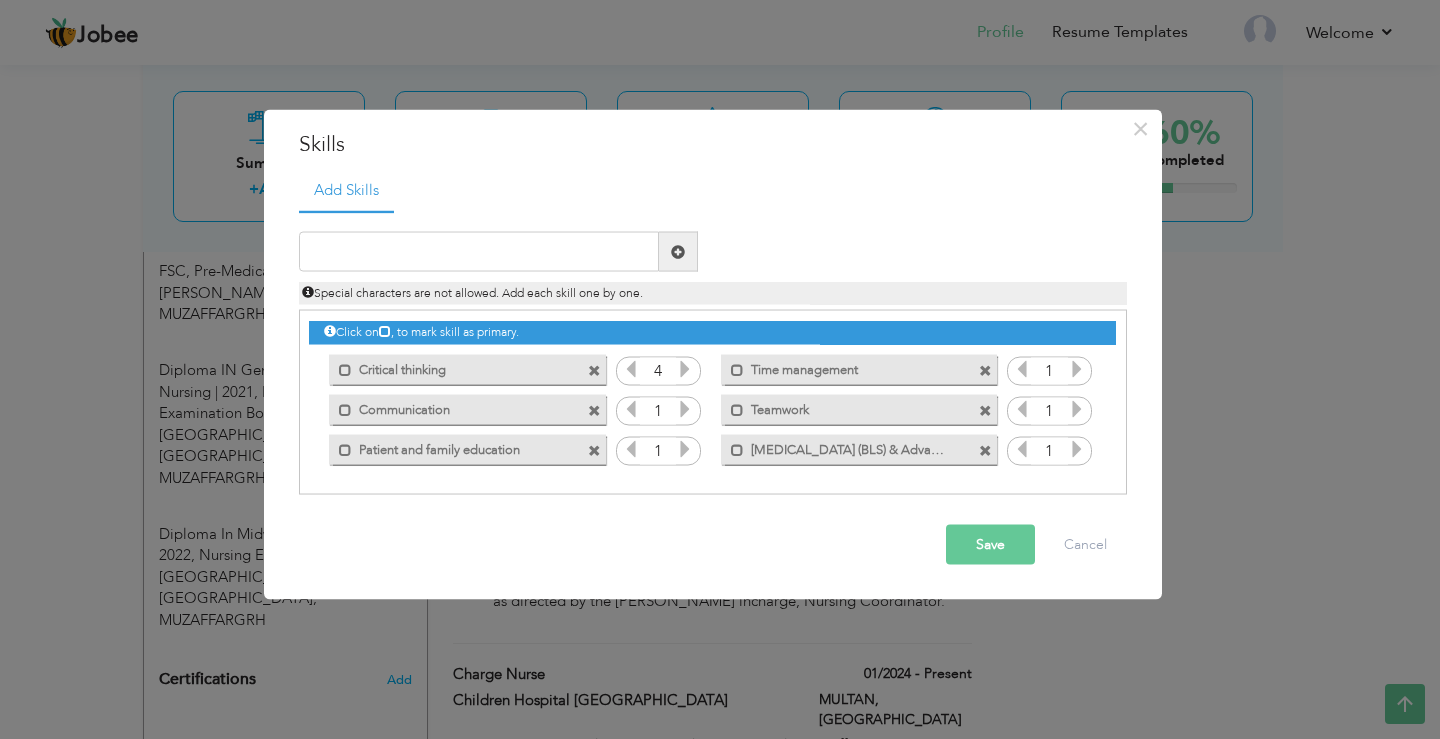 click at bounding box center [685, 369] 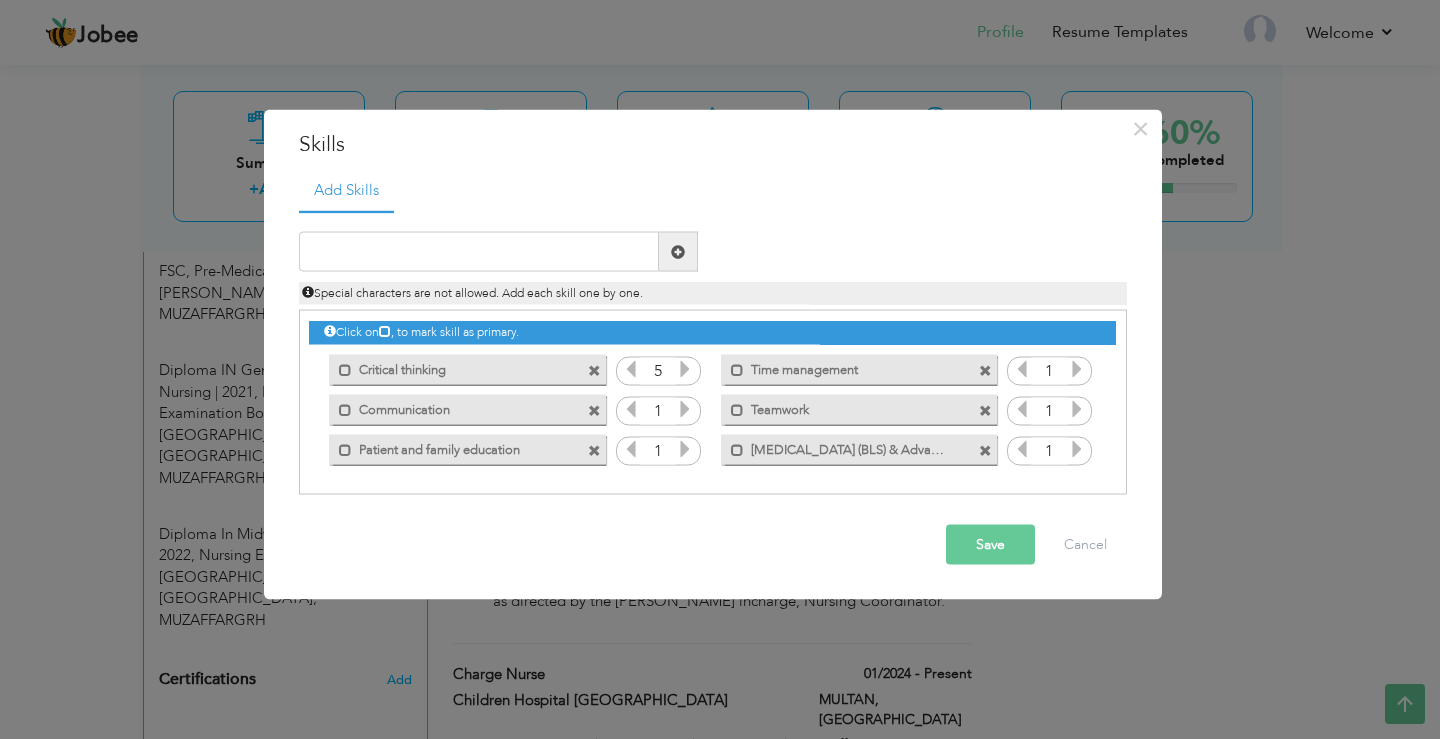click at bounding box center (685, 409) 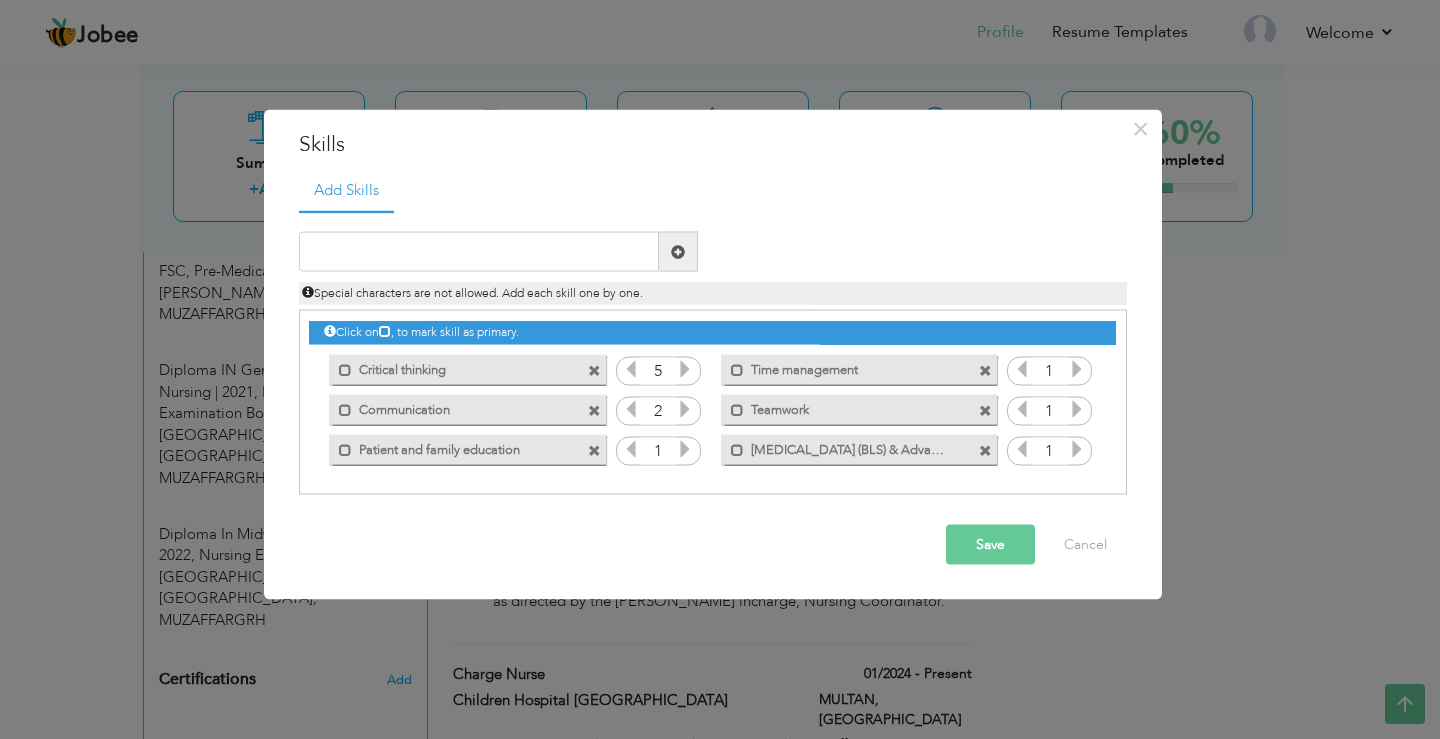 click at bounding box center (685, 409) 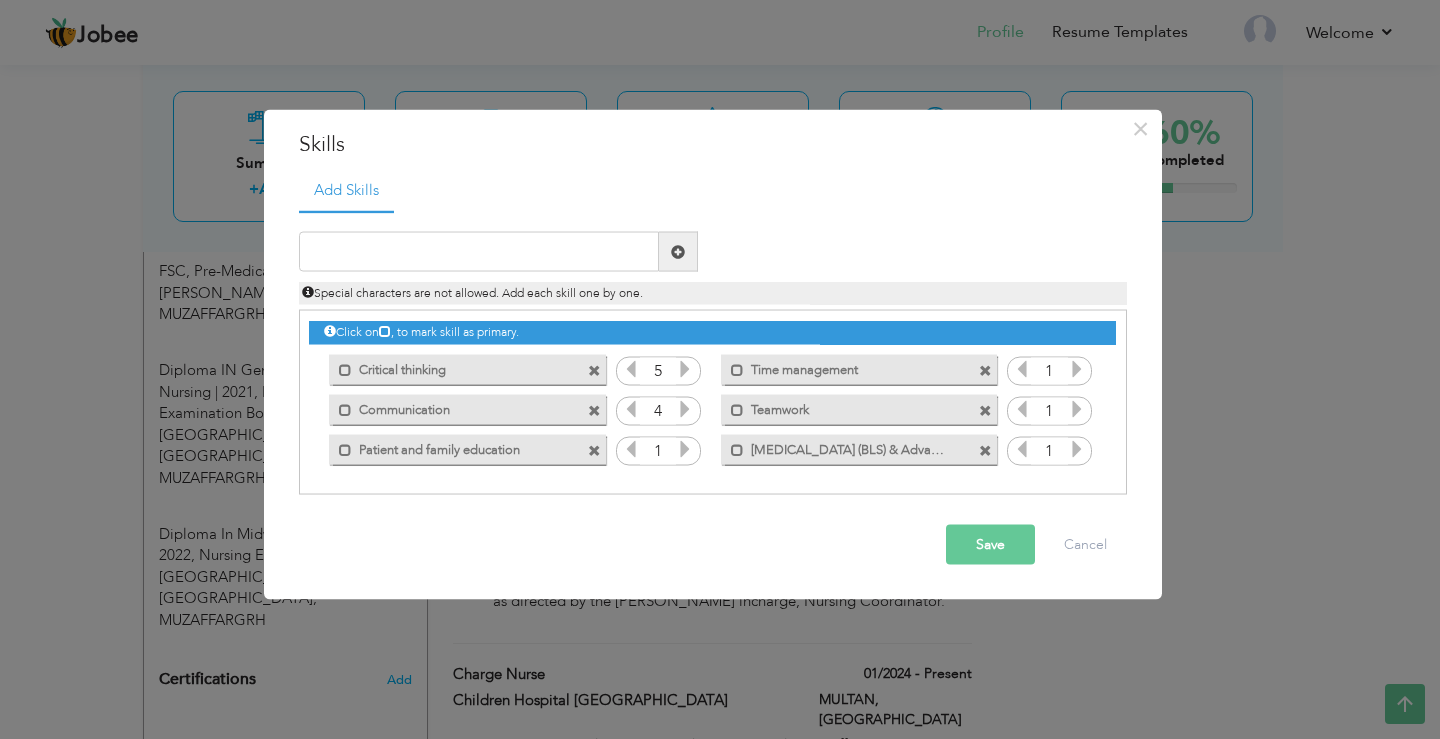 click at bounding box center [685, 409] 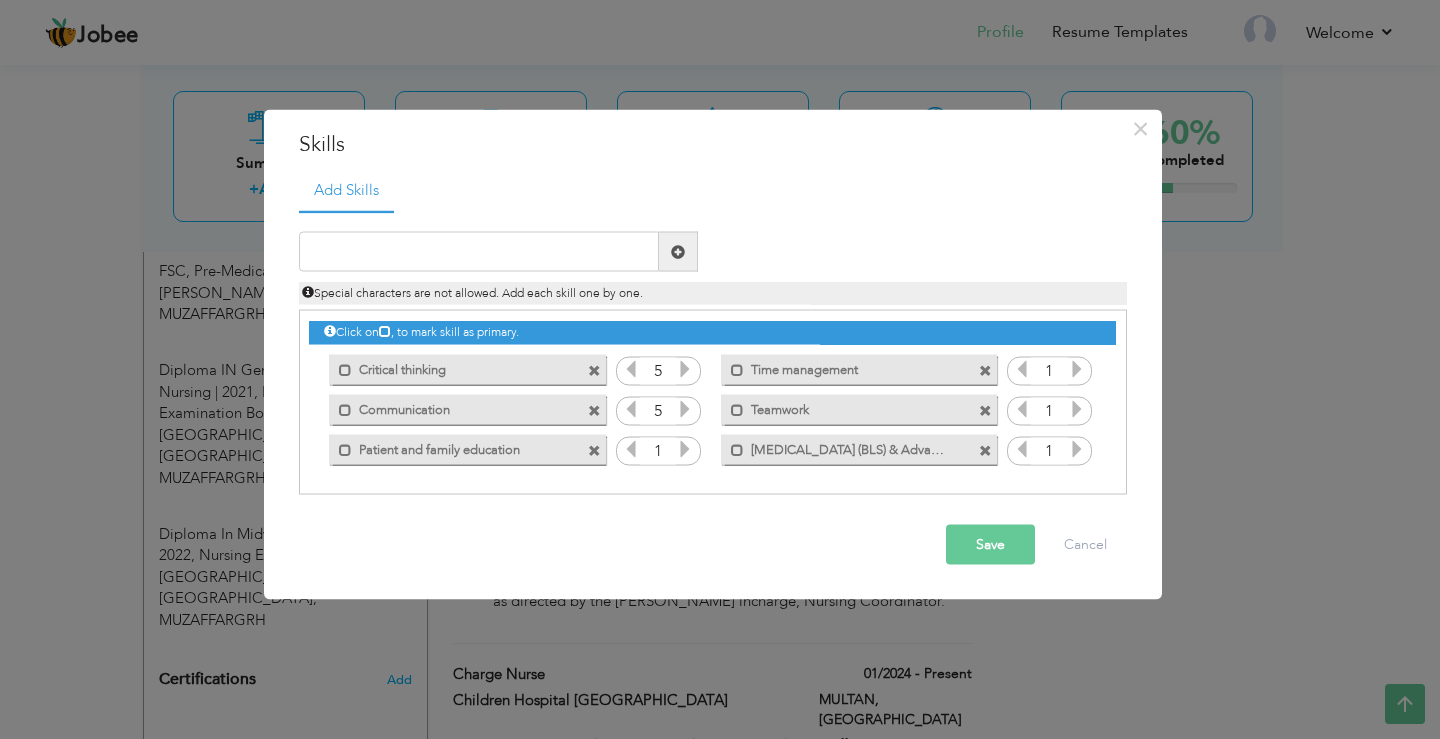 click at bounding box center [685, 449] 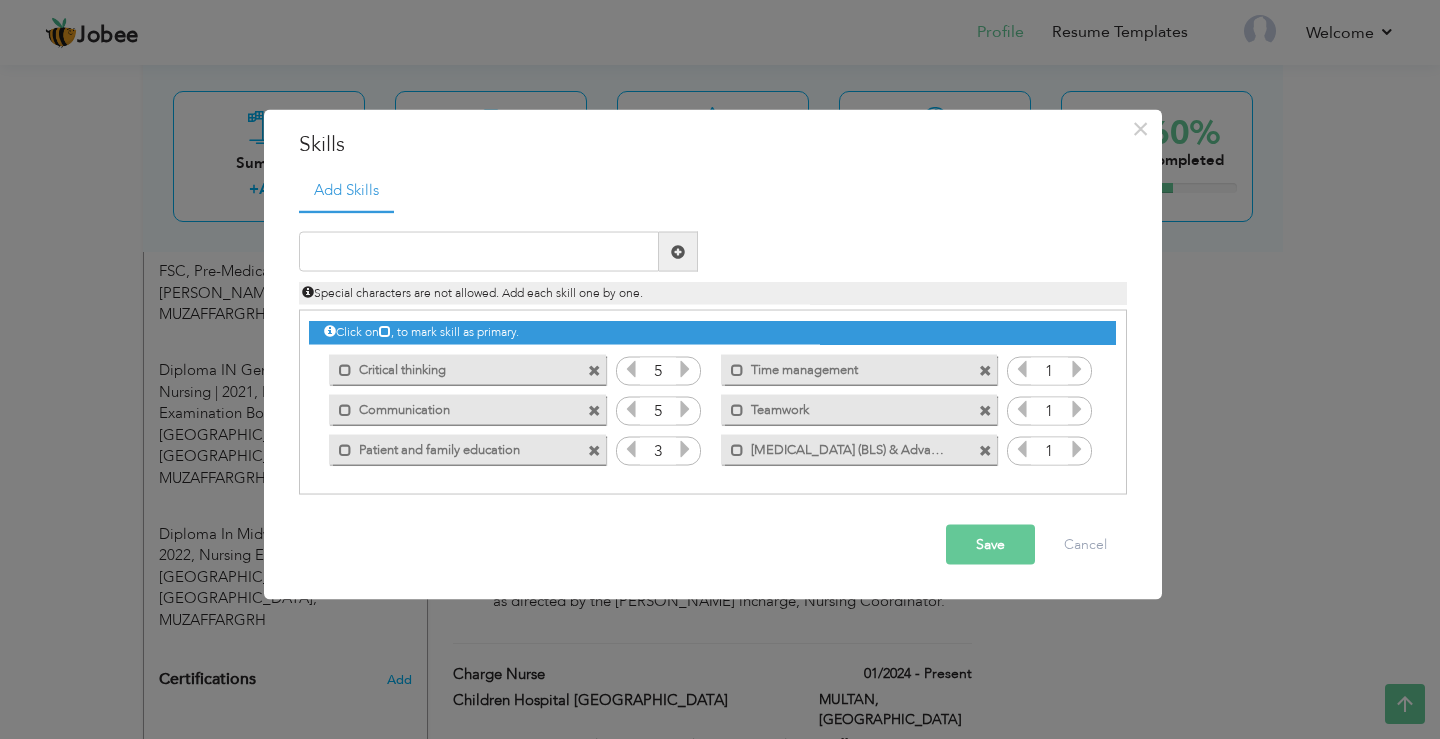 click at bounding box center (685, 449) 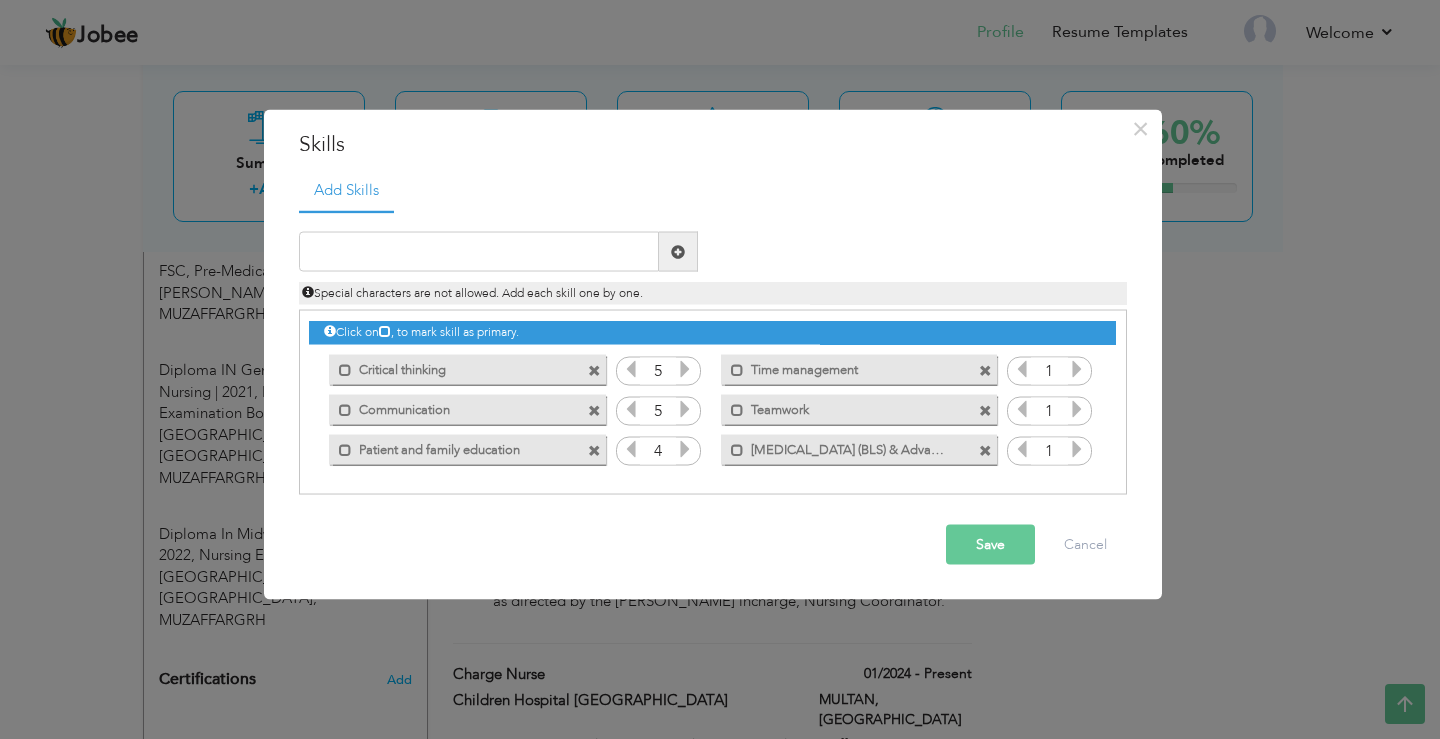 click at bounding box center [685, 449] 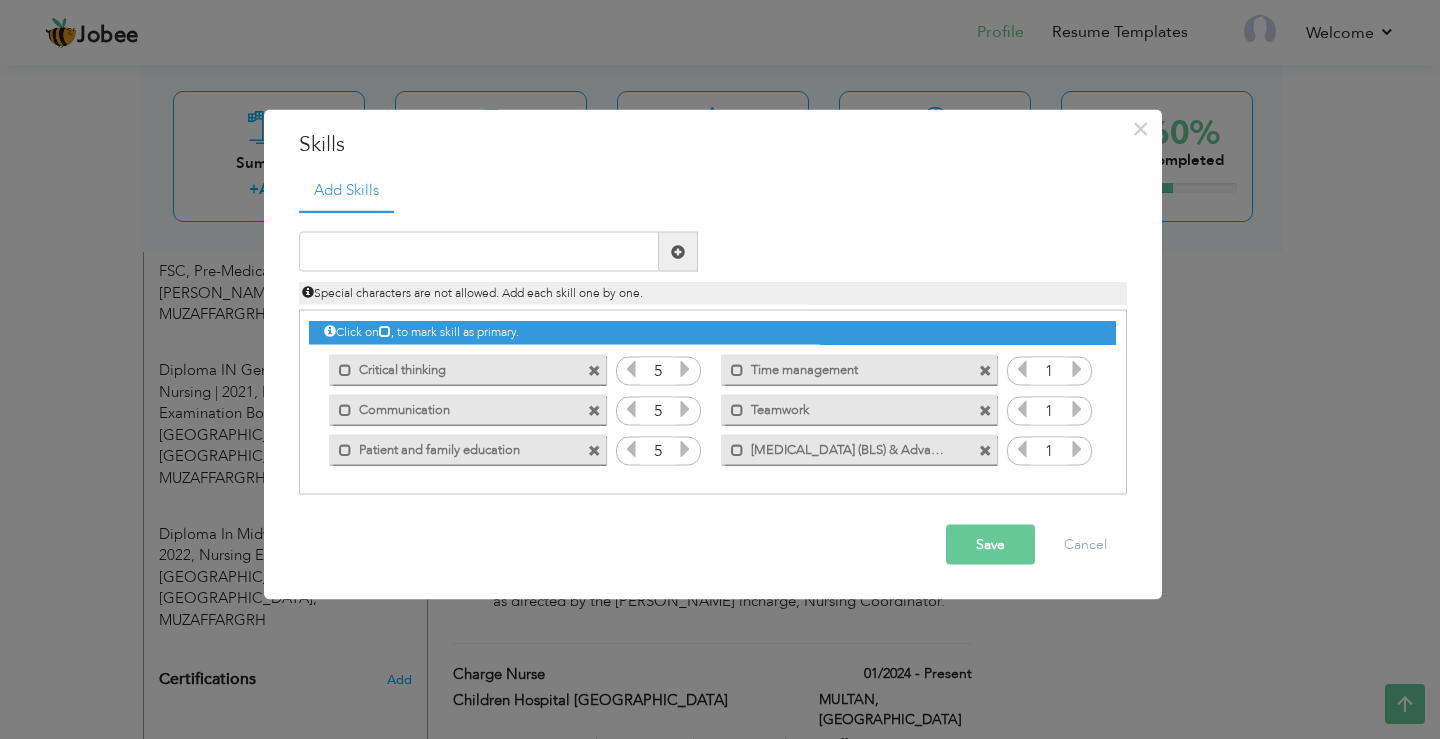 click at bounding box center (1077, 369) 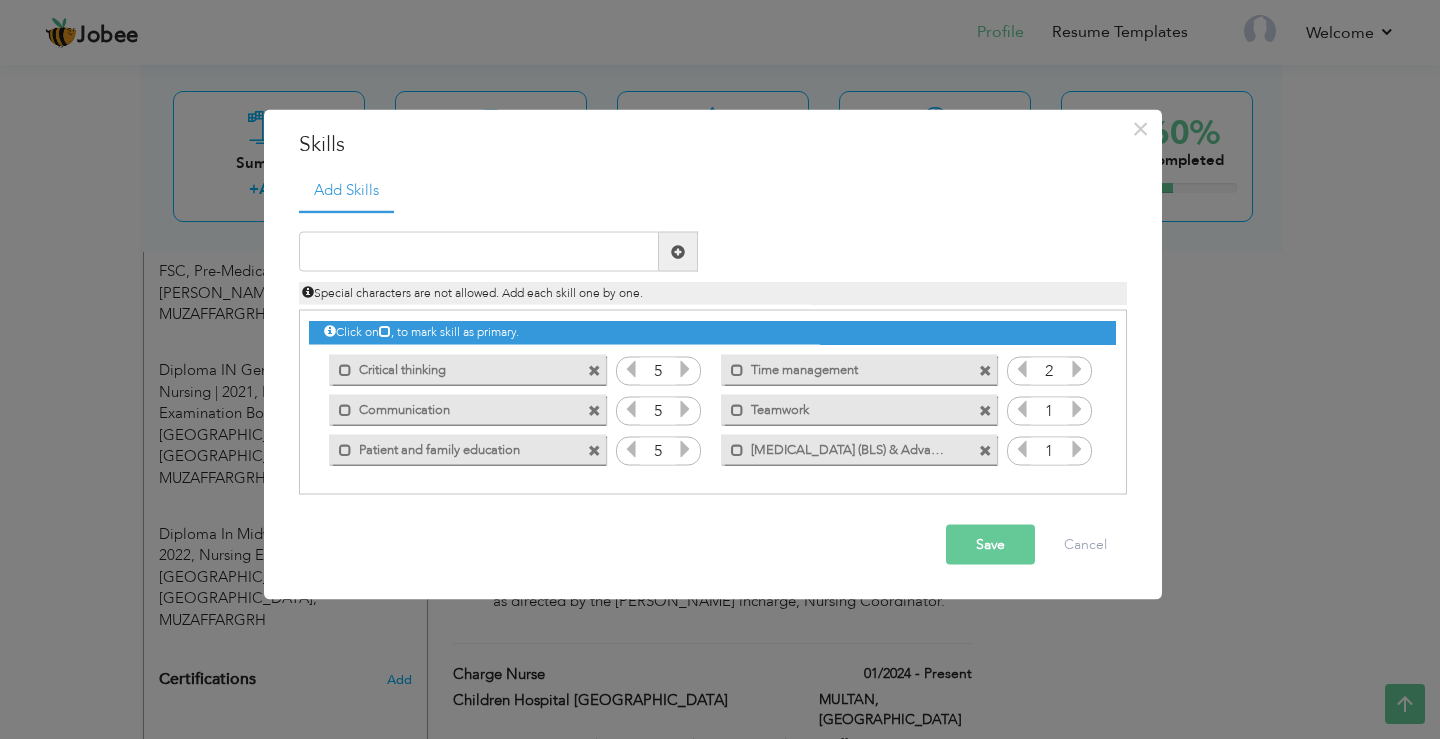 click at bounding box center [1077, 369] 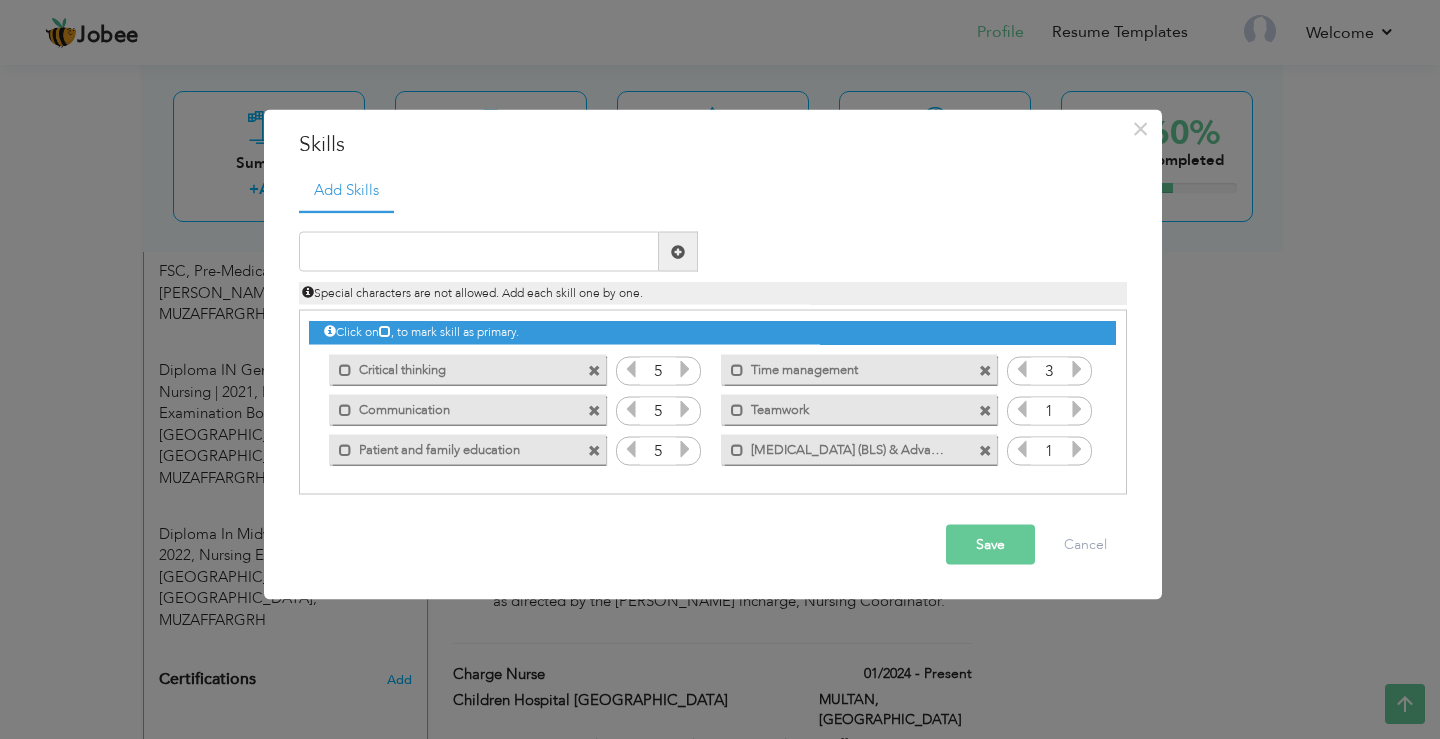 click at bounding box center (1077, 369) 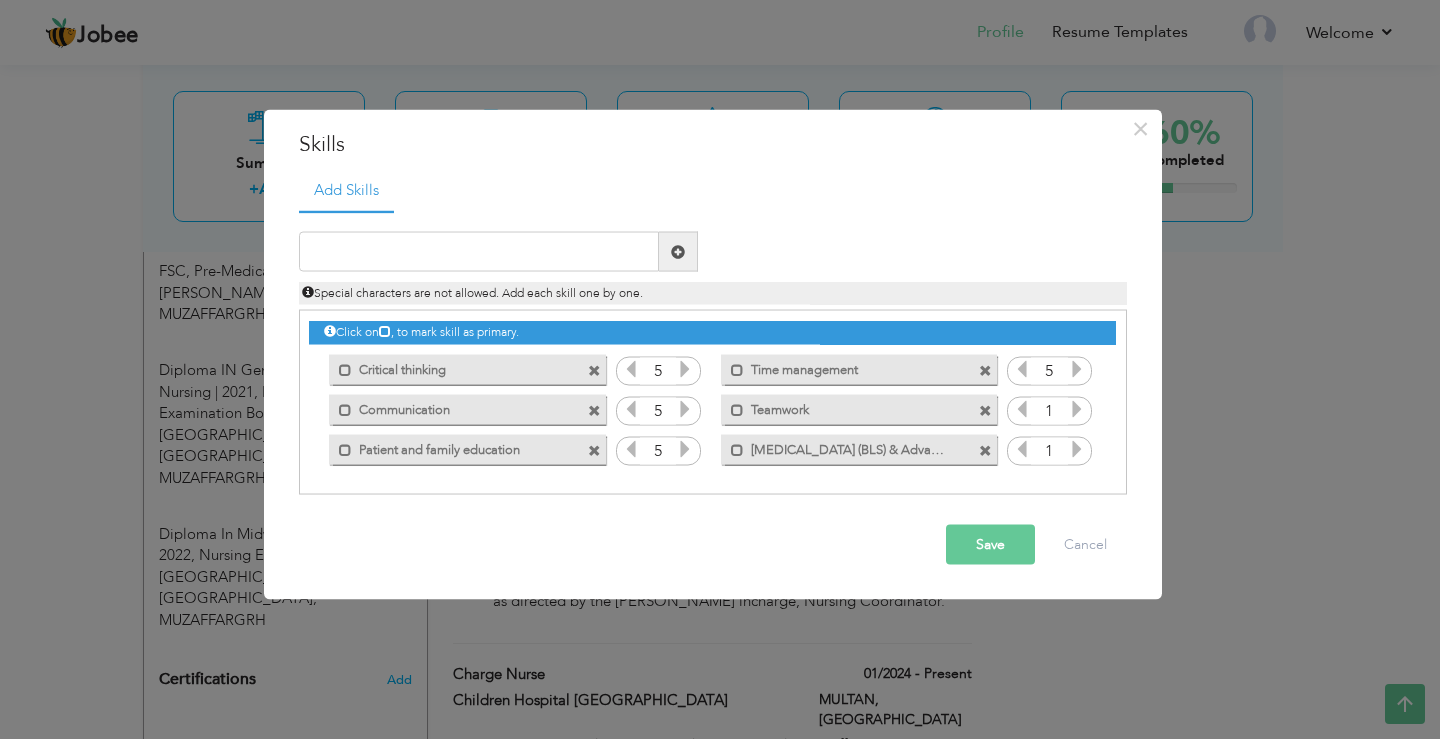 click at bounding box center (1077, 369) 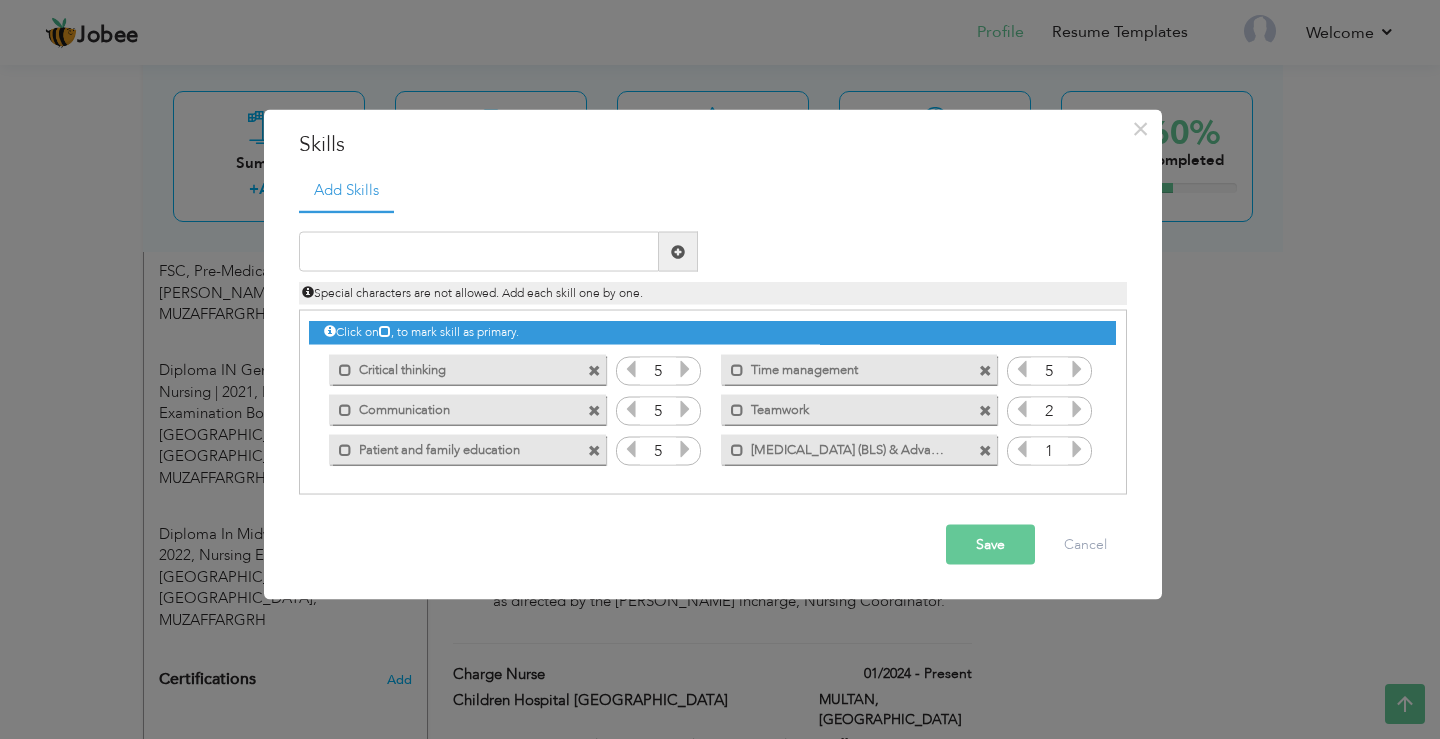 click at bounding box center [1077, 409] 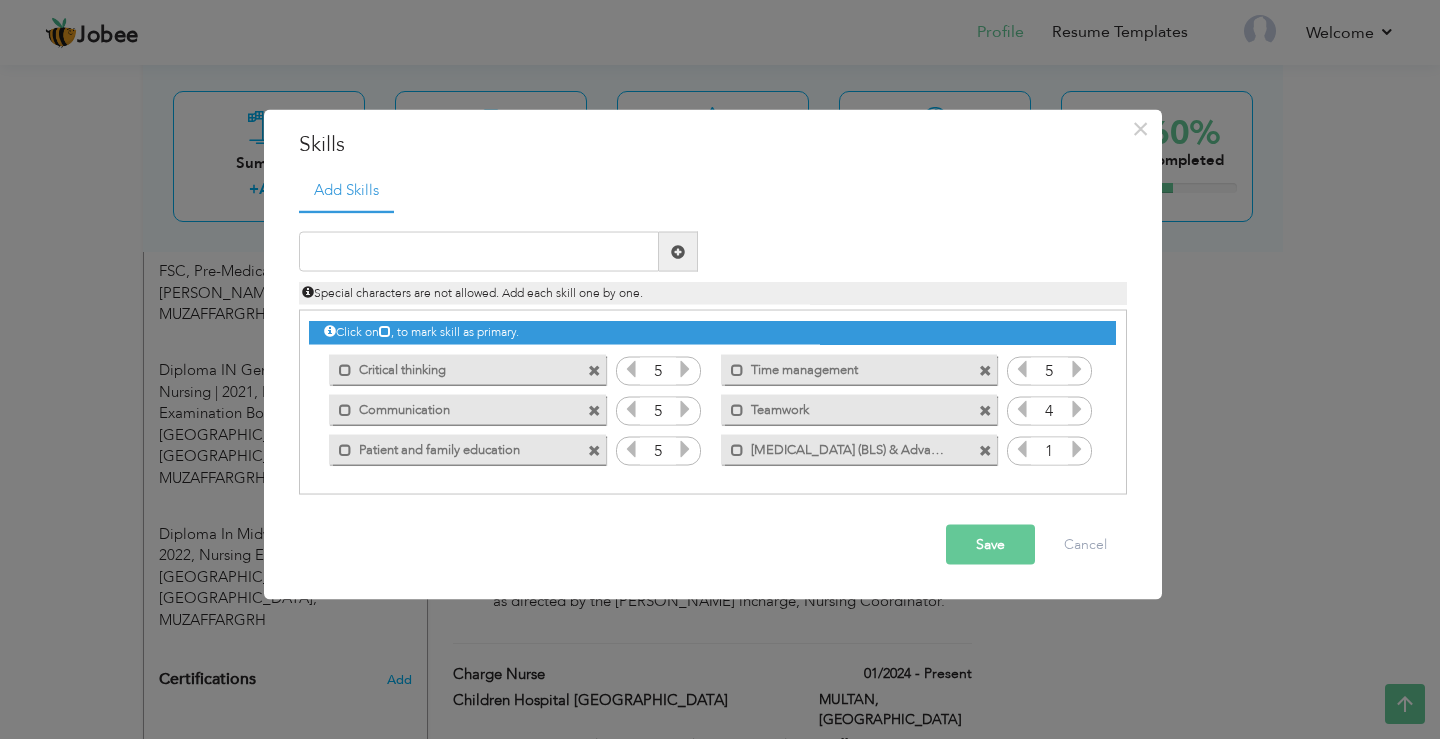 click at bounding box center (1077, 409) 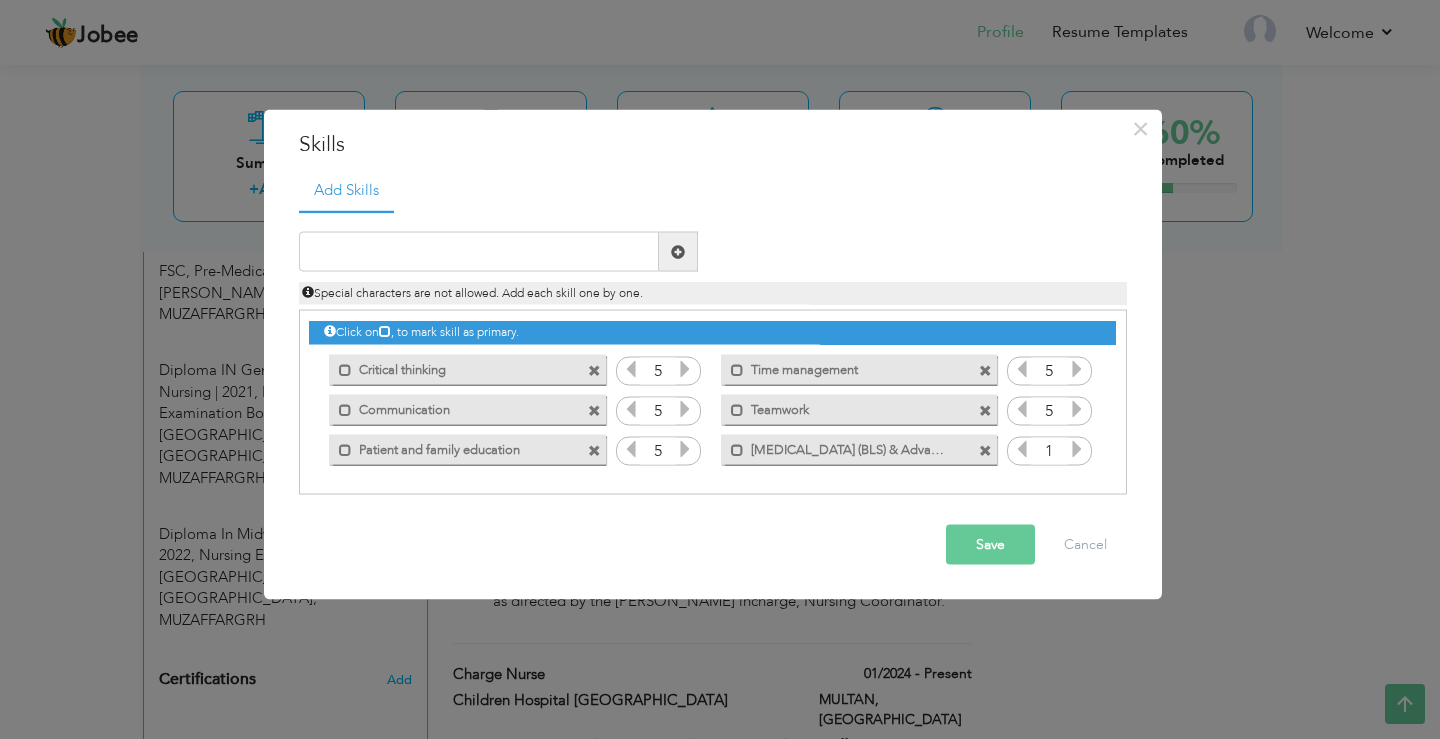 click at bounding box center [1077, 449] 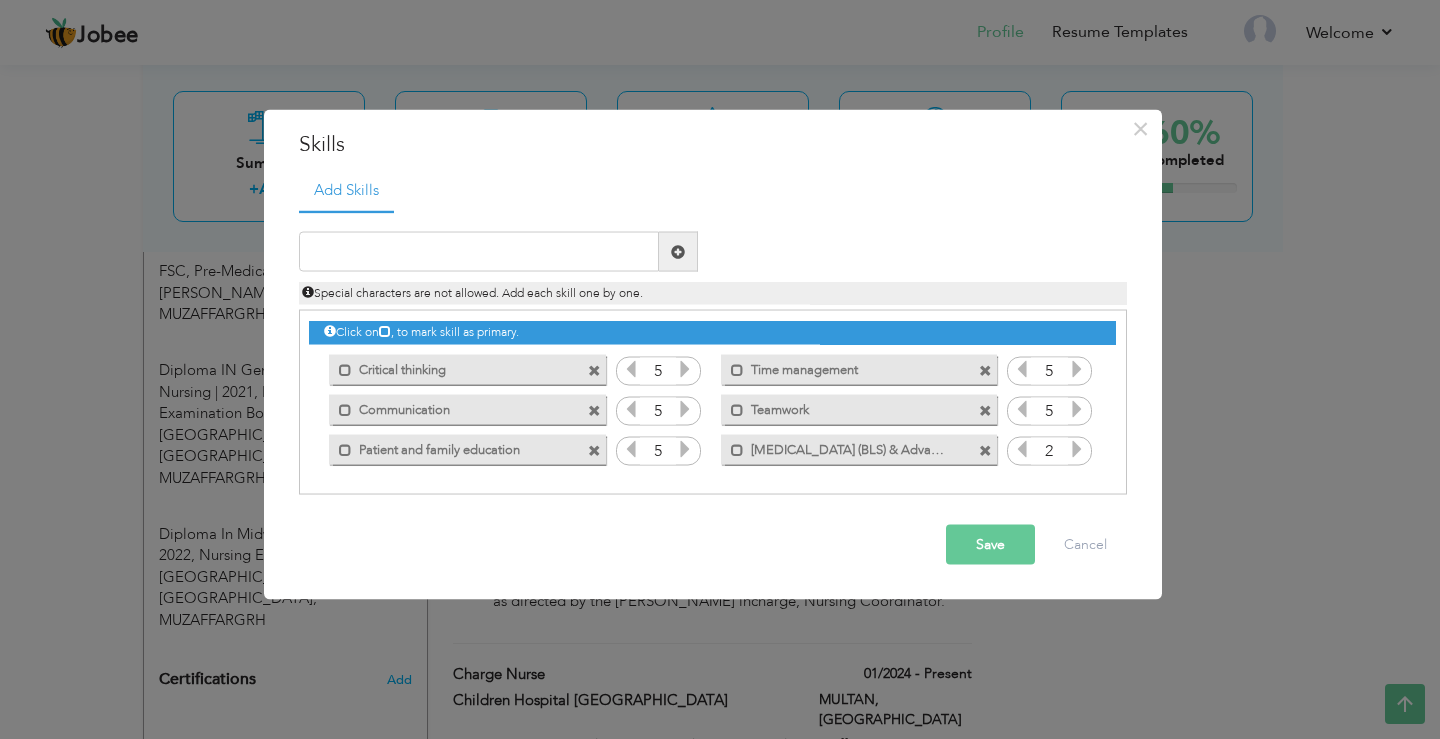 click at bounding box center (1077, 449) 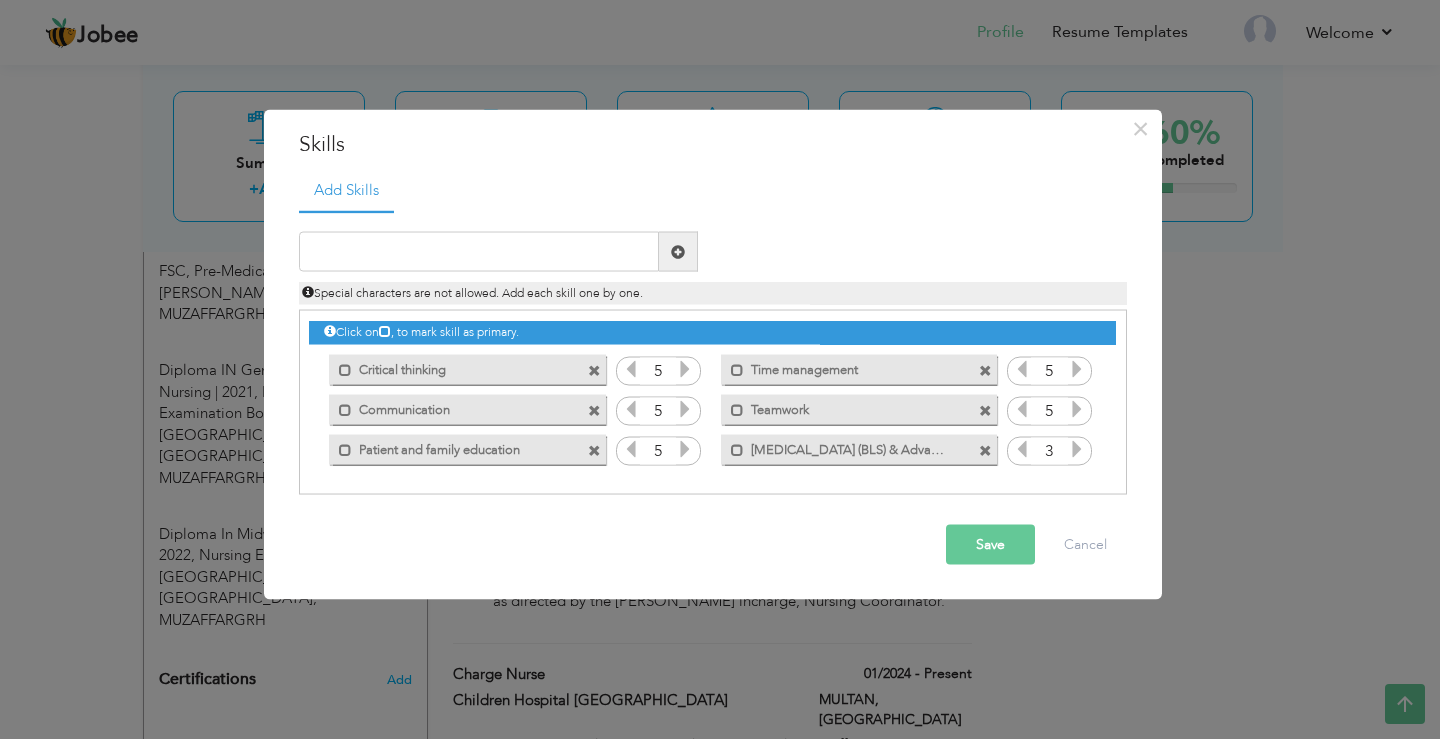 click at bounding box center (1077, 449) 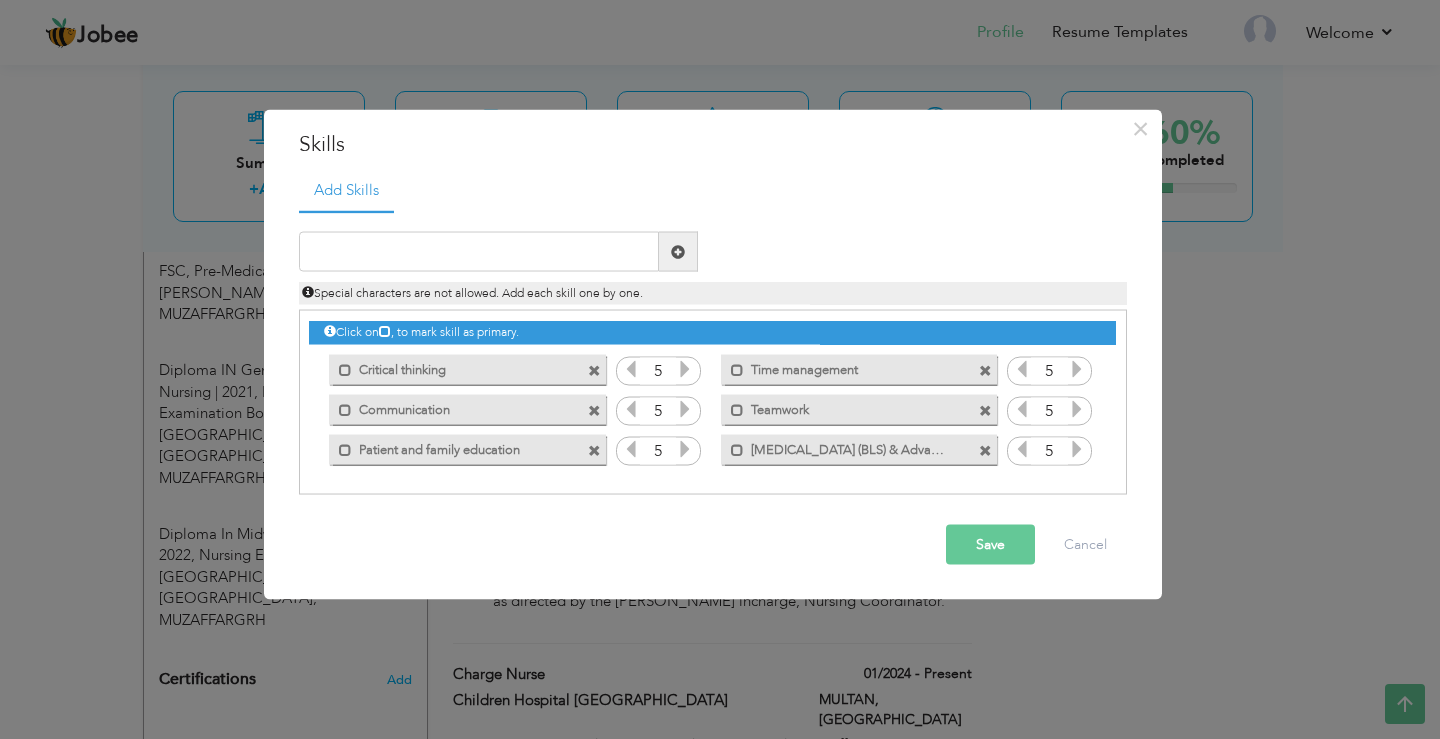 click at bounding box center (1077, 449) 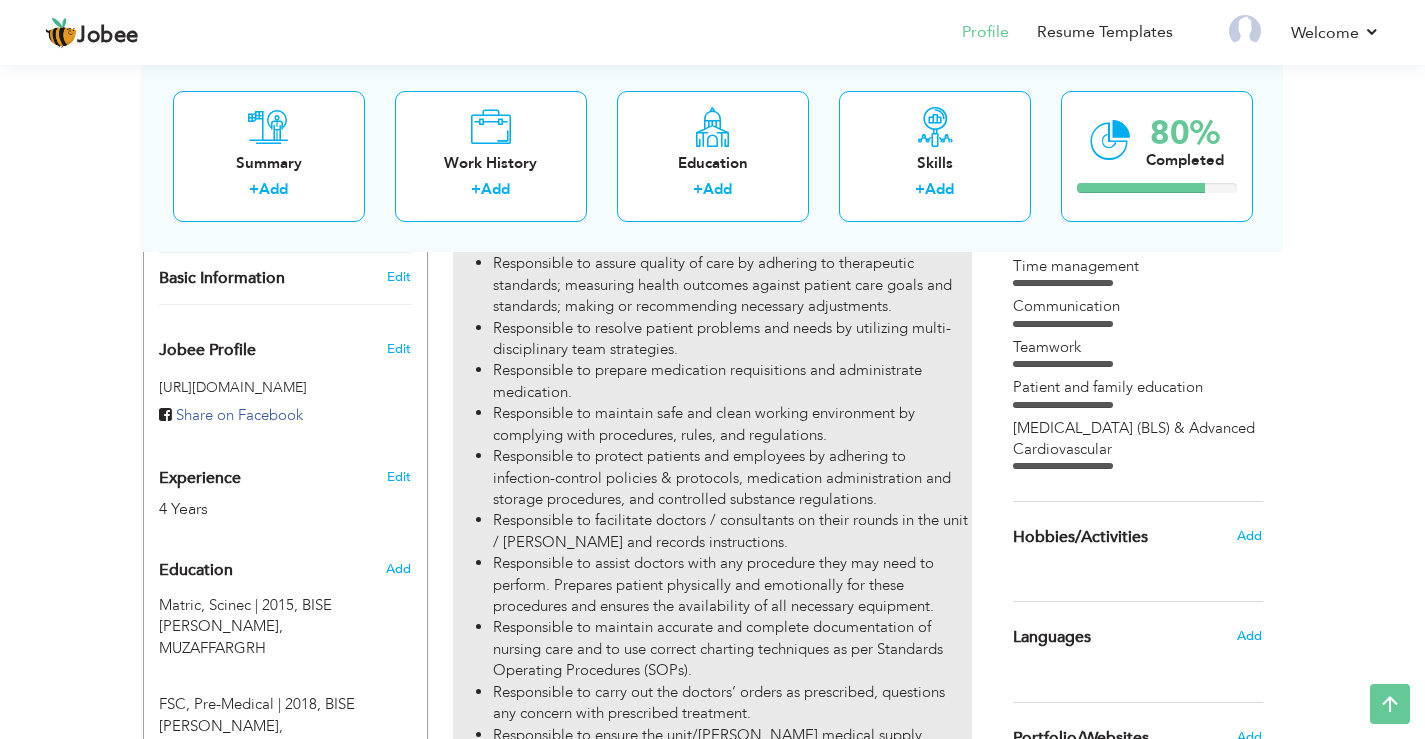 scroll, scrollTop: 600, scrollLeft: 0, axis: vertical 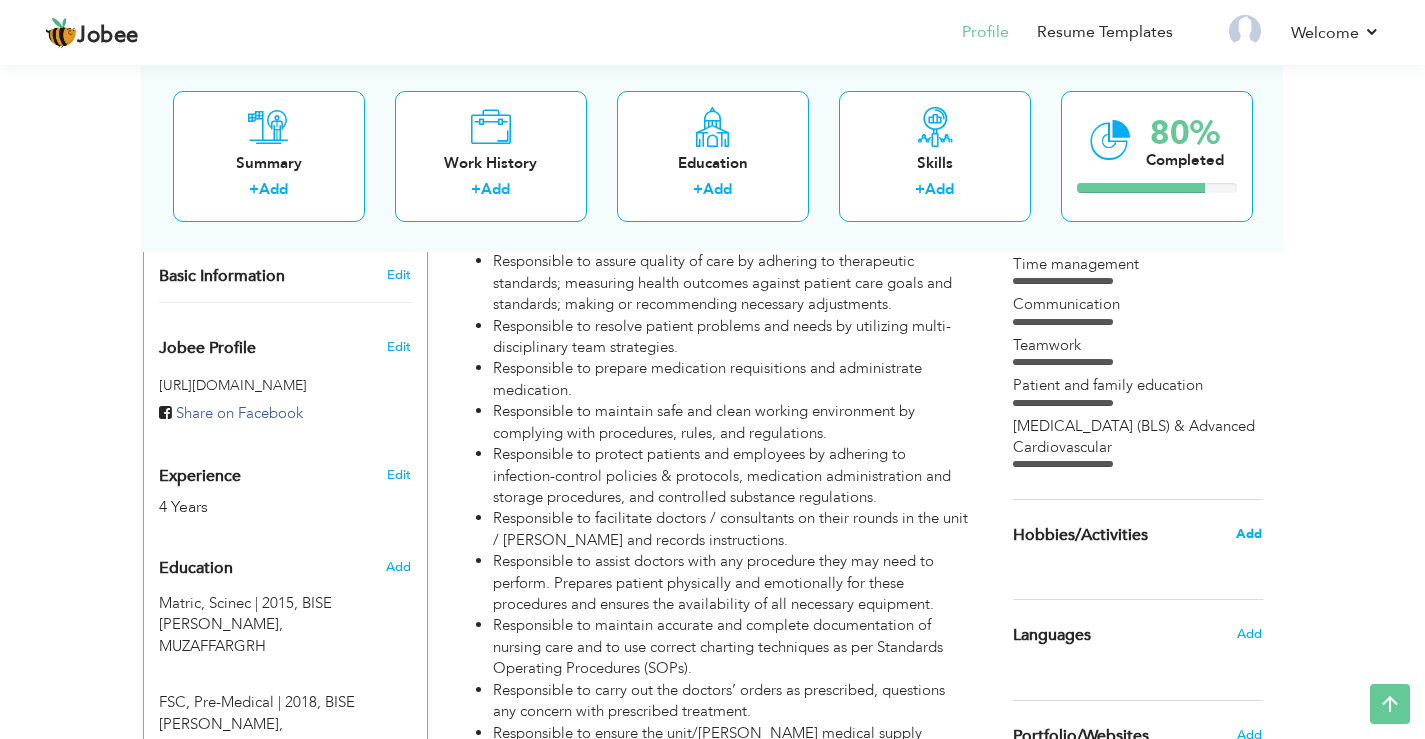 click on "Add" at bounding box center [1249, 534] 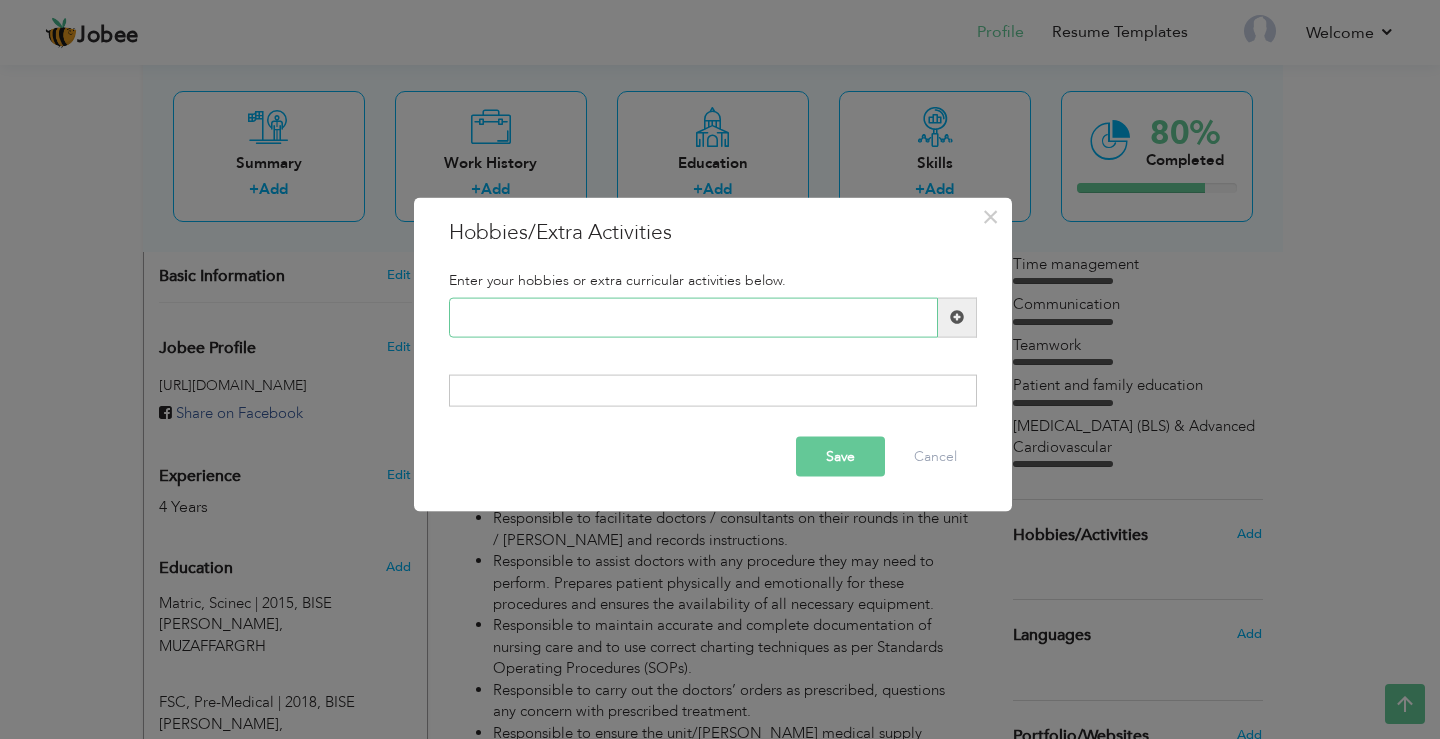 click at bounding box center (693, 317) 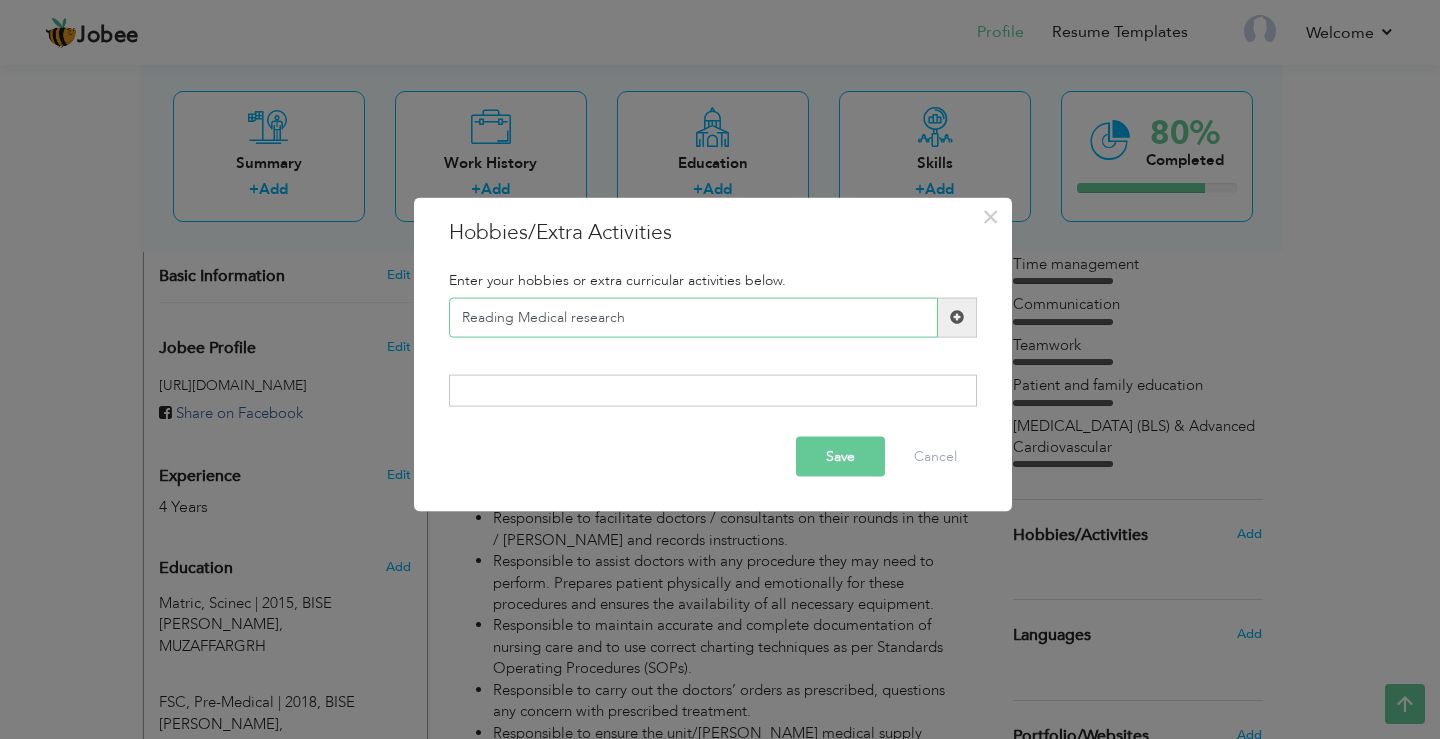 click on "Reading Medical research" at bounding box center (693, 317) 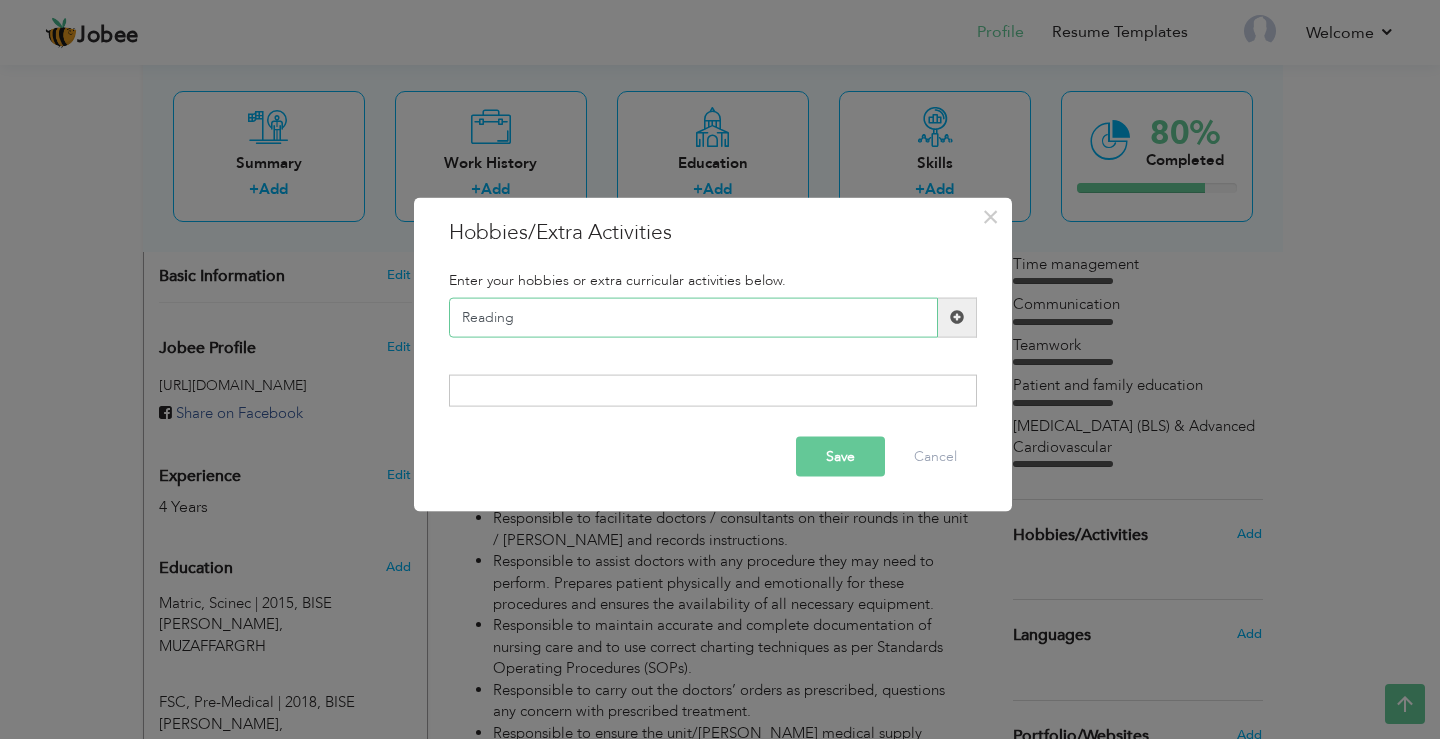 type on "Reading" 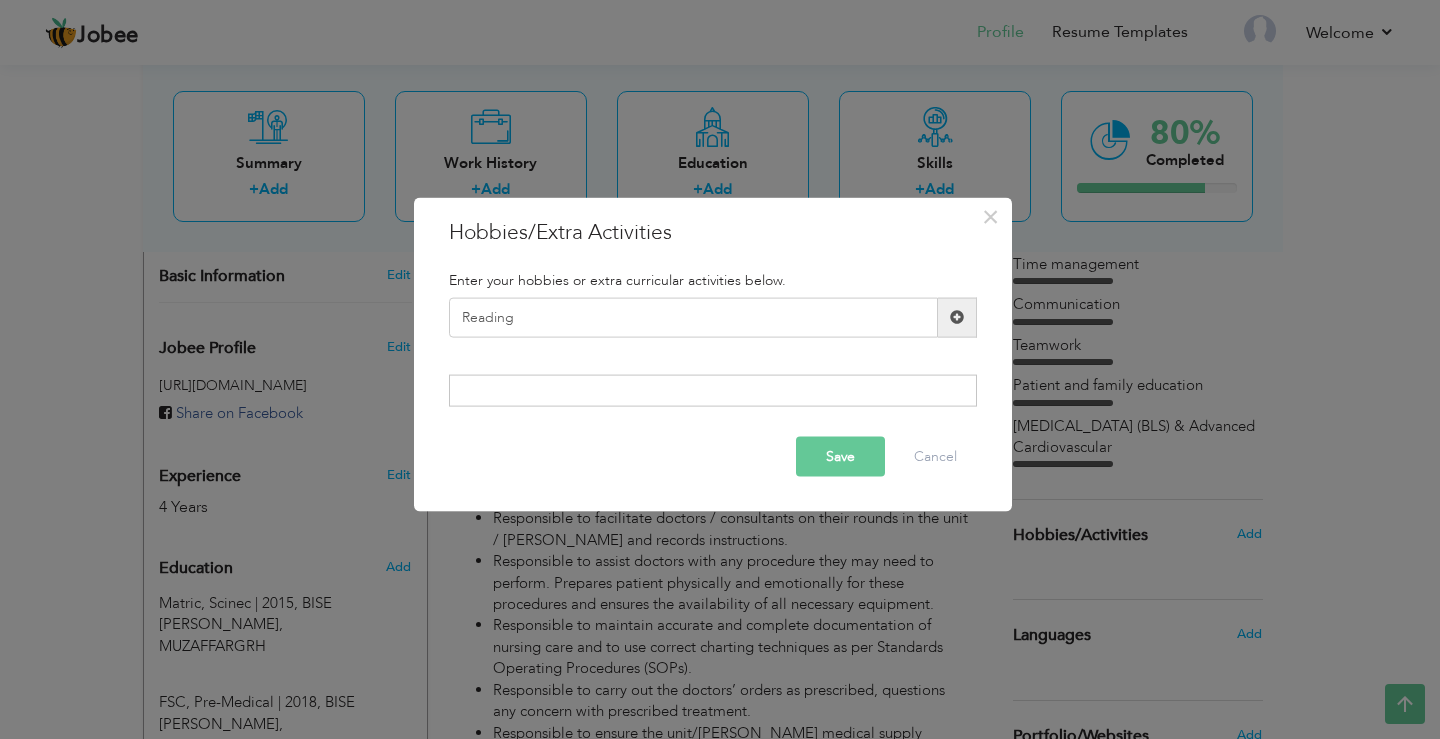 click at bounding box center (957, 317) 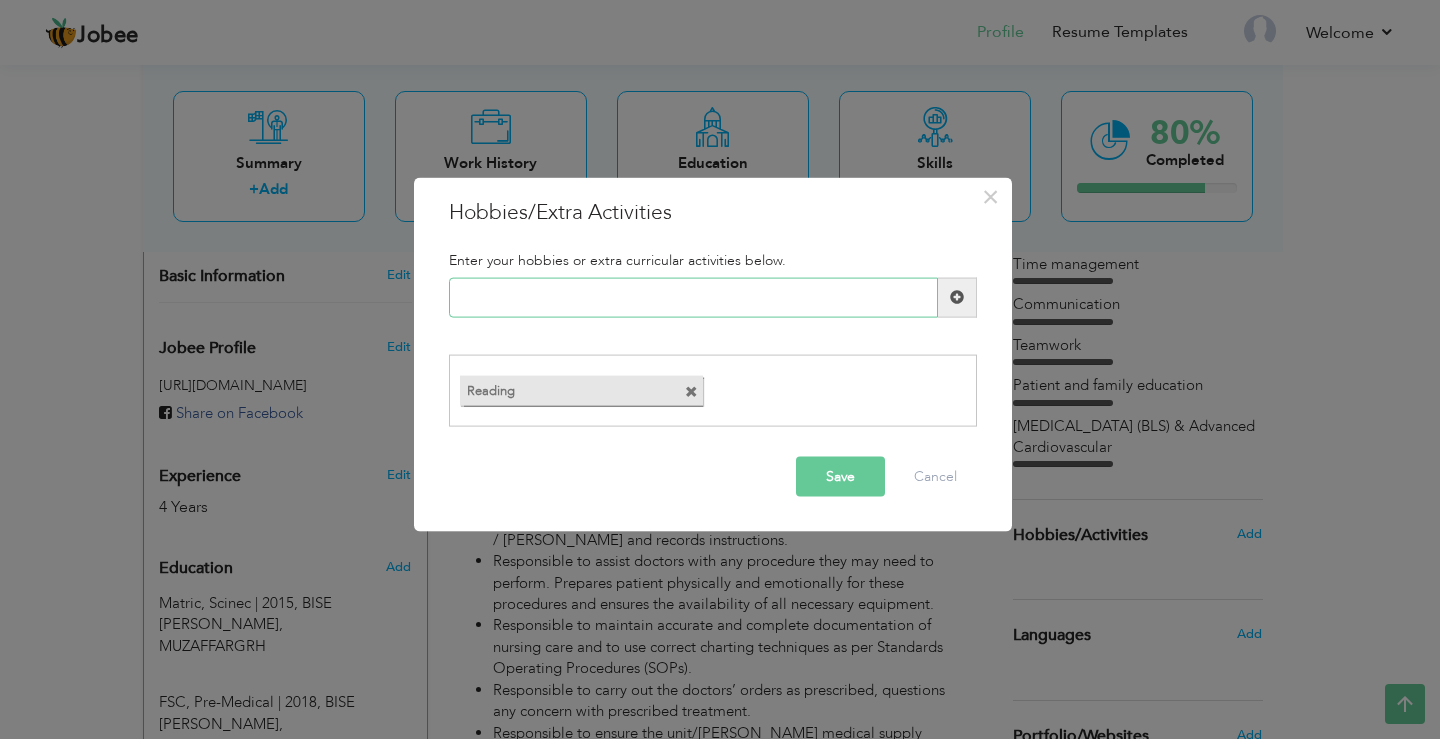 click at bounding box center (693, 297) 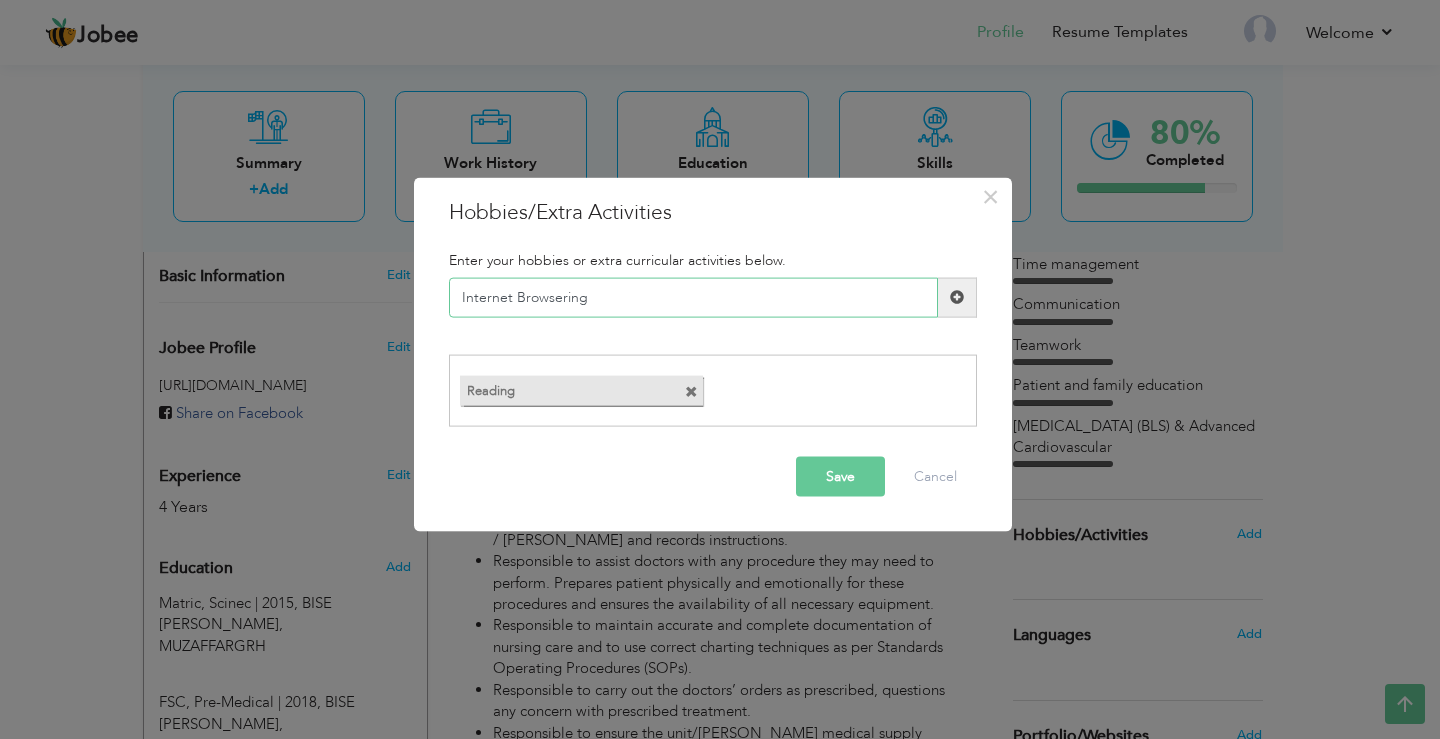 click on "Internet Browsering" at bounding box center [693, 297] 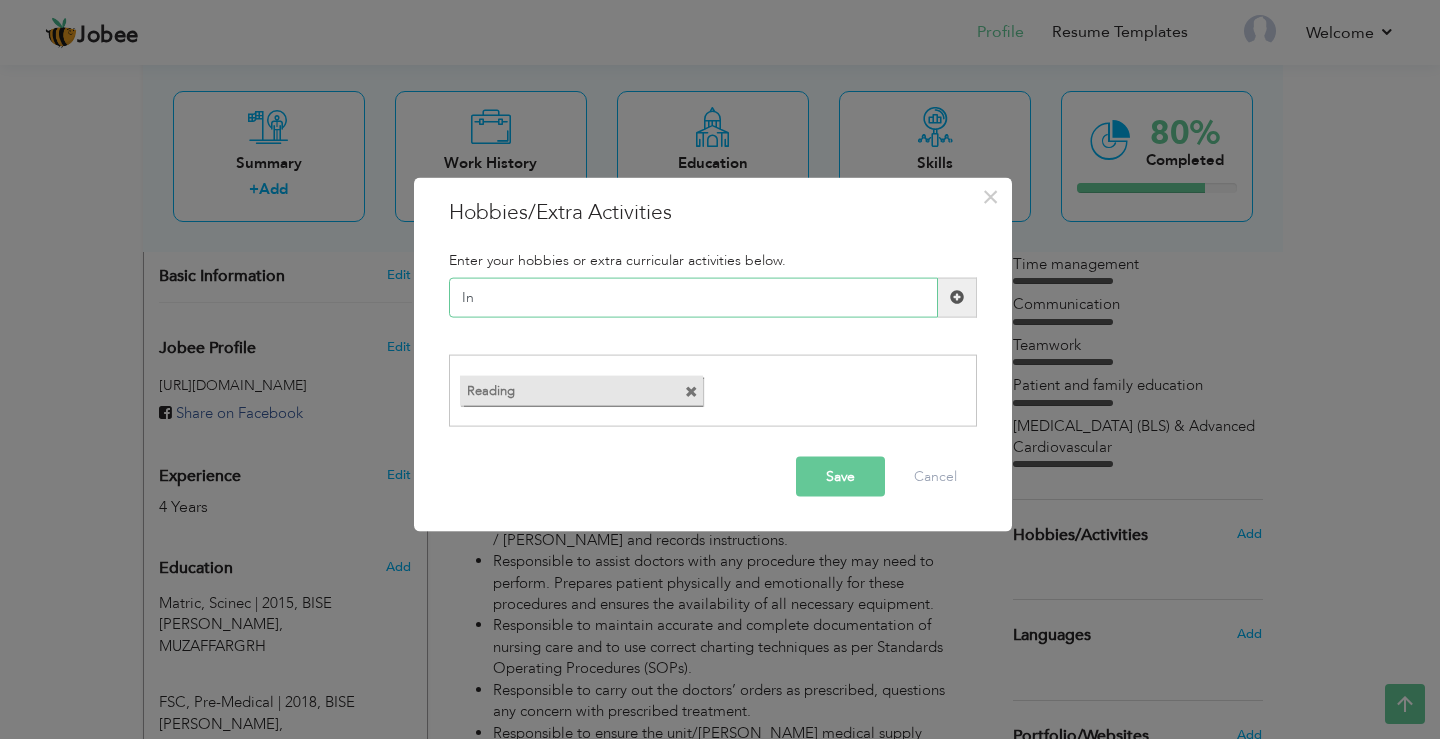 type on "I" 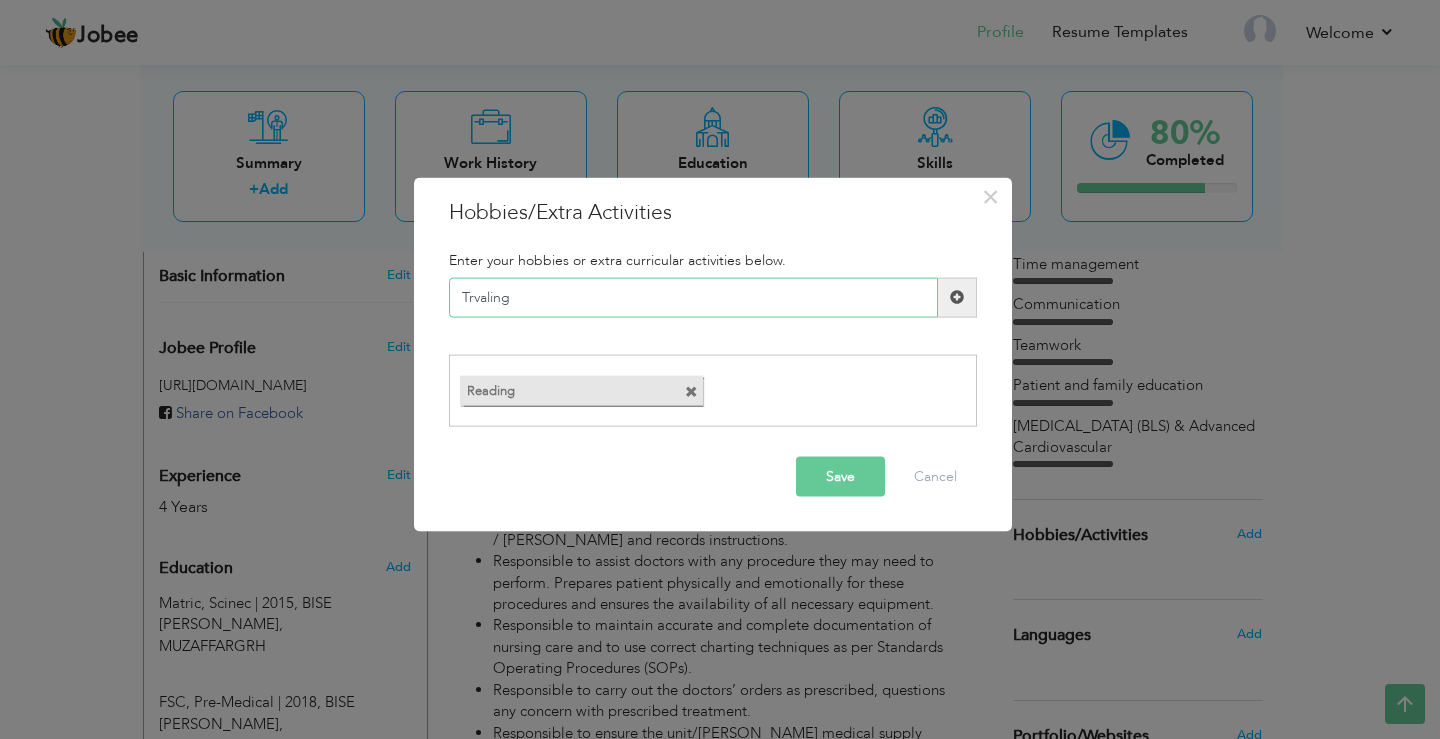 type on "Trvaling" 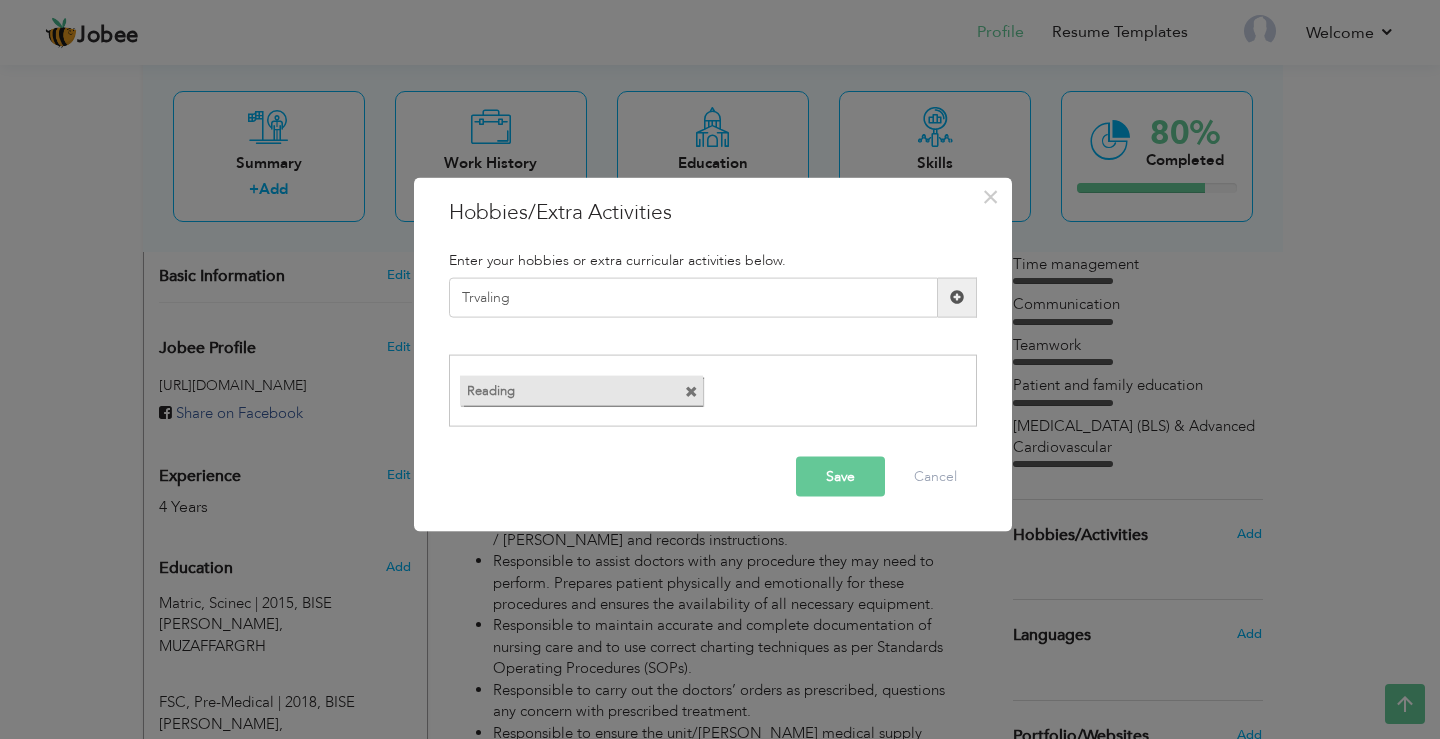 click at bounding box center (957, 297) 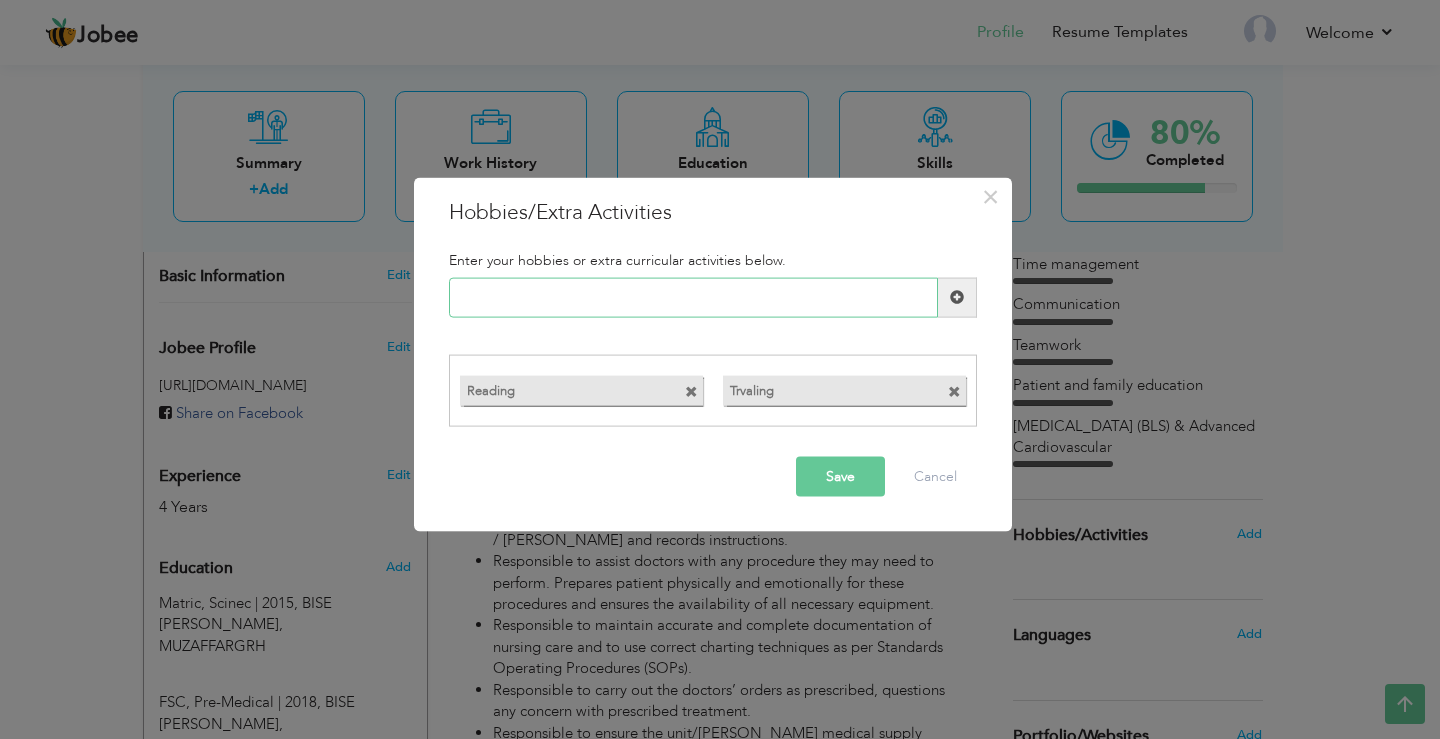 click at bounding box center (693, 297) 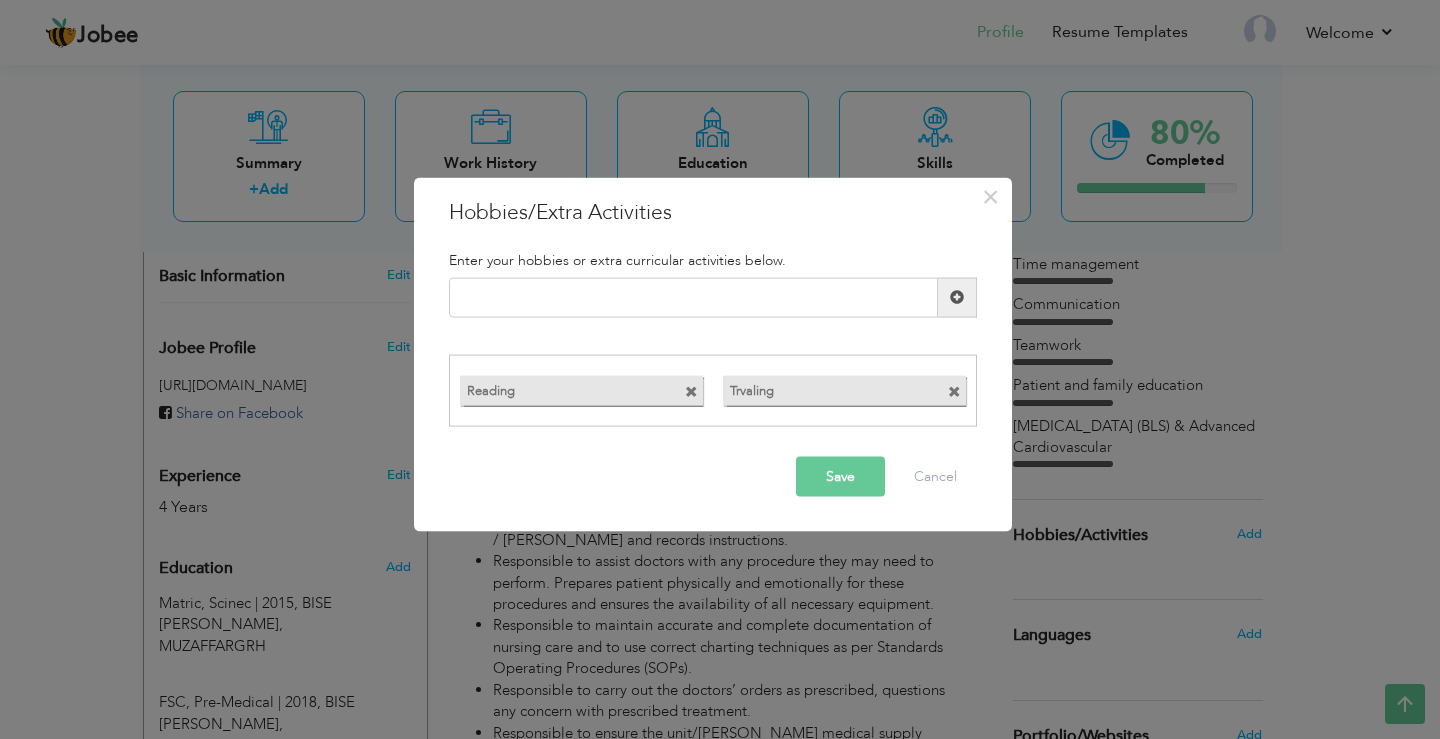 click on "Save" at bounding box center [840, 477] 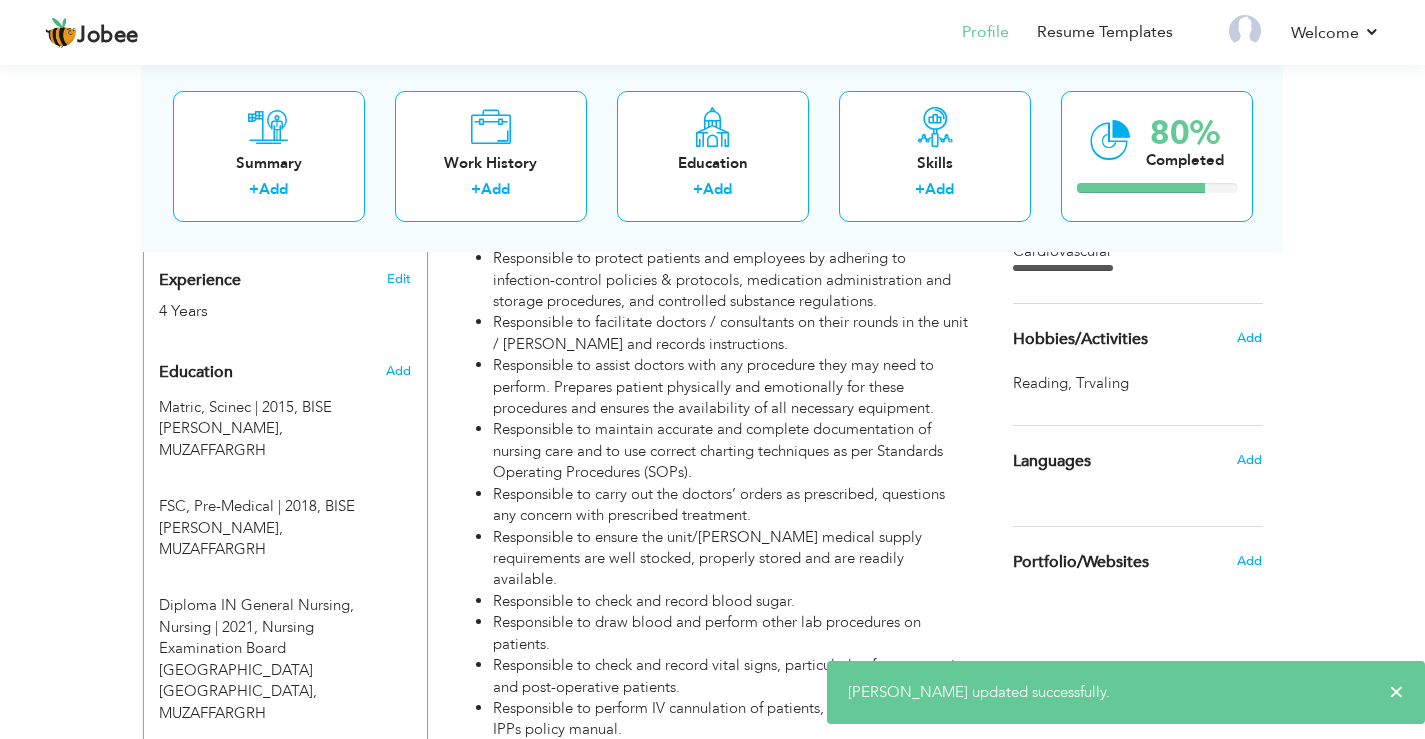 scroll, scrollTop: 800, scrollLeft: 0, axis: vertical 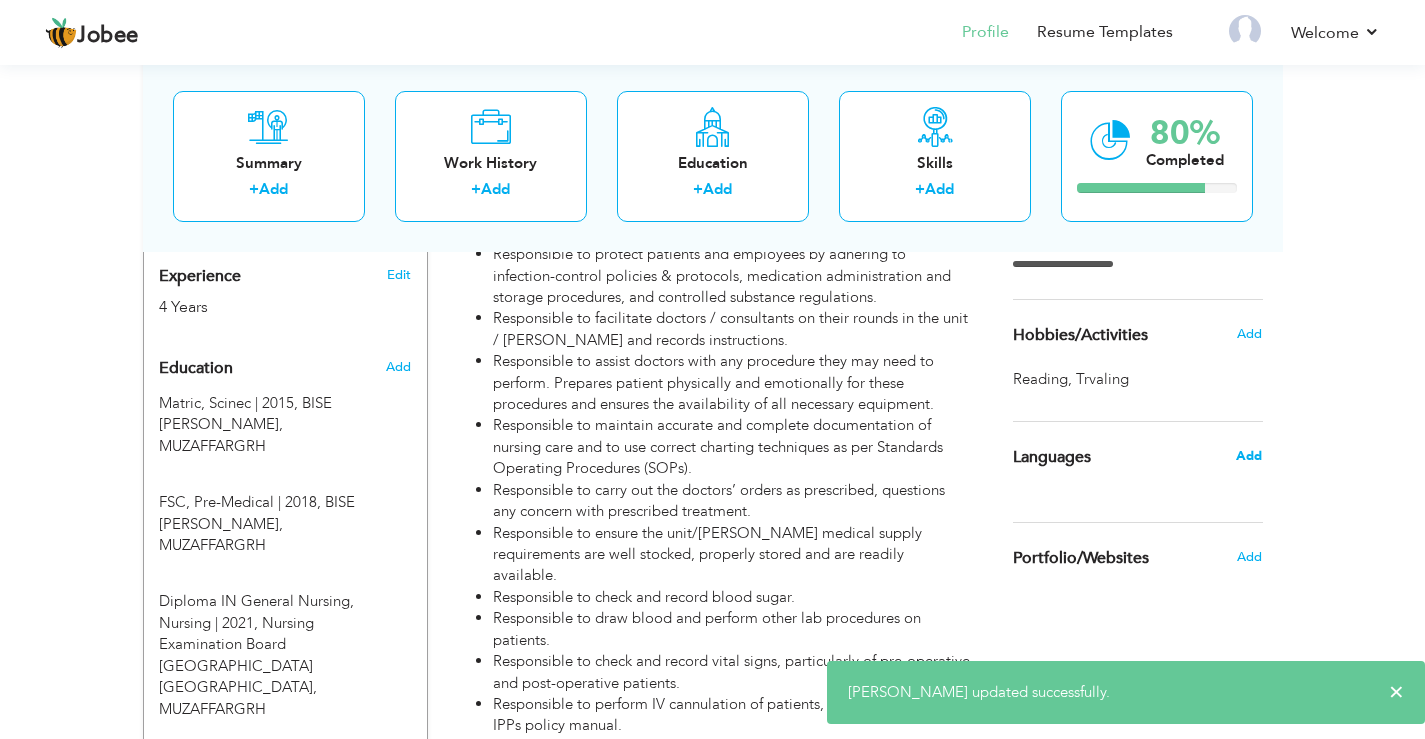 click on "Add" at bounding box center [1249, 456] 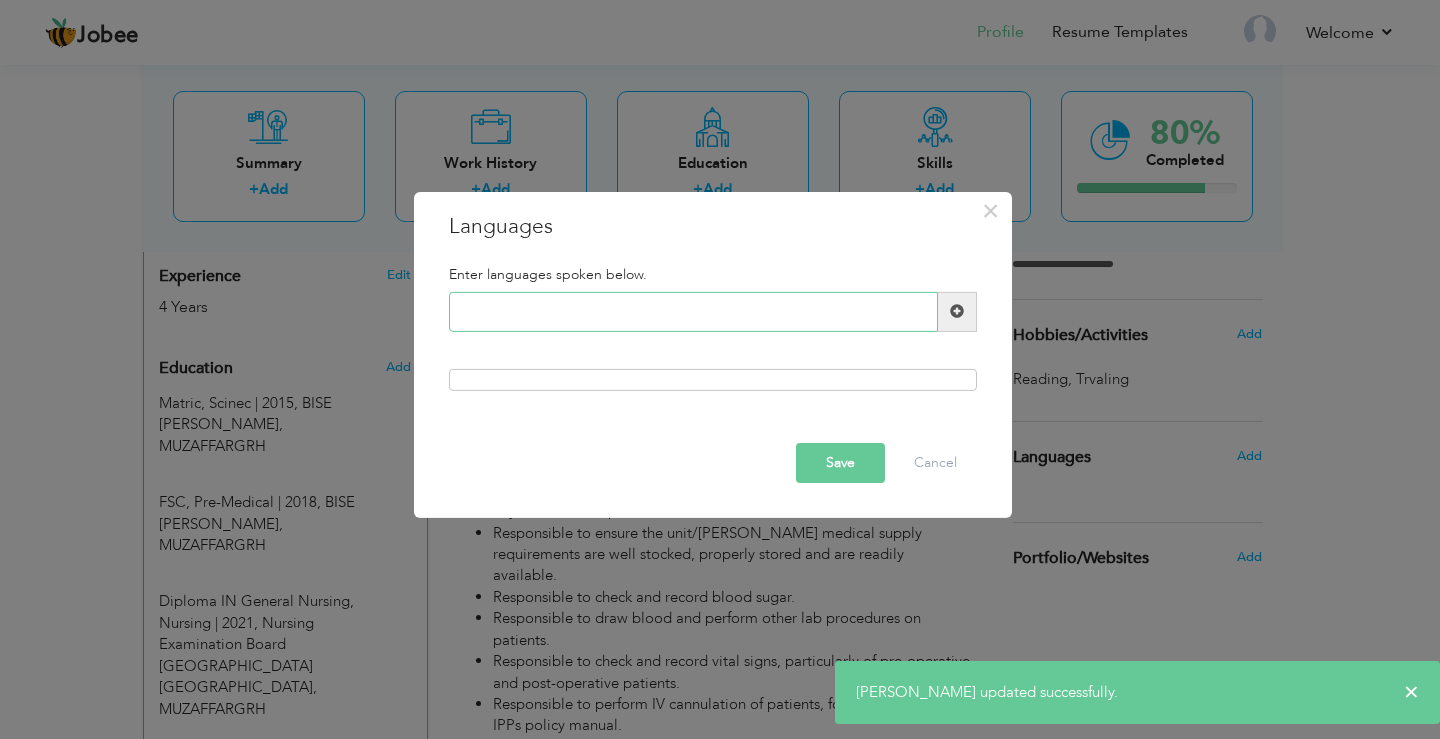 click at bounding box center [693, 312] 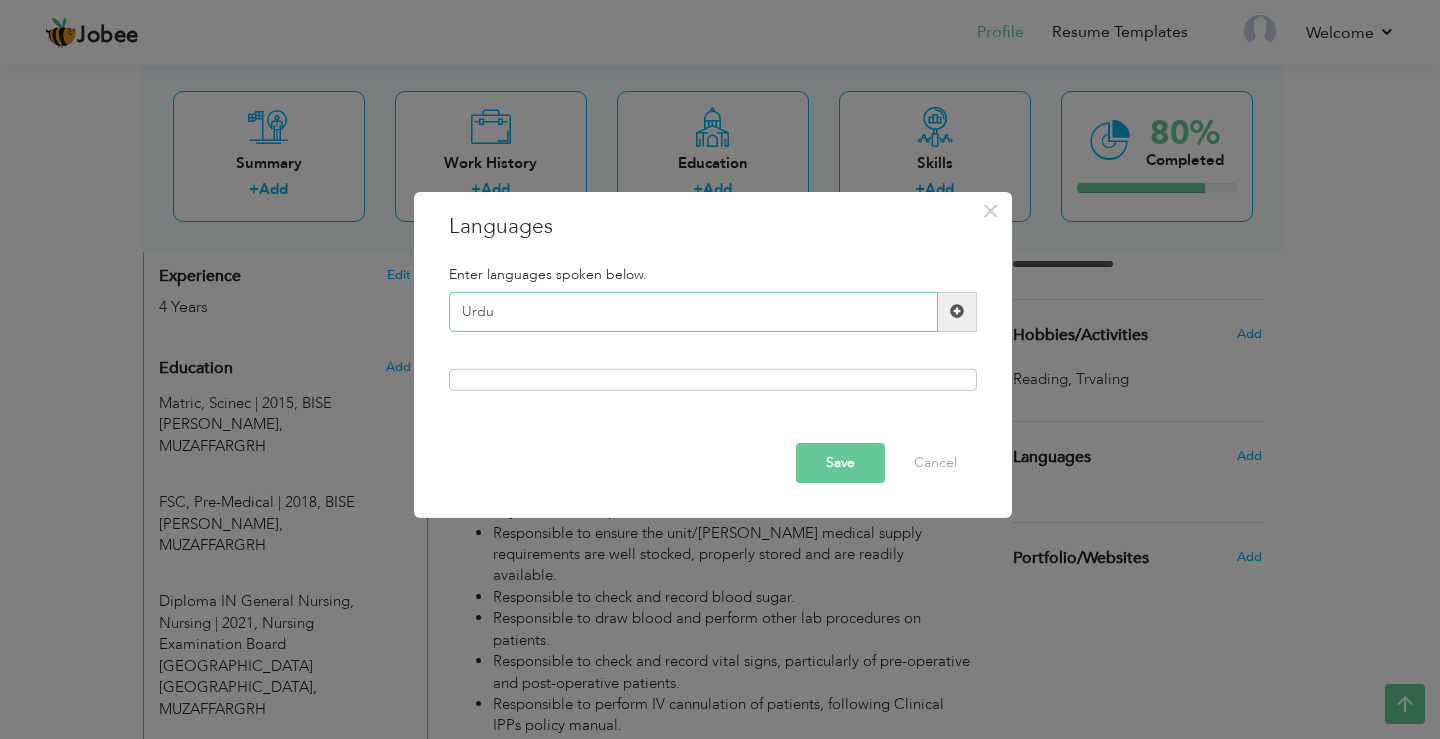 type on "Urdu" 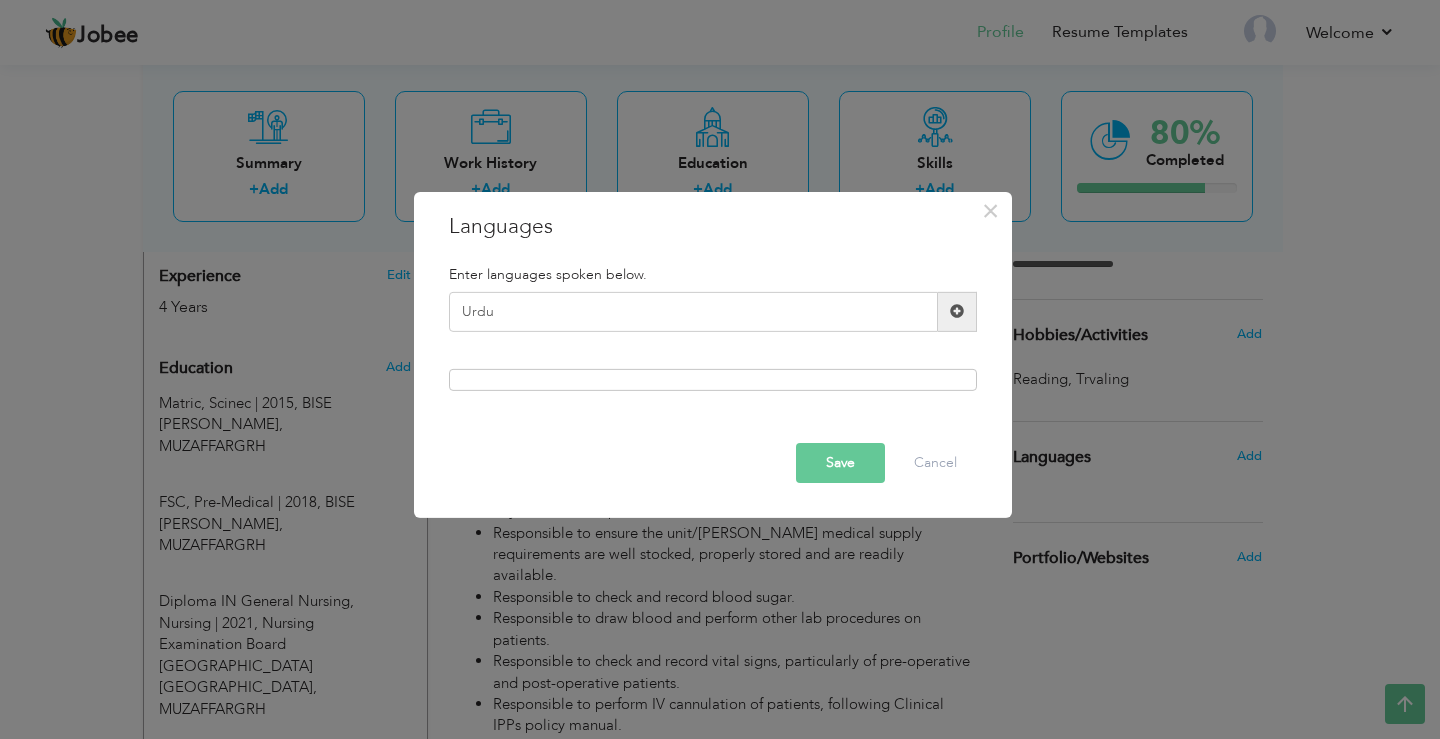 click at bounding box center [957, 311] 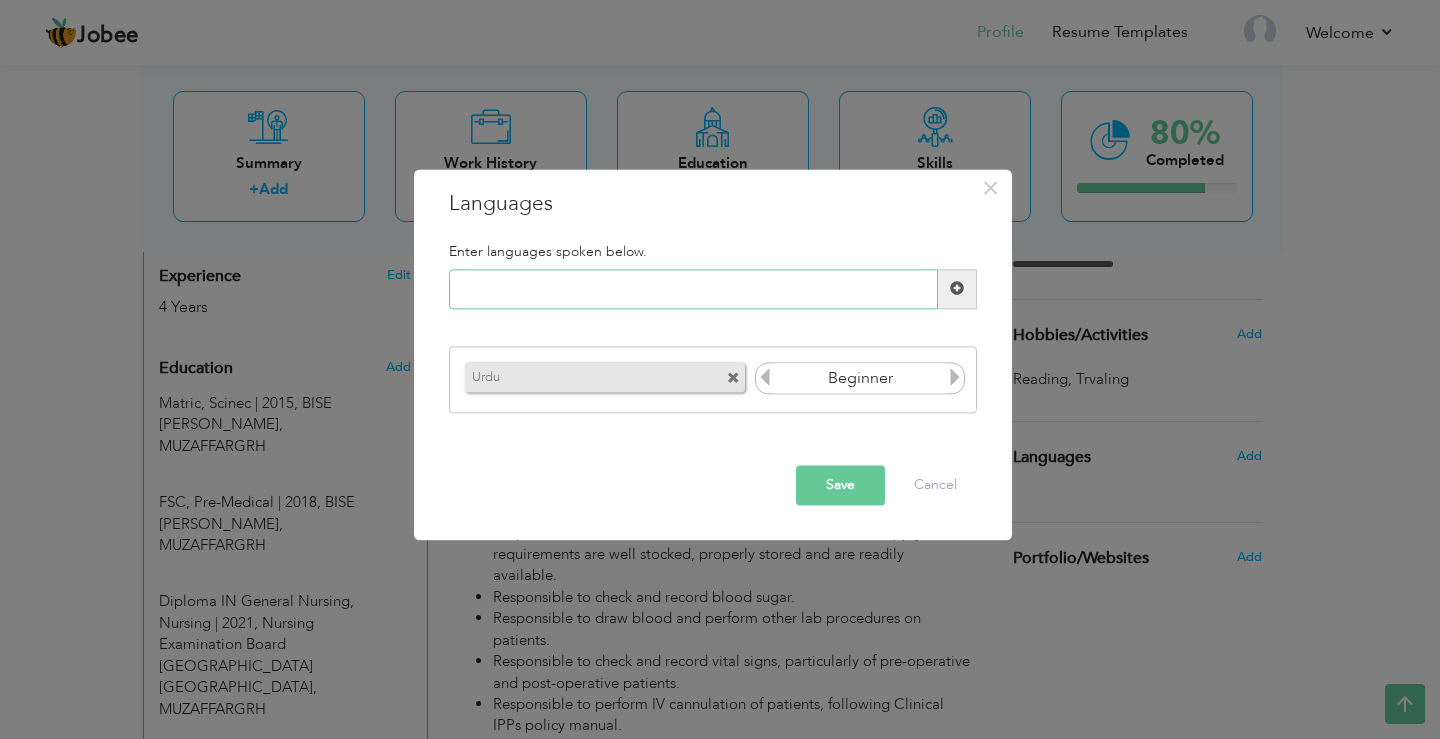 click at bounding box center (693, 289) 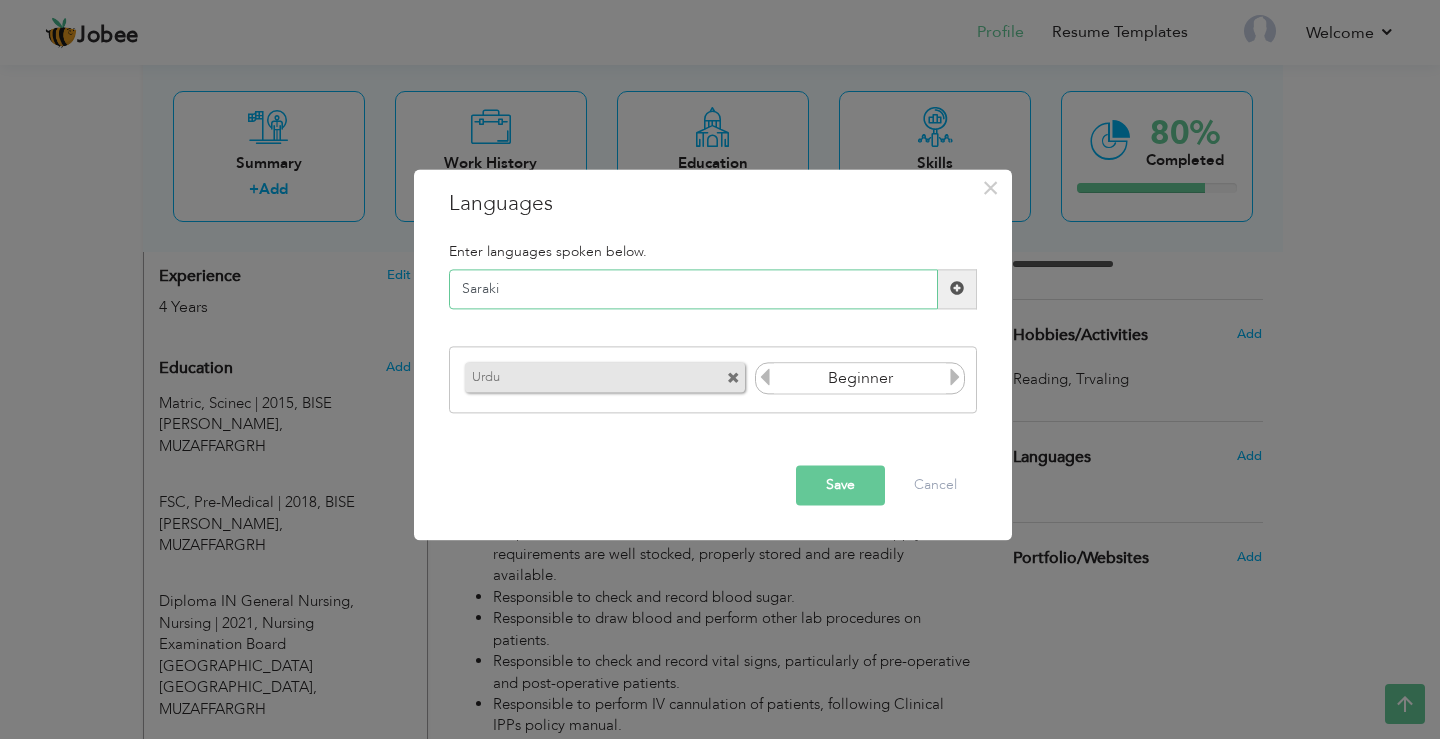 type on "Saraki" 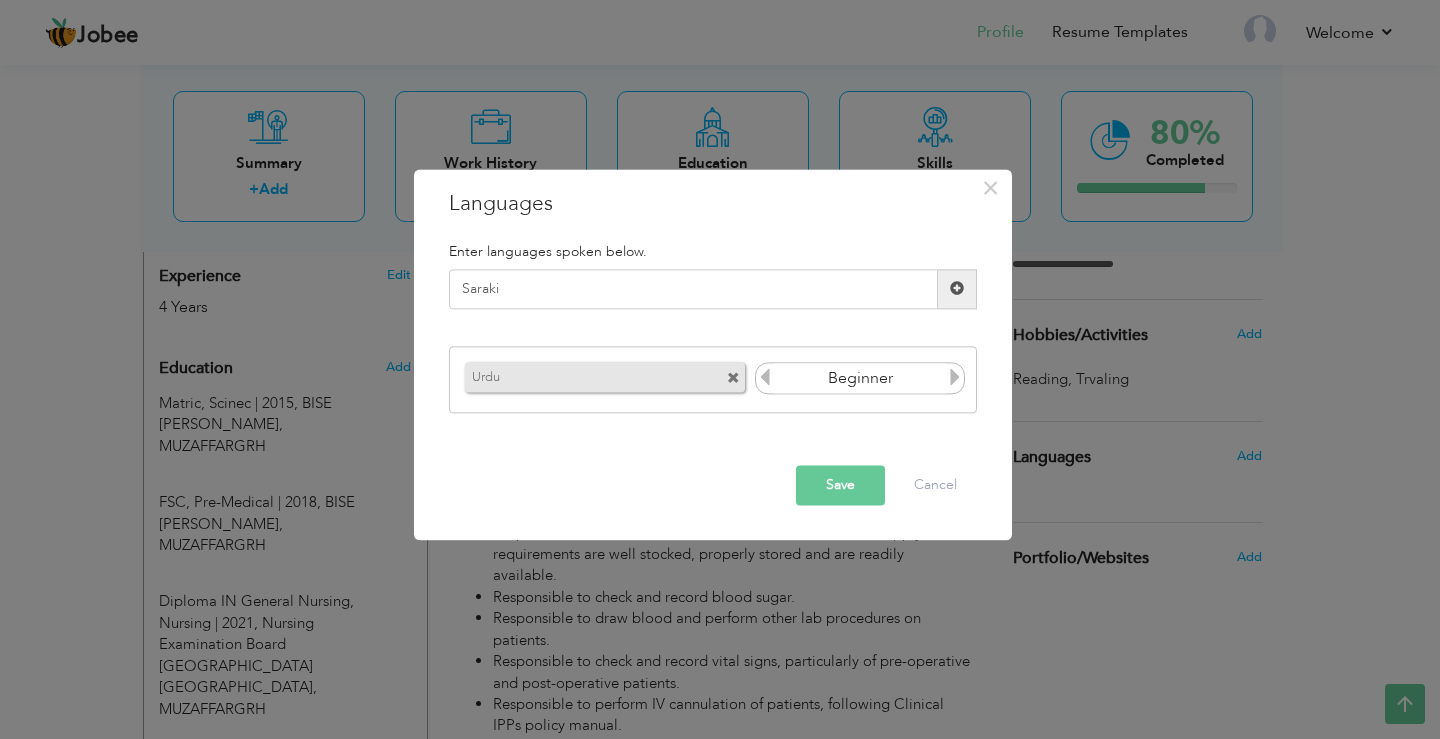click at bounding box center [957, 289] 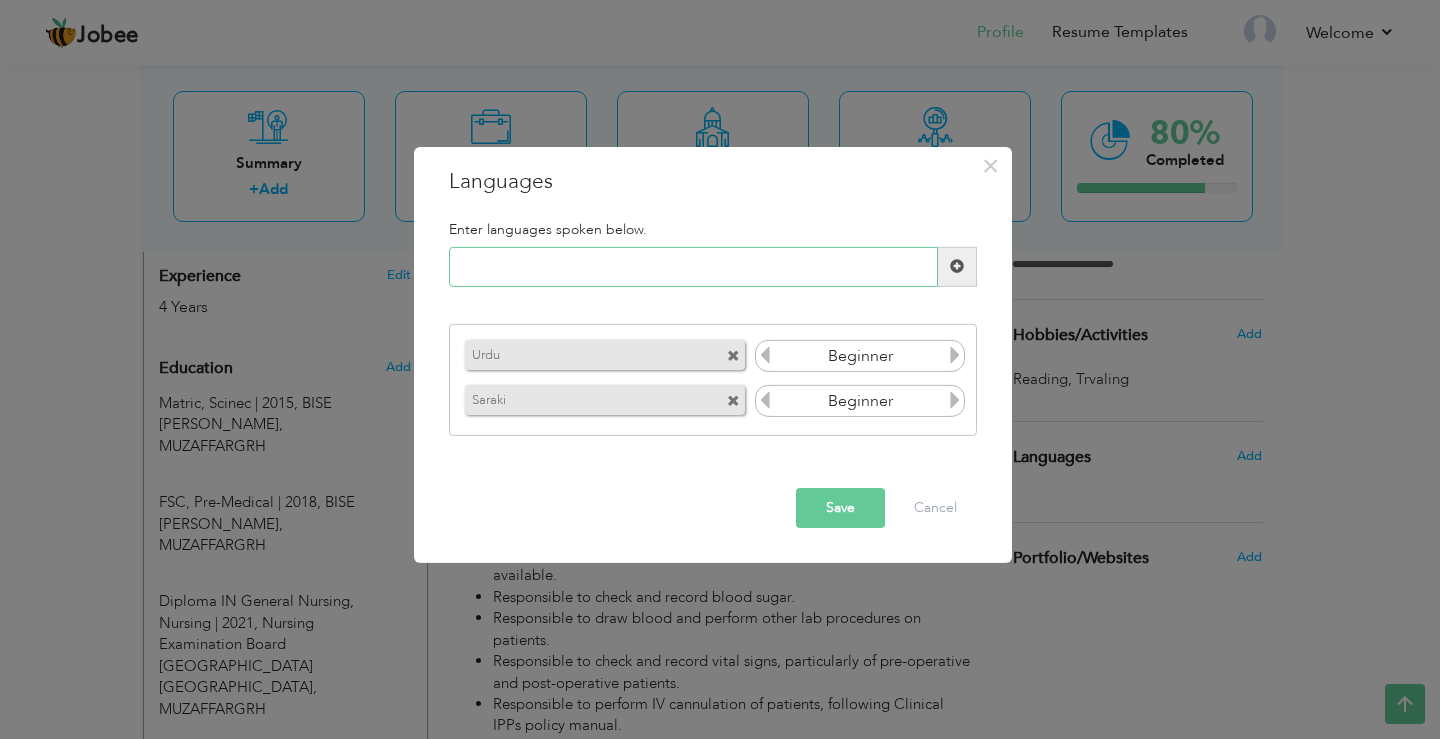 click at bounding box center (693, 267) 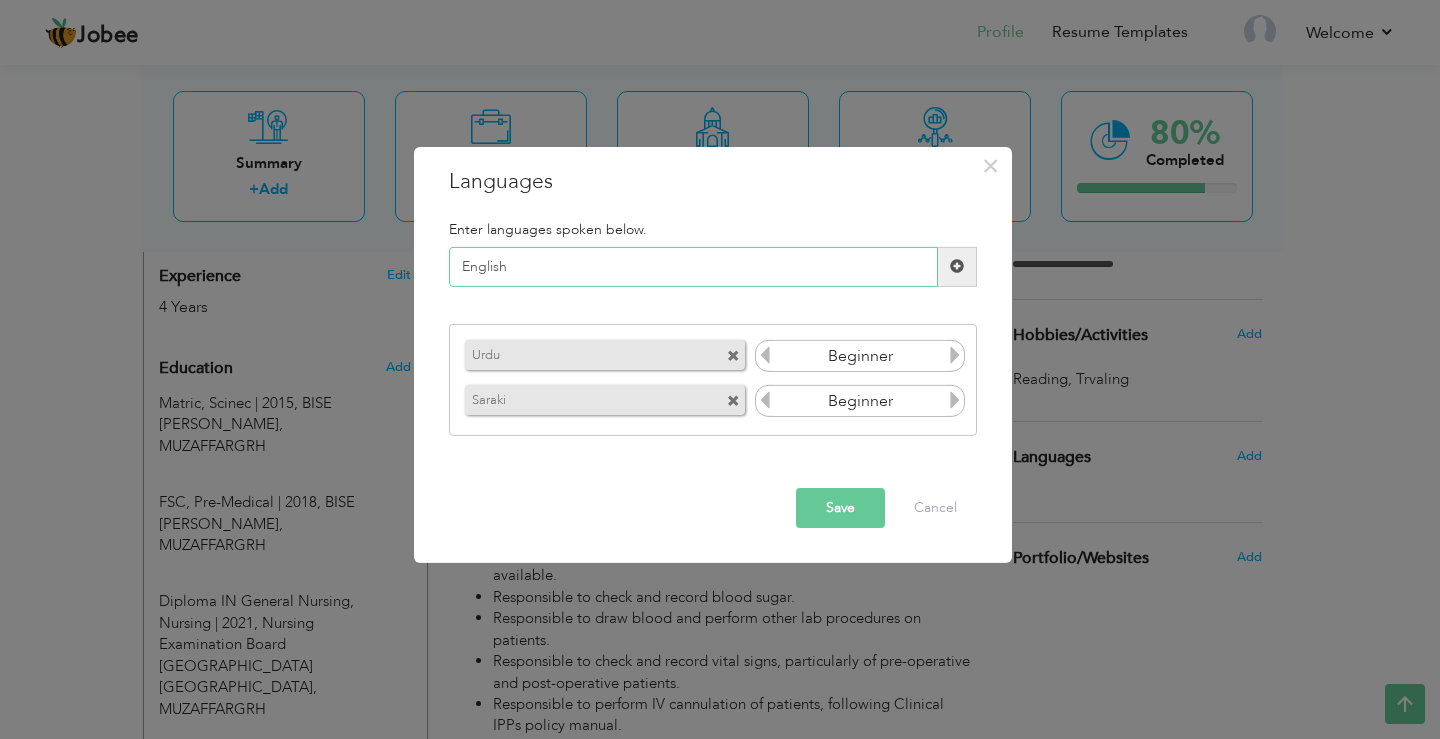 type on "English" 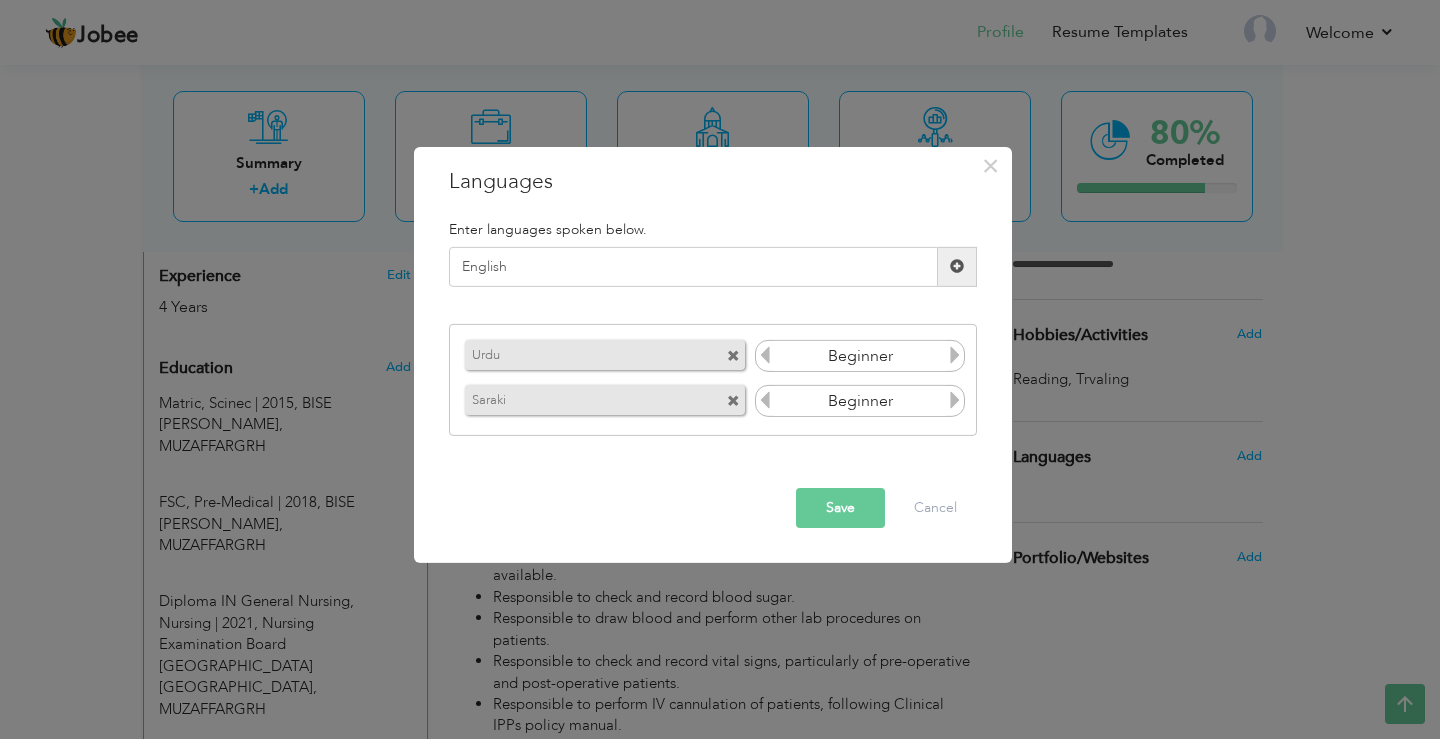 click at bounding box center [957, 266] 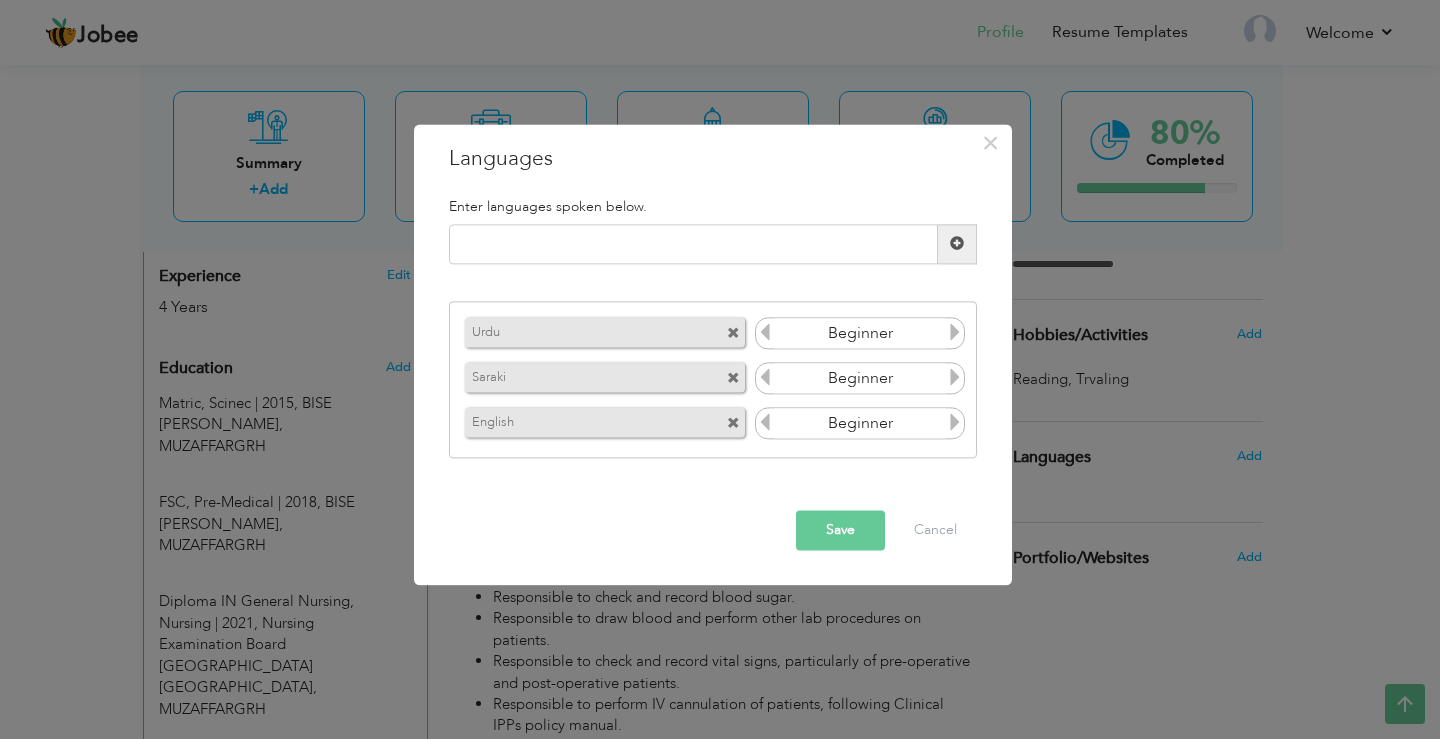 click at bounding box center (955, 333) 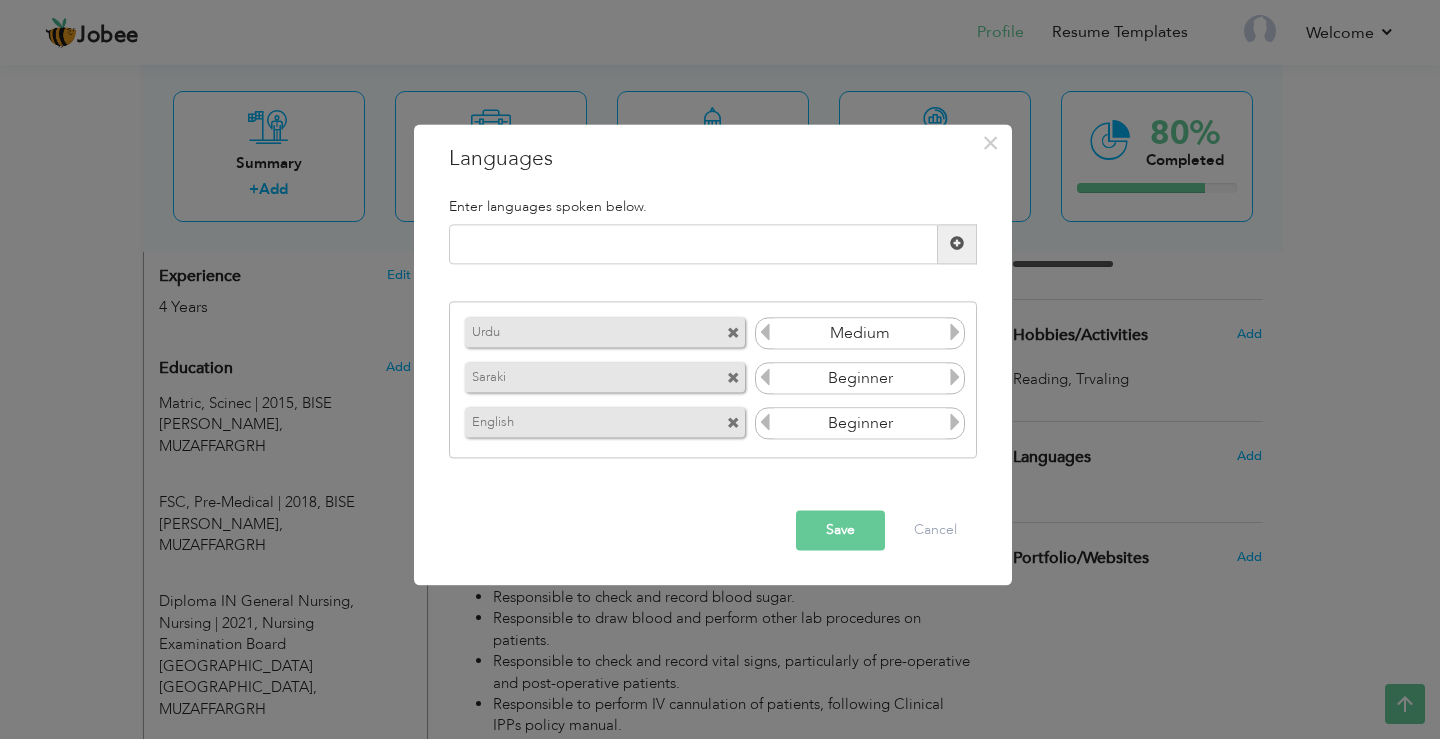 click at bounding box center (955, 333) 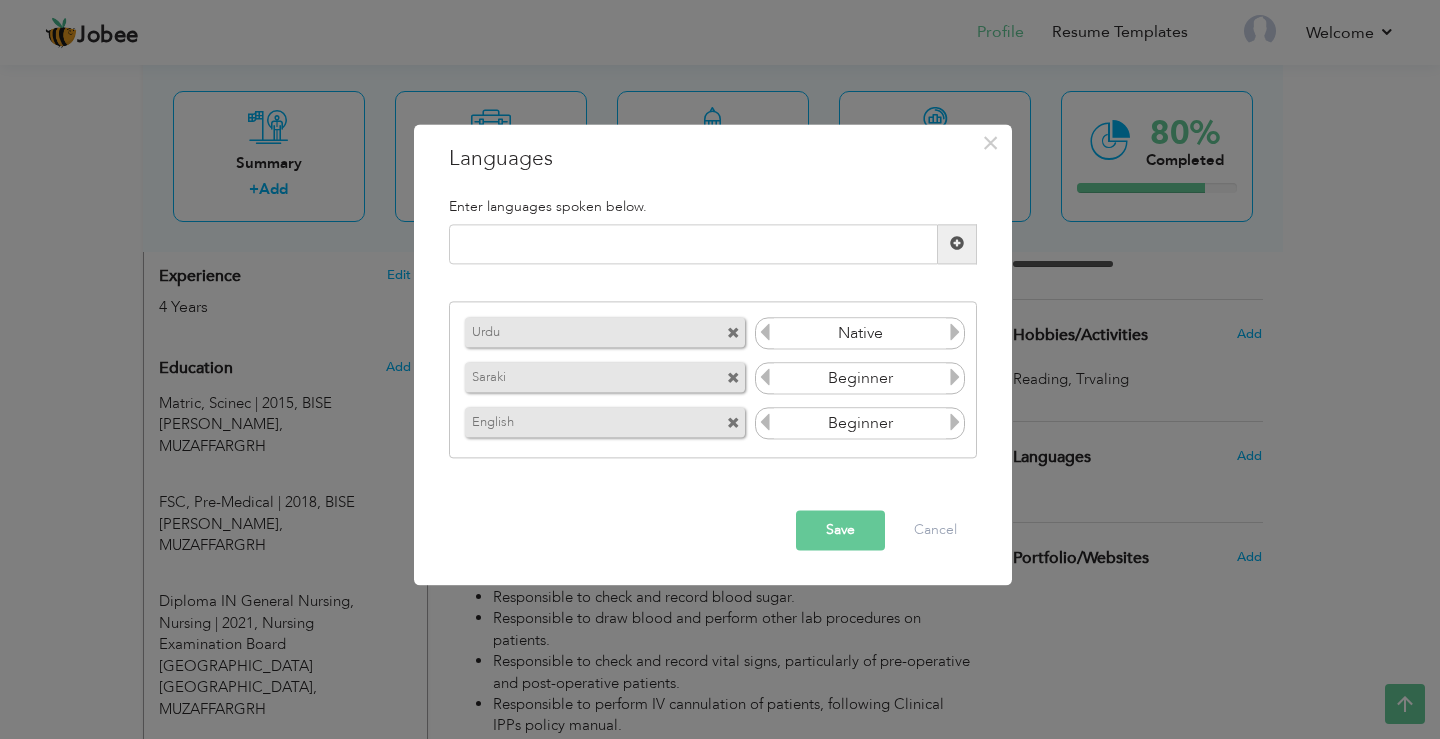 click at bounding box center [955, 378] 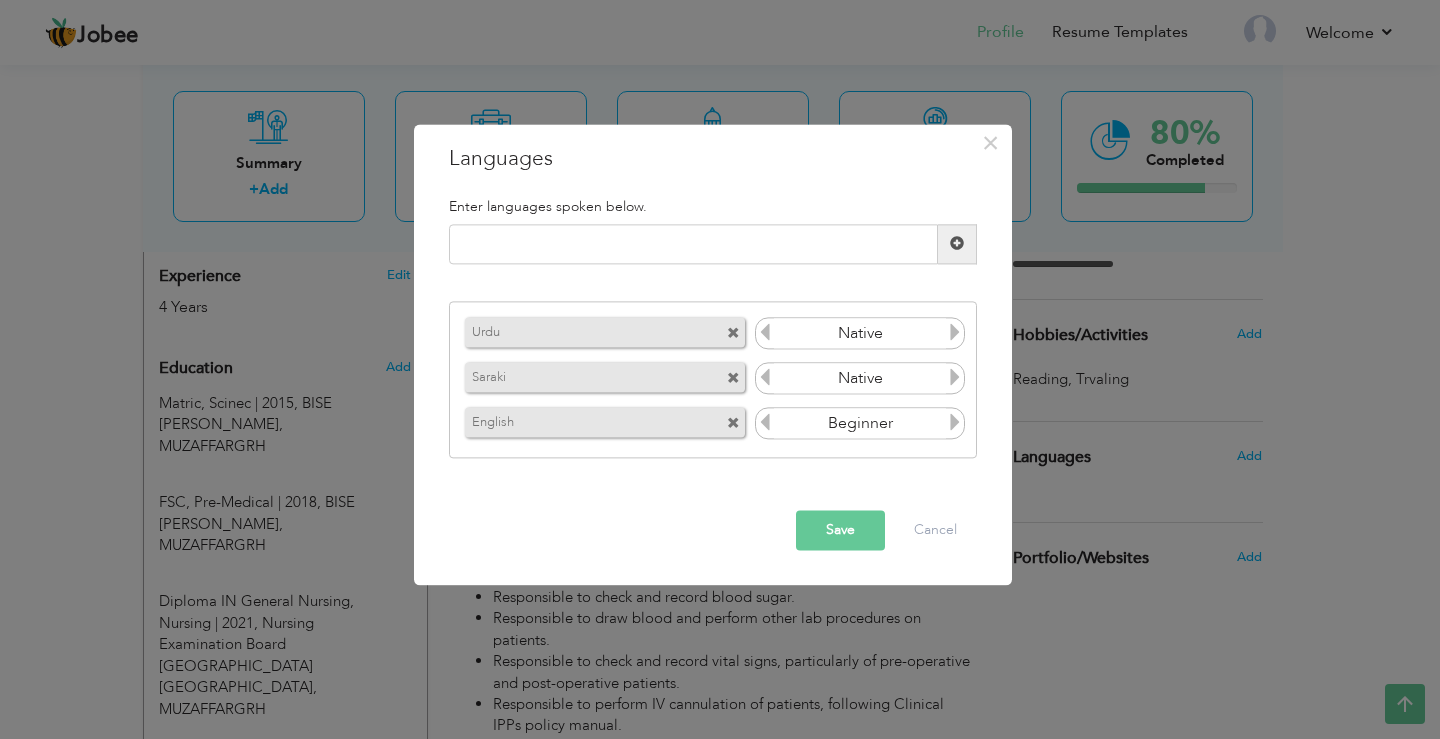 click at bounding box center (955, 378) 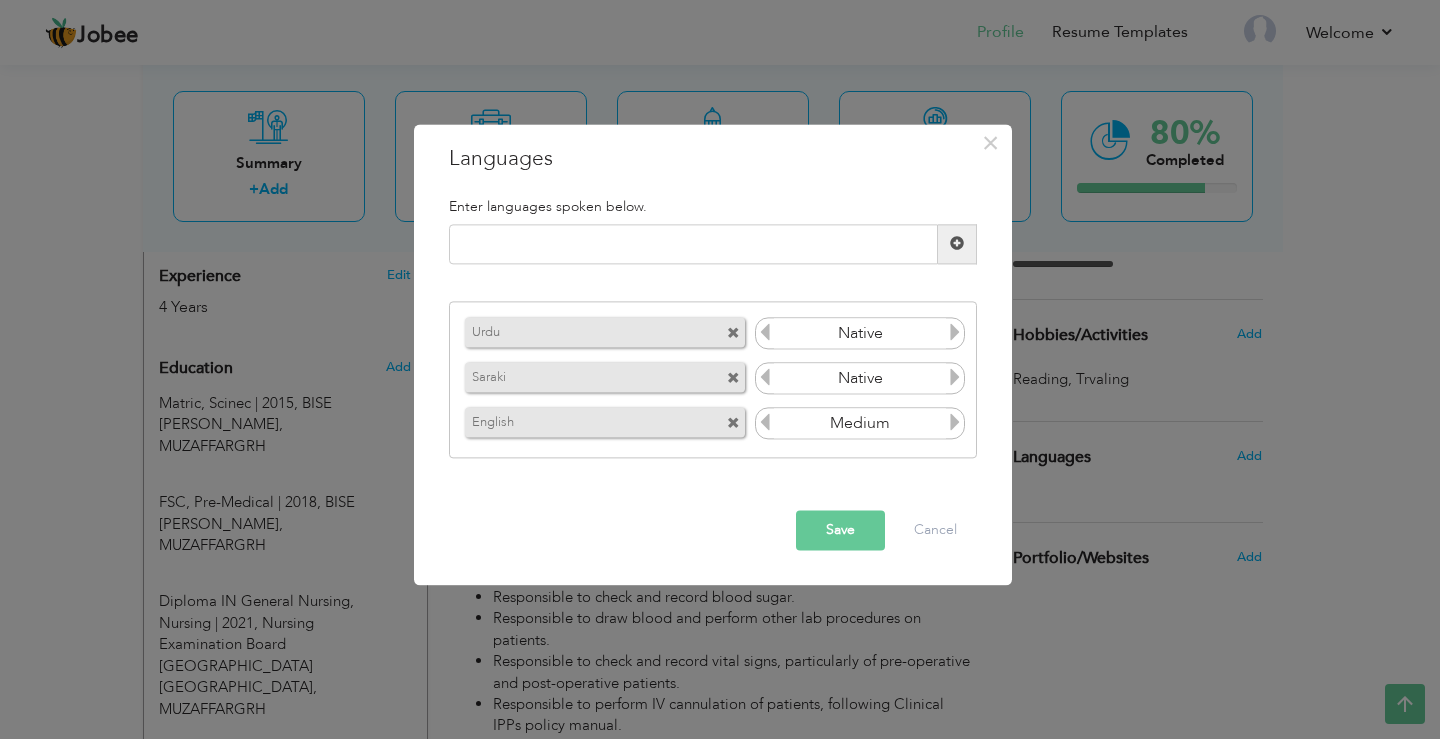 click on "Save" at bounding box center [840, 530] 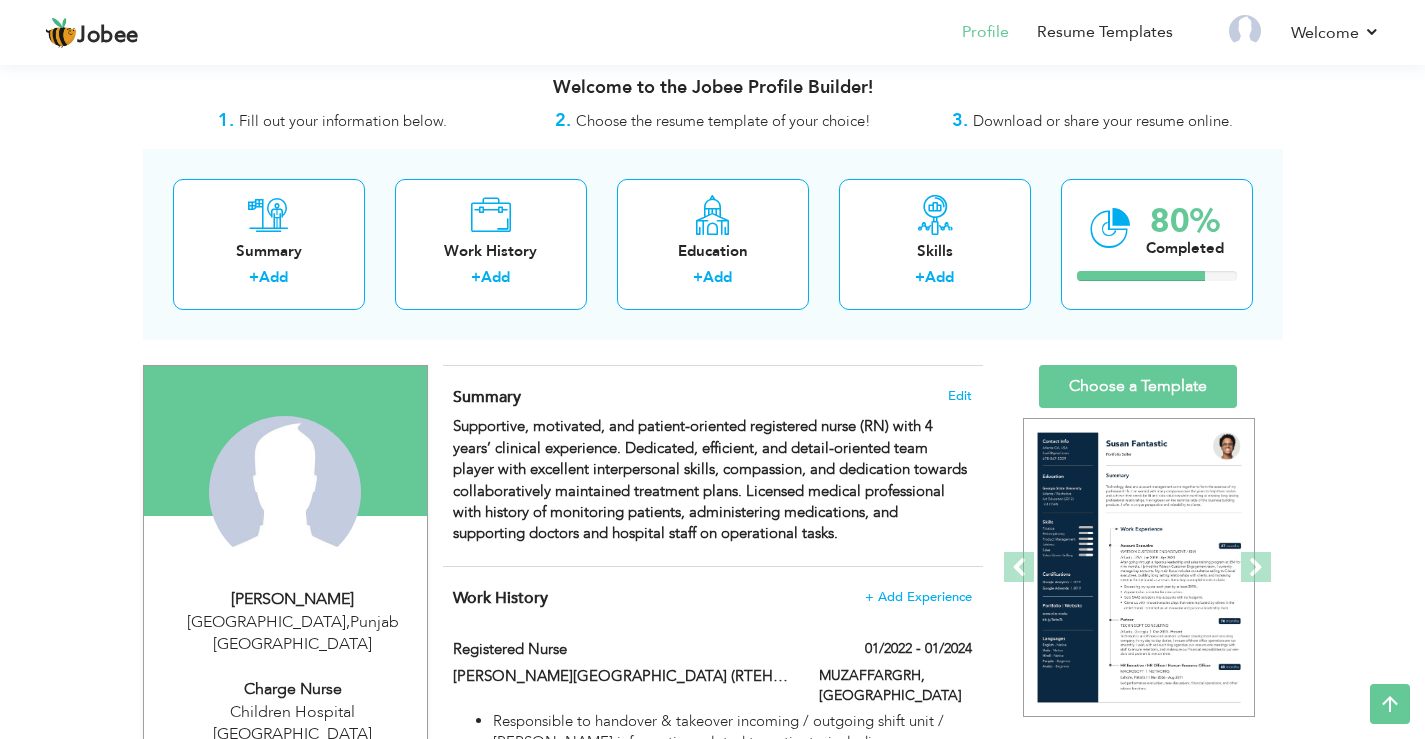 scroll, scrollTop: 0, scrollLeft: 0, axis: both 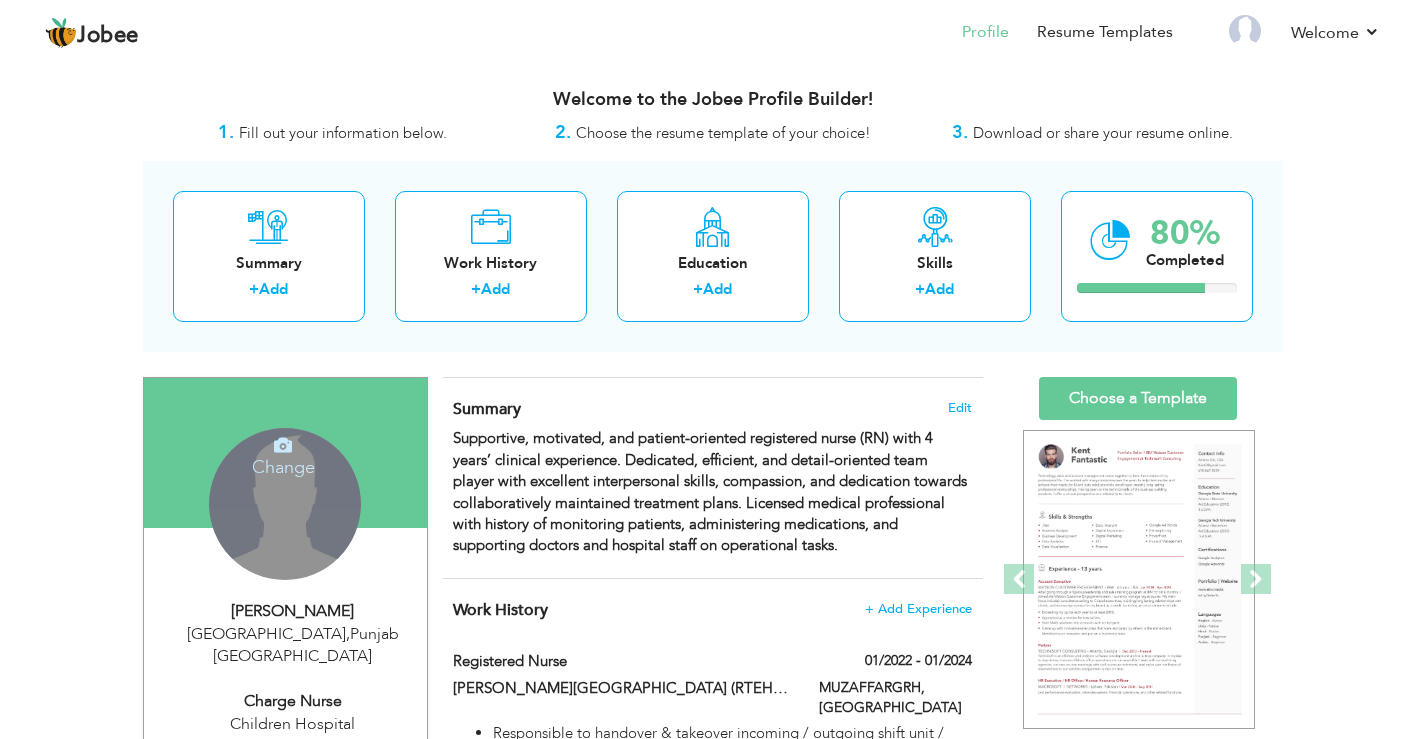 click on "Change
Remove" at bounding box center (285, 504) 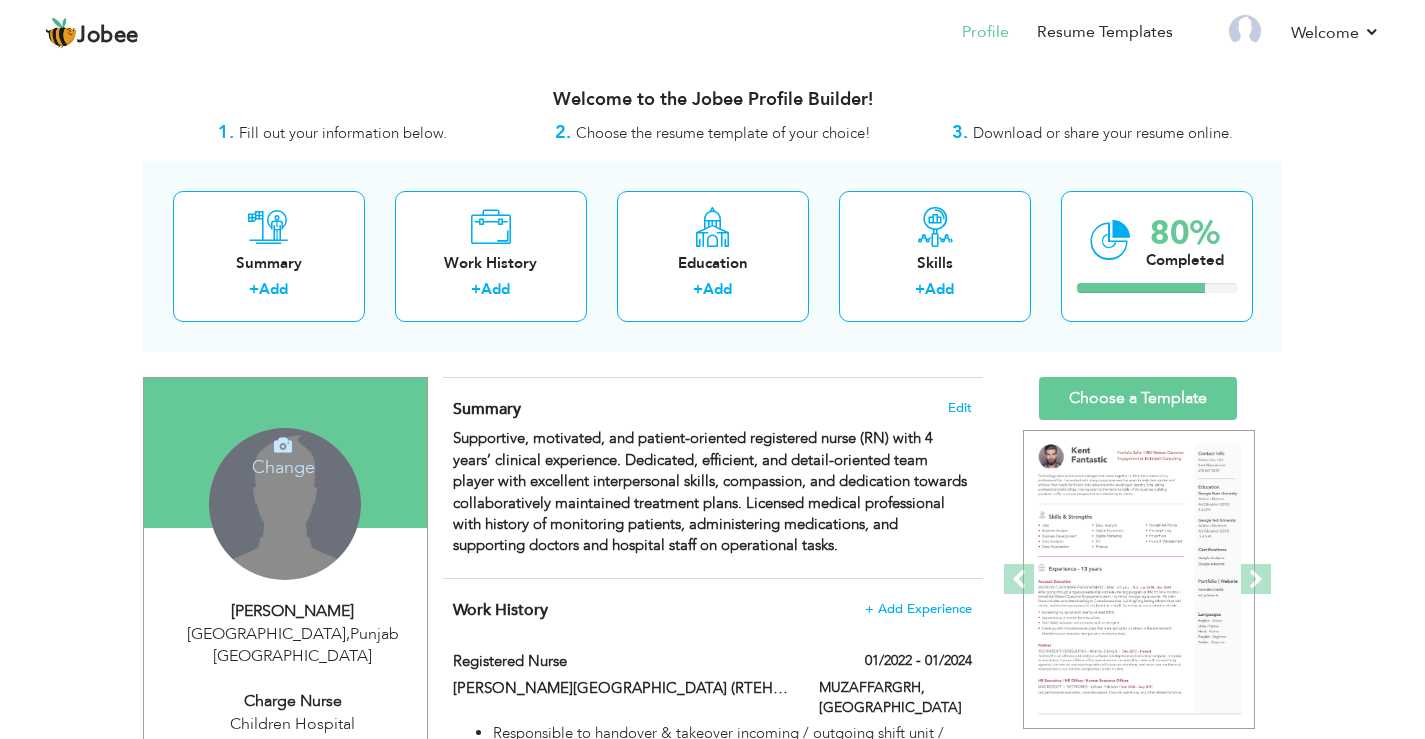 click on "Change" at bounding box center [283, 454] 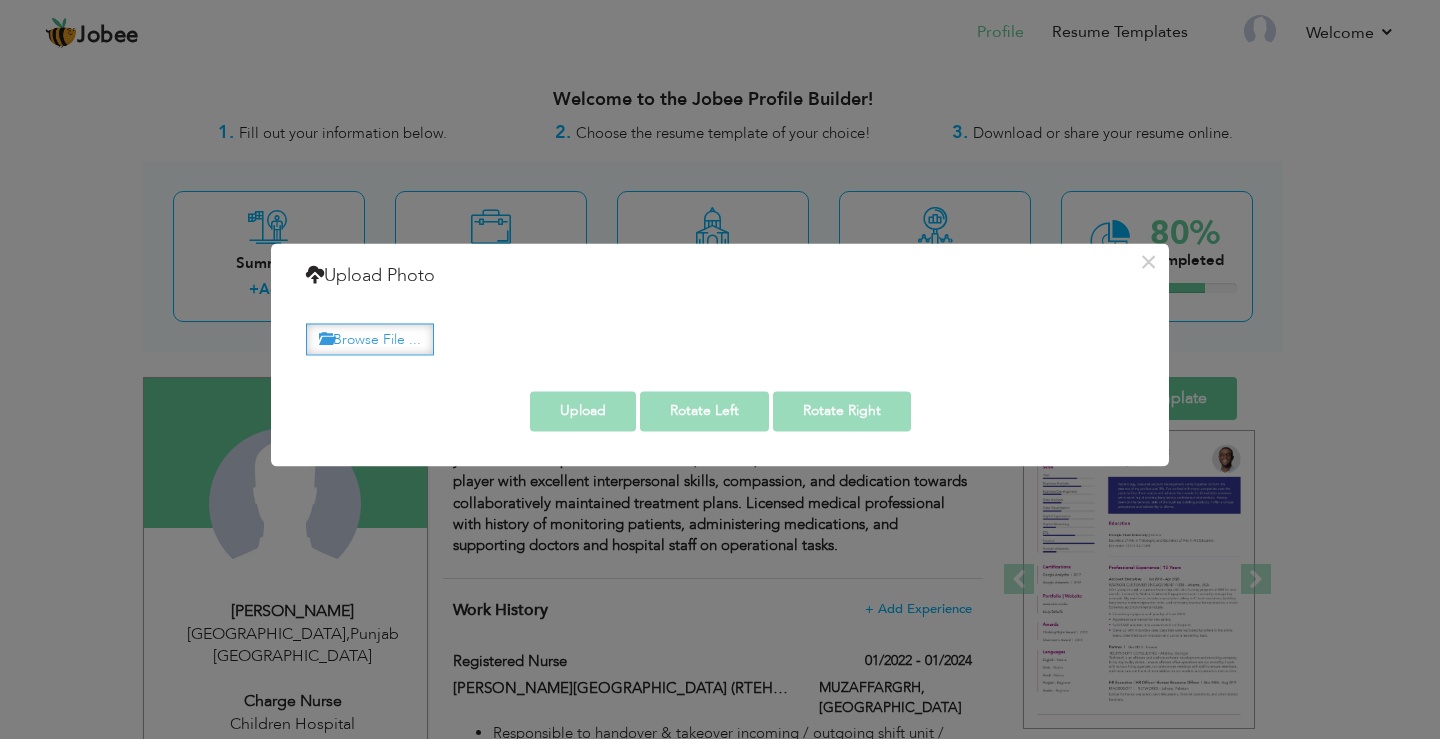 click on "Browse File ..." at bounding box center (370, 339) 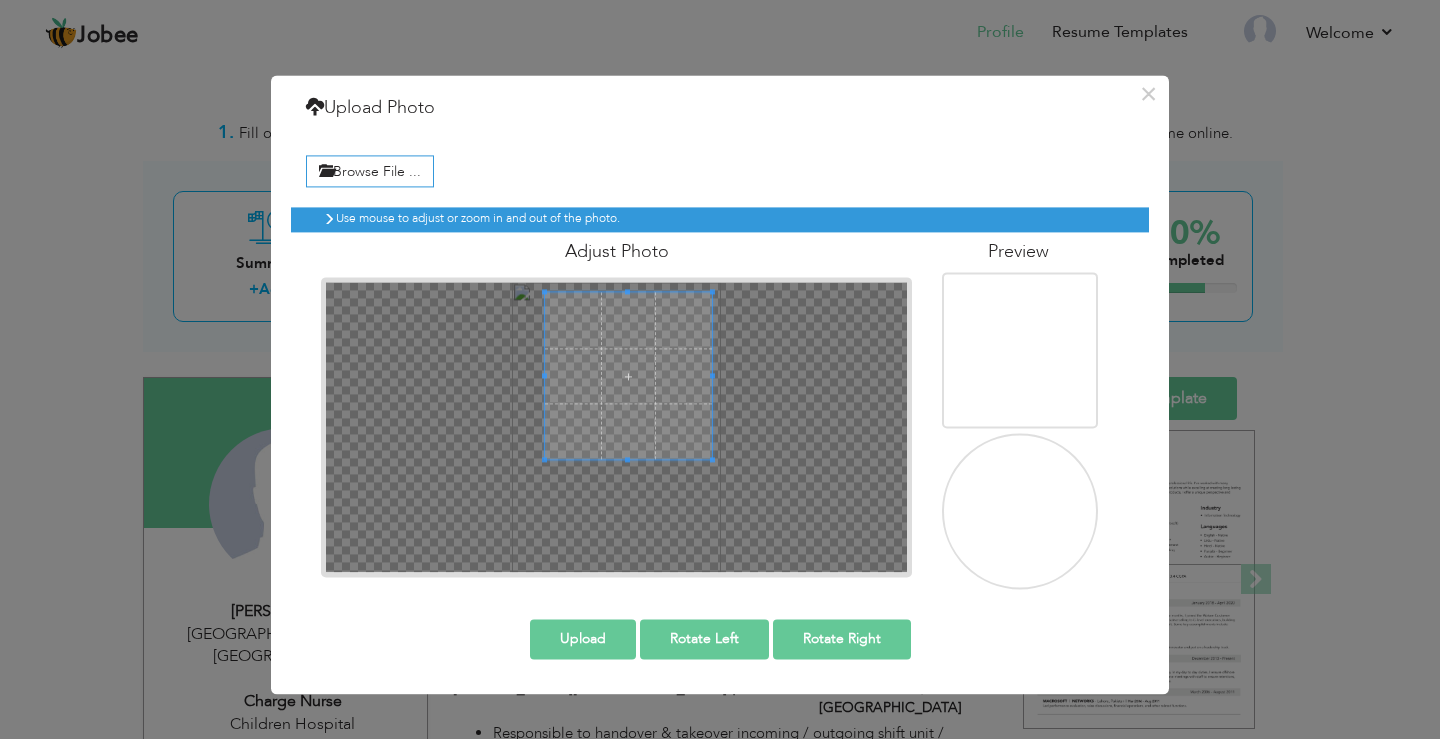 click at bounding box center [629, 376] 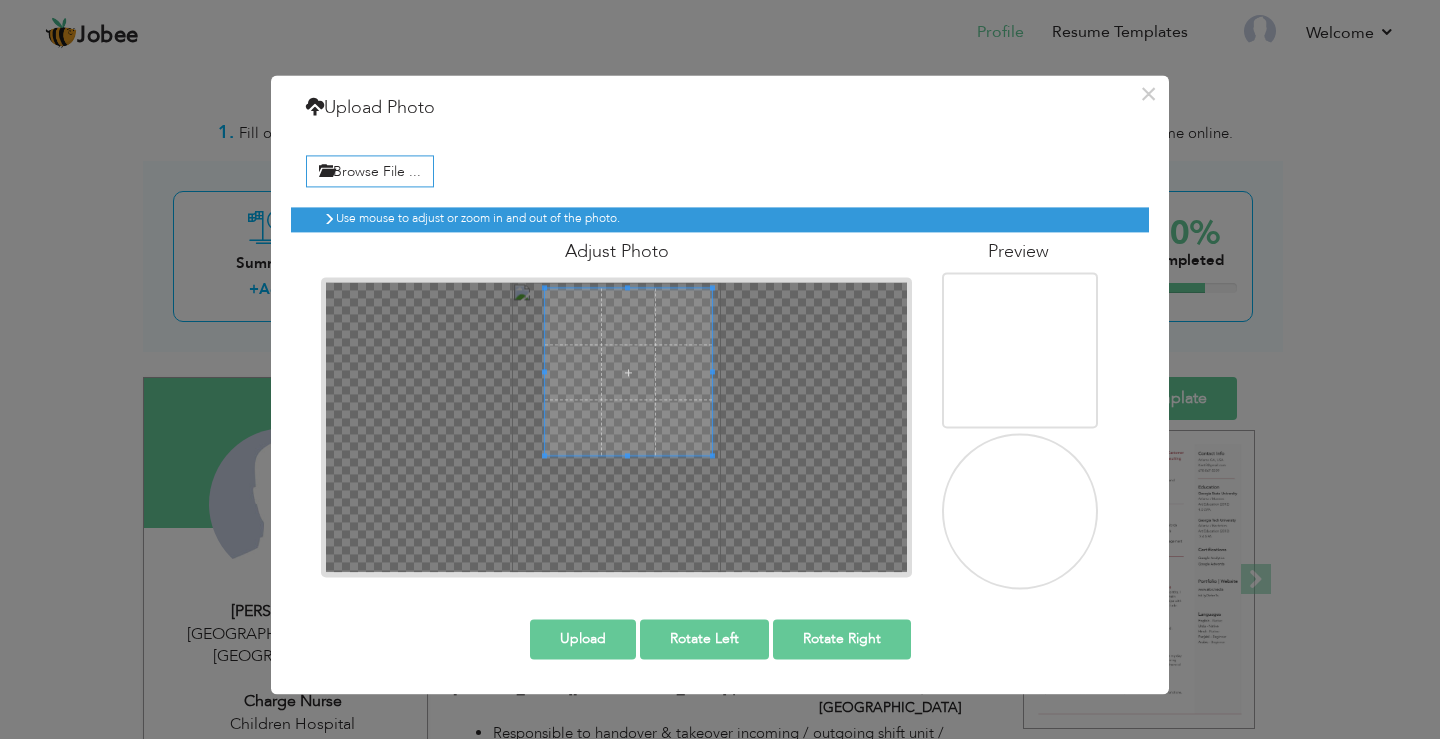 click at bounding box center (629, 372) 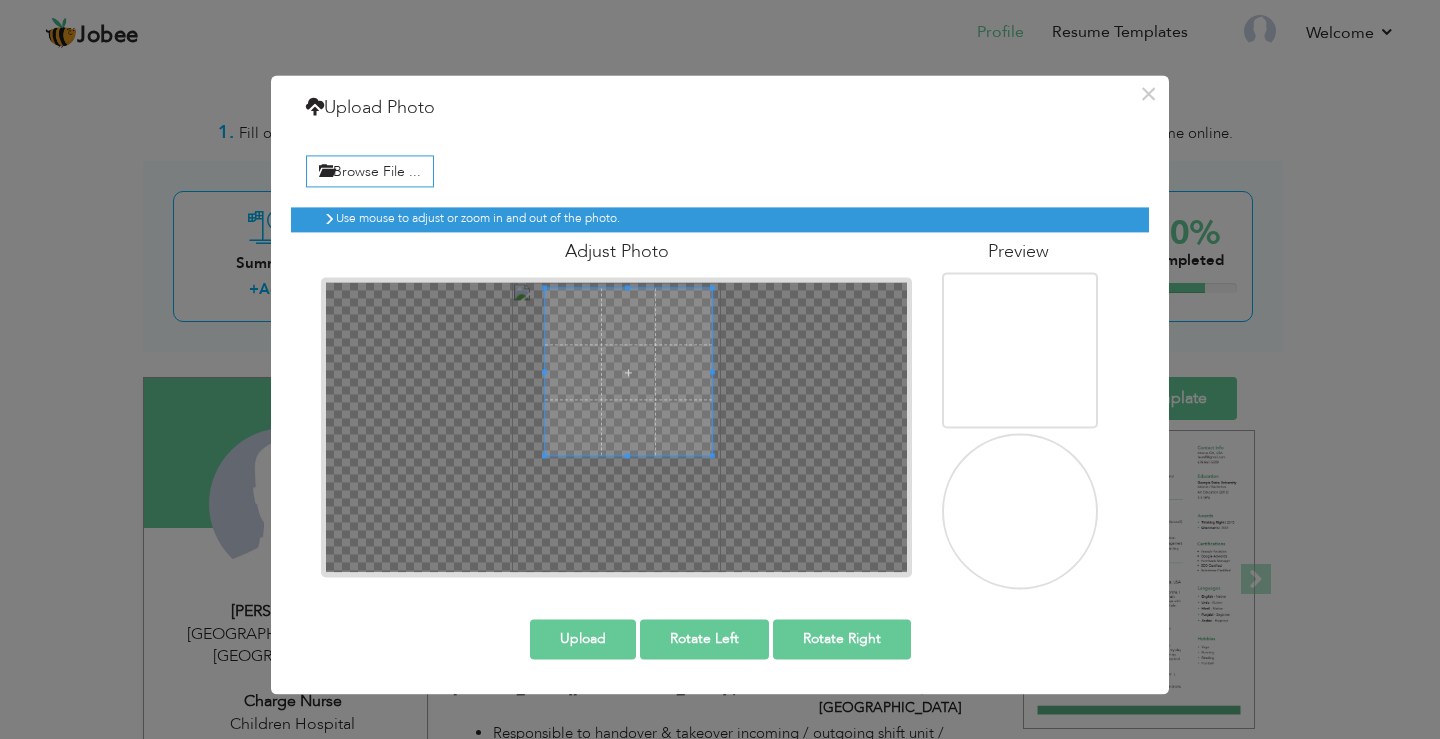 click on "Upload" at bounding box center [583, 639] 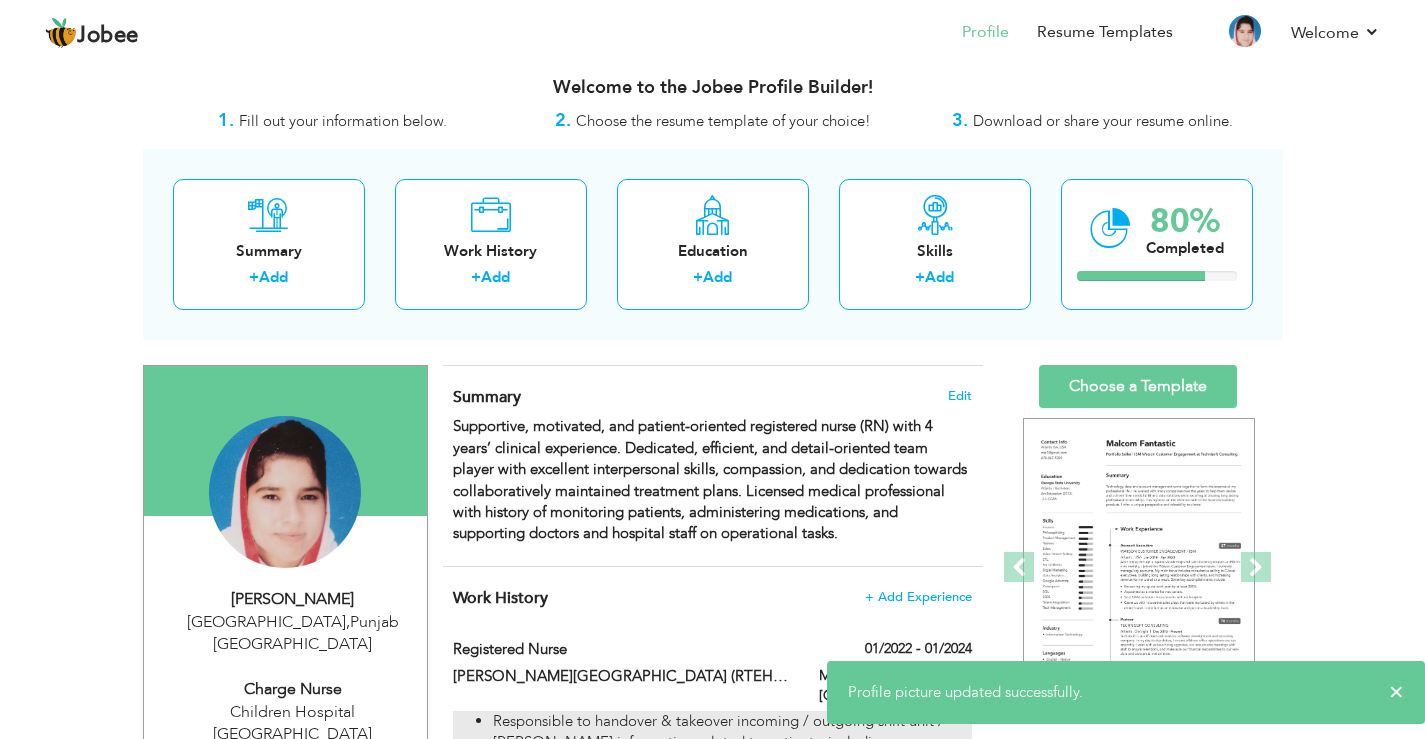 scroll, scrollTop: 0, scrollLeft: 0, axis: both 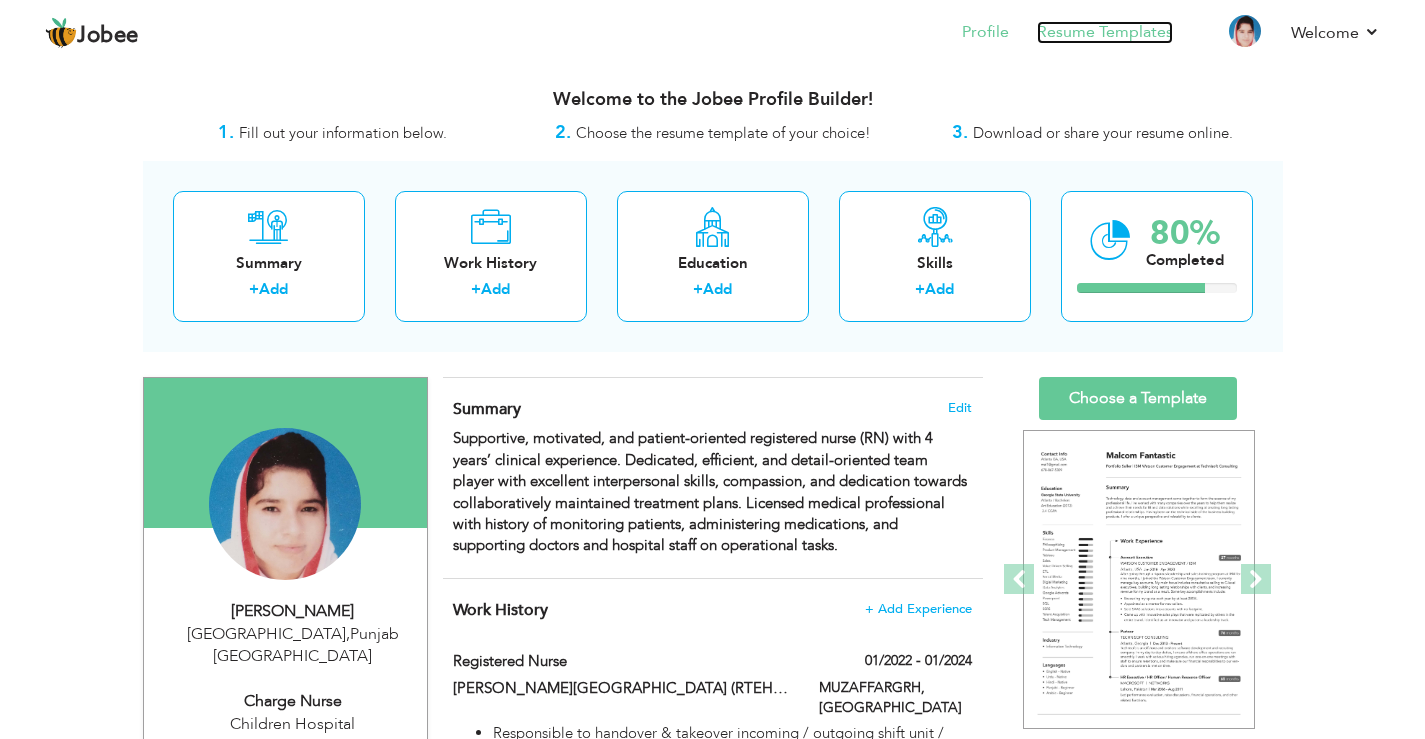 drag, startPoint x: 1113, startPoint y: 33, endPoint x: 1102, endPoint y: 30, distance: 11.401754 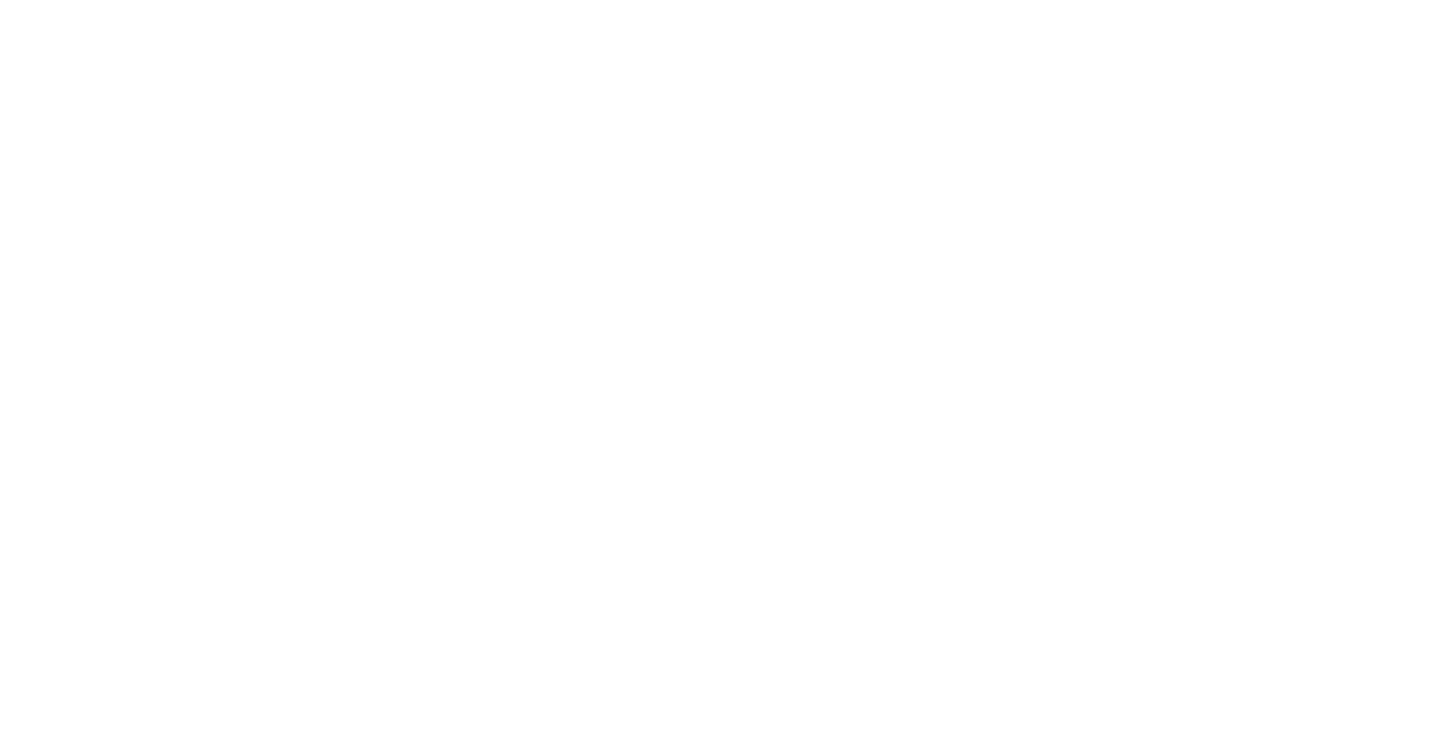 scroll, scrollTop: 0, scrollLeft: 0, axis: both 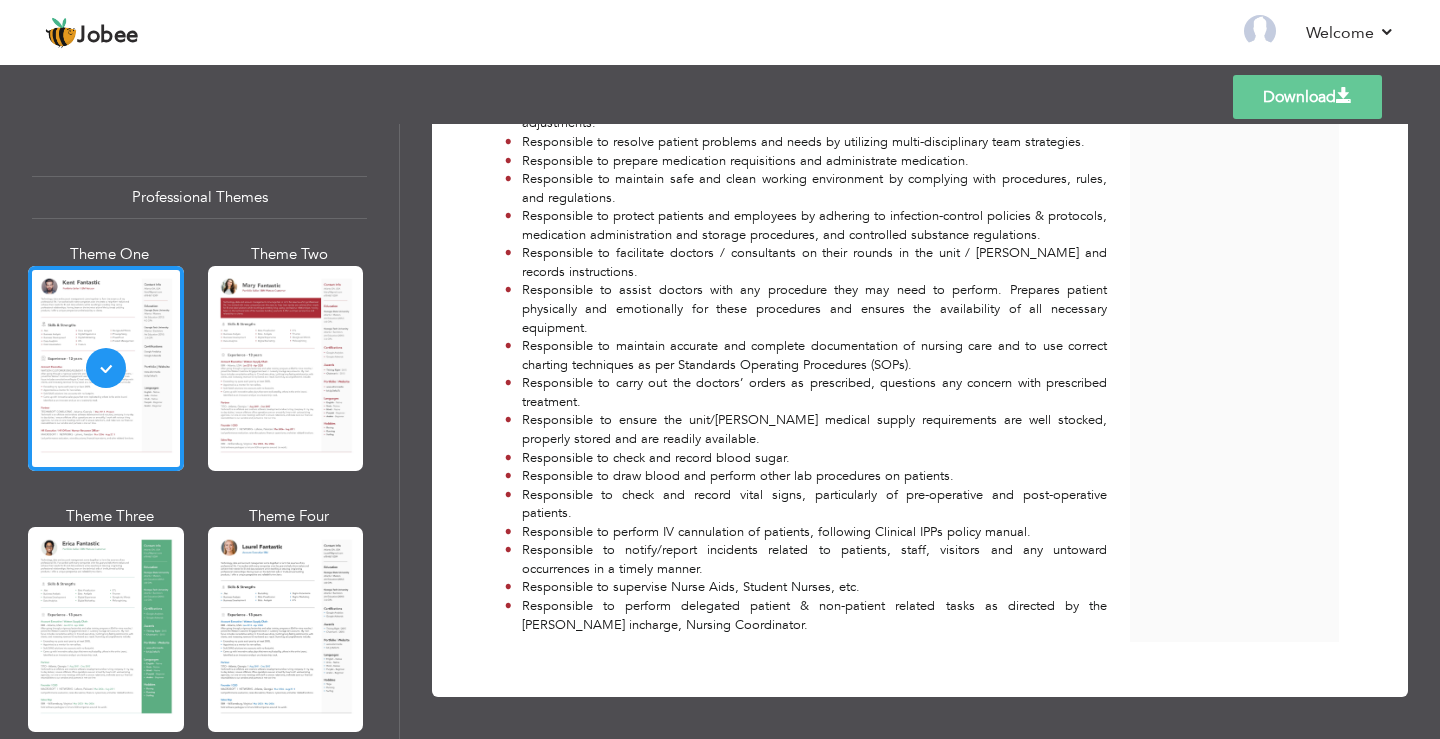 click on "Download" at bounding box center [1307, 97] 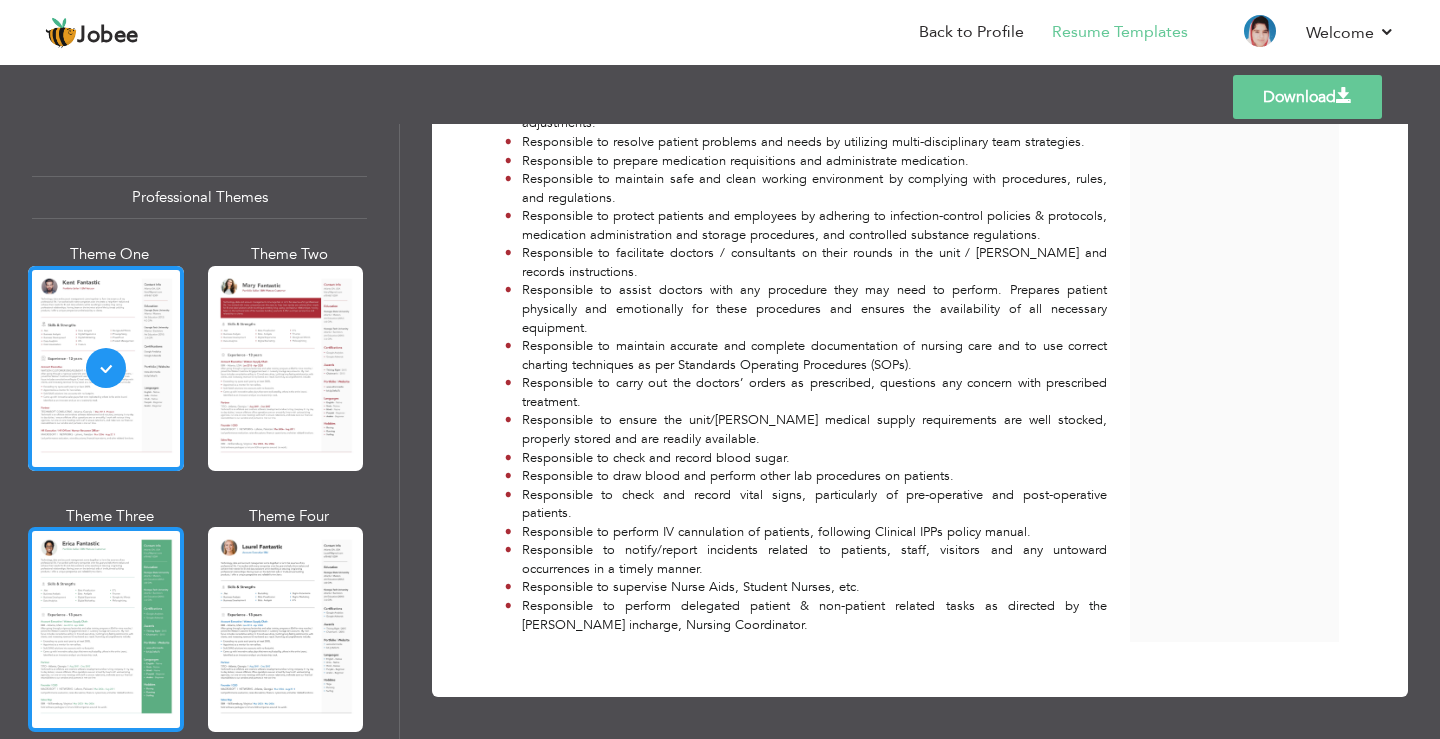 click at bounding box center (106, 629) 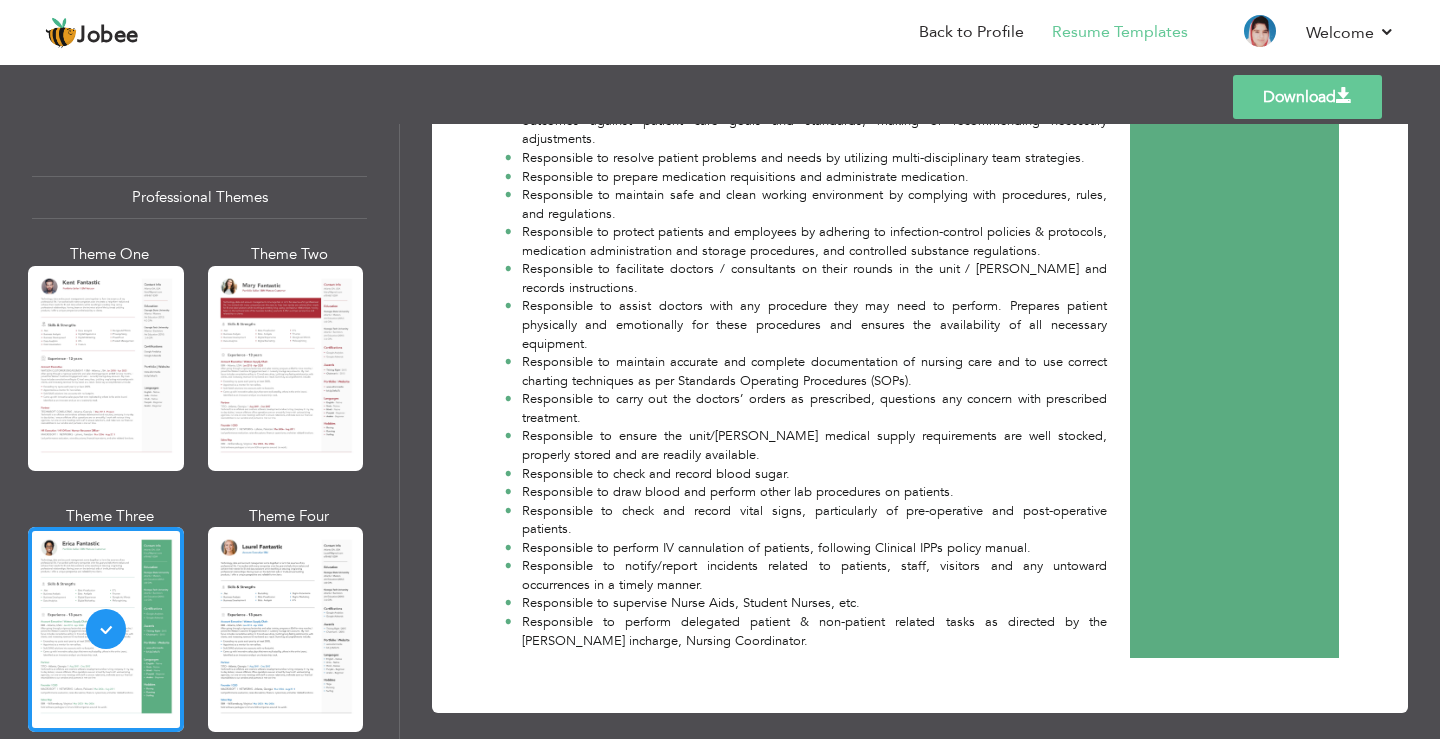 scroll, scrollTop: 1222, scrollLeft: 0, axis: vertical 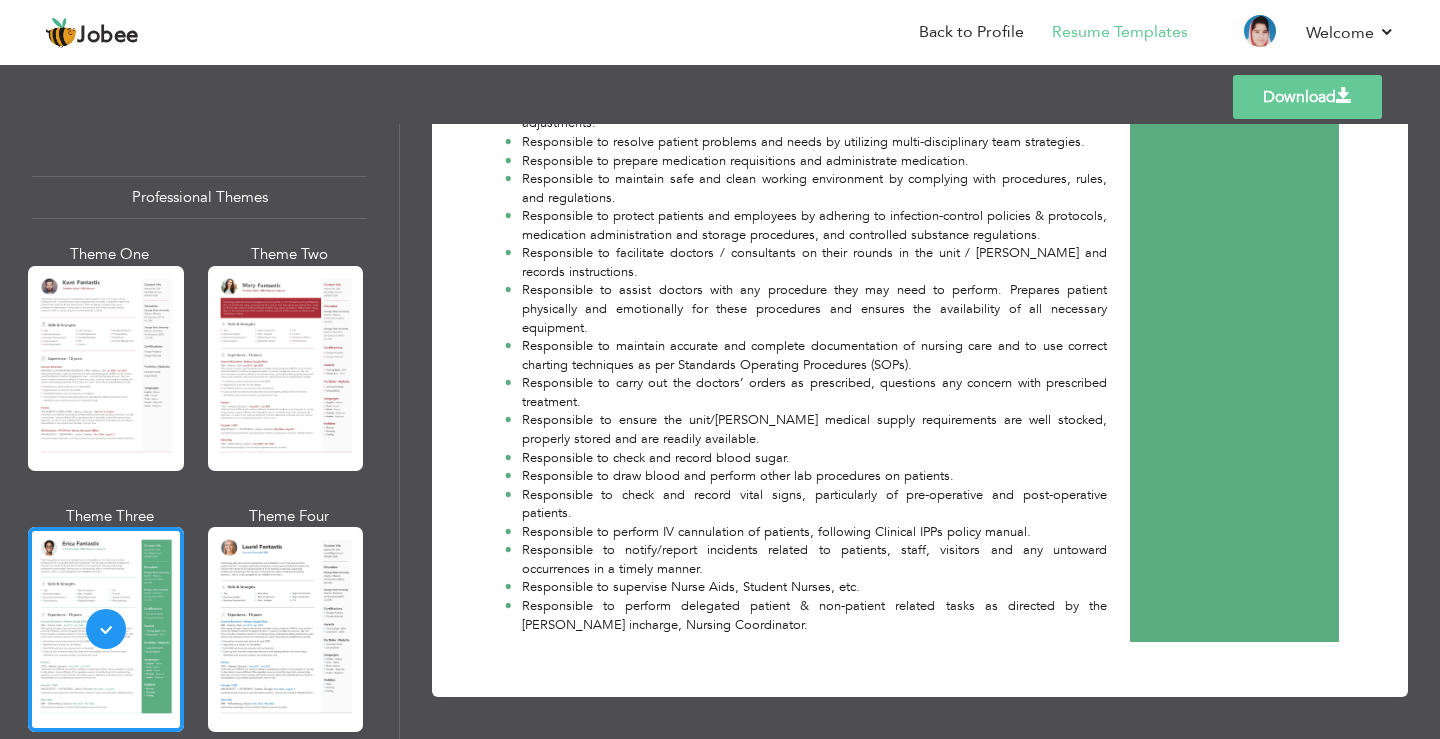 click on "Download" at bounding box center [1307, 97] 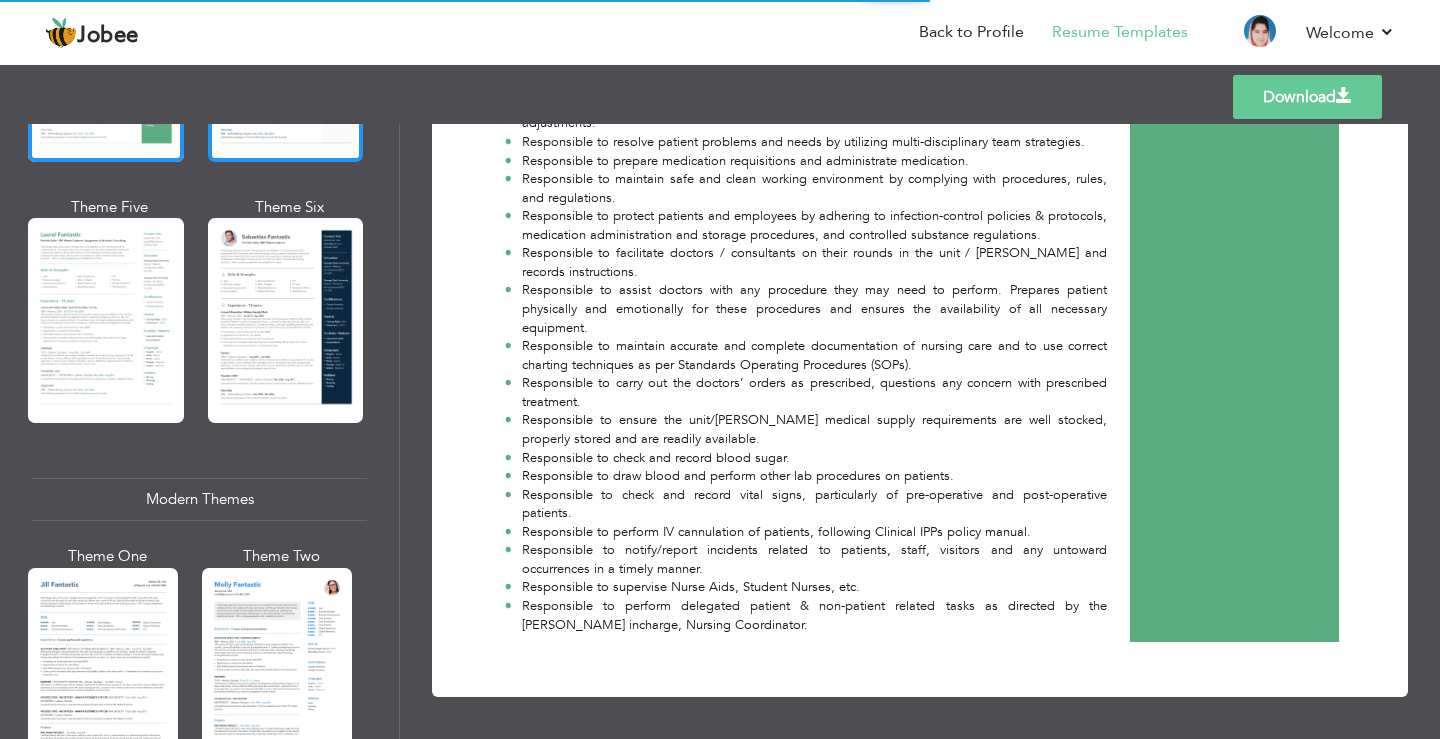 scroll, scrollTop: 600, scrollLeft: 0, axis: vertical 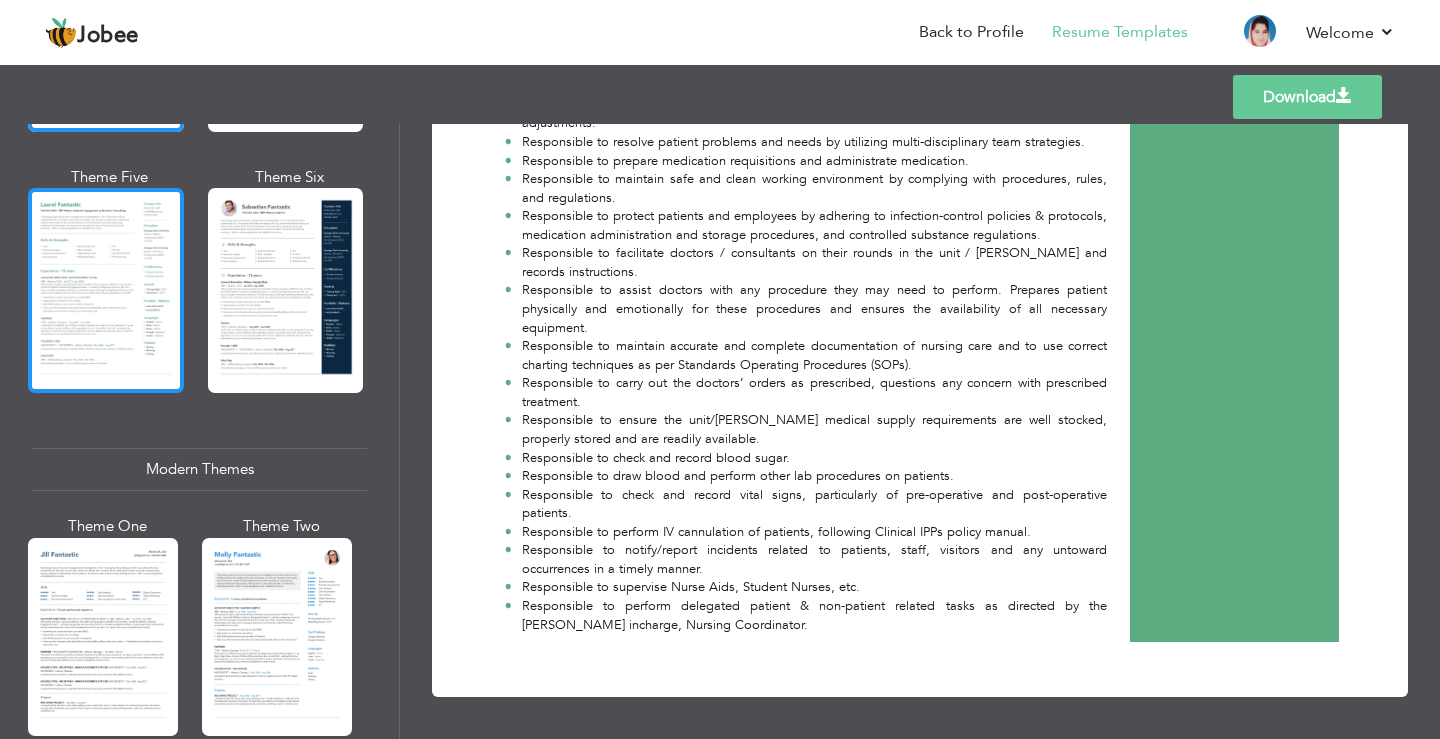 click at bounding box center [106, 290] 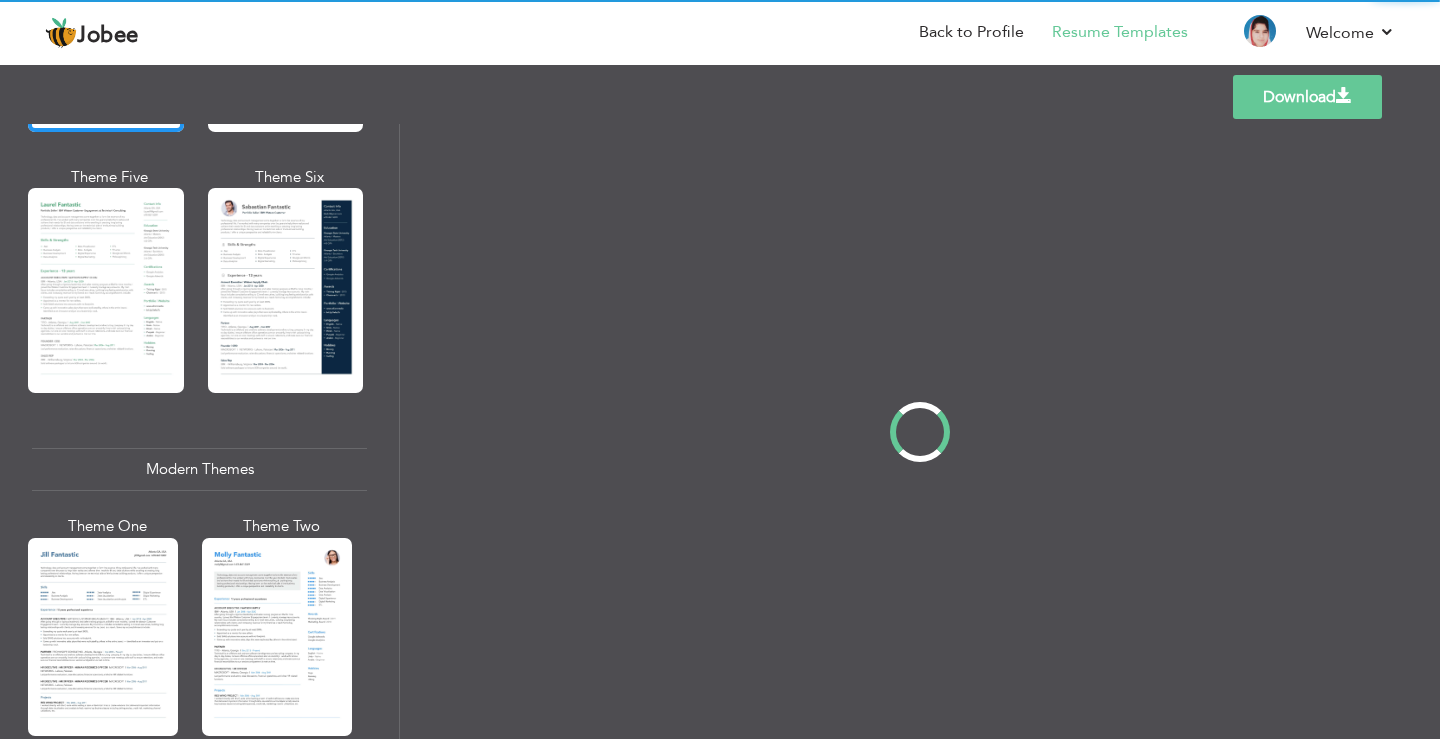 scroll, scrollTop: 0, scrollLeft: 0, axis: both 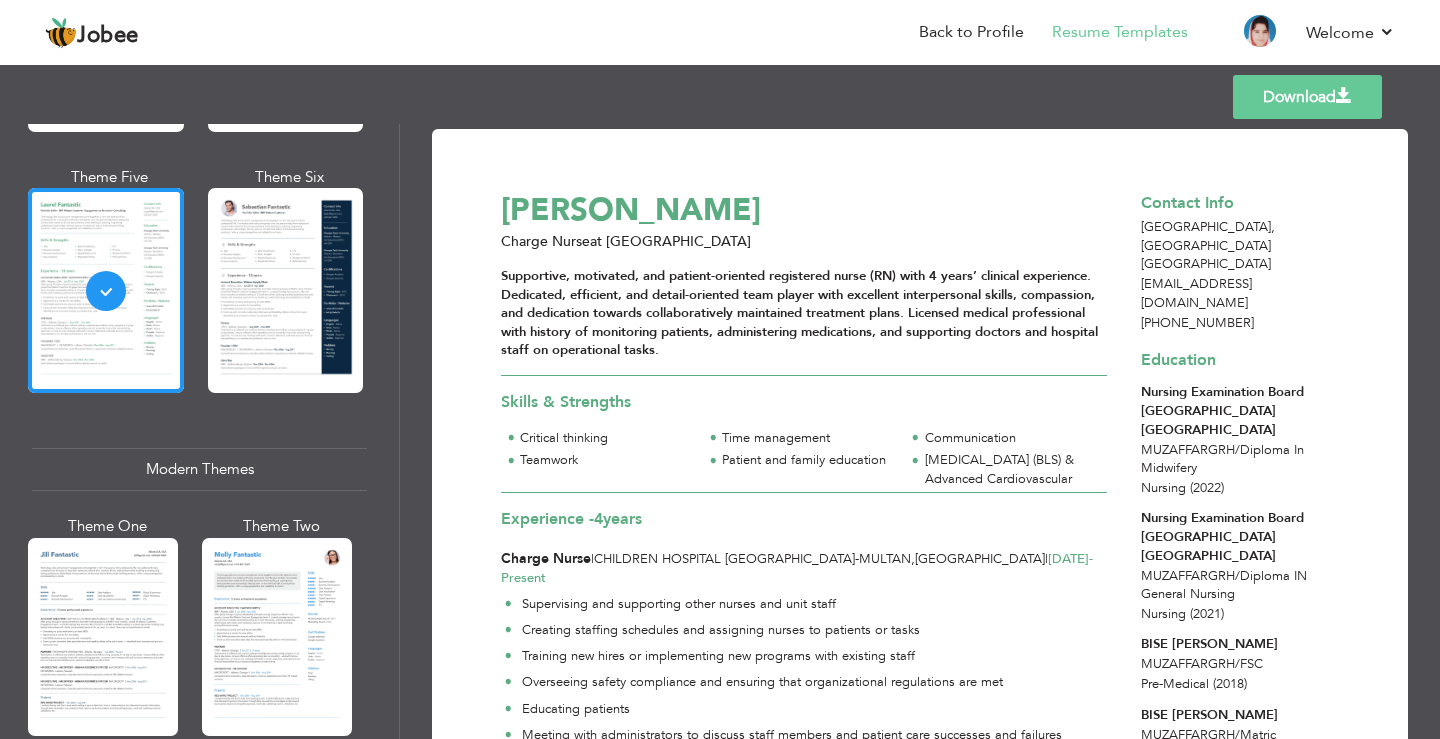 click on "Download" at bounding box center [1307, 97] 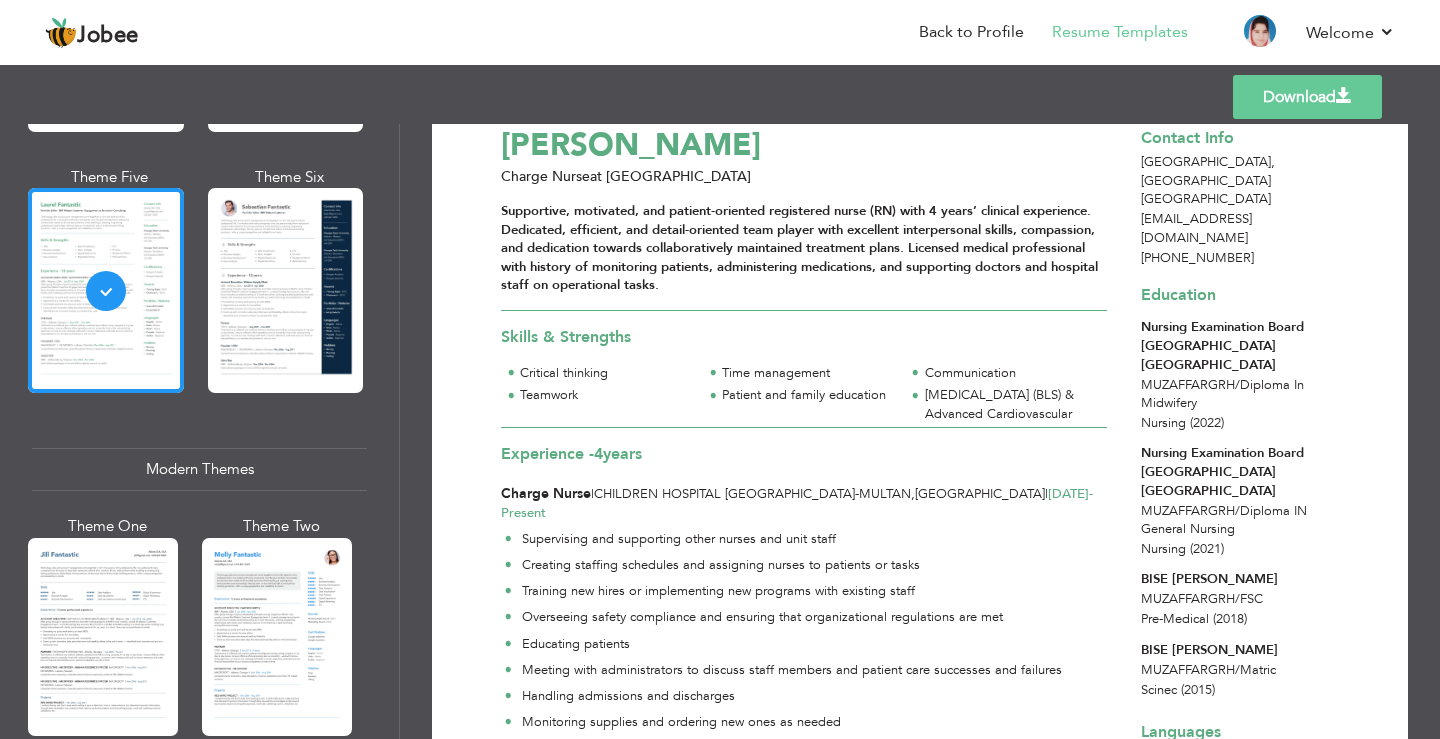 scroll, scrollTop: 100, scrollLeft: 0, axis: vertical 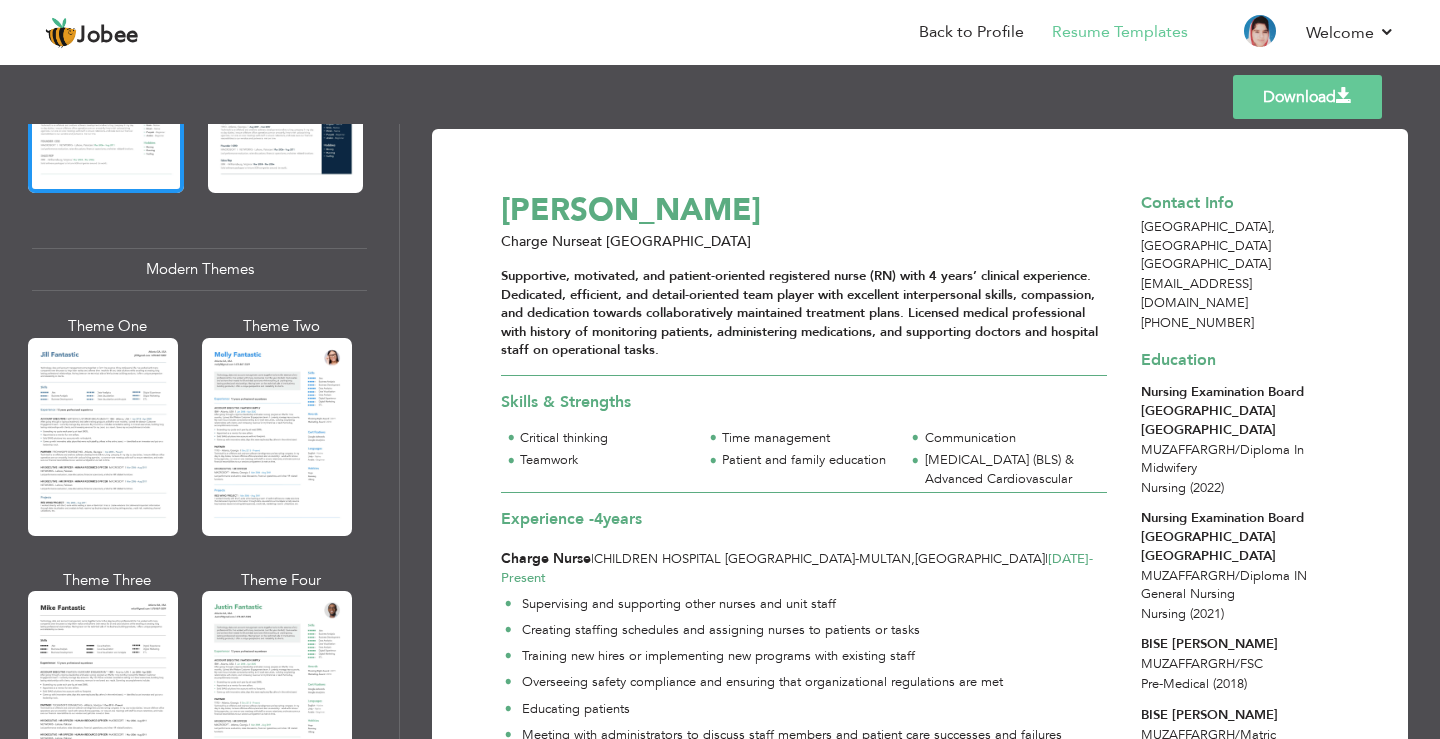 click at bounding box center [103, 437] 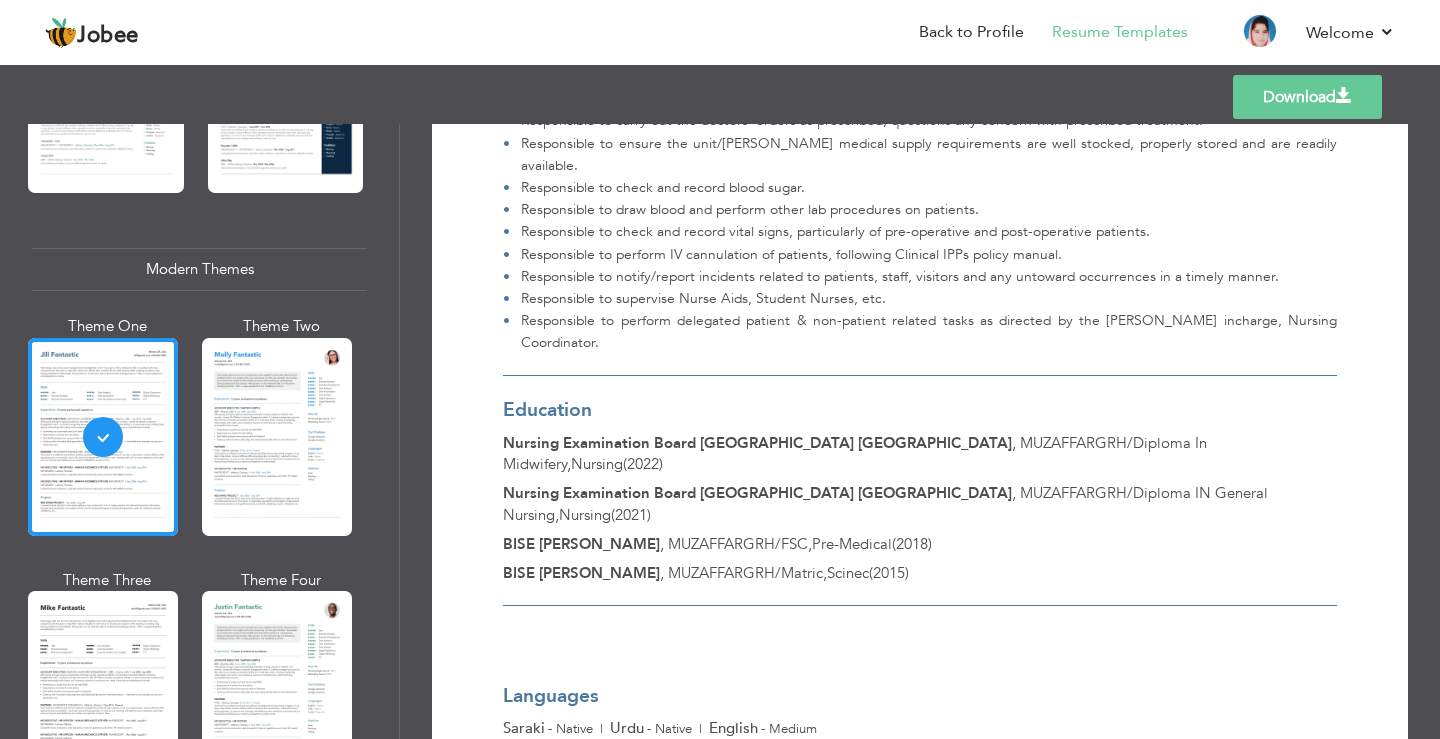 scroll, scrollTop: 1499, scrollLeft: 0, axis: vertical 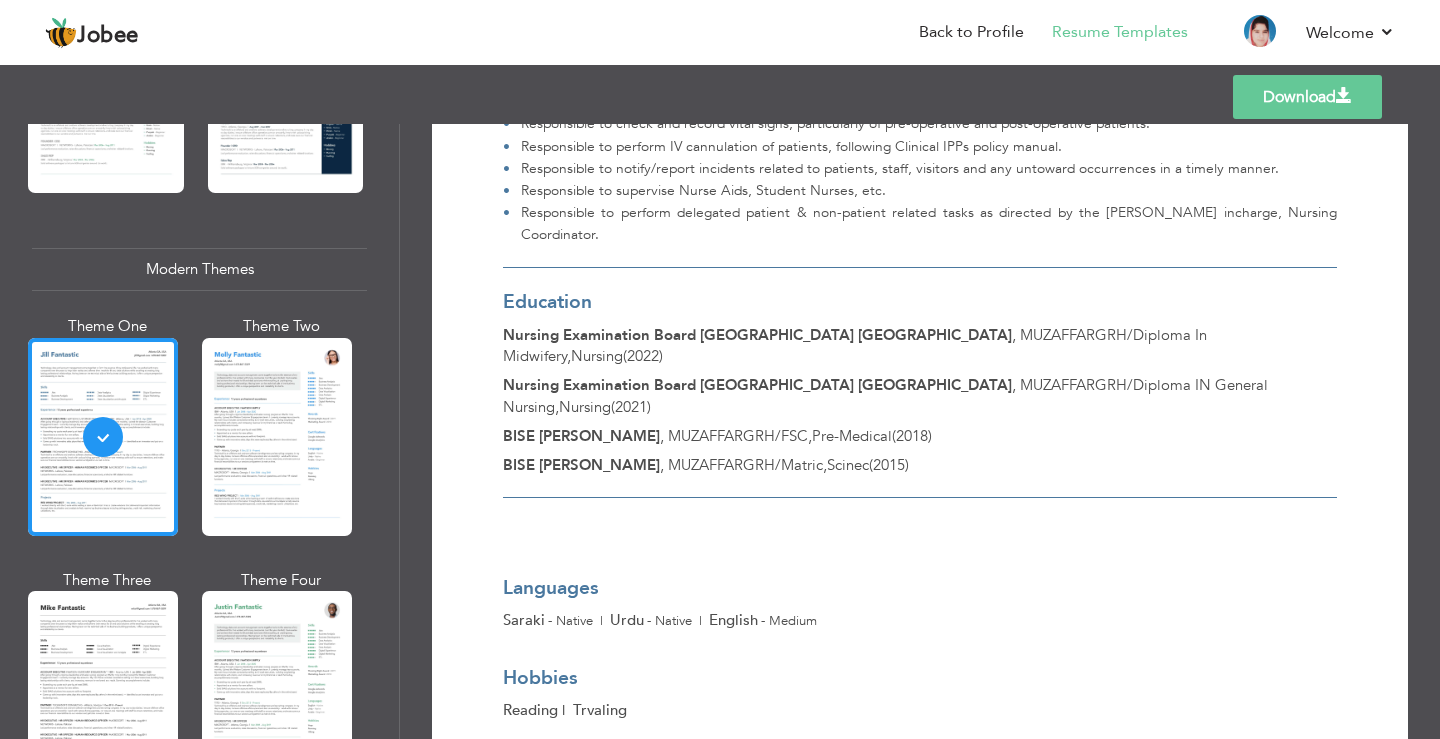 click on "Download" at bounding box center (1307, 97) 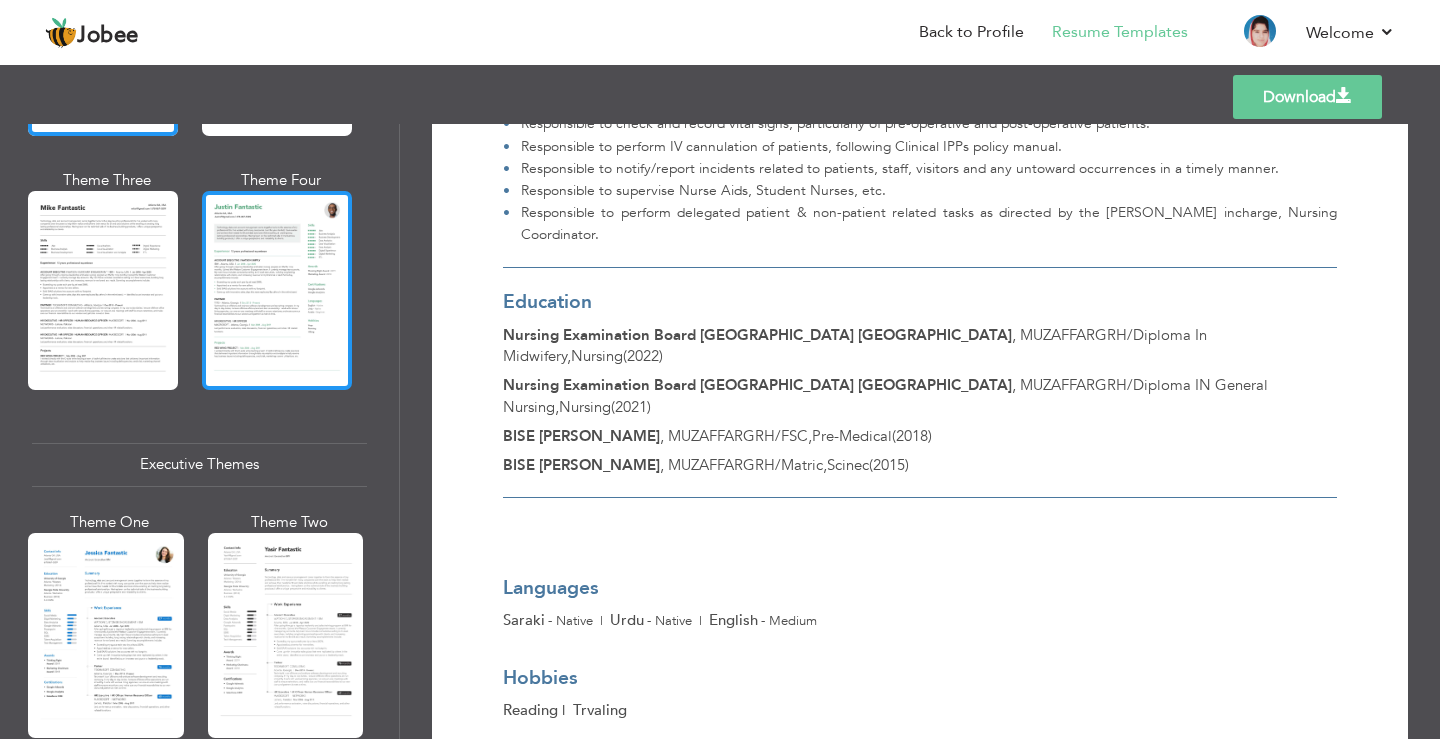 scroll, scrollTop: 1300, scrollLeft: 0, axis: vertical 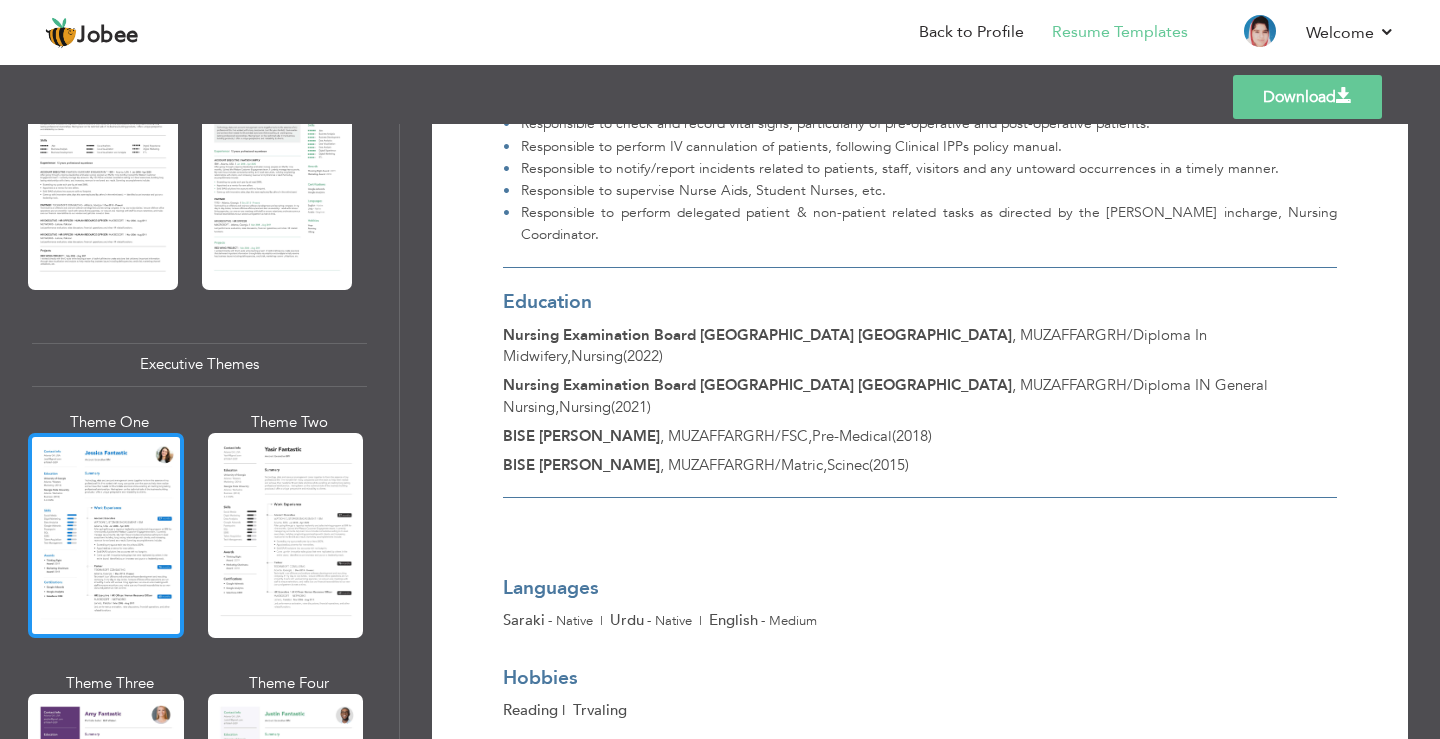 click at bounding box center [106, 535] 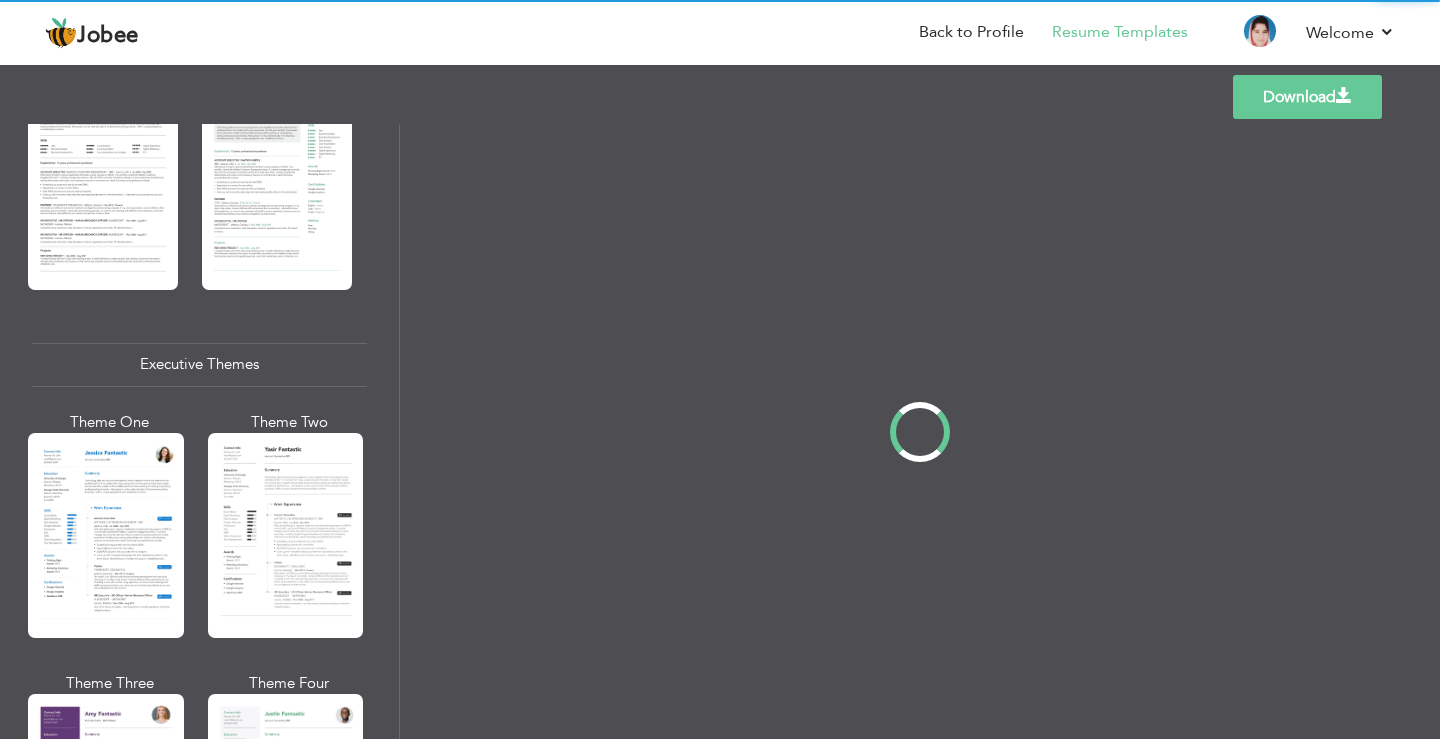 scroll, scrollTop: 0, scrollLeft: 0, axis: both 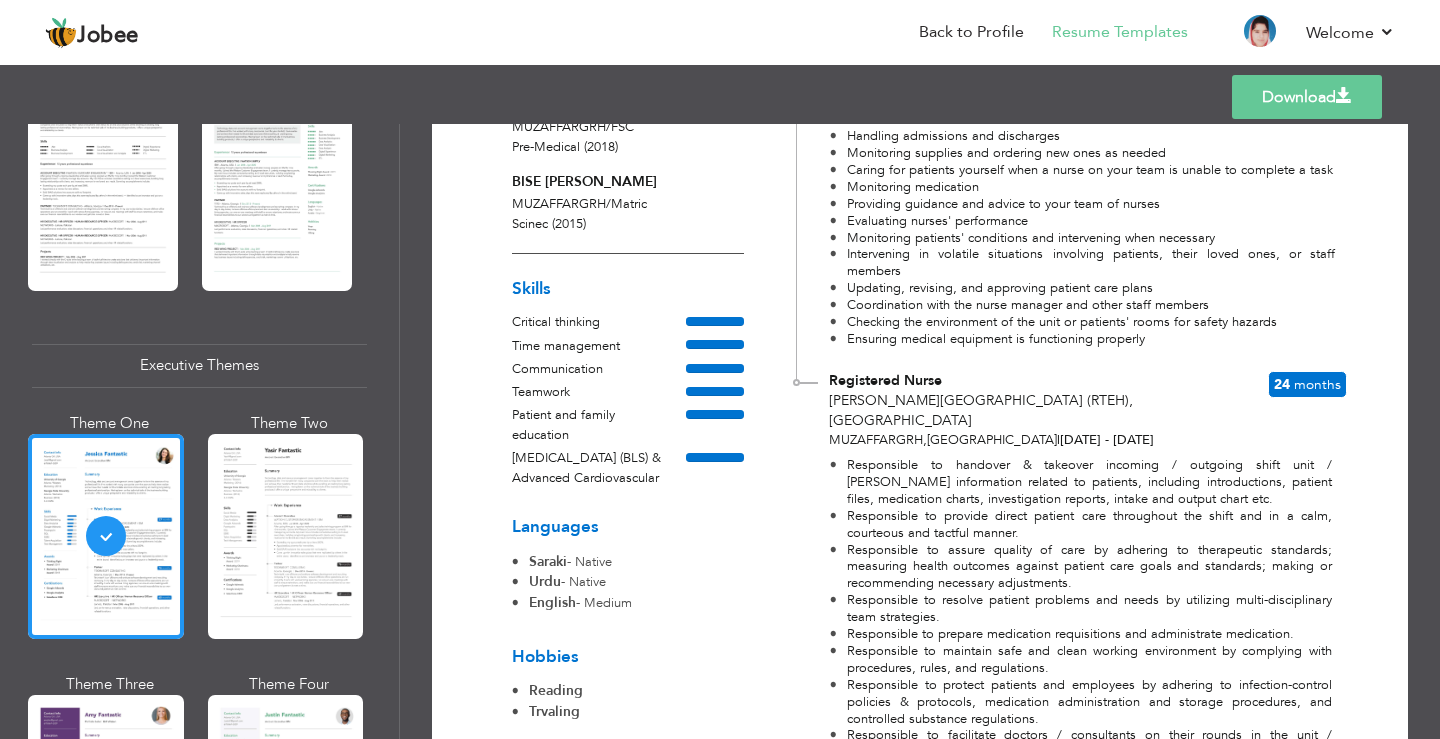 click on "Download" at bounding box center [1307, 97] 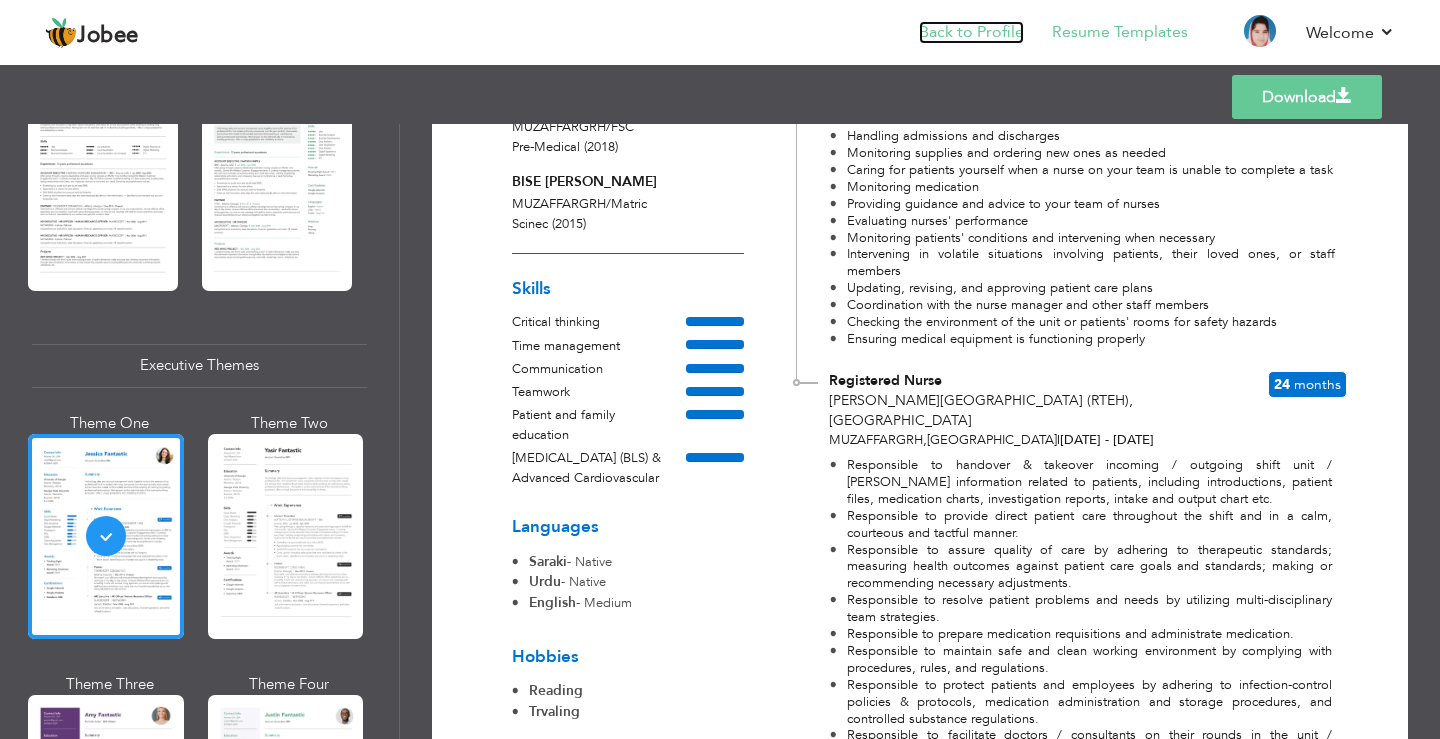 click on "Back to Profile" at bounding box center (971, 32) 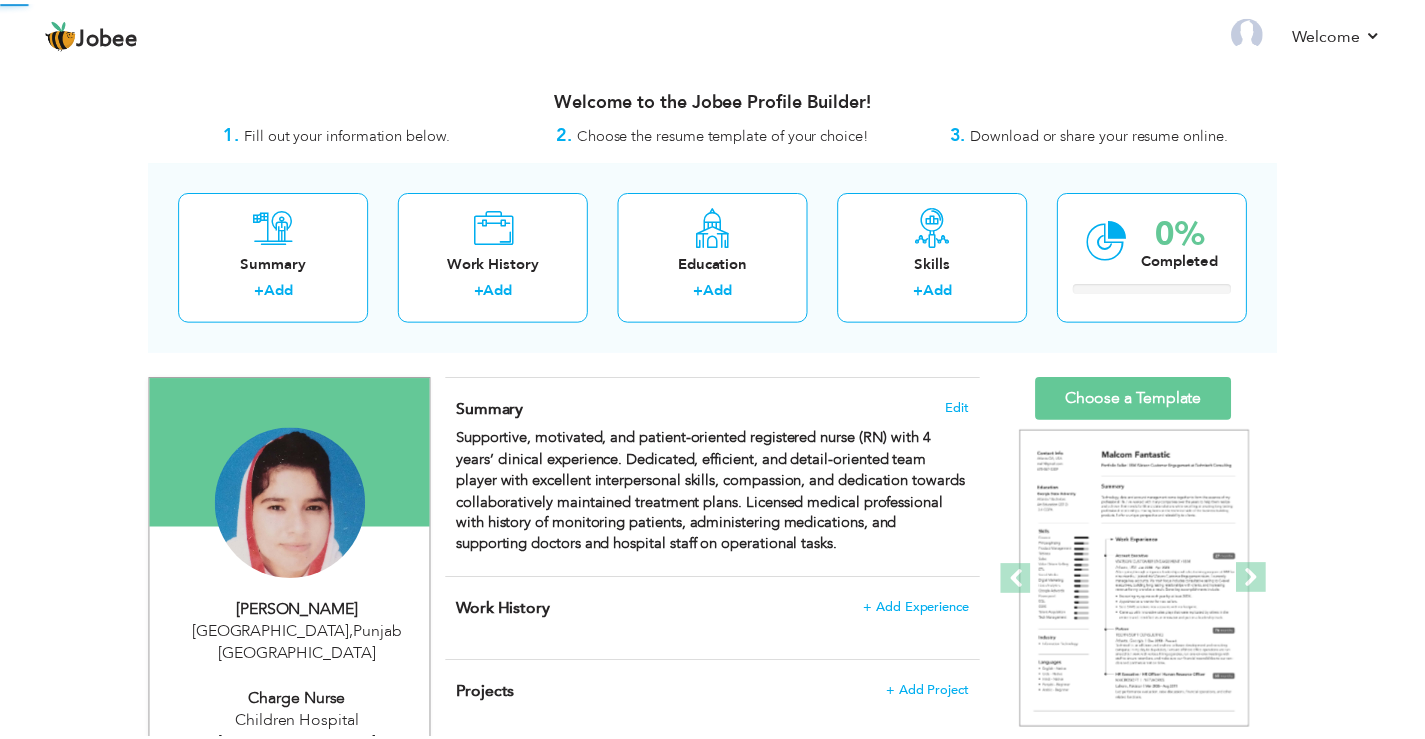 scroll, scrollTop: 0, scrollLeft: 0, axis: both 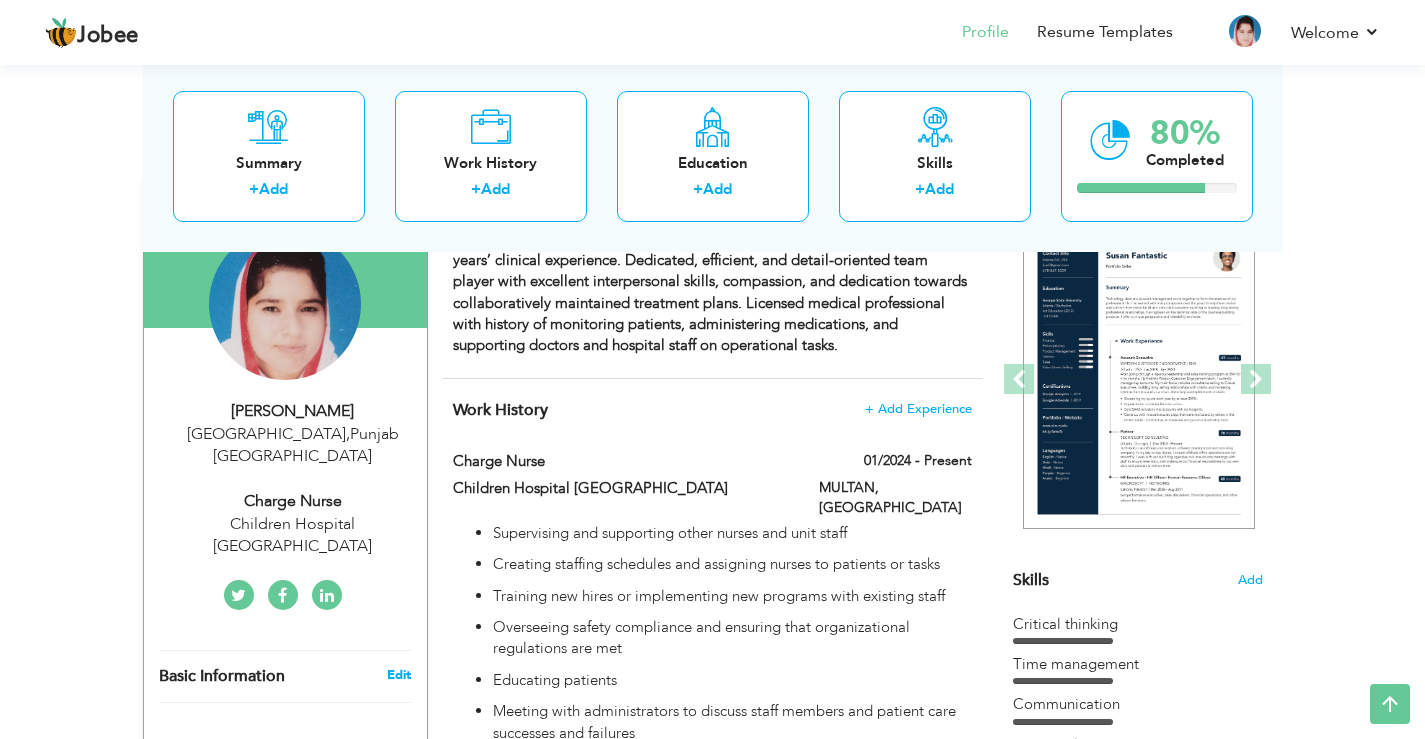 click on "Edit" at bounding box center [399, 675] 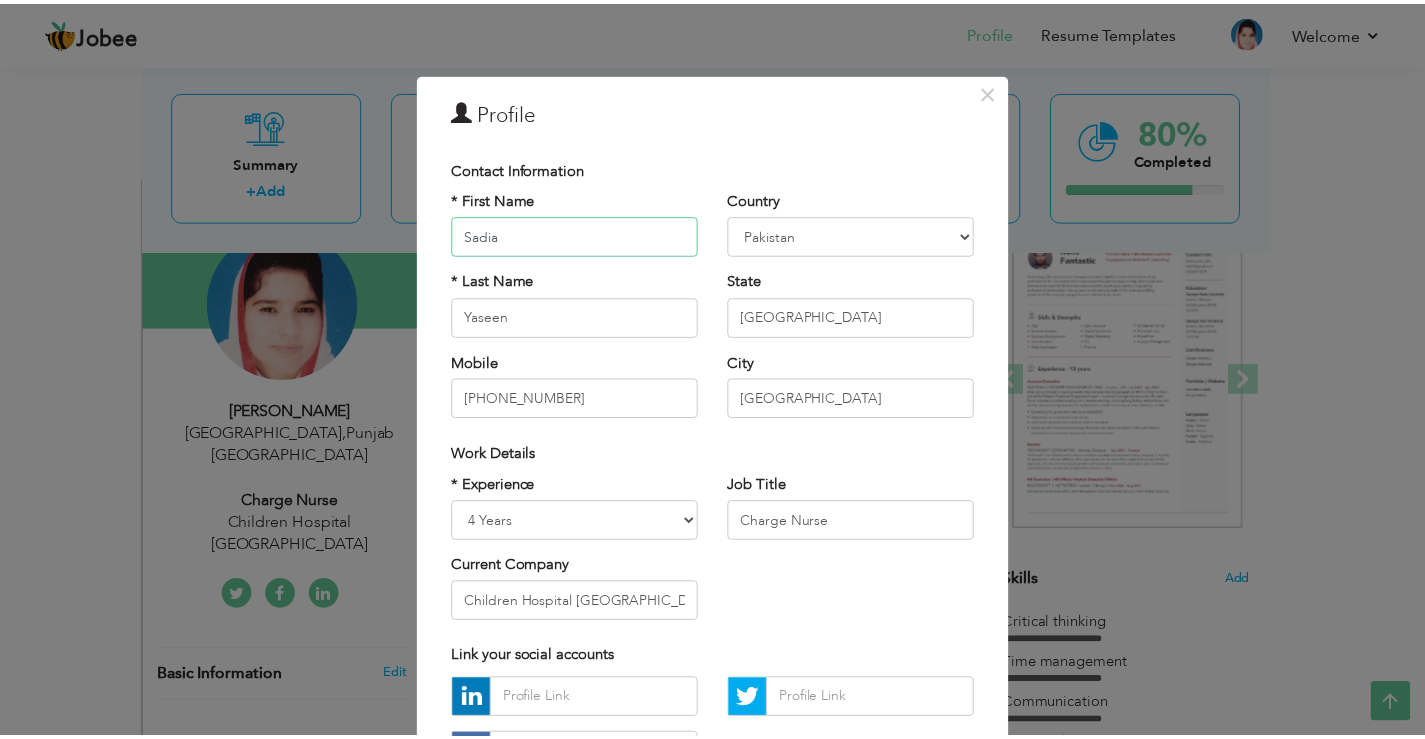 scroll, scrollTop: 0, scrollLeft: 0, axis: both 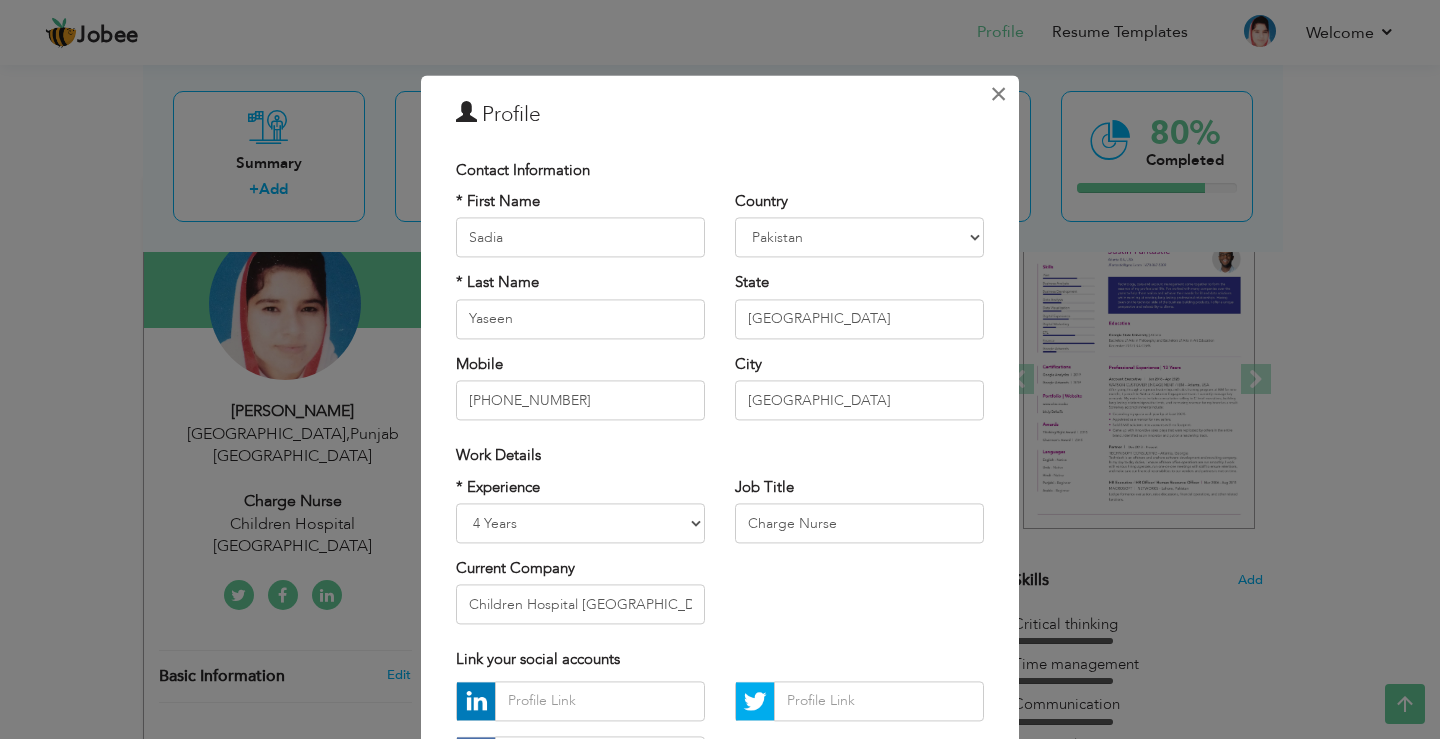 click on "×" at bounding box center (998, 94) 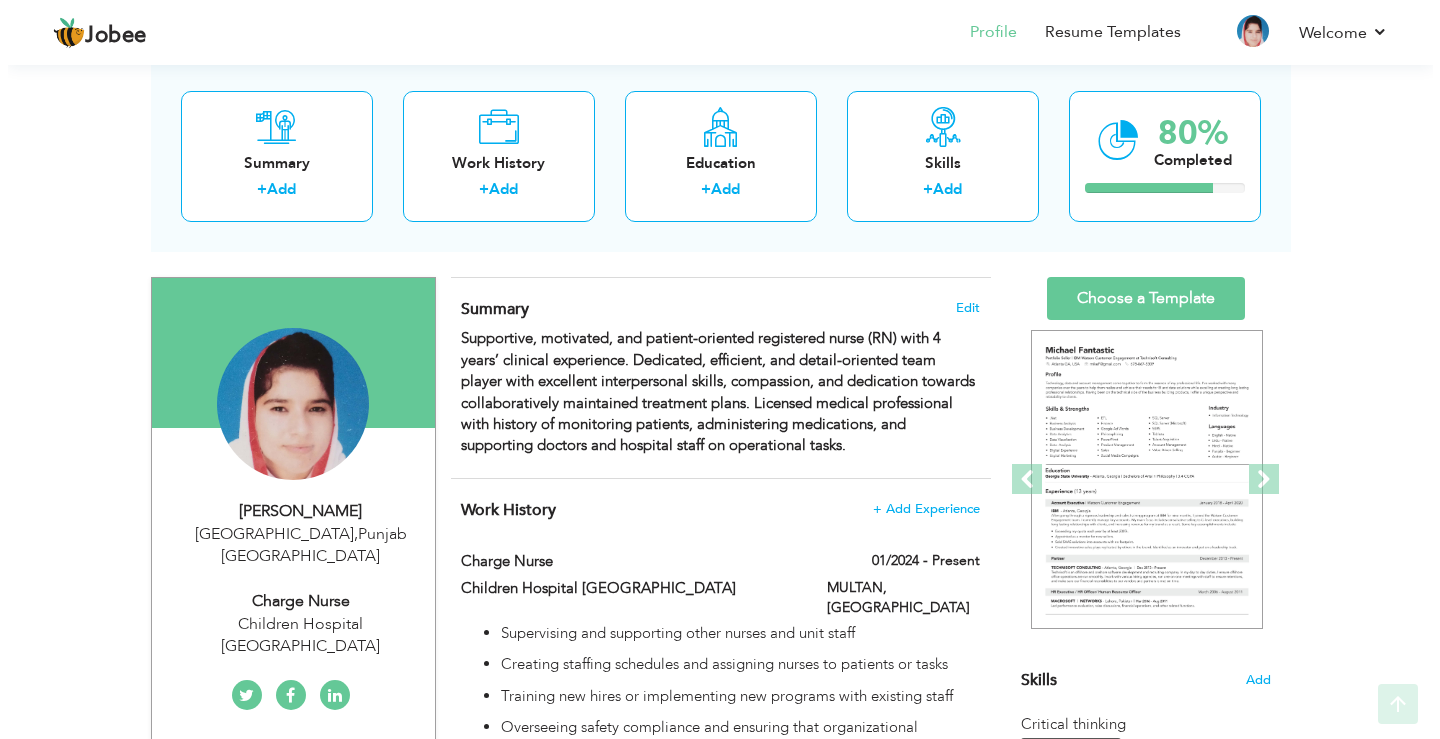 scroll, scrollTop: 200, scrollLeft: 0, axis: vertical 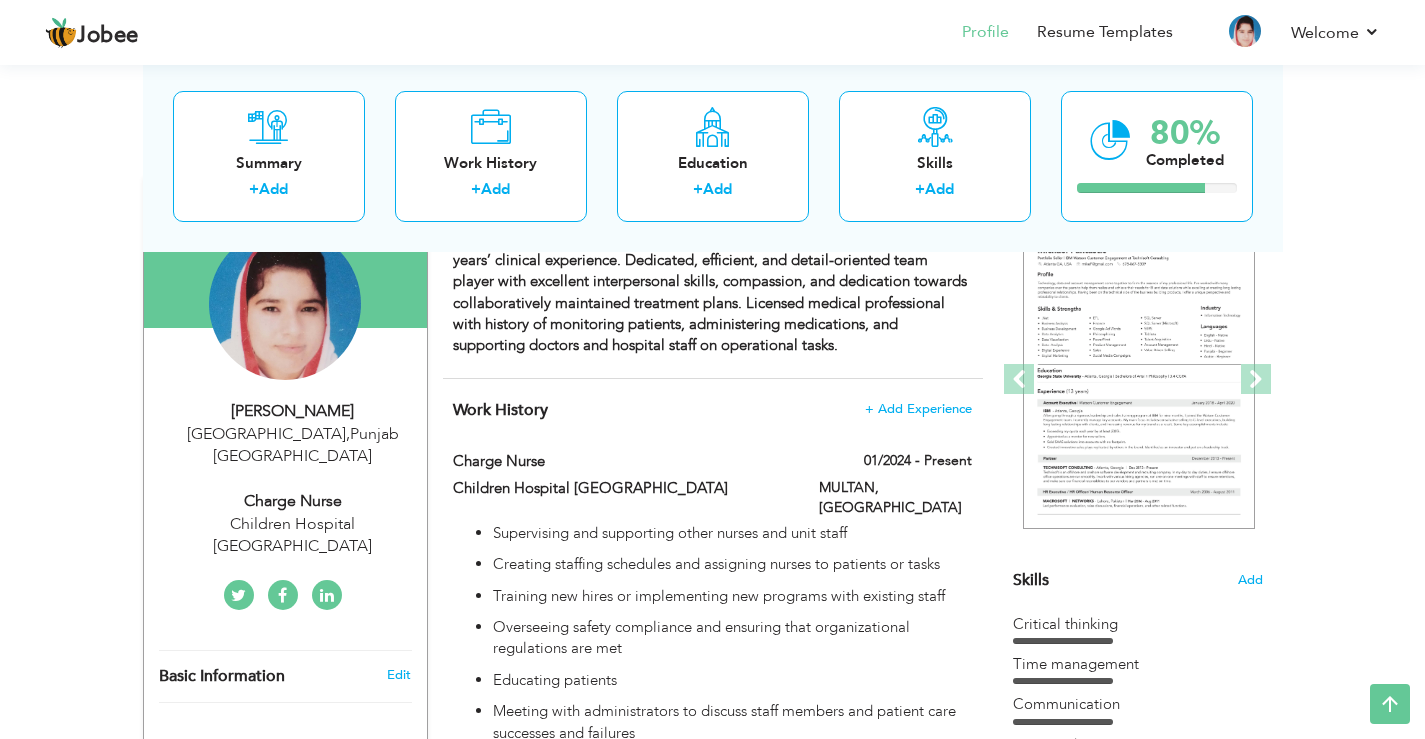 click on "[PERSON_NAME]" at bounding box center [293, 411] 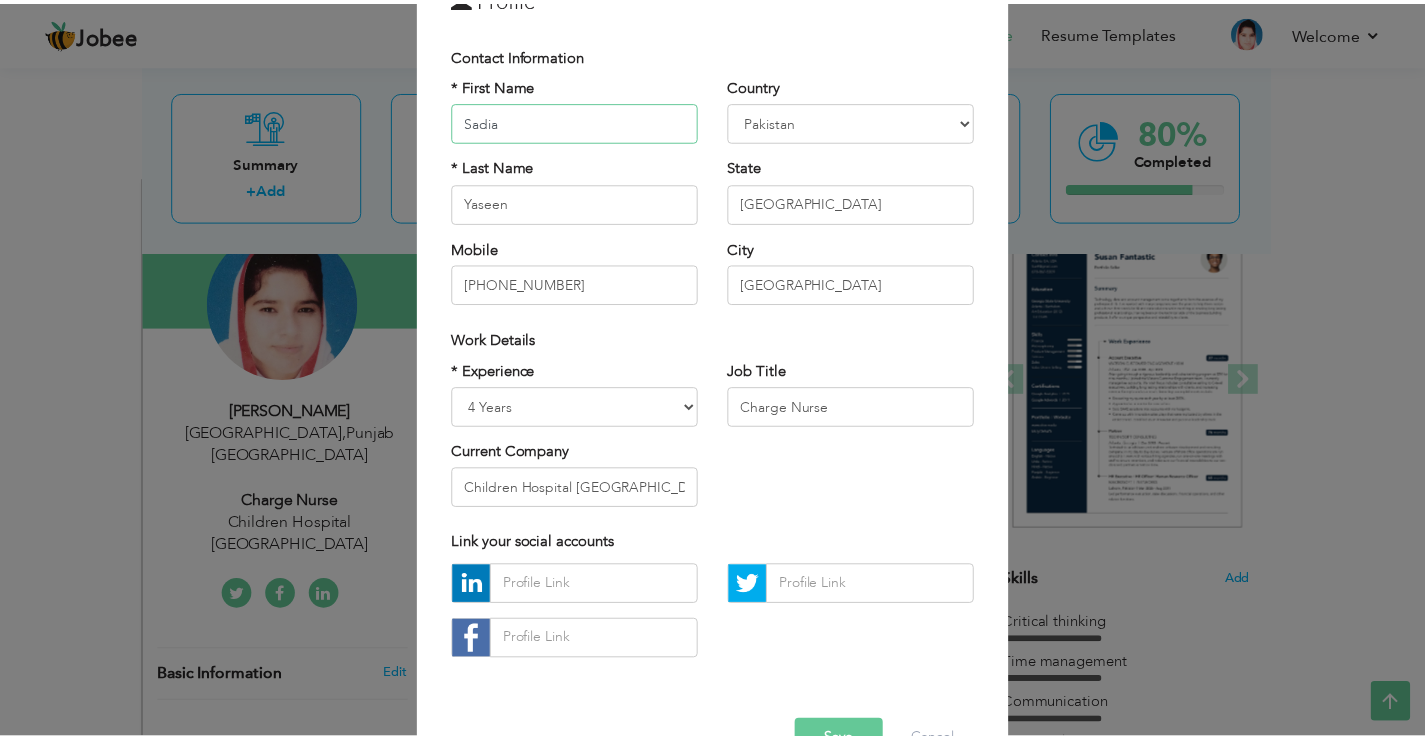 scroll, scrollTop: 173, scrollLeft: 0, axis: vertical 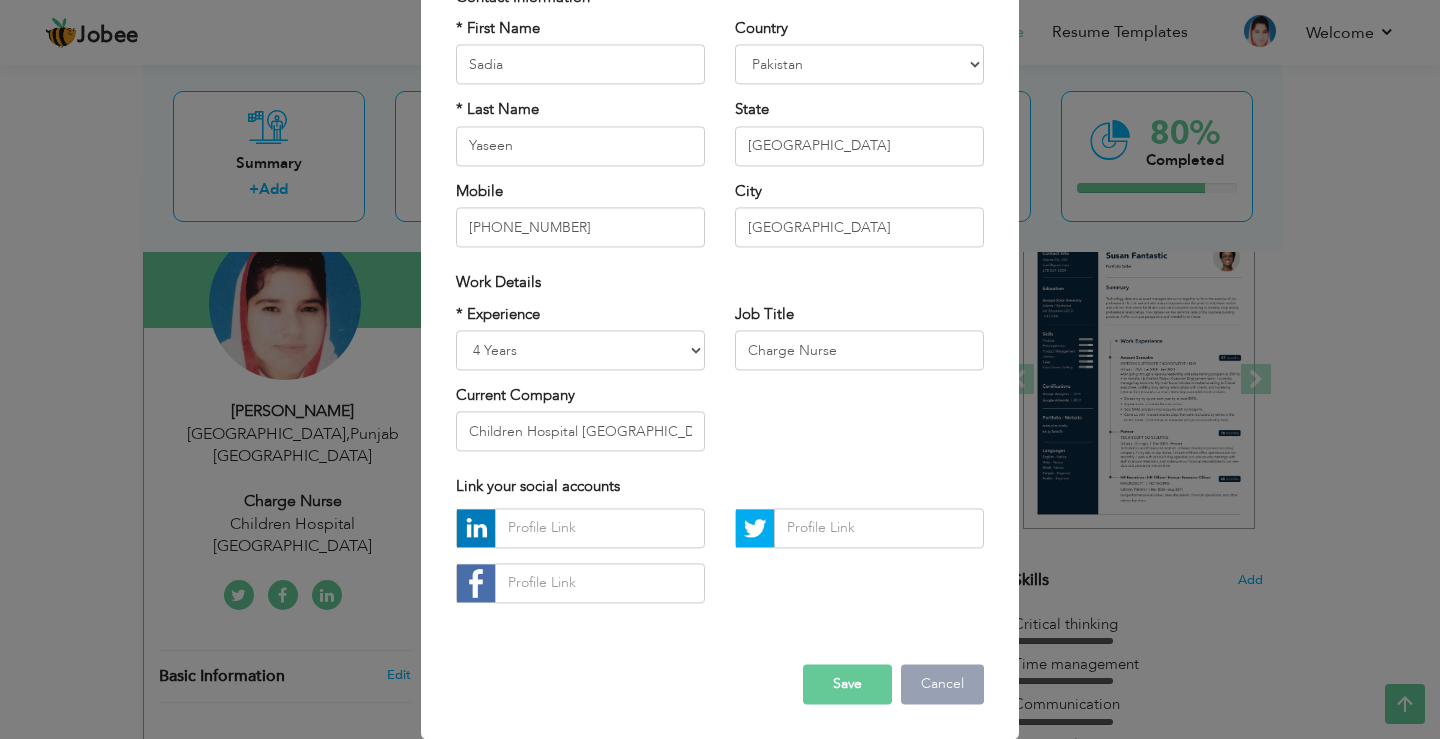 click on "Cancel" at bounding box center (942, 684) 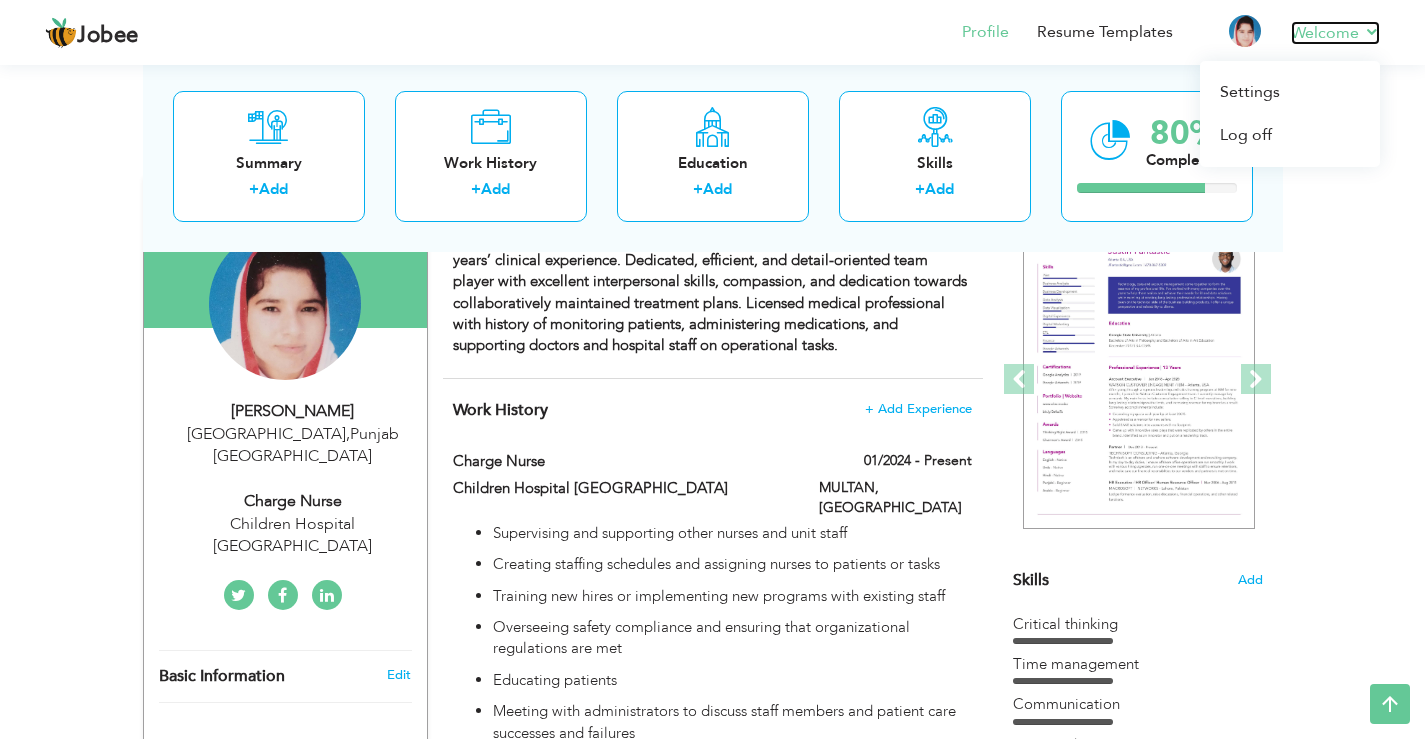 click on "Welcome" at bounding box center (1335, 33) 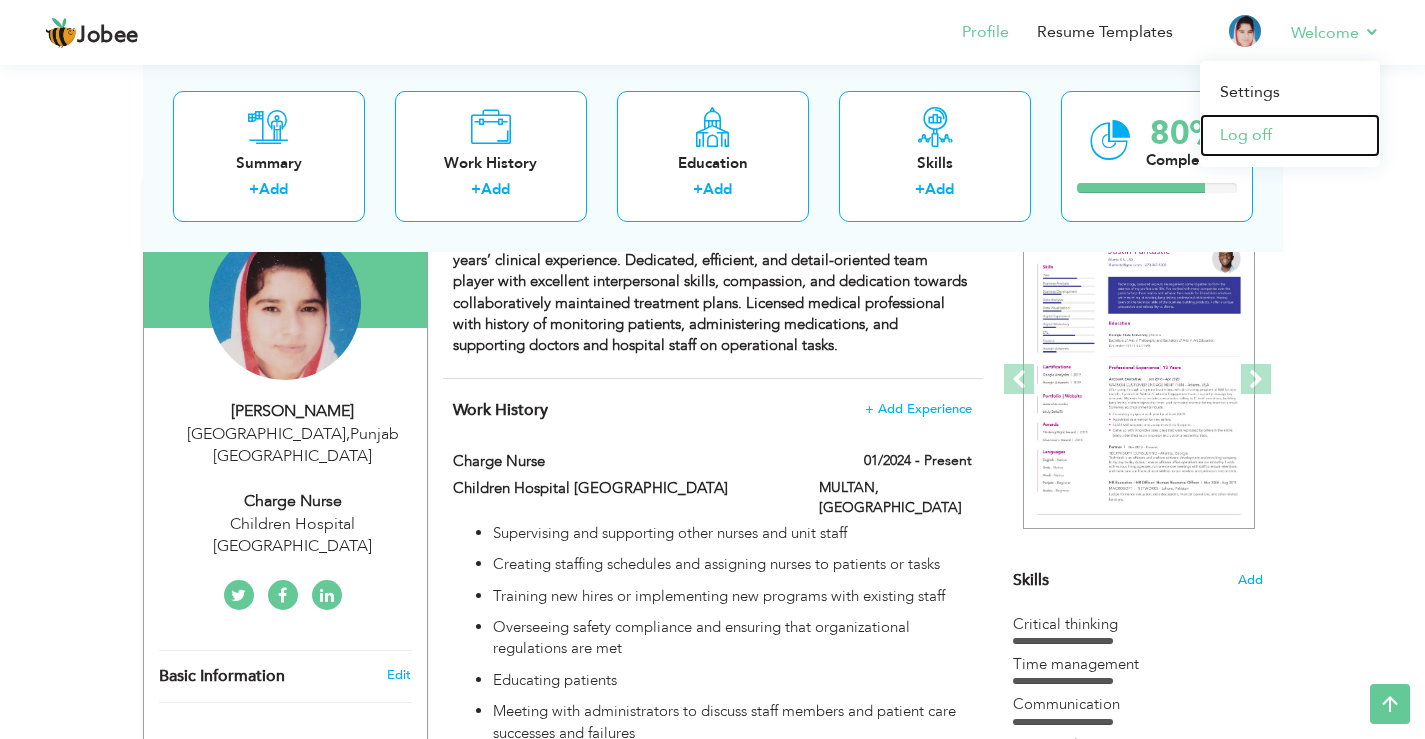 click on "Log off" at bounding box center [1290, 135] 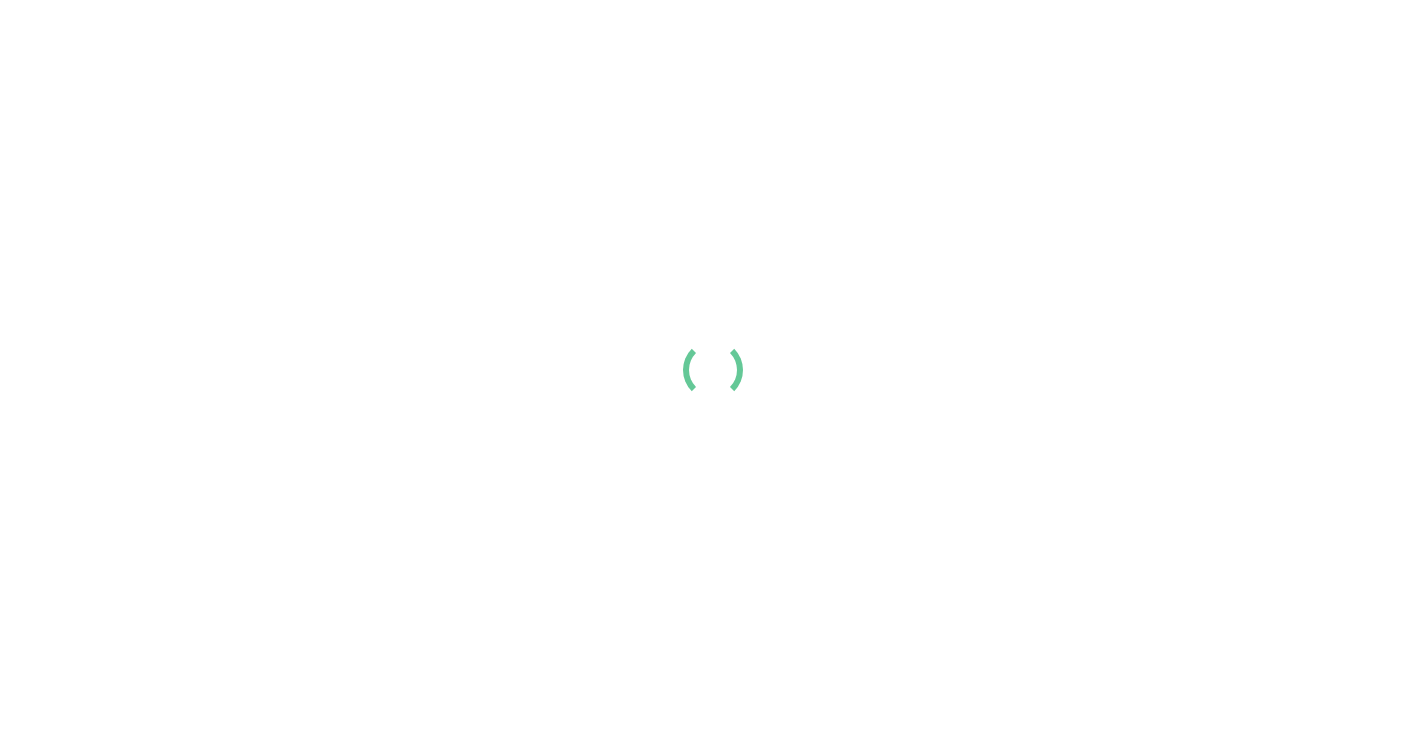 scroll, scrollTop: 0, scrollLeft: 0, axis: both 